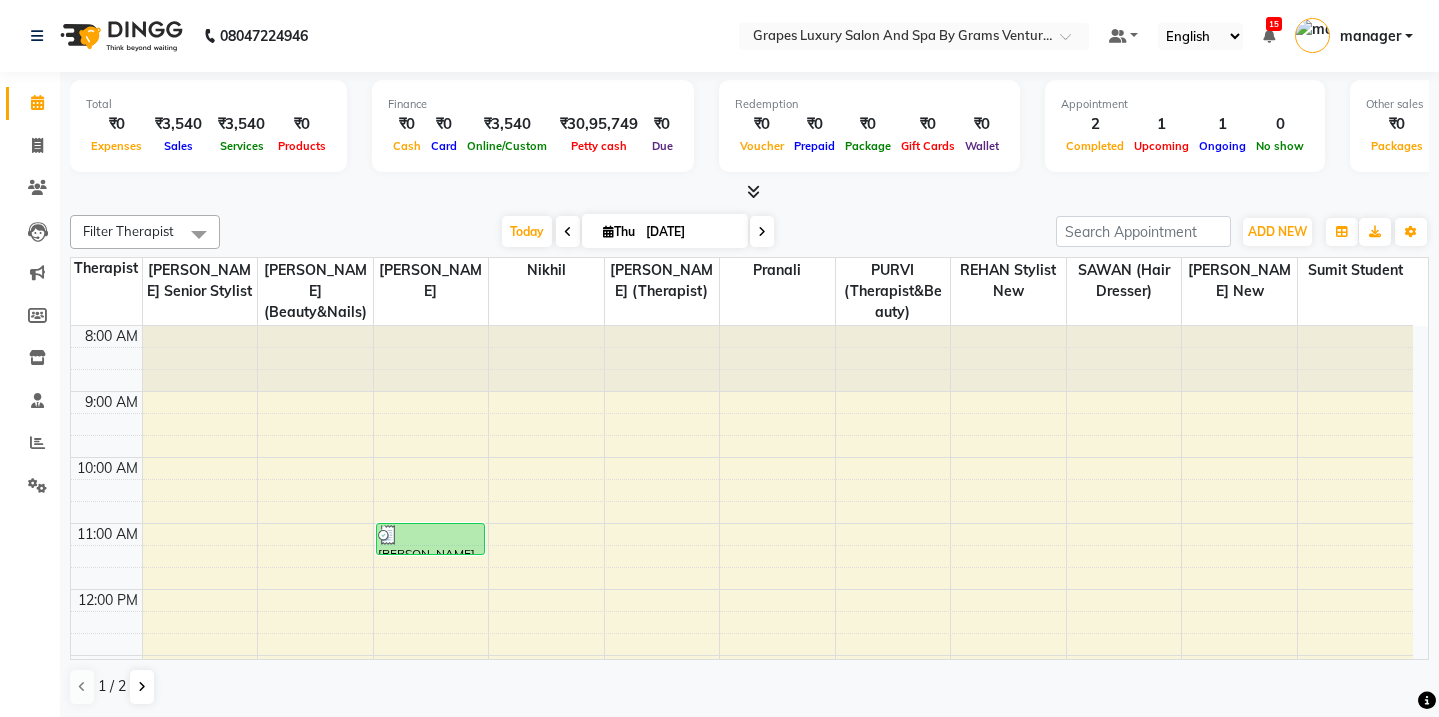 scroll, scrollTop: 0, scrollLeft: 0, axis: both 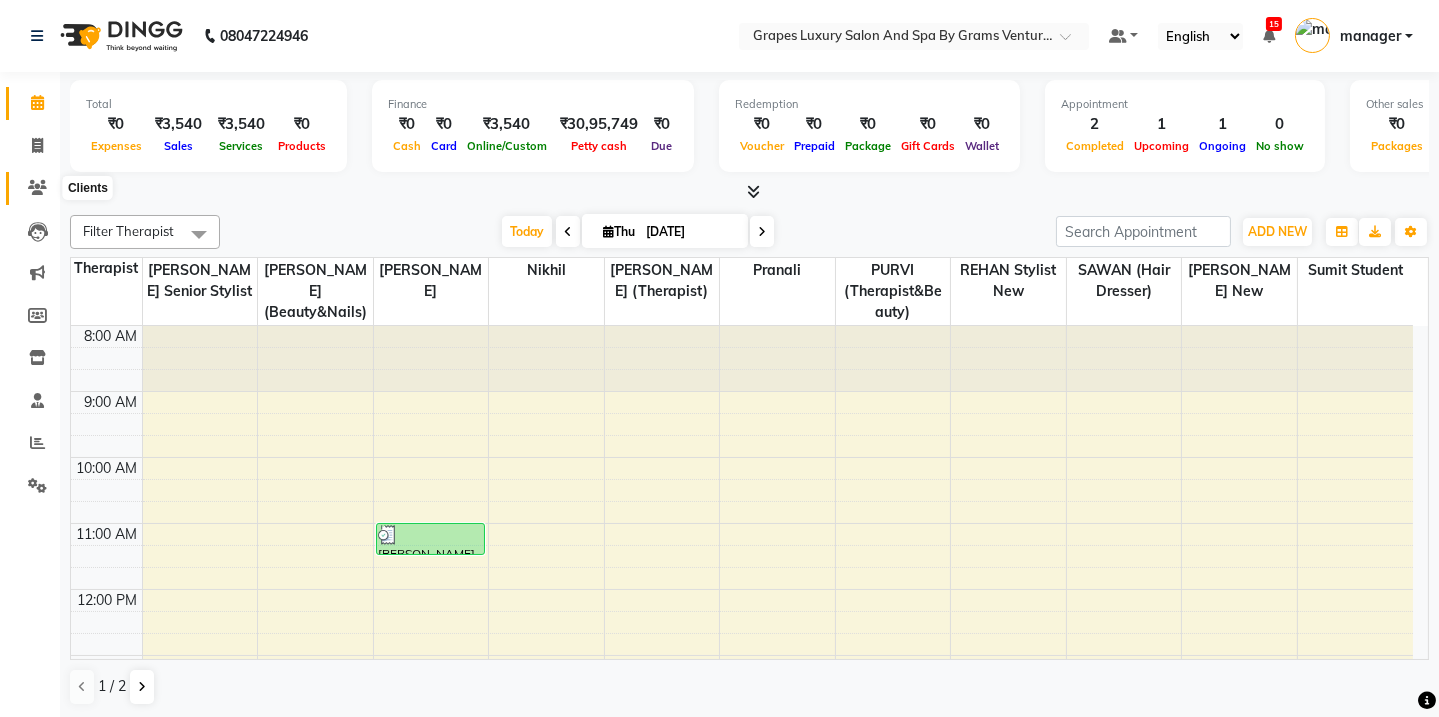 click 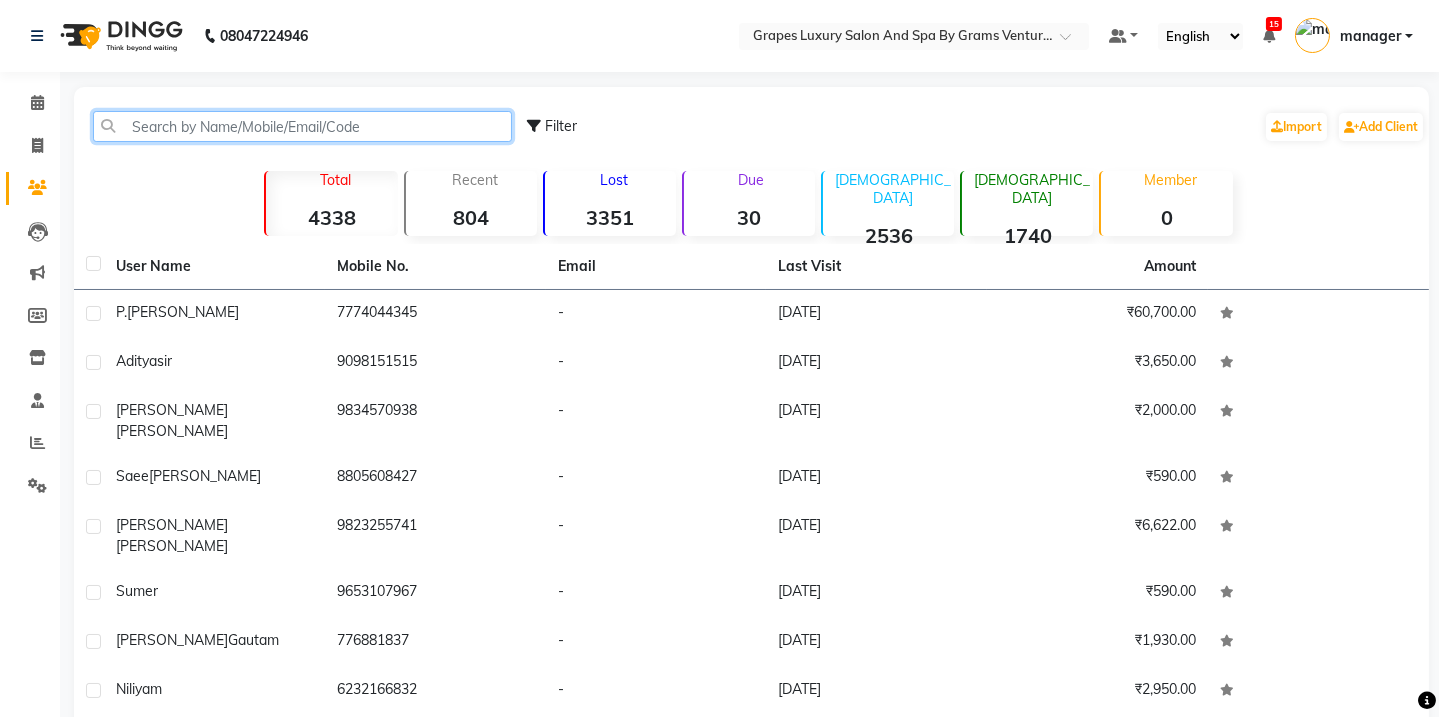 click 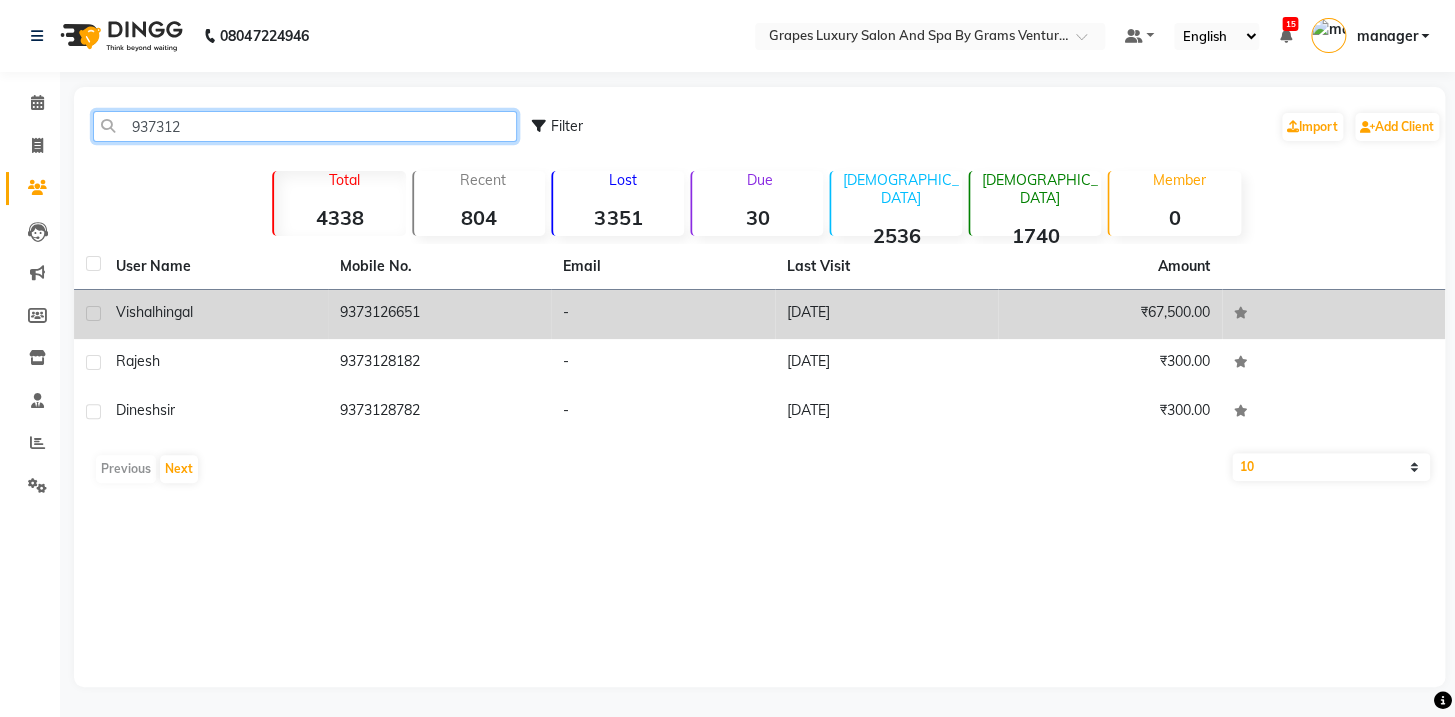 type on "937312" 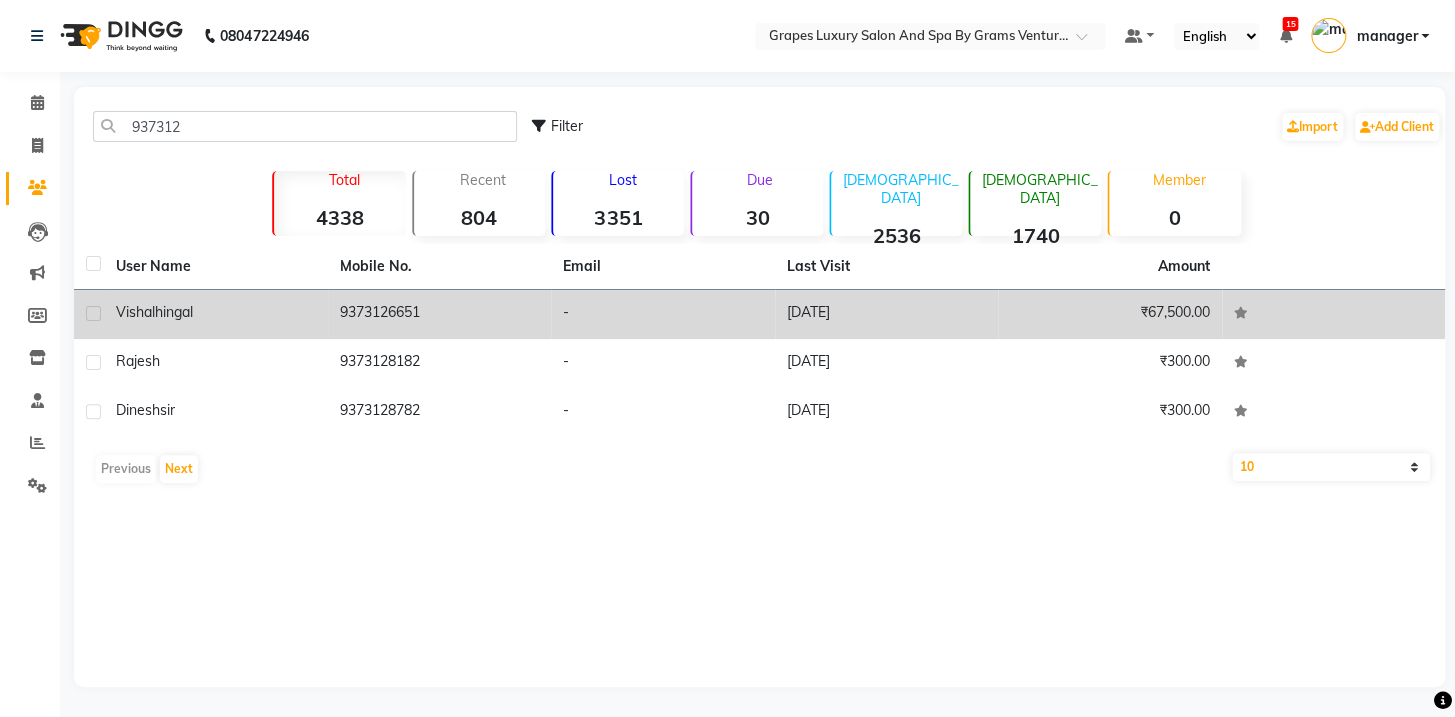 click on "9373126651" 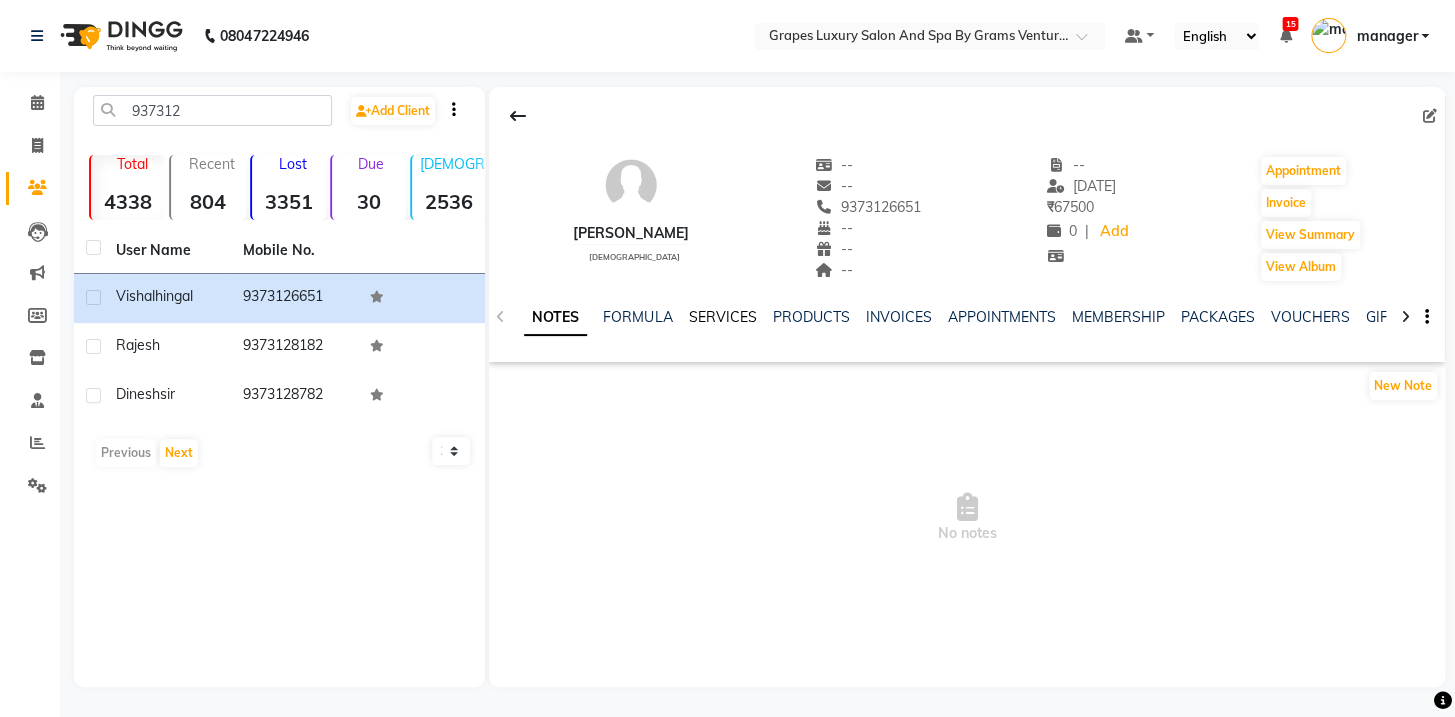 click on "SERVICES" 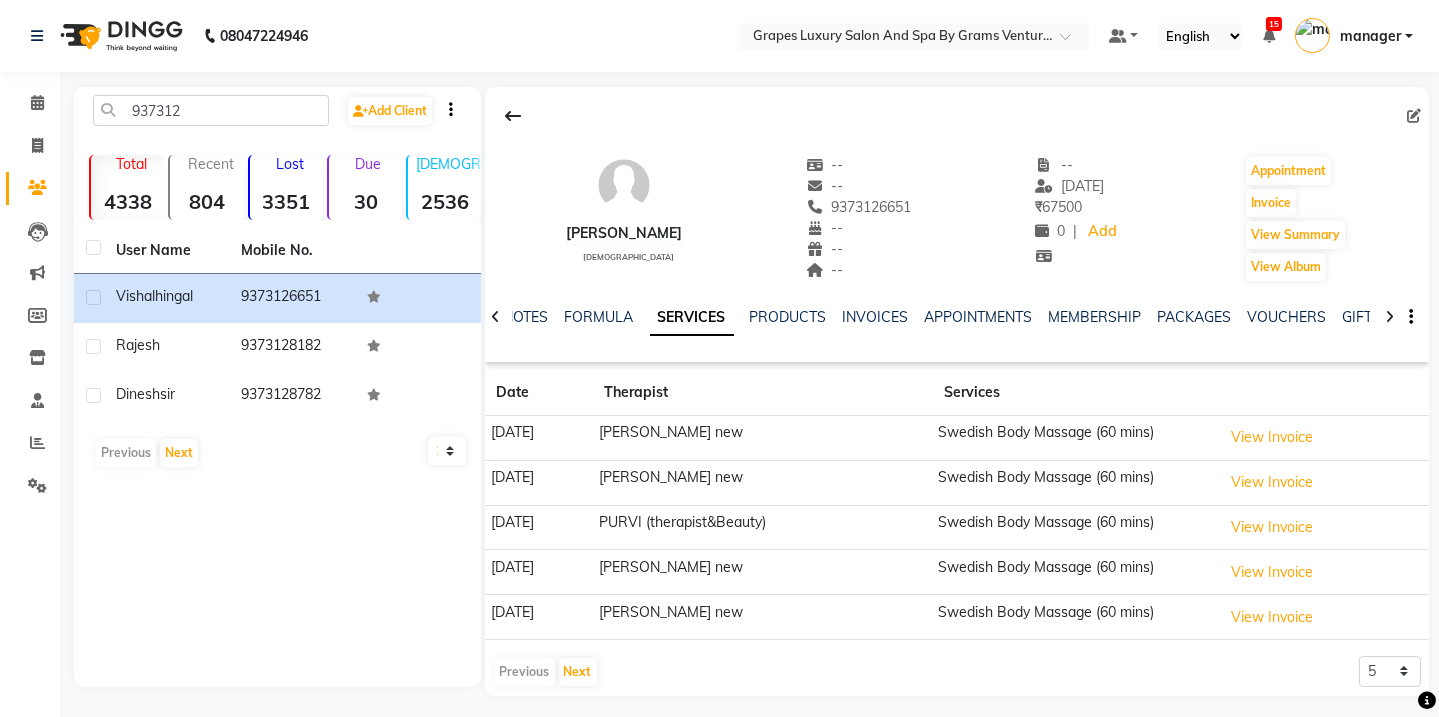 drag, startPoint x: 821, startPoint y: 206, endPoint x: 928, endPoint y: 206, distance: 107 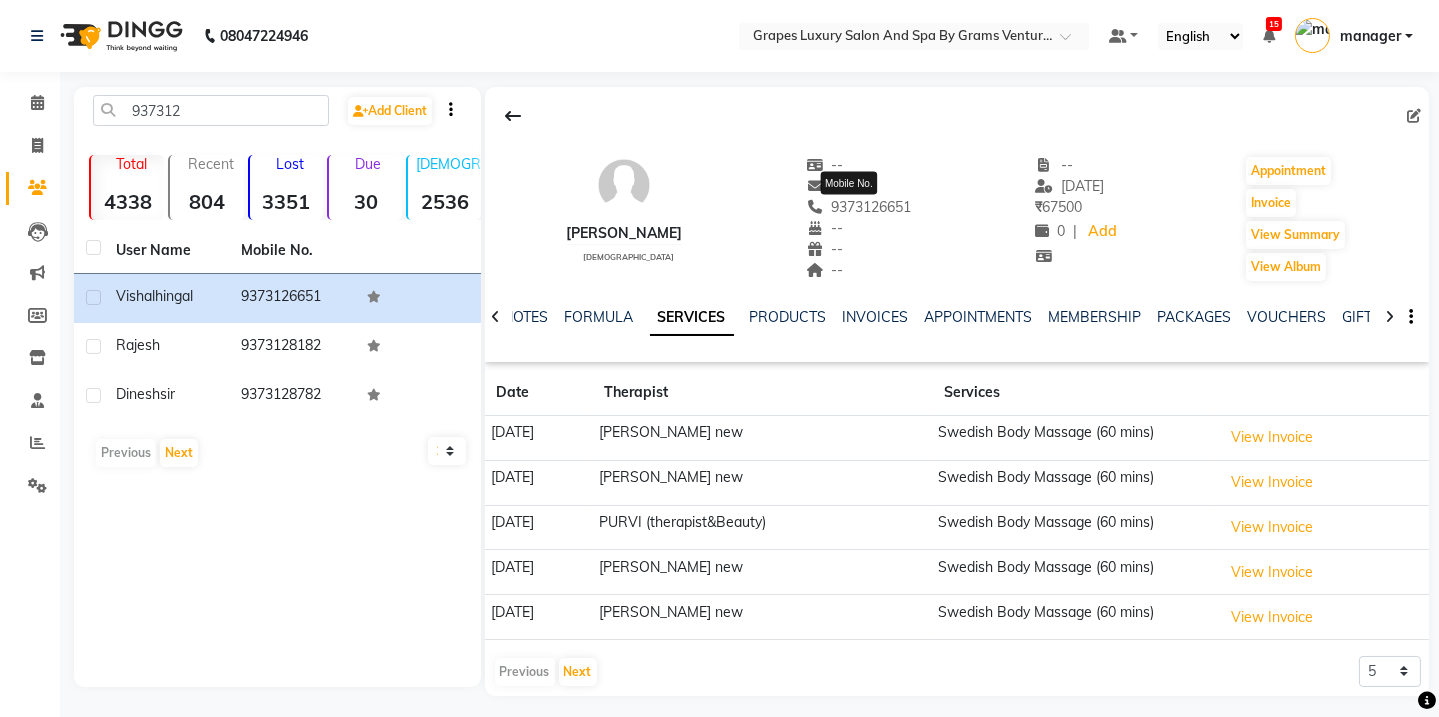 copy on "9373126651" 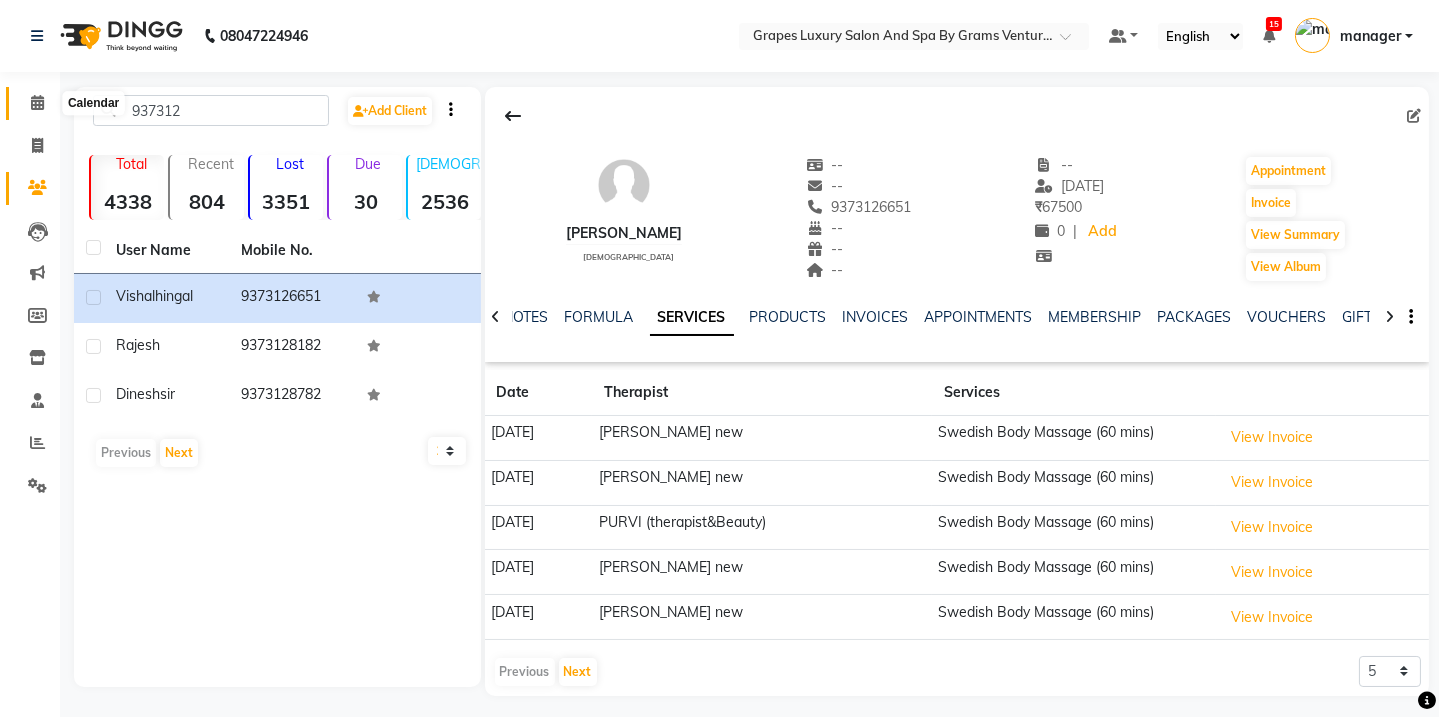 click 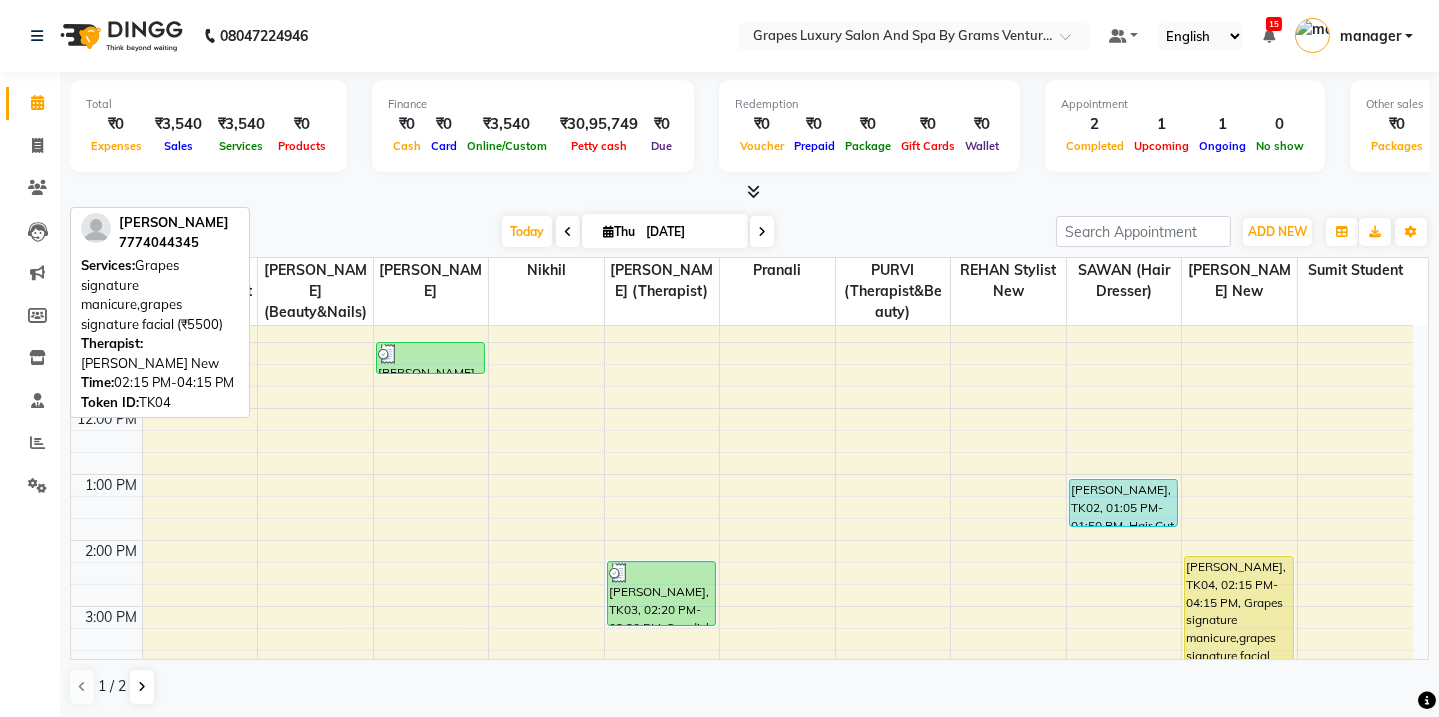 scroll, scrollTop: 272, scrollLeft: 0, axis: vertical 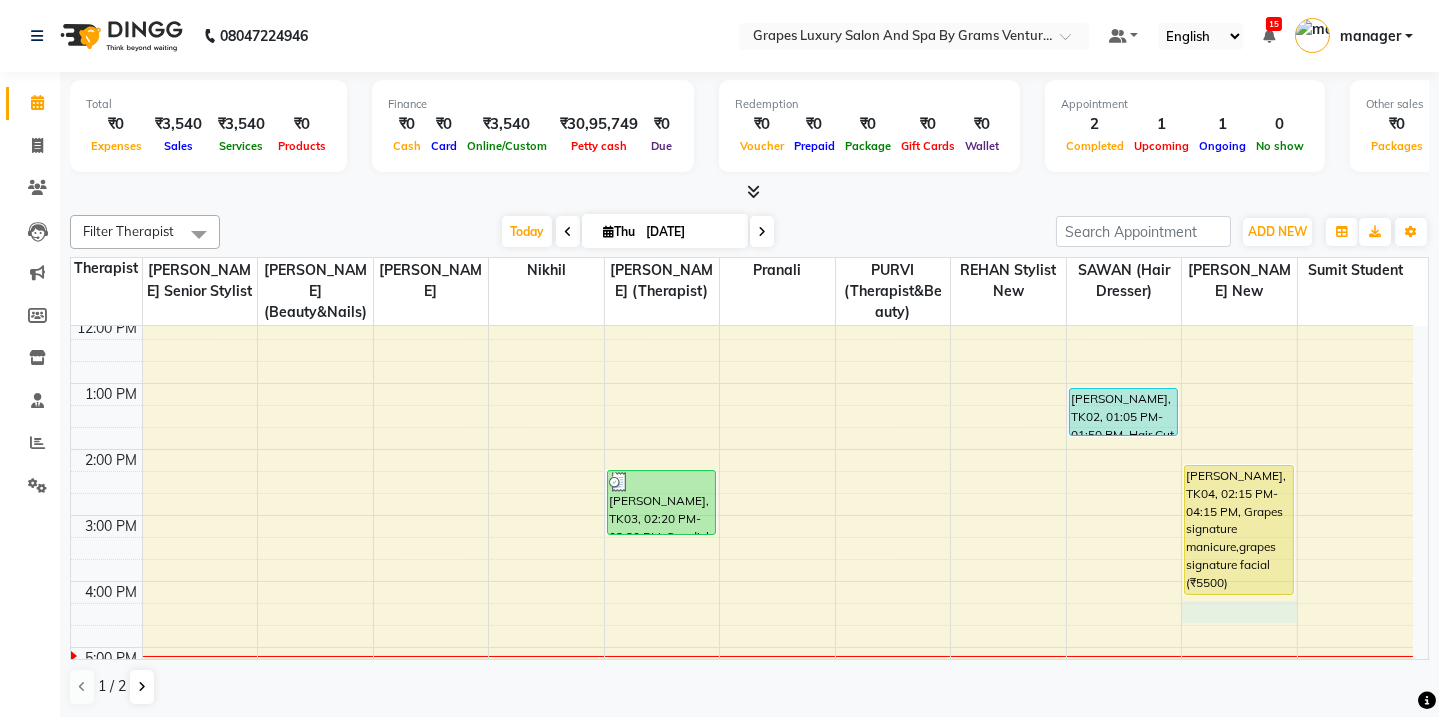 click on "8:00 AM 9:00 AM 10:00 AM 11:00 AM 12:00 PM 1:00 PM 2:00 PM 3:00 PM 4:00 PM 5:00 PM 6:00 PM 7:00 PM 8:00 PM     saee chaudhari, TK01, 11:00 AM-11:30 AM, Blow Dry With Outcurls/ Straight (30 mins)     aditya sir, TK03, 02:20 PM-03:20 PM, Swedish Body Massage (60 mins)    Ekta Patel, TK02, 01:05 PM-01:50 PM, Hair Cut Female (45 mins)    p. desai, TK04, 02:15 PM-04:15 PM, Grapes signature manicure,grapes signature facial (₹5500)" at bounding box center [742, 482] 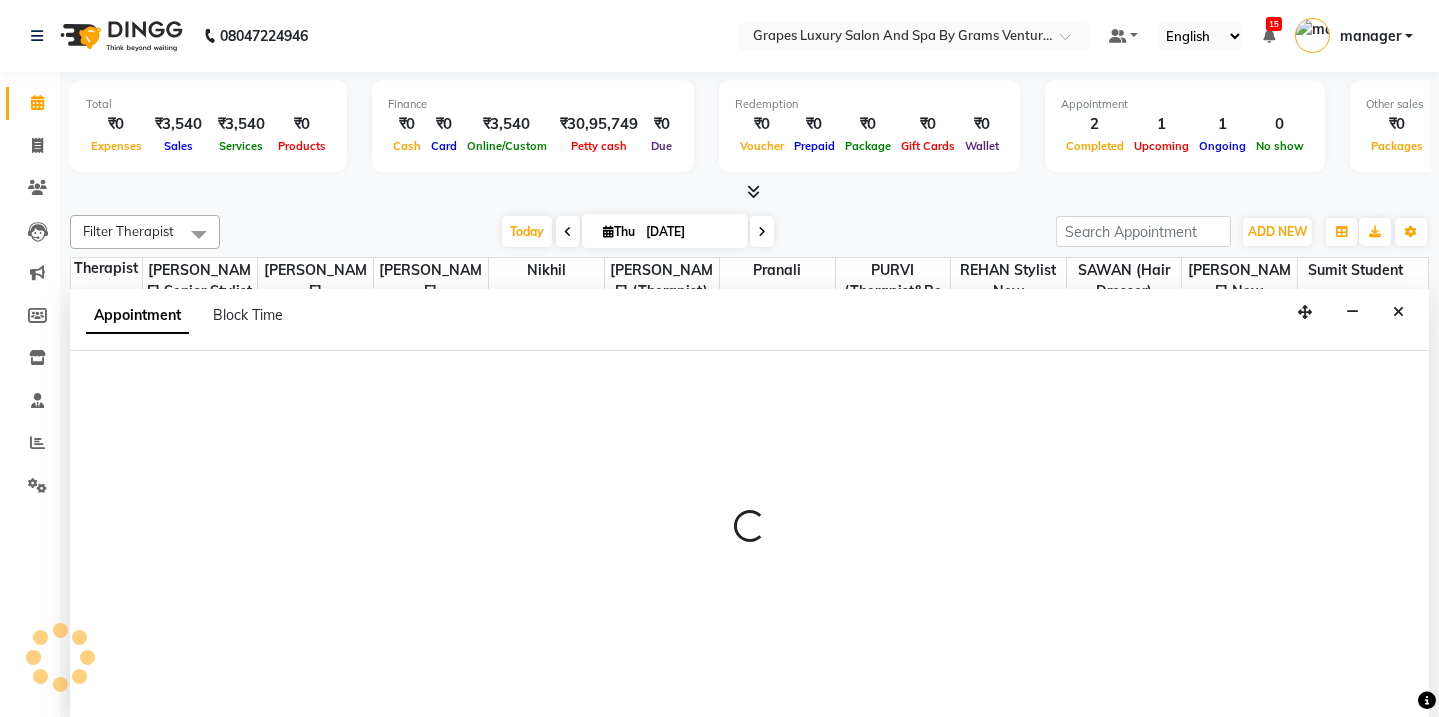 scroll, scrollTop: 0, scrollLeft: 0, axis: both 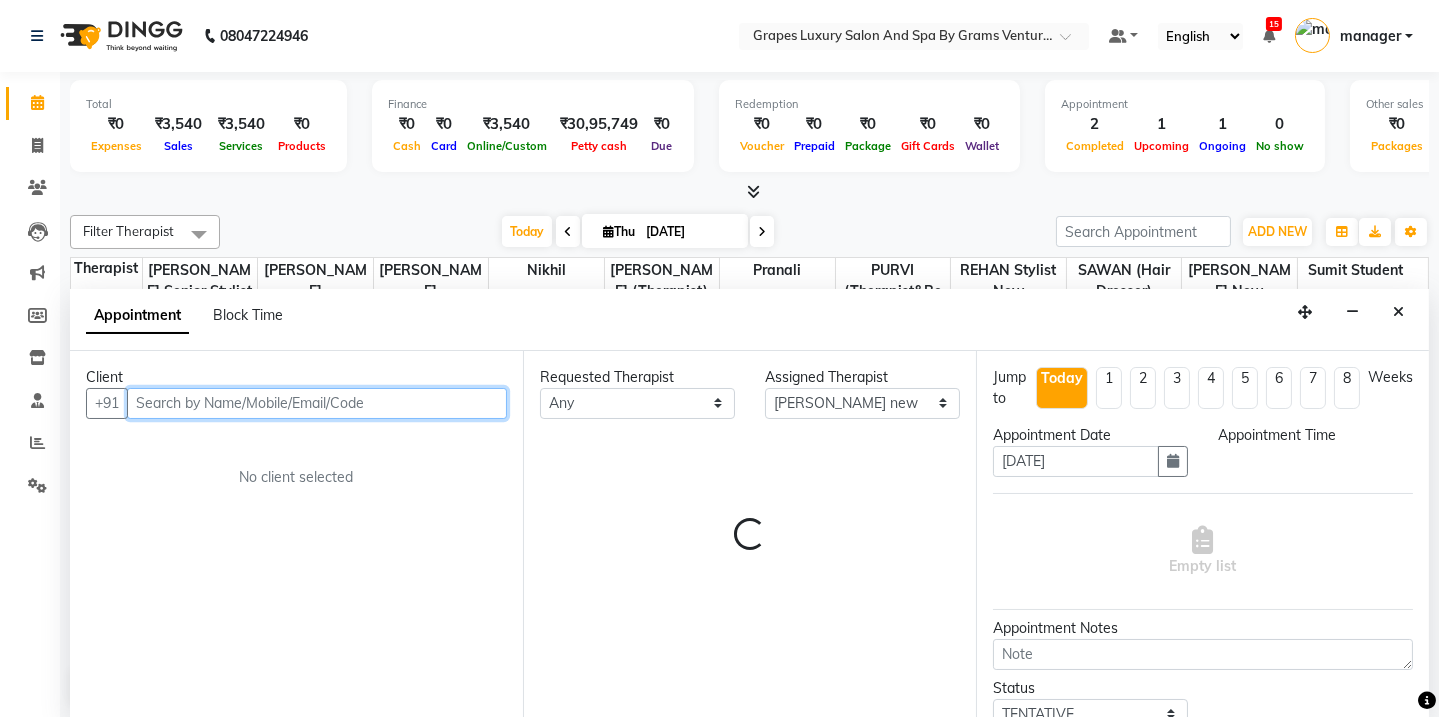 select on "975" 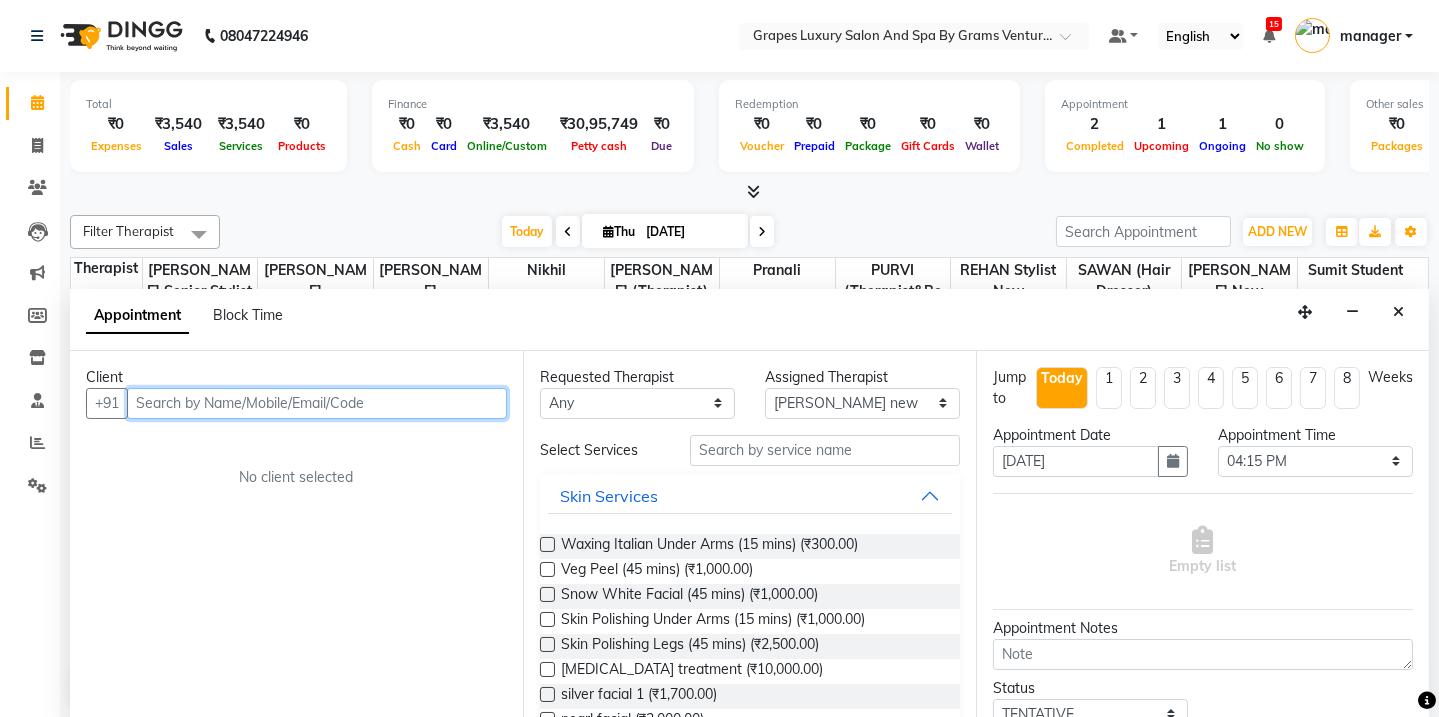 paste on "9373126651" 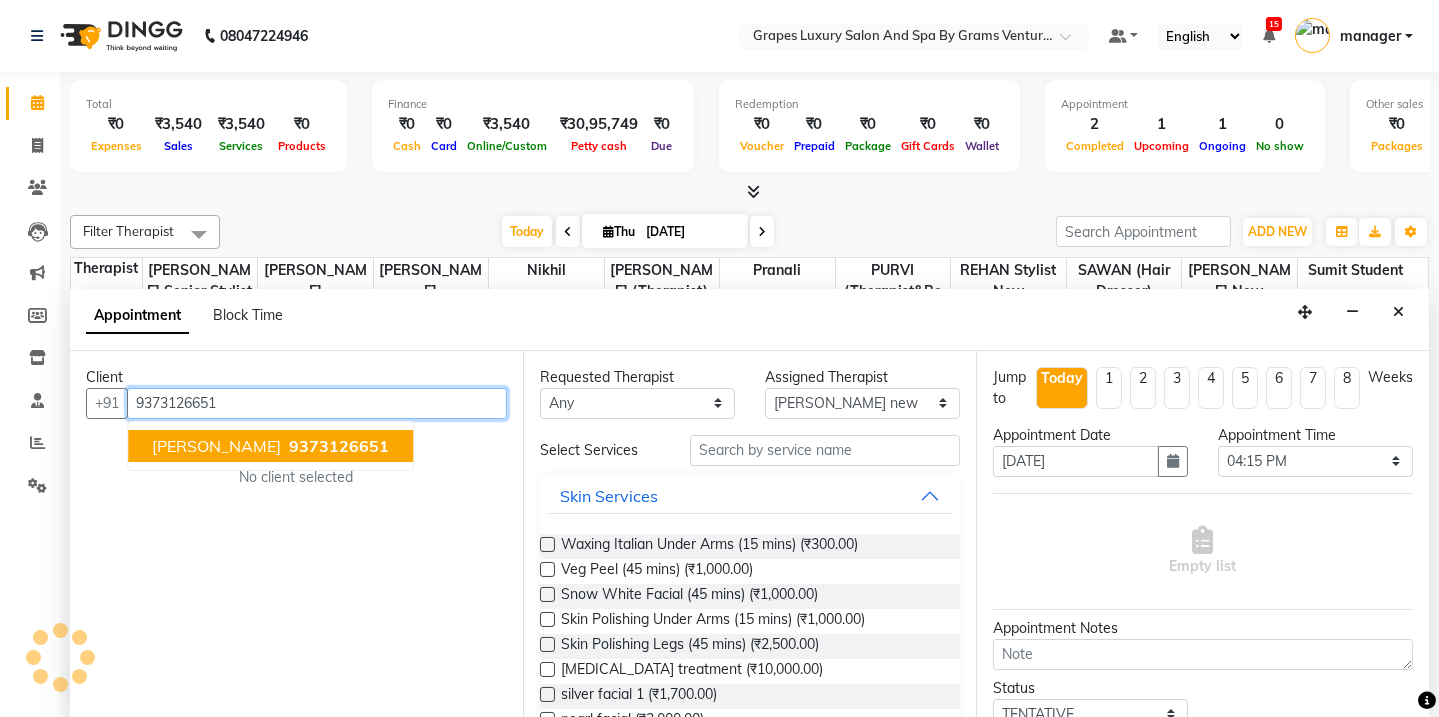 click on "[PERSON_NAME]" at bounding box center [216, 446] 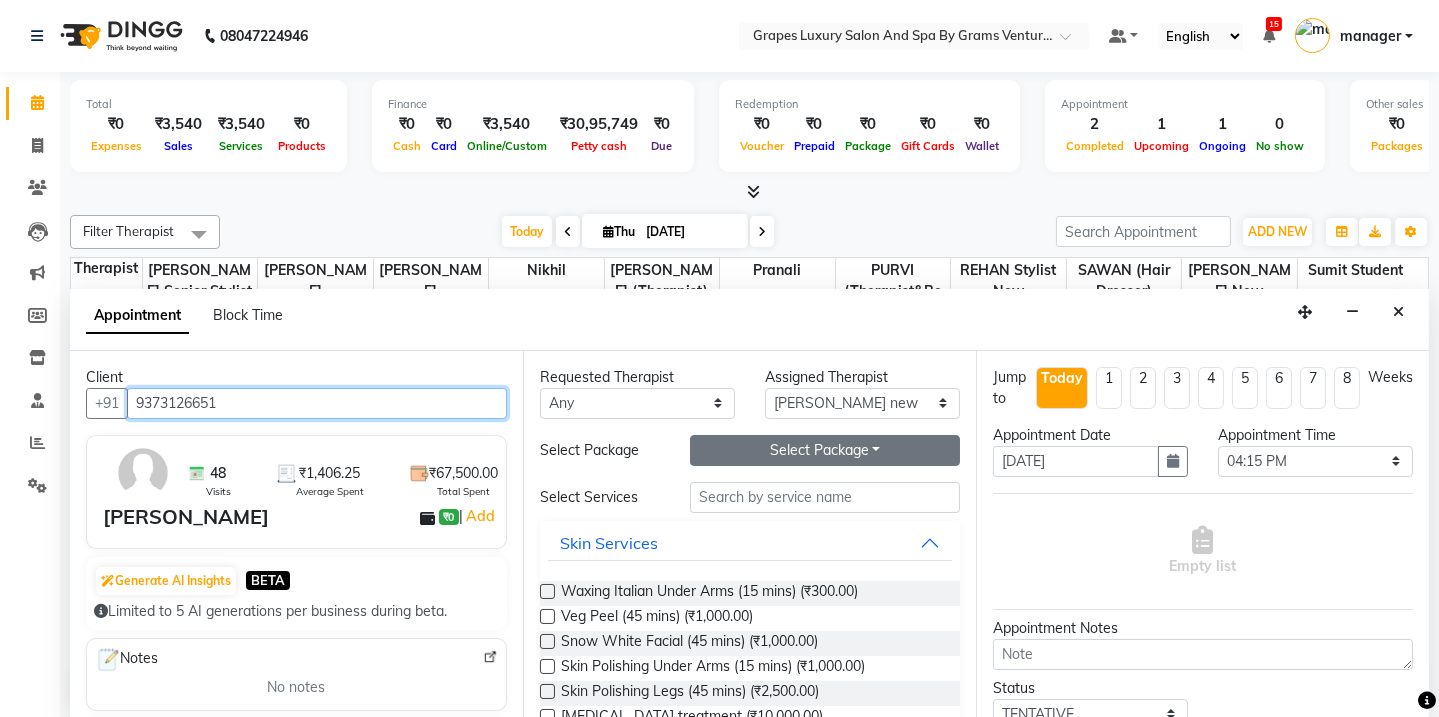 type on "9373126651" 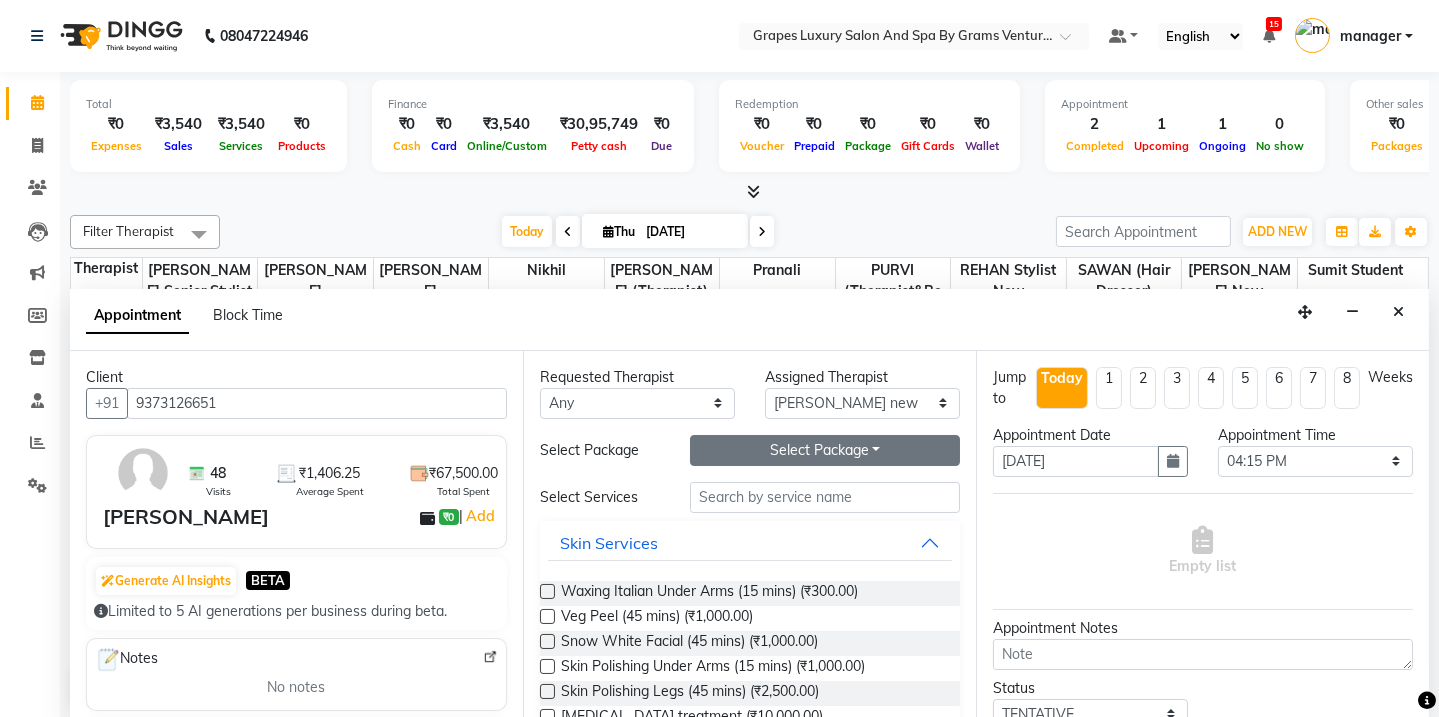 click on "Select Package  Toggle Dropdown" at bounding box center (825, 450) 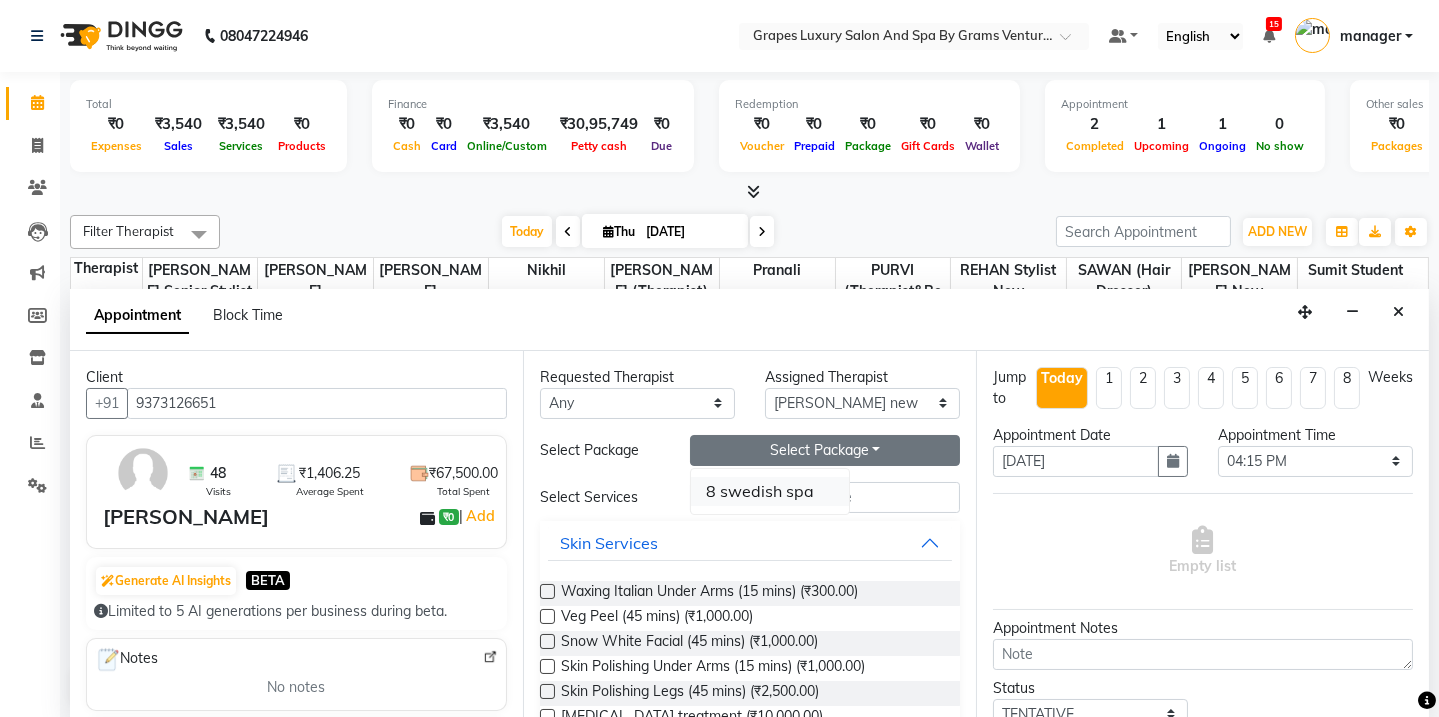 click on "8 swedish spa" at bounding box center [770, 491] 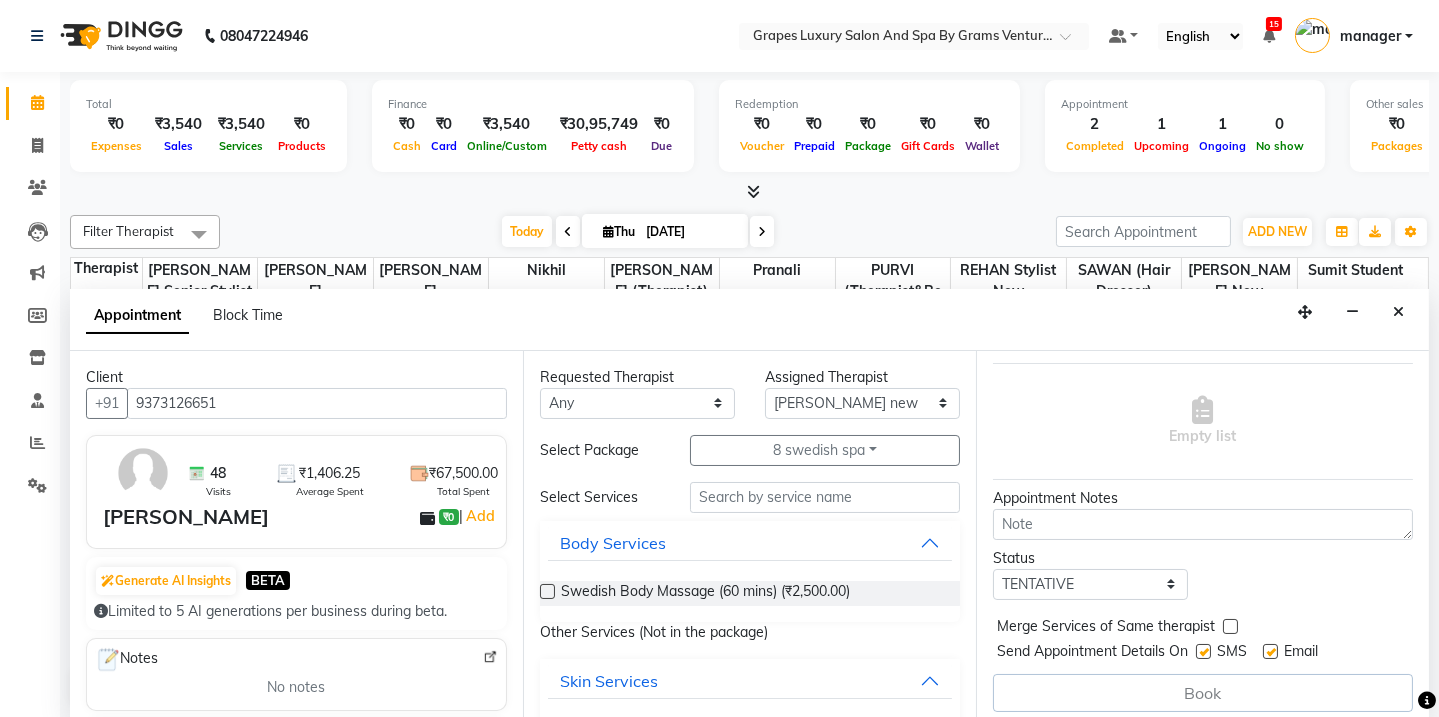scroll, scrollTop: 137, scrollLeft: 0, axis: vertical 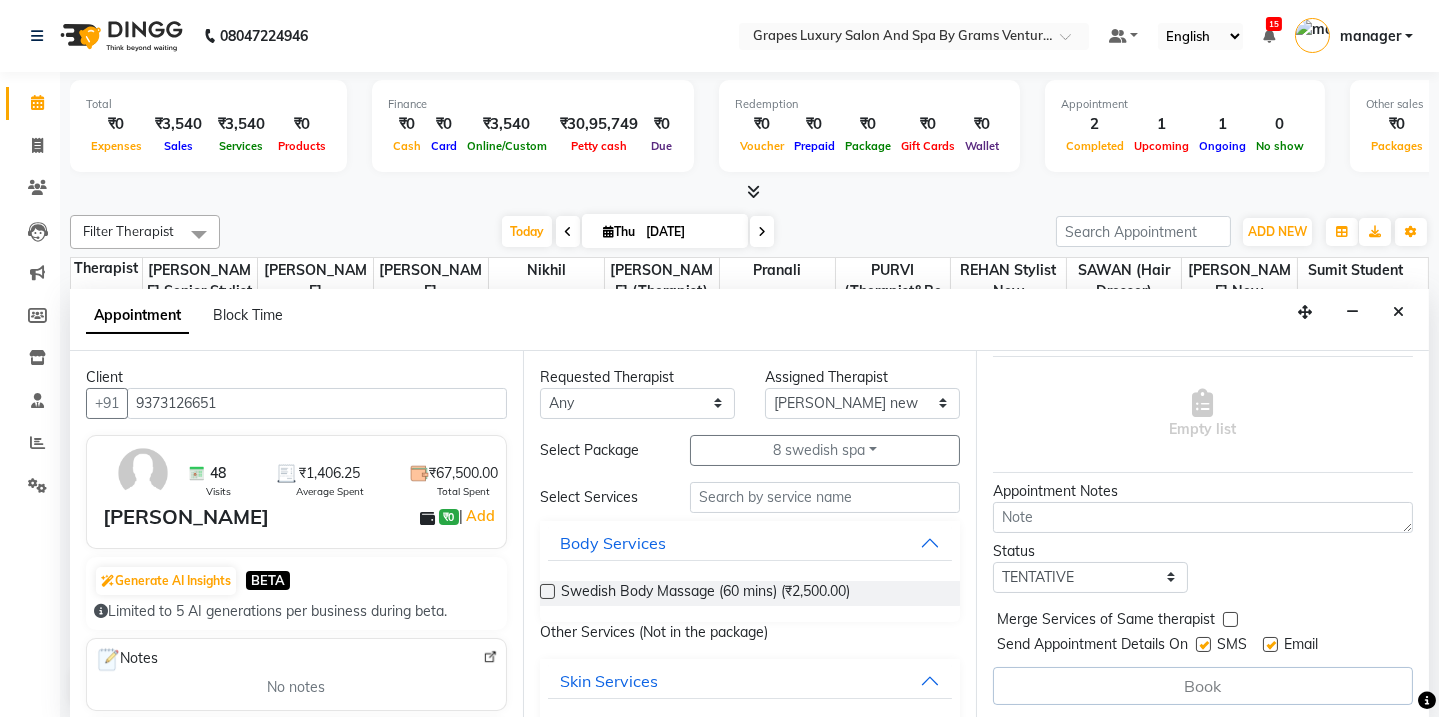 click at bounding box center [1203, 644] 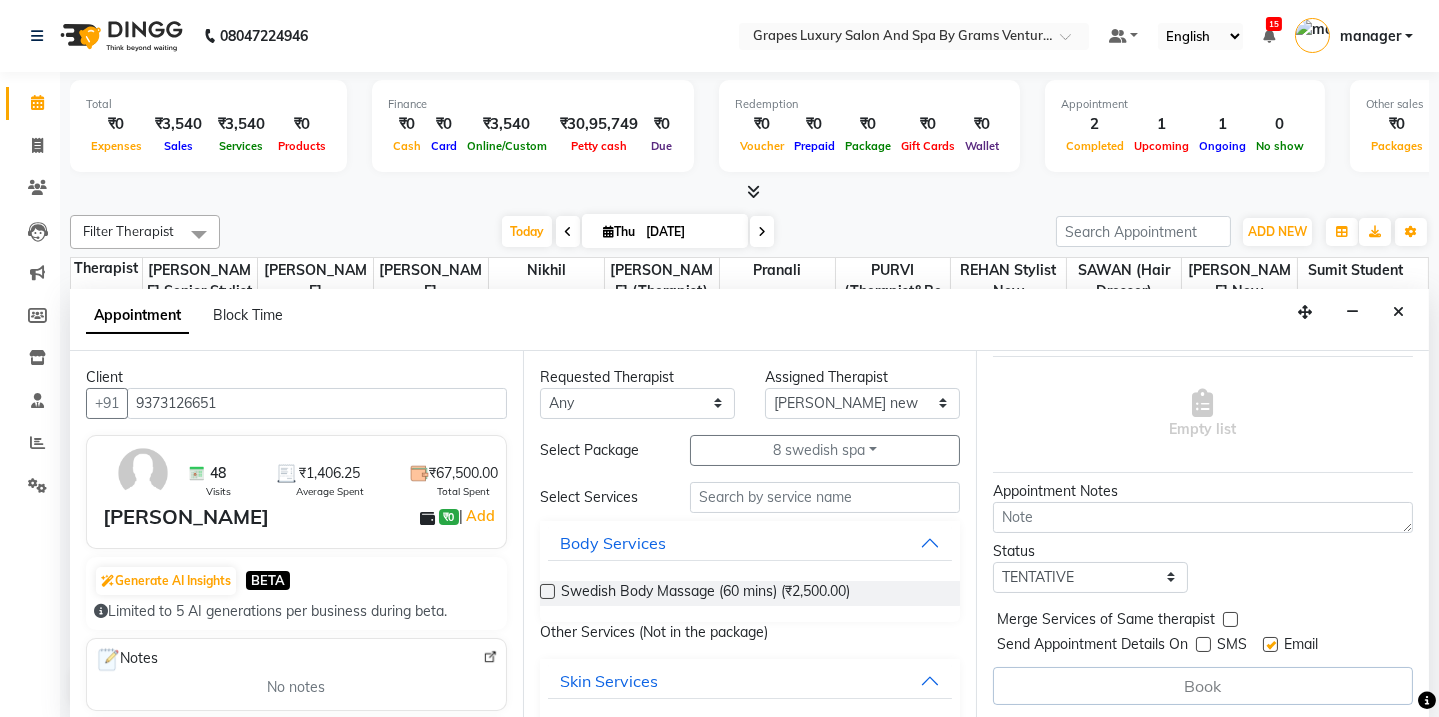 click at bounding box center [1270, 644] 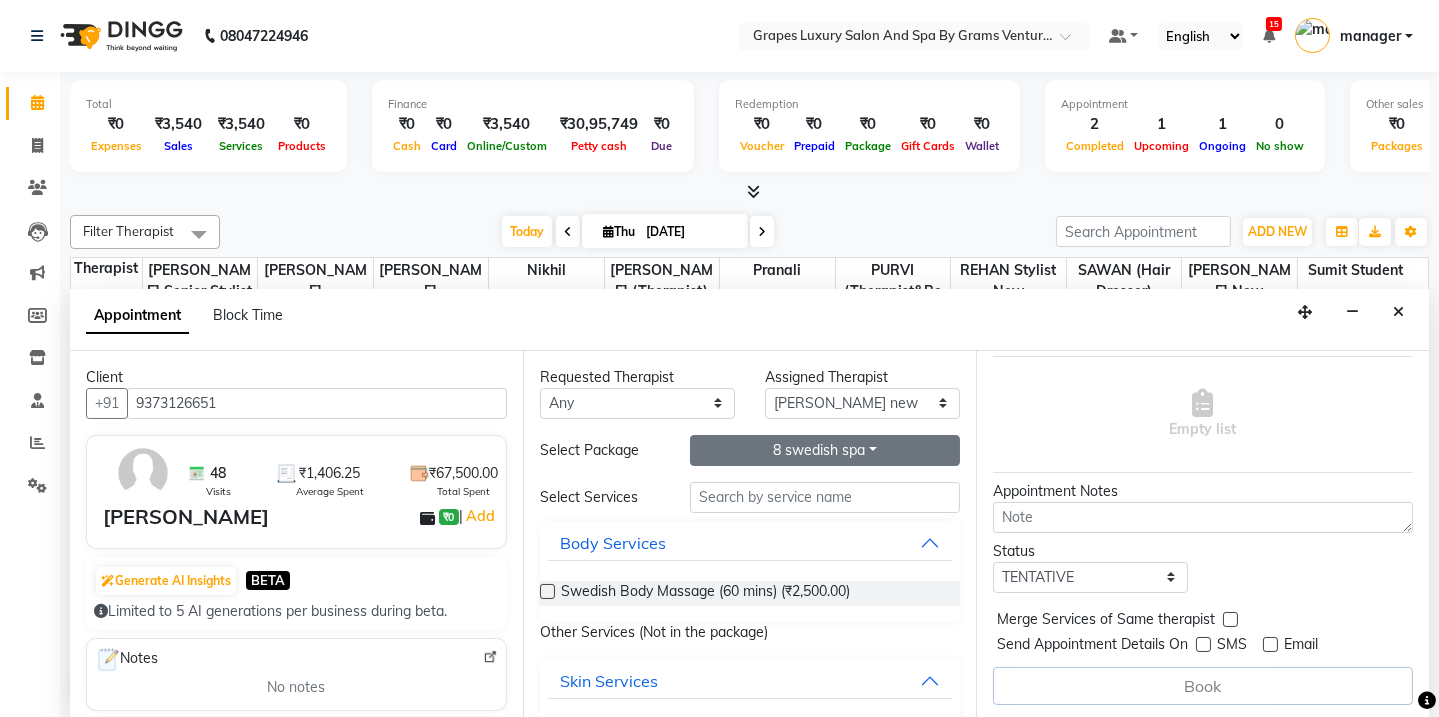 click on "8 swedish spa" at bounding box center [825, 450] 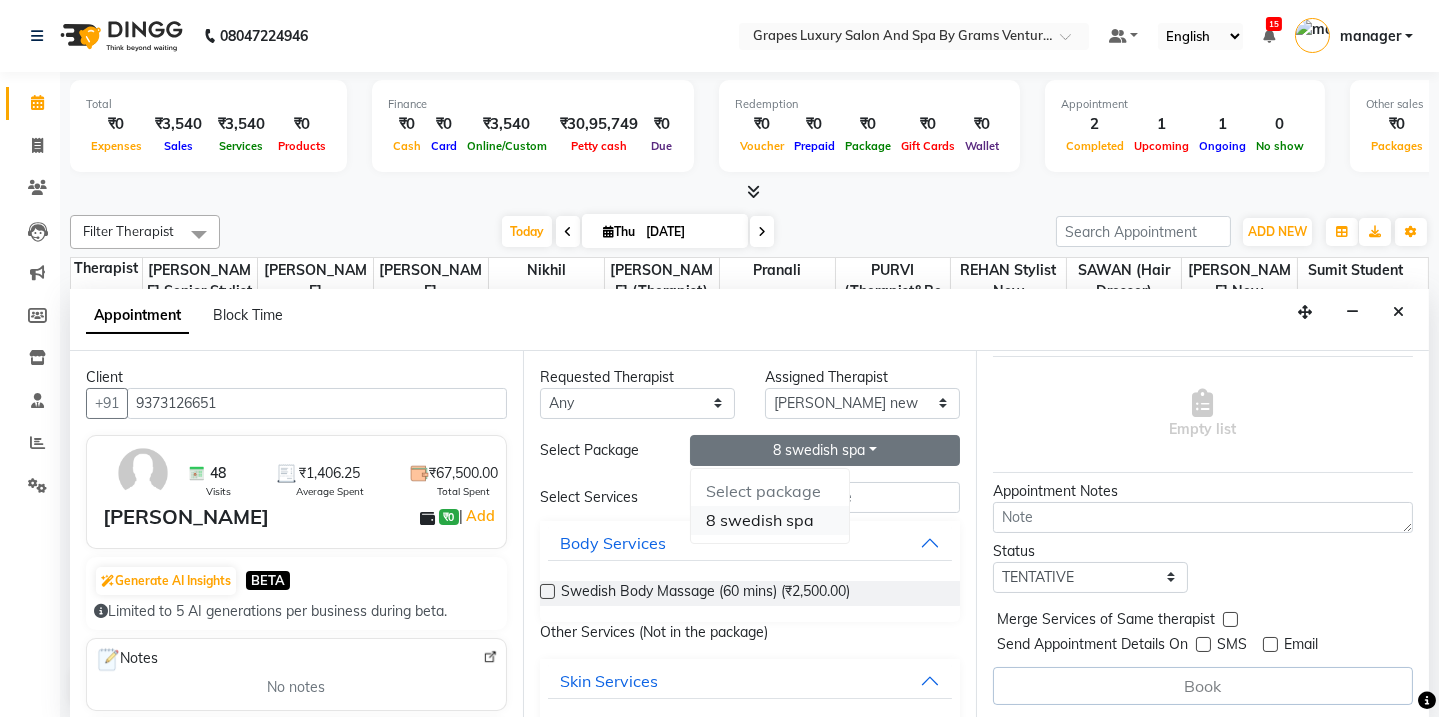 click on "8 swedish spa" at bounding box center (770, 520) 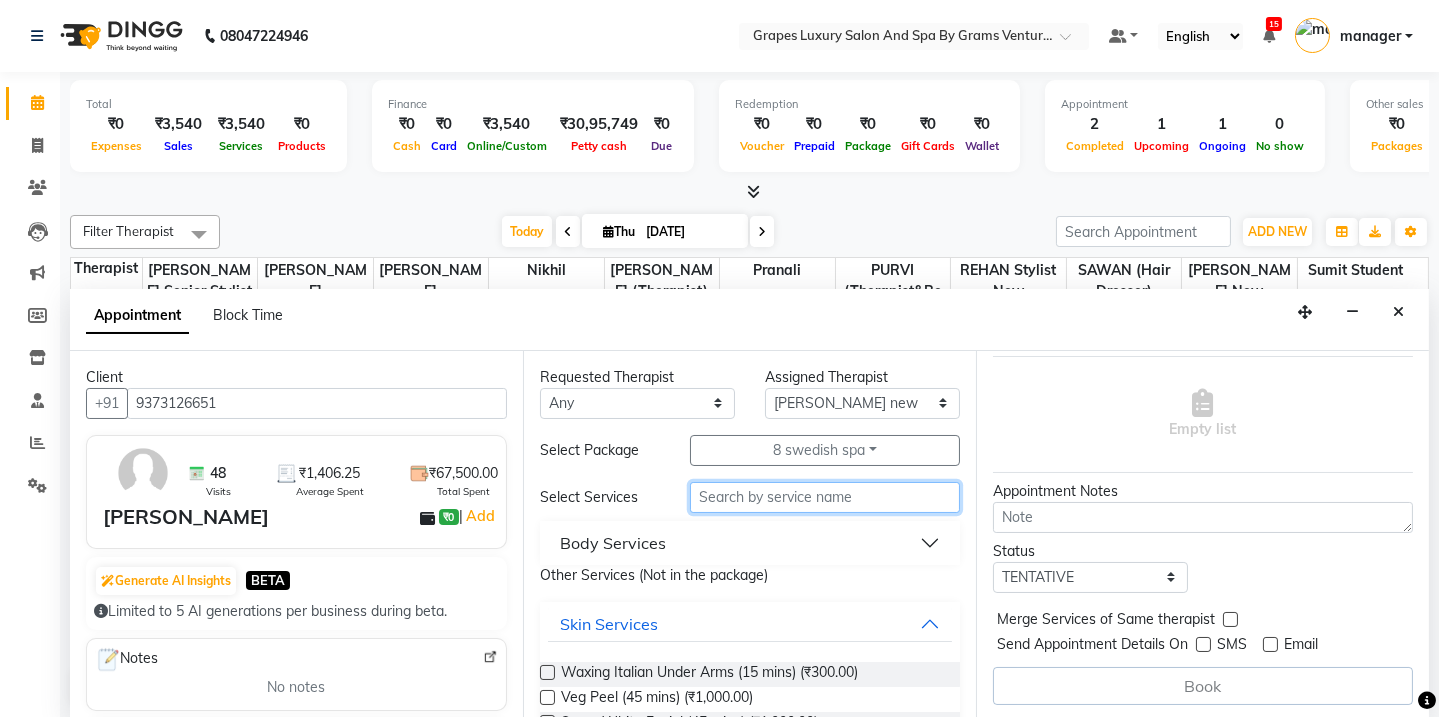 click at bounding box center (825, 497) 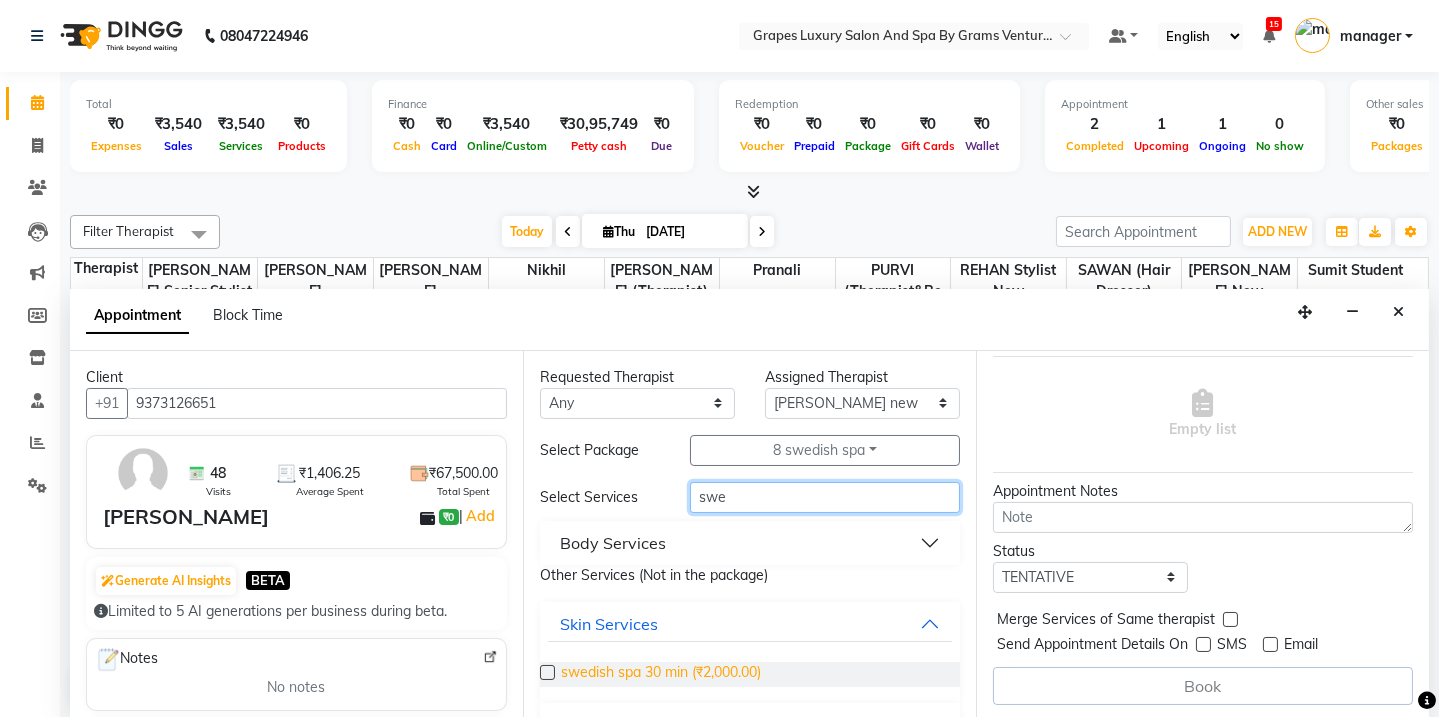 scroll, scrollTop: 42, scrollLeft: 0, axis: vertical 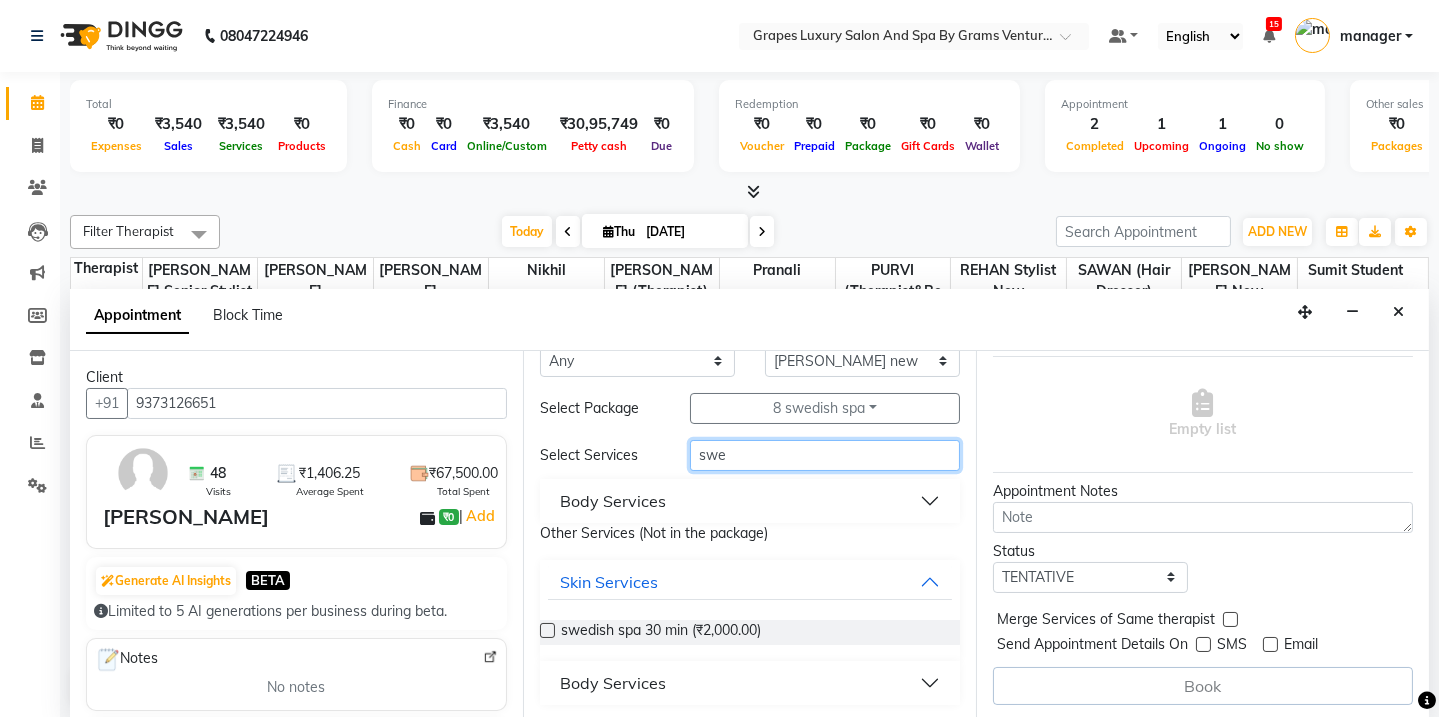 type on "swe" 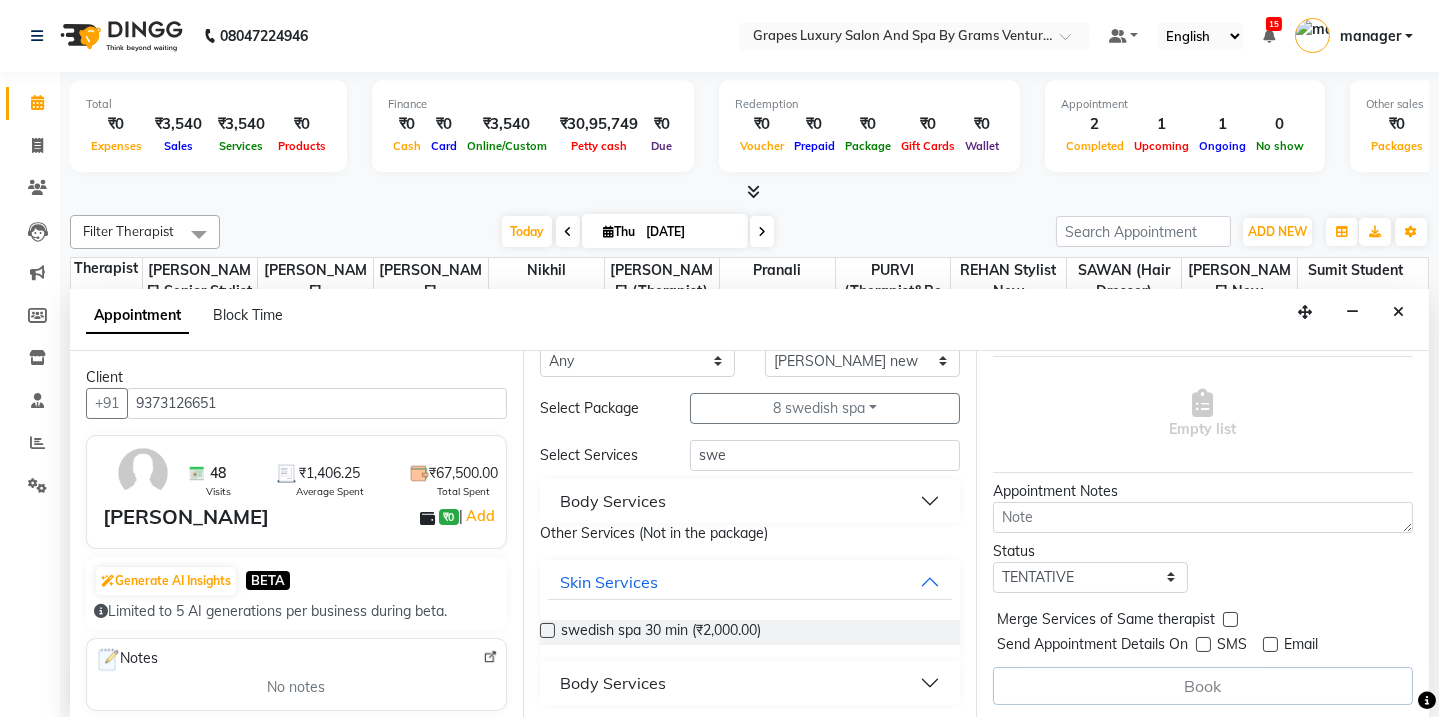 click on "Body Services" at bounding box center [750, 683] 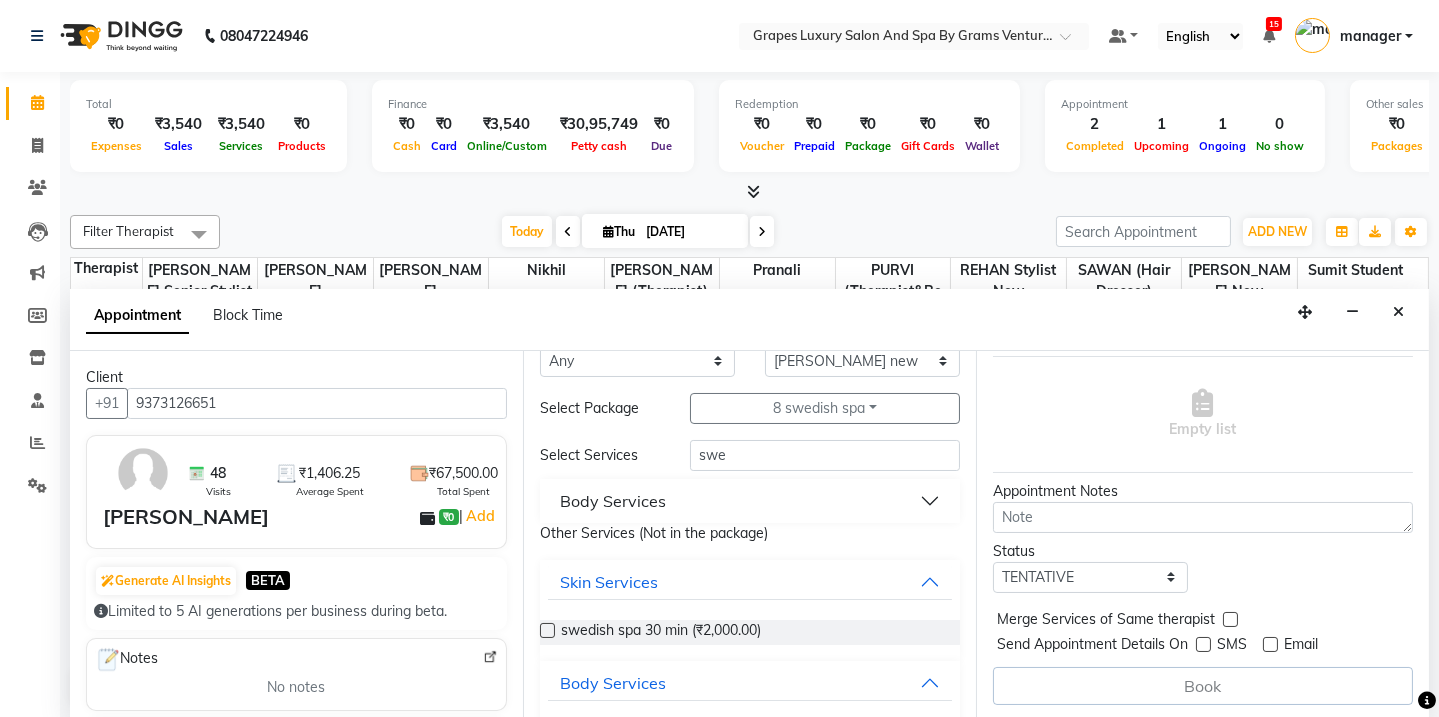 click at bounding box center (547, 630) 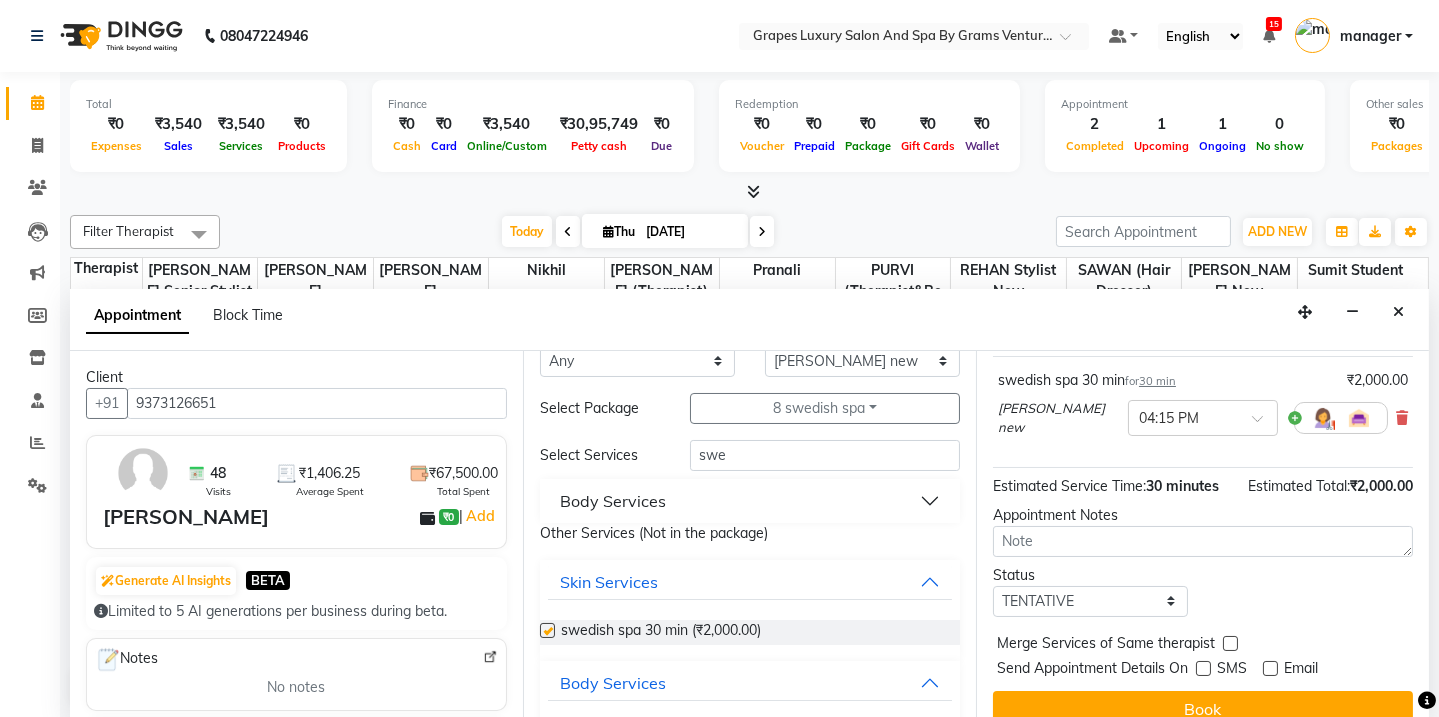 checkbox on "false" 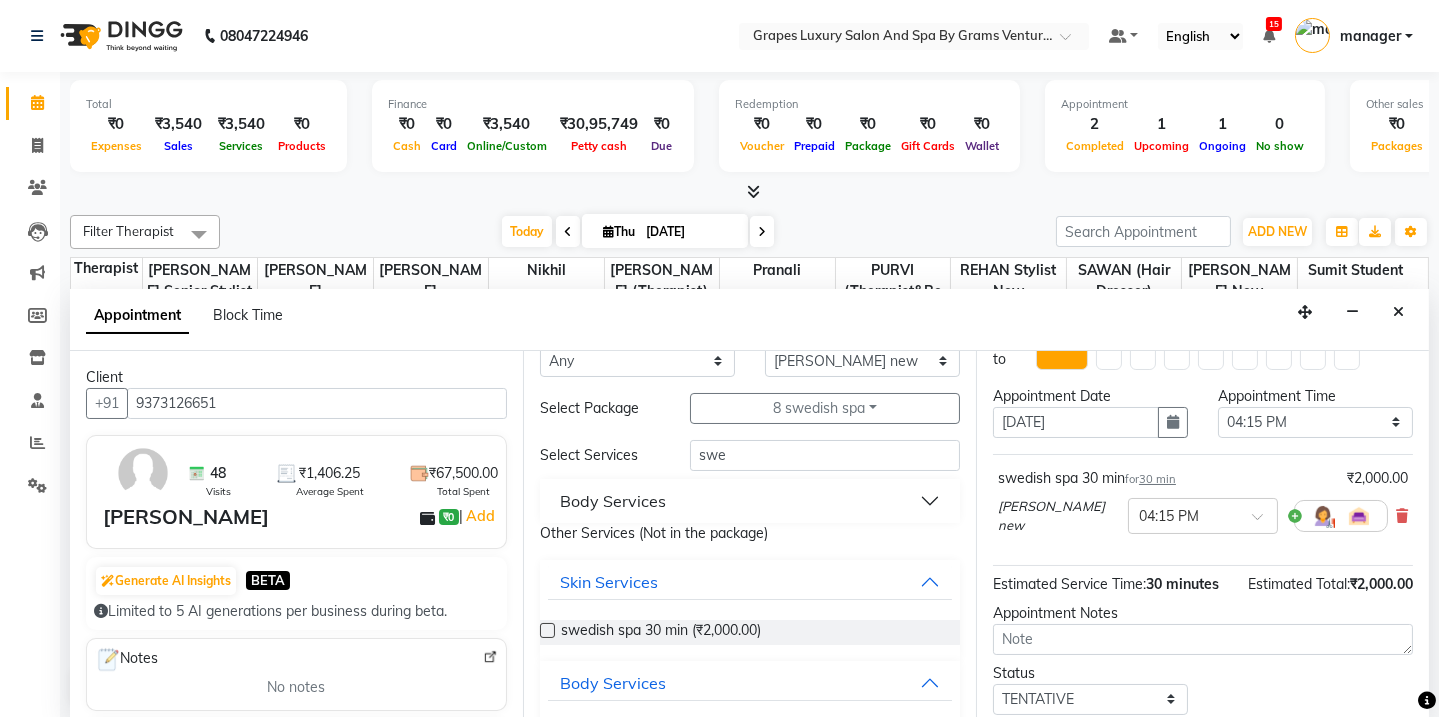 scroll, scrollTop: 0, scrollLeft: 0, axis: both 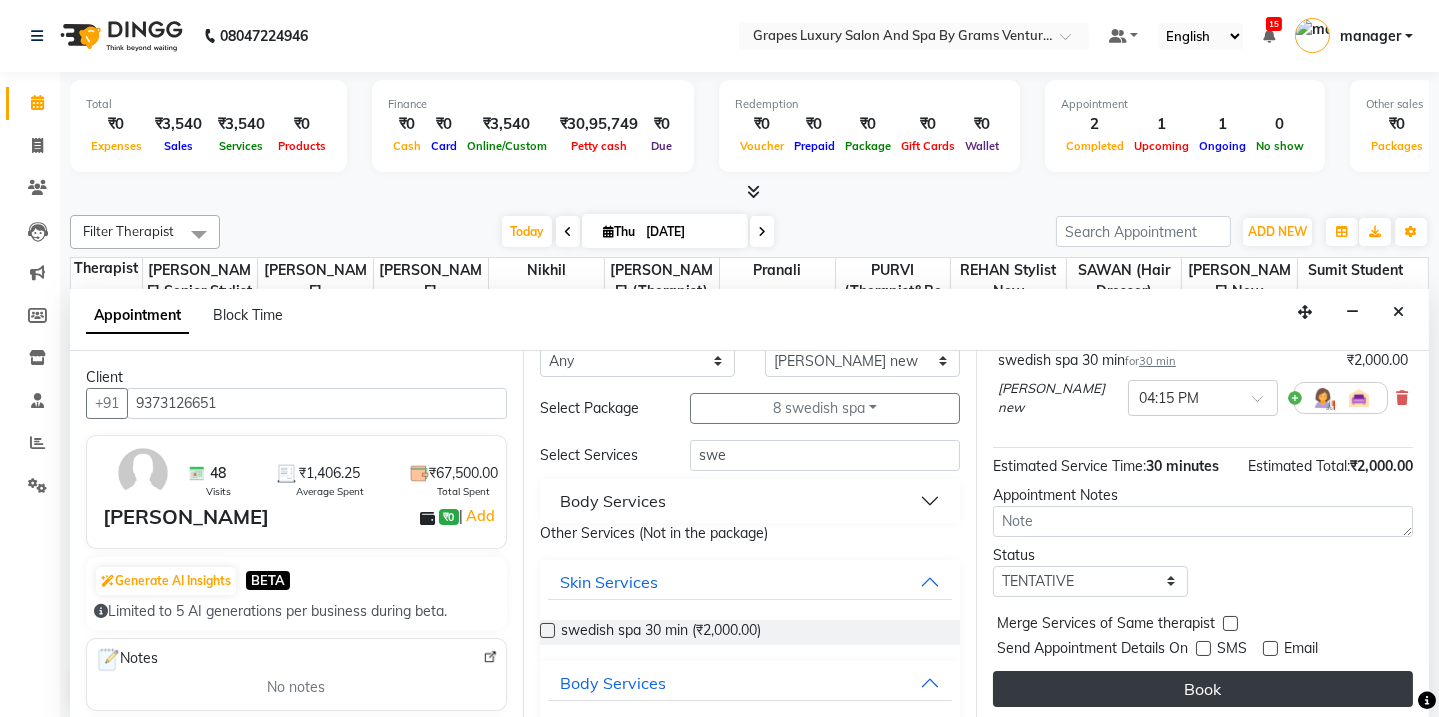 click on "Book" at bounding box center (1203, 689) 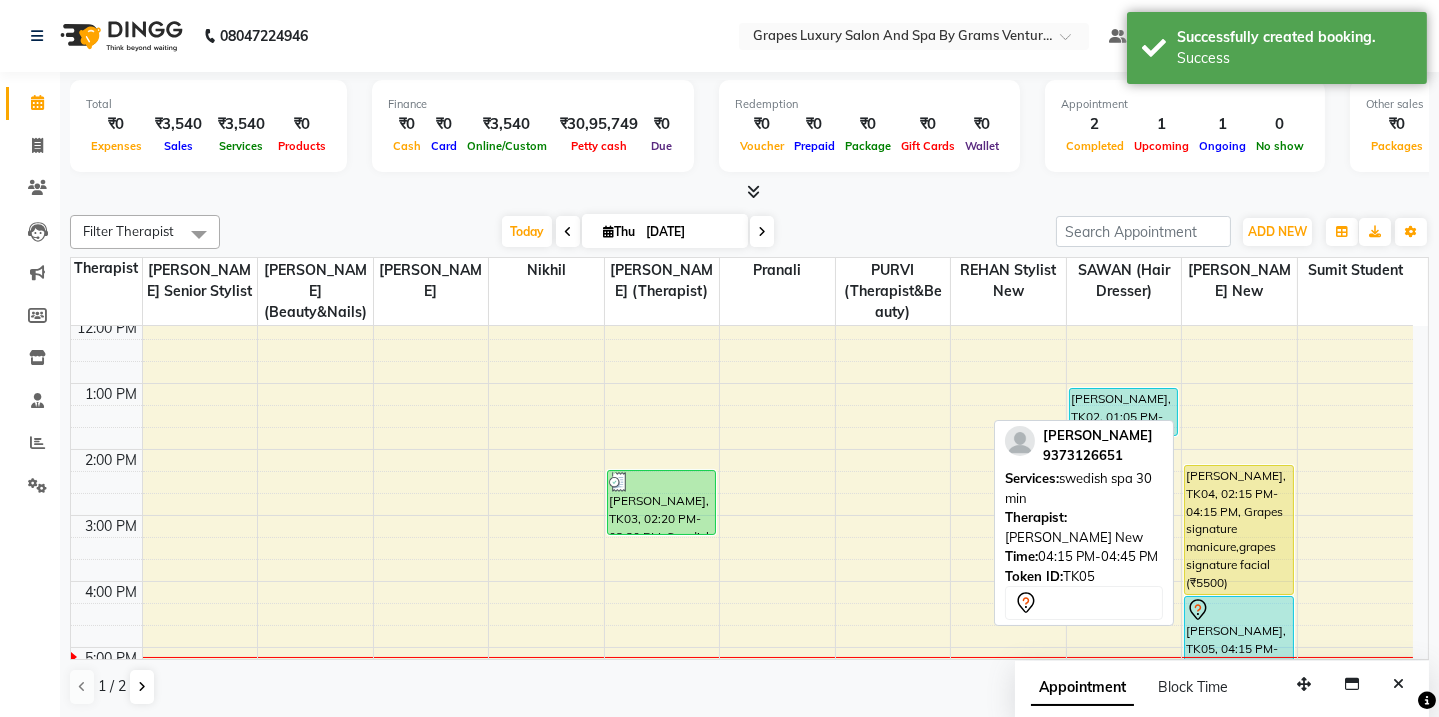 drag, startPoint x: 1250, startPoint y: 620, endPoint x: 1250, endPoint y: 640, distance: 20 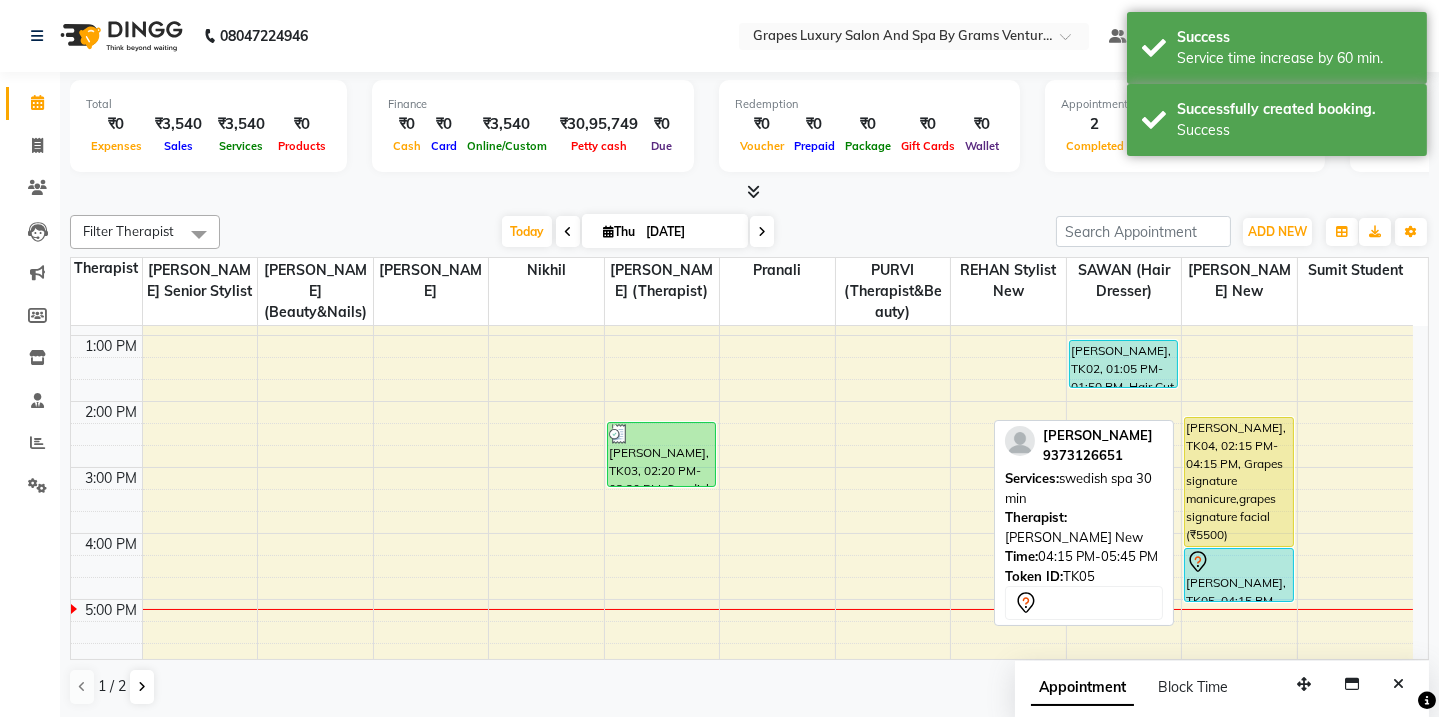 drag, startPoint x: 1252, startPoint y: 642, endPoint x: 1255, endPoint y: 617, distance: 25.179358 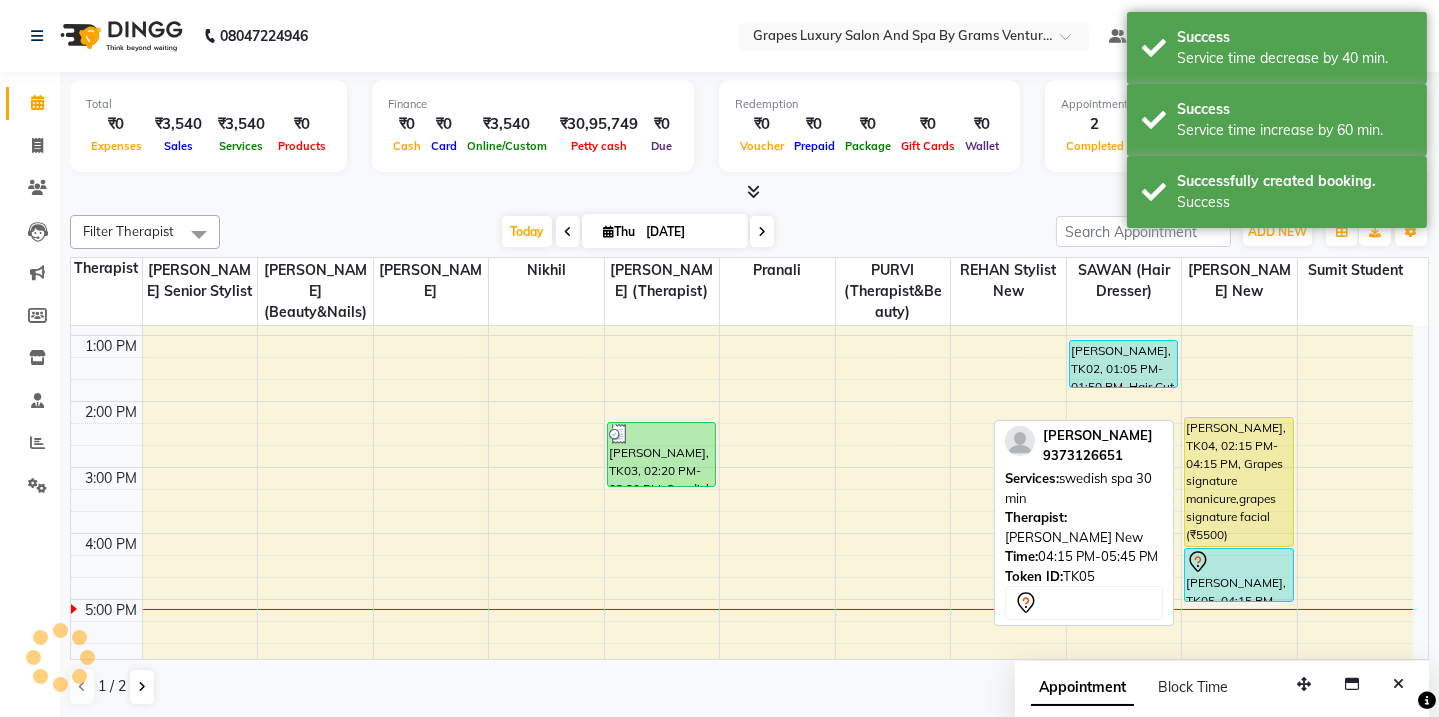 click on "[PERSON_NAME], TK05, 04:15 PM-05:05 PM, swedish spa 30 min" at bounding box center (1239, 575) 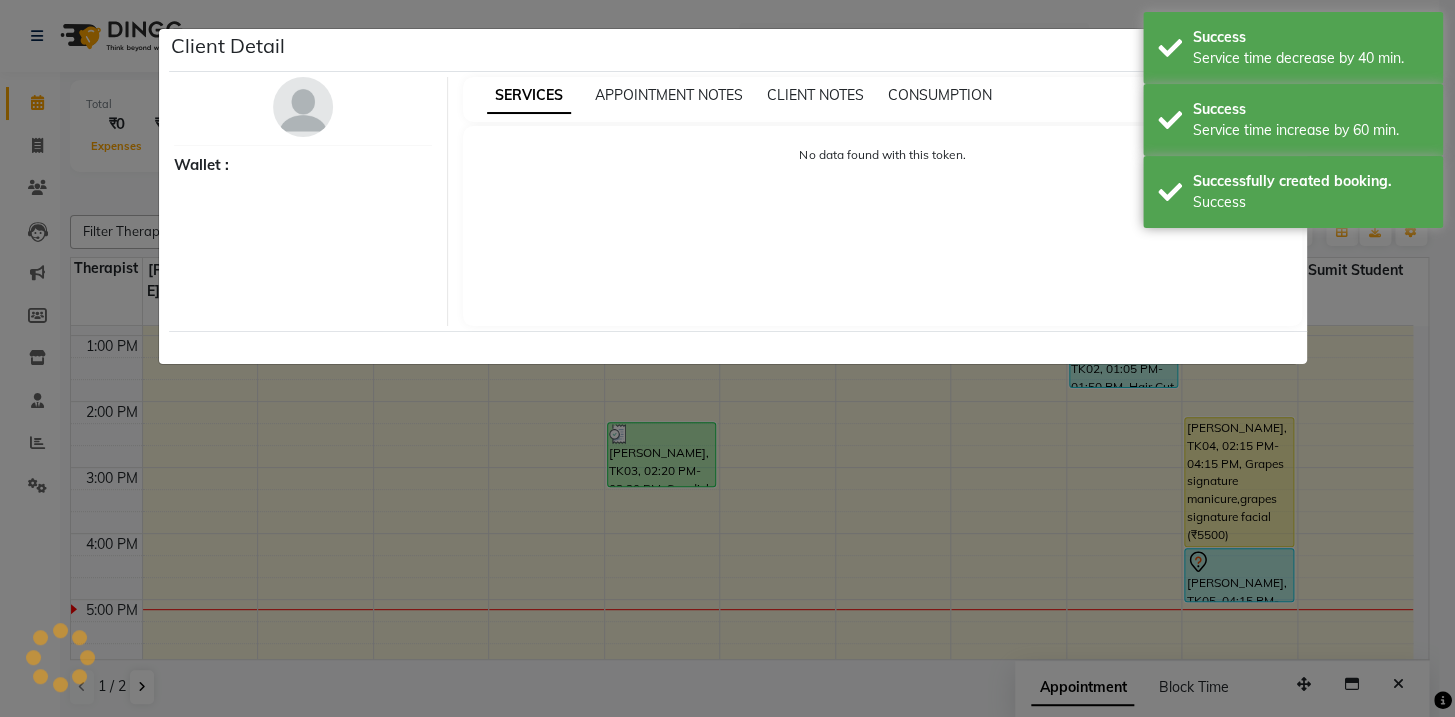 select on "7" 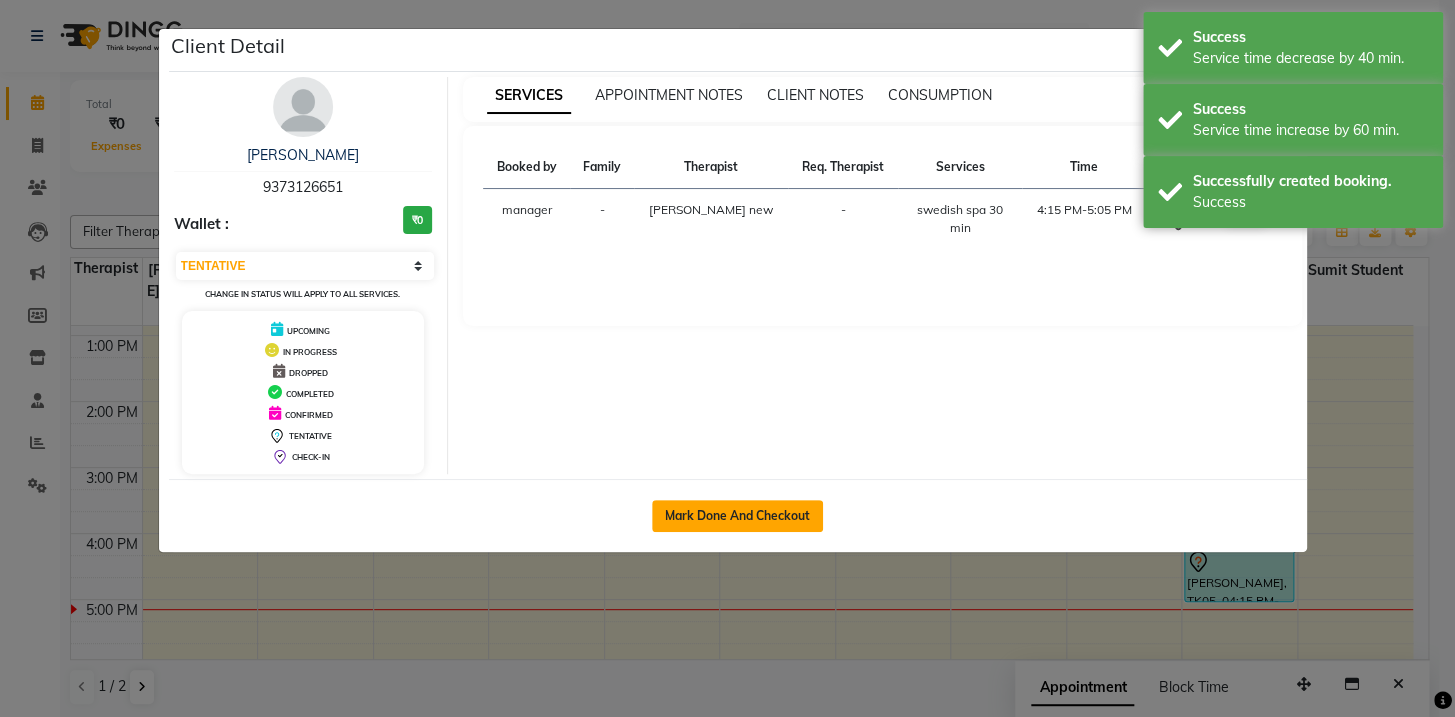 click on "Mark Done And Checkout" 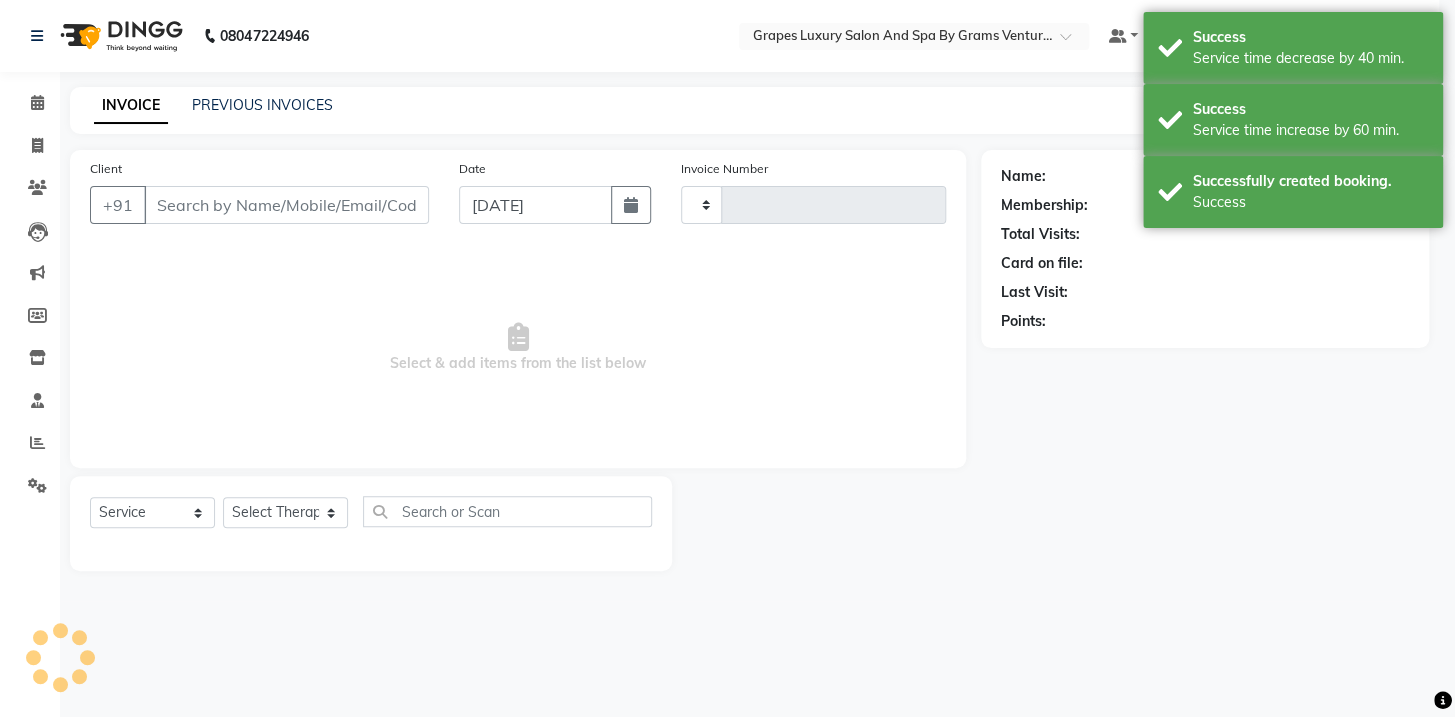 type on "1612" 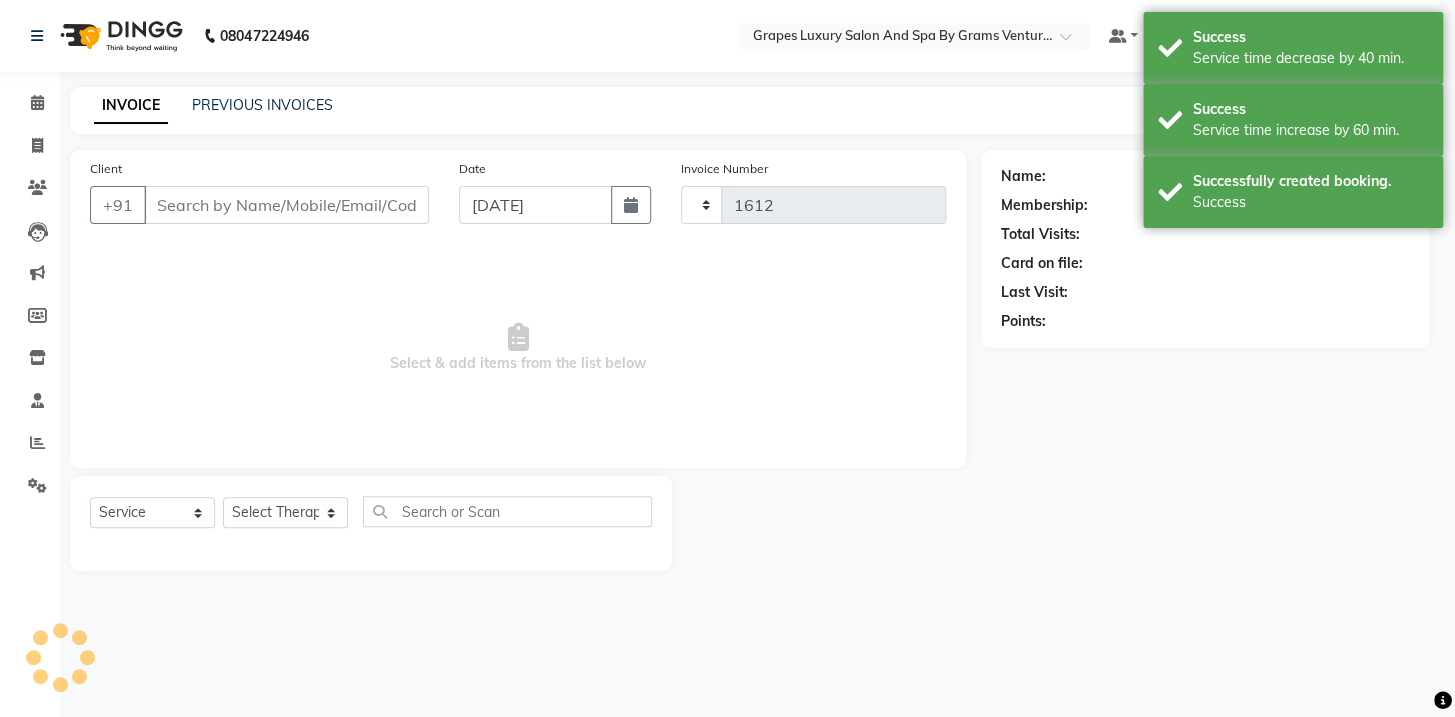select on "3585" 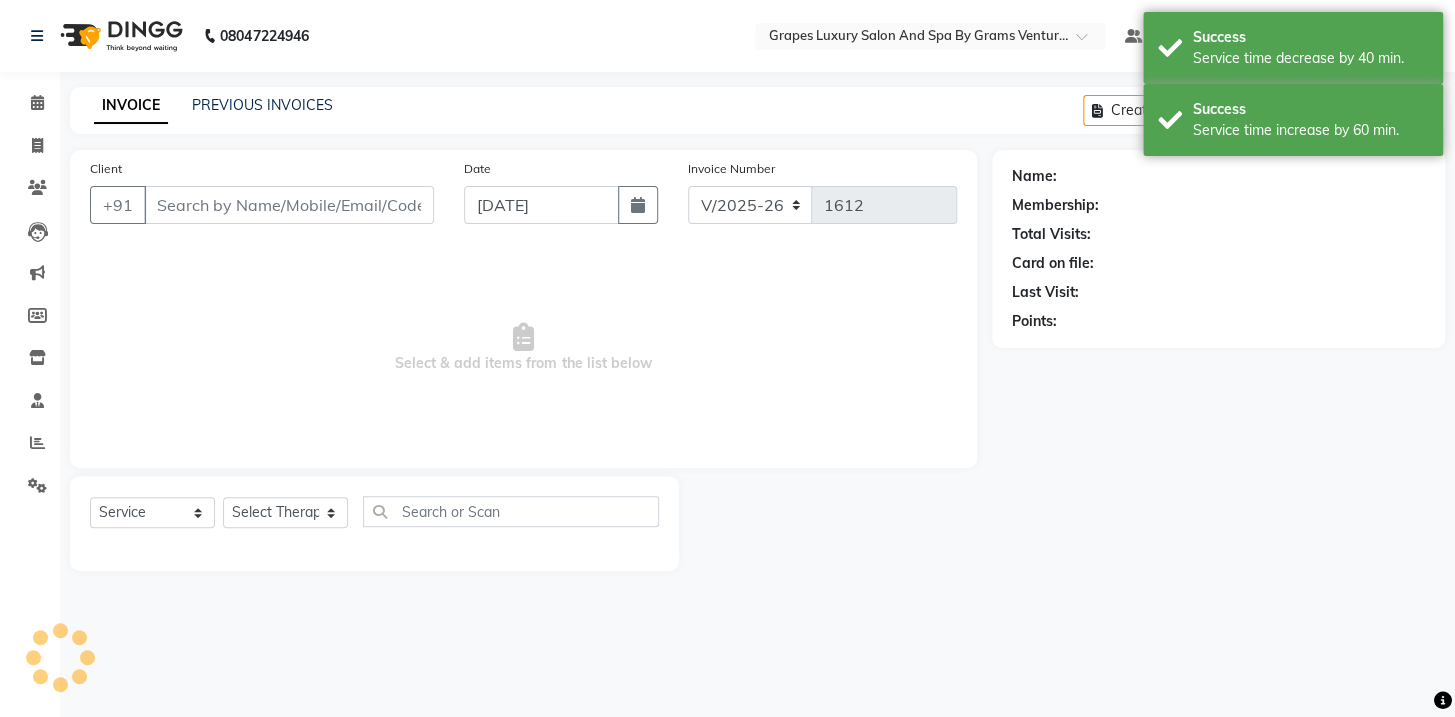 type on "9373126651" 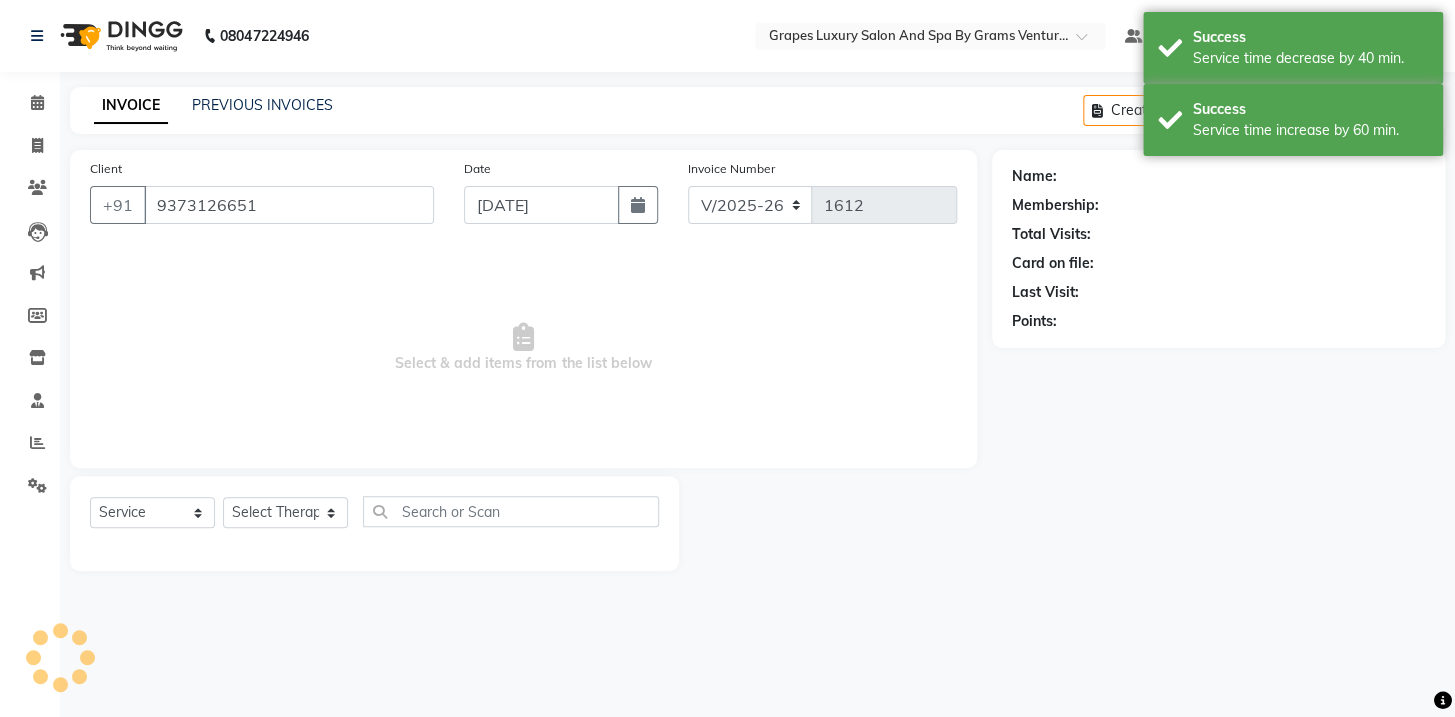 select on "77162" 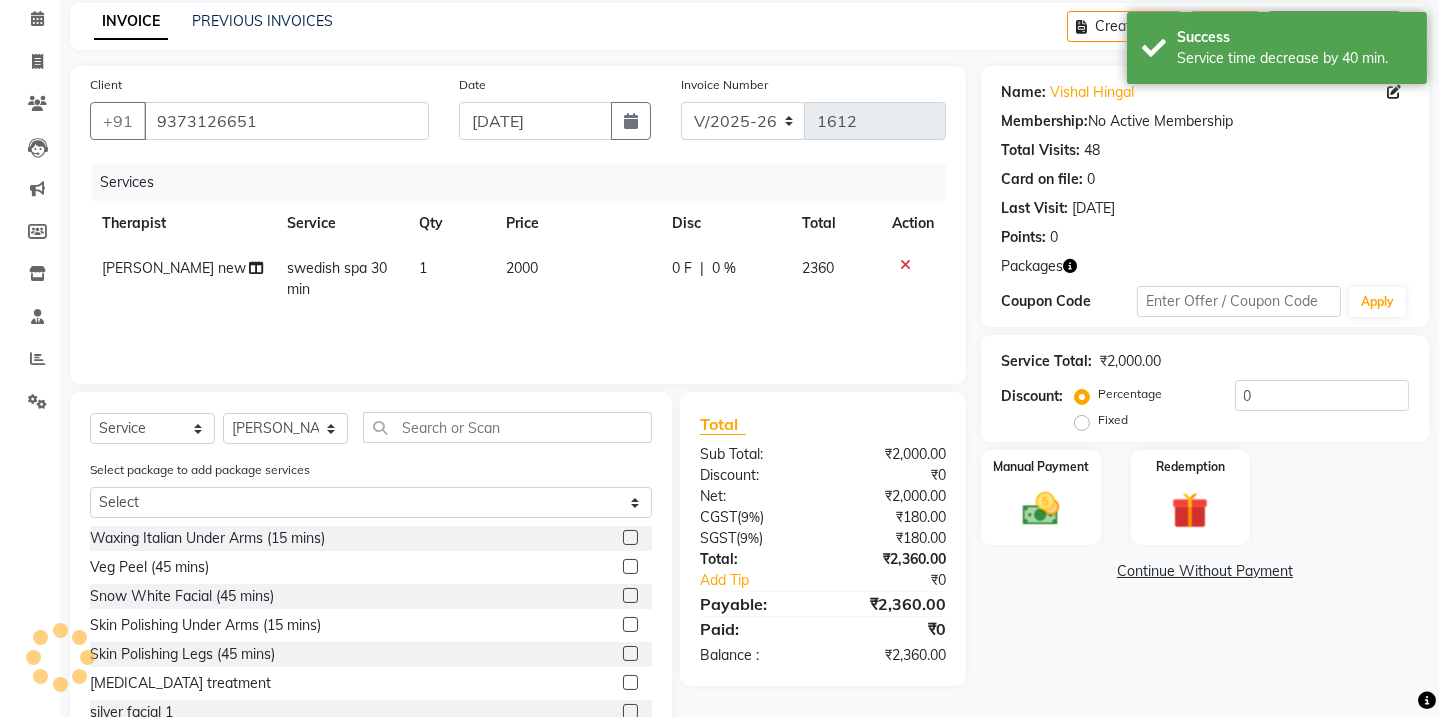 scroll, scrollTop: 151, scrollLeft: 0, axis: vertical 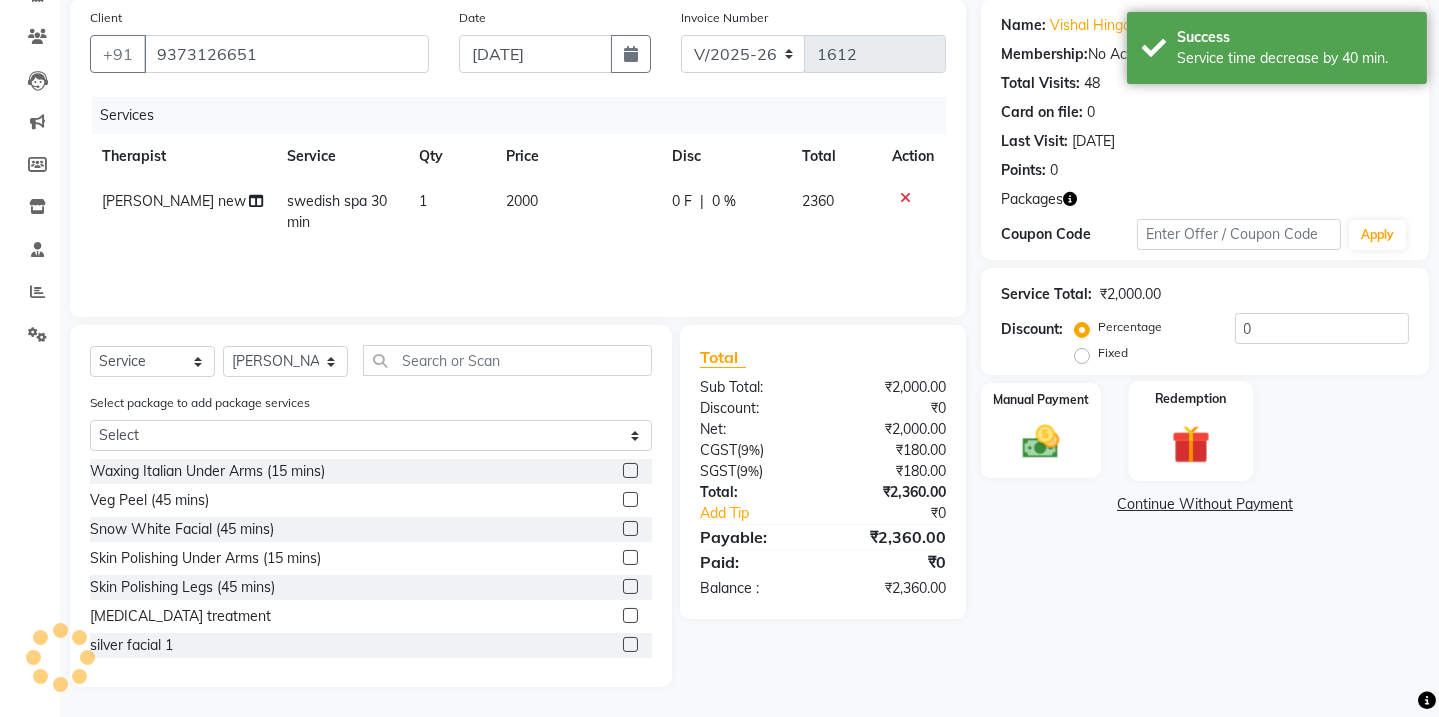 click 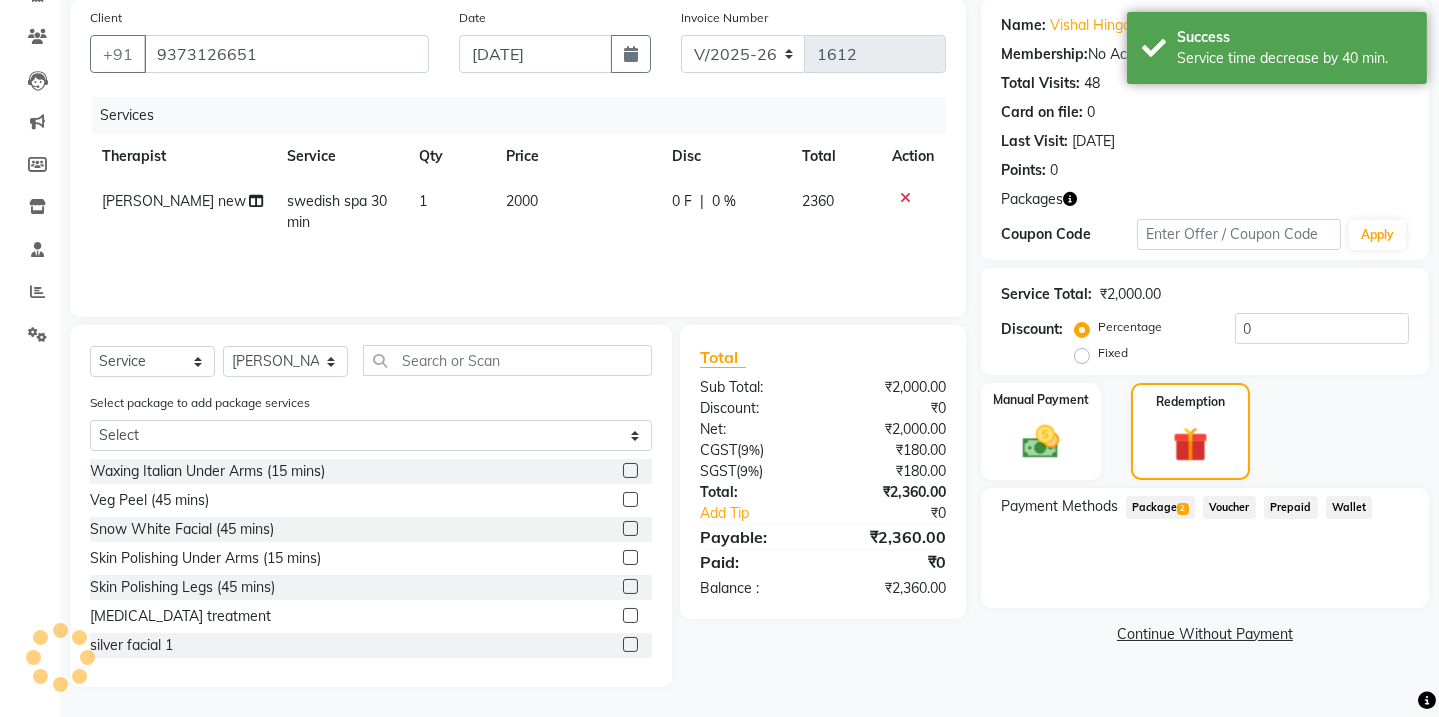 click on "Package  2" 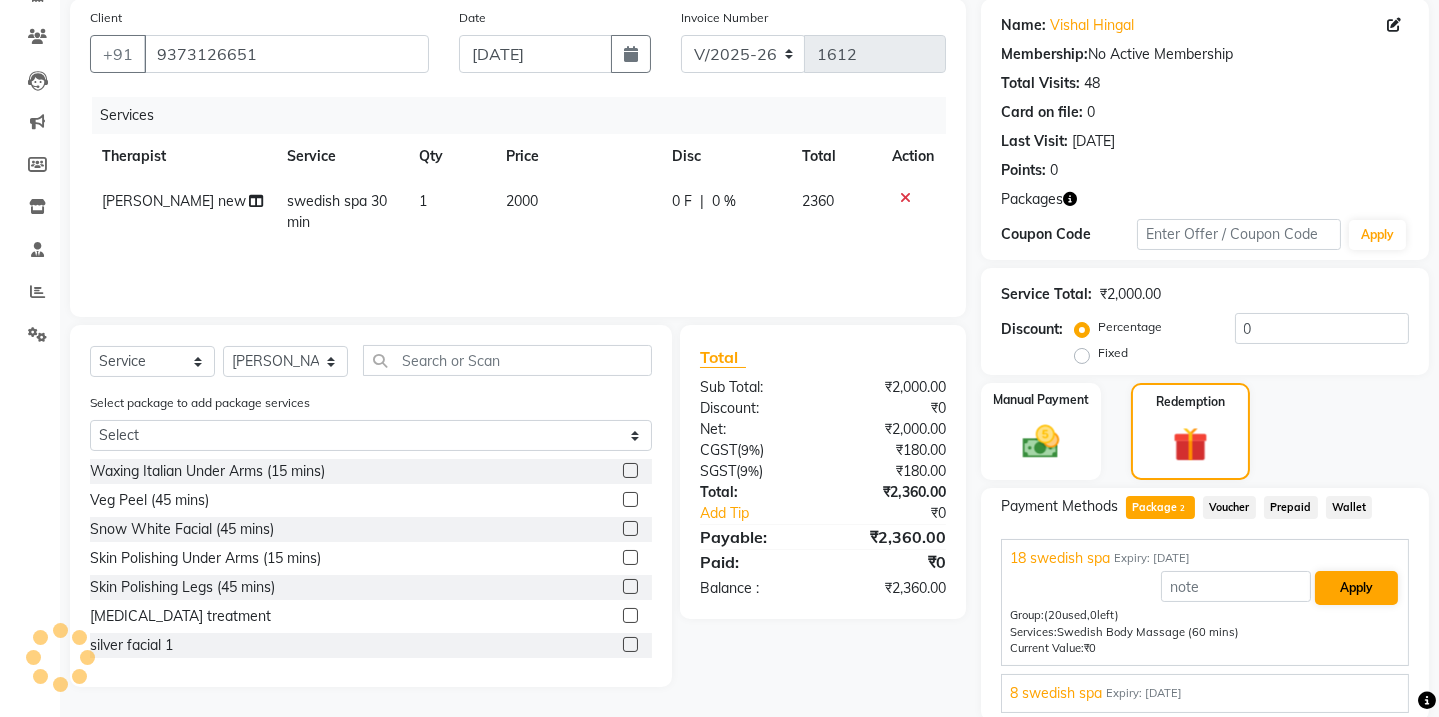 scroll, scrollTop: 225, scrollLeft: 0, axis: vertical 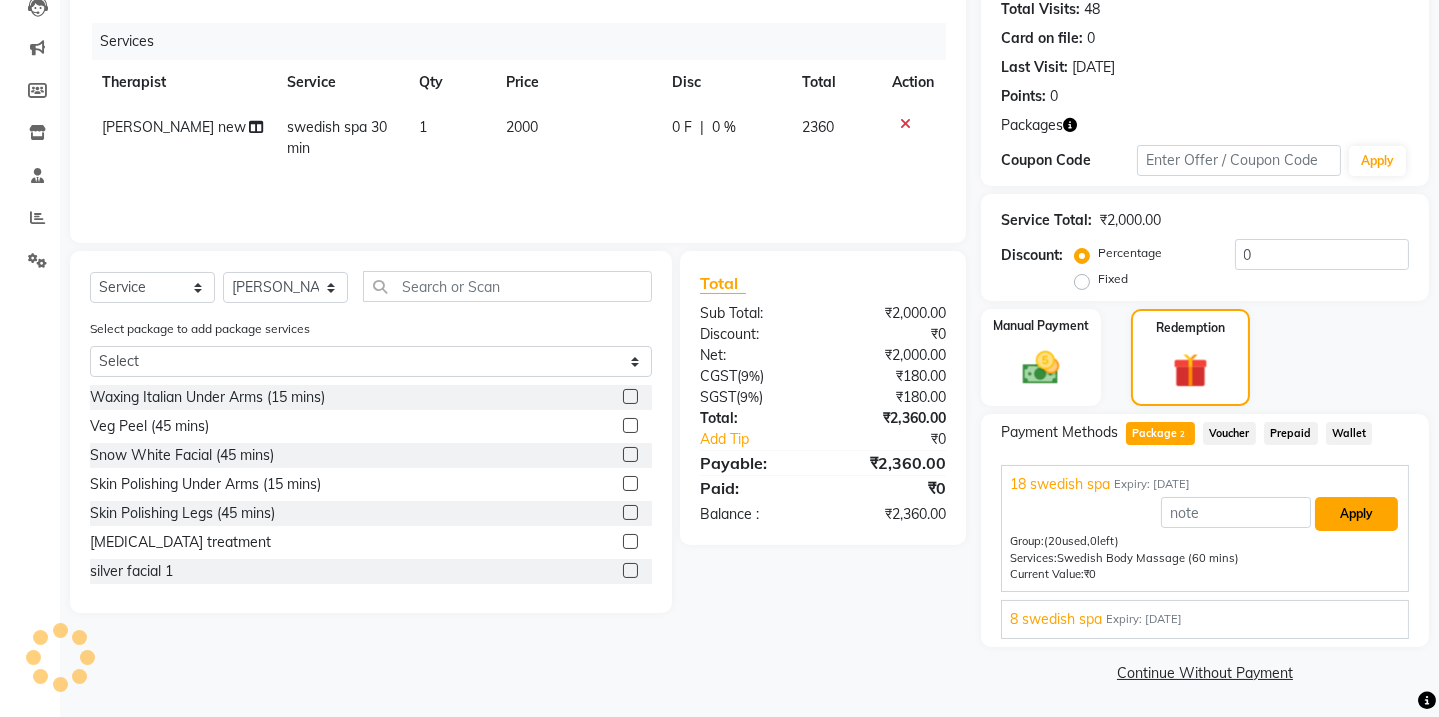 click on "Apply" at bounding box center (1356, 514) 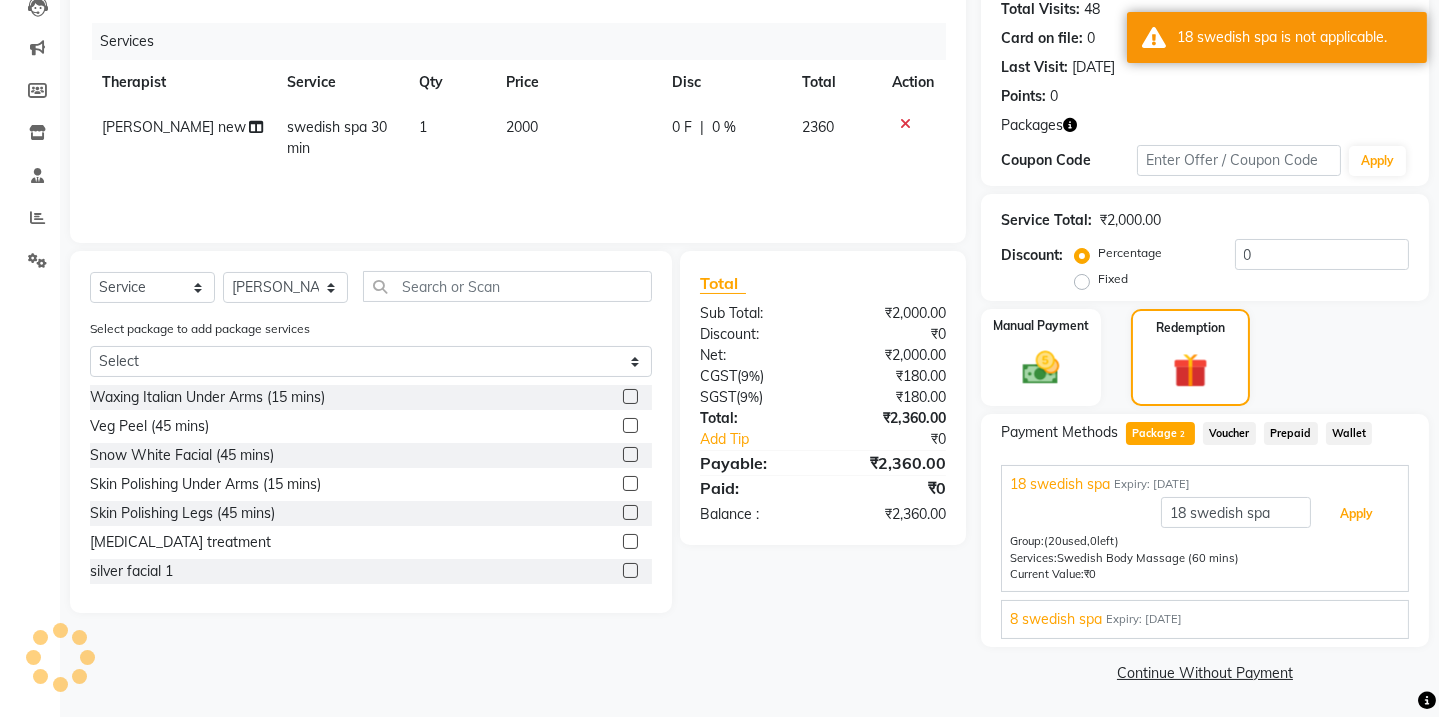 scroll, scrollTop: 43, scrollLeft: 0, axis: vertical 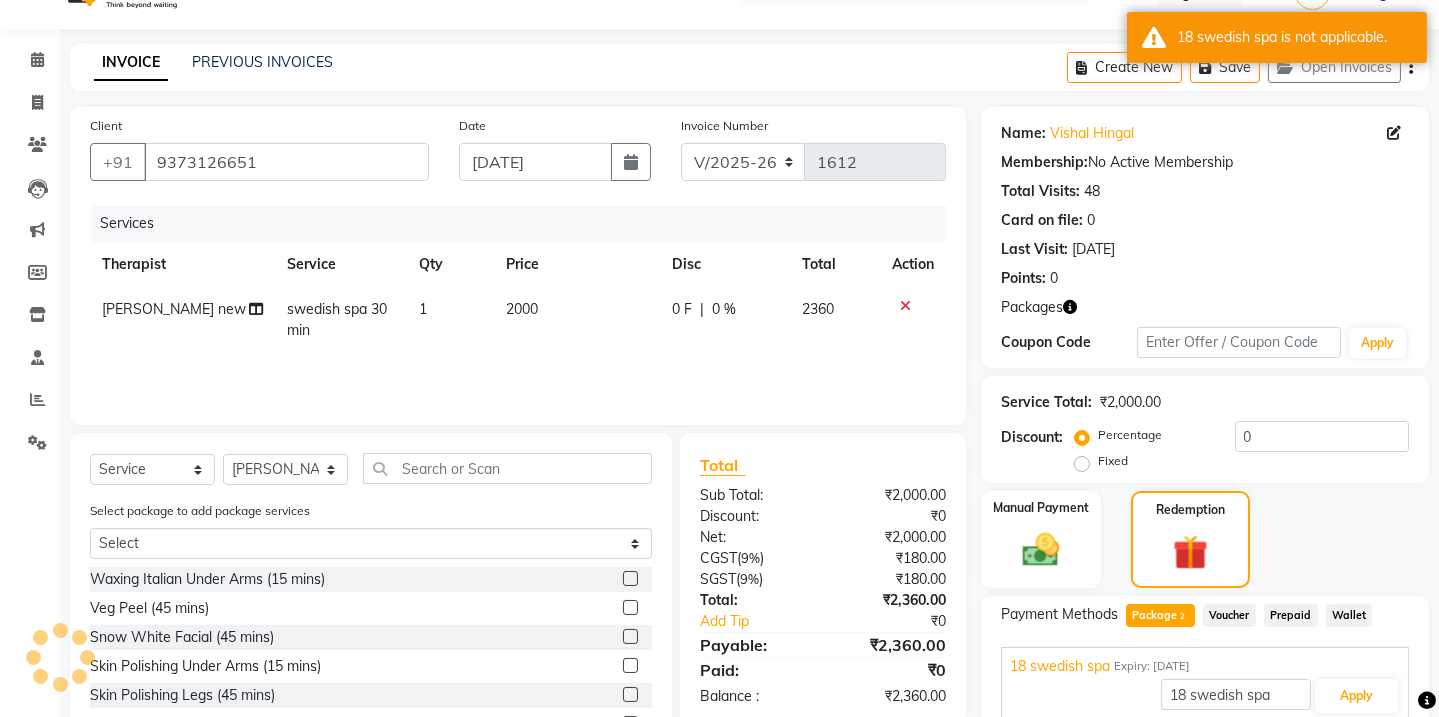 click on "swedish spa 30 min" 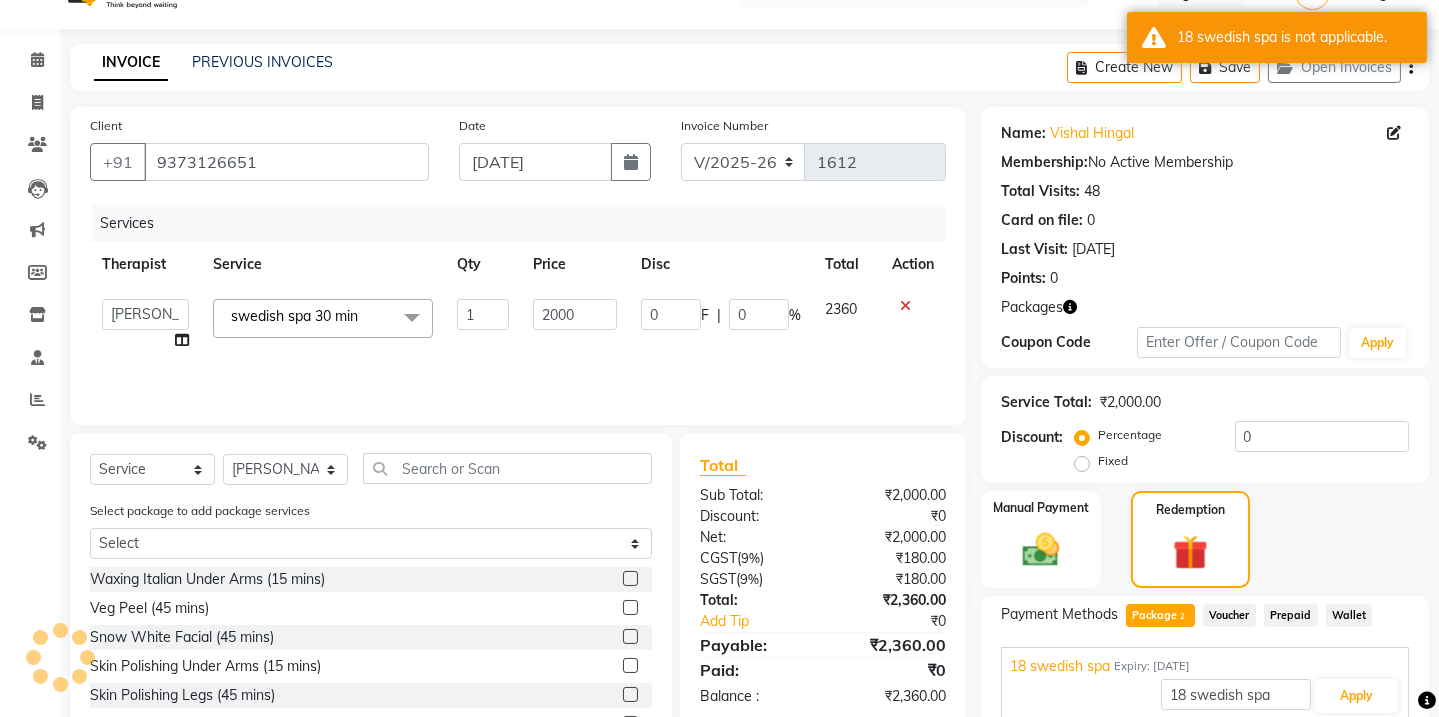 click on "swedish spa 30 min  x" 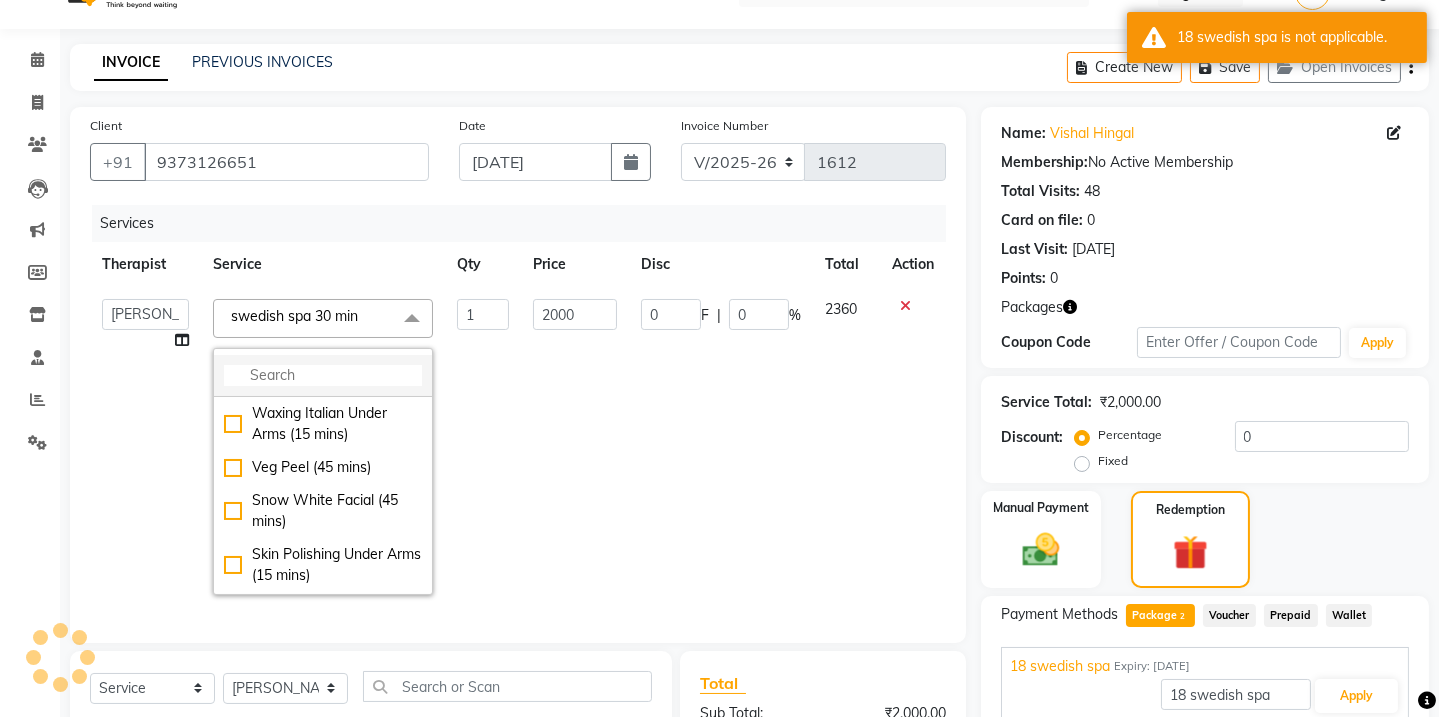 click 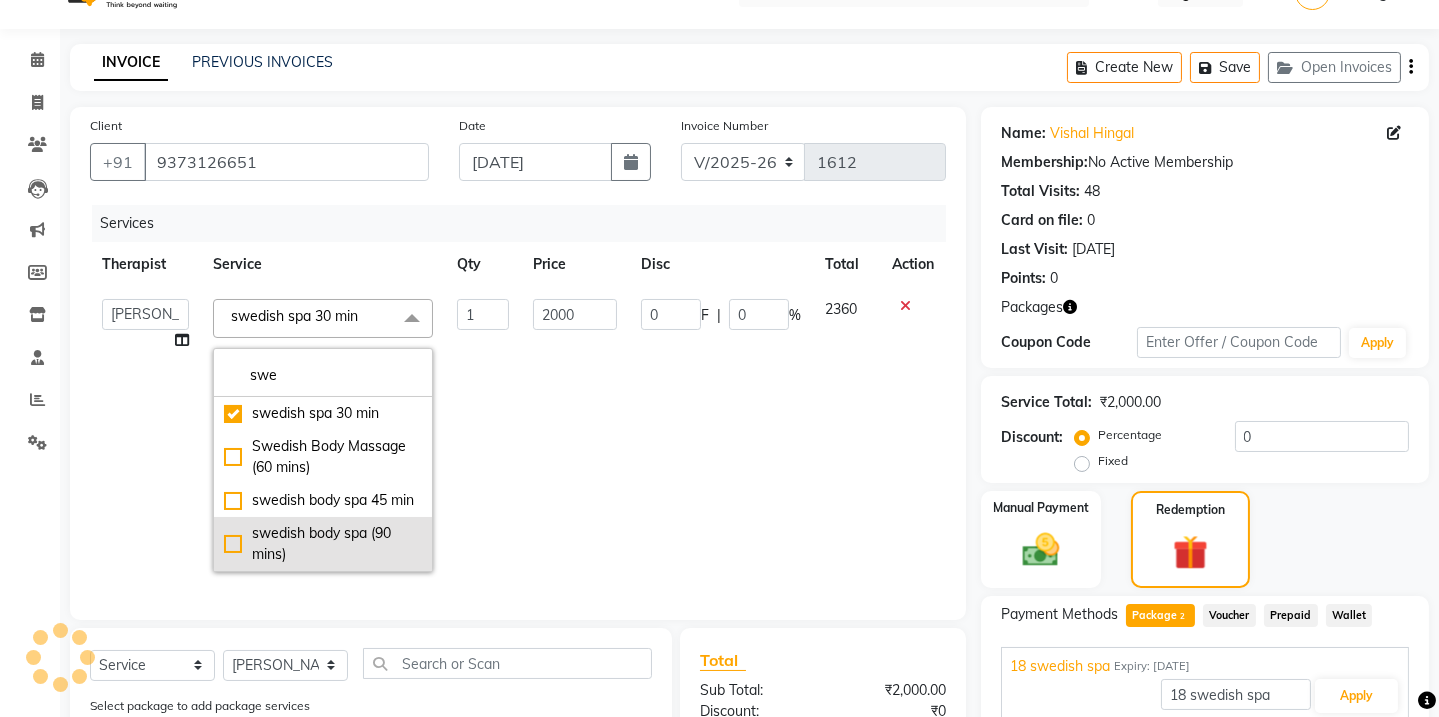type on "swe" 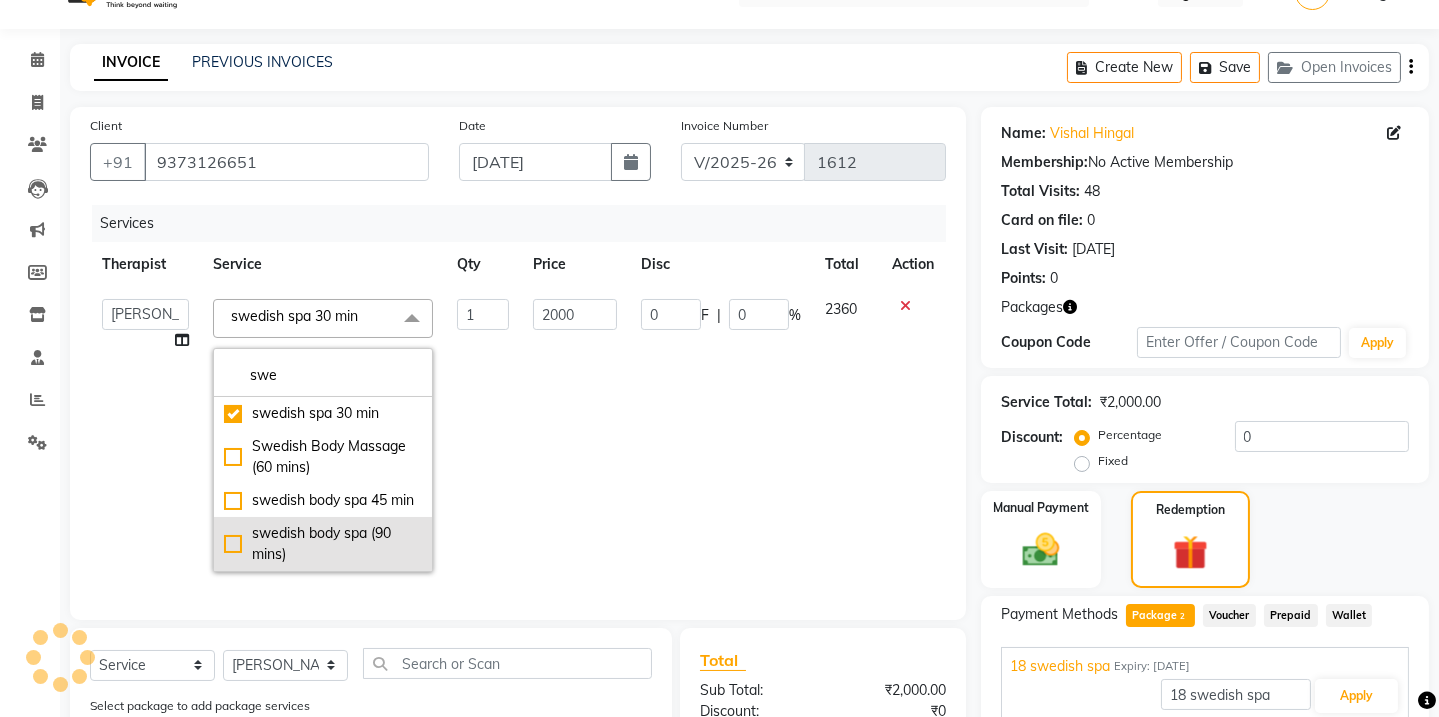 click on "swedish body spa (90 mins)" 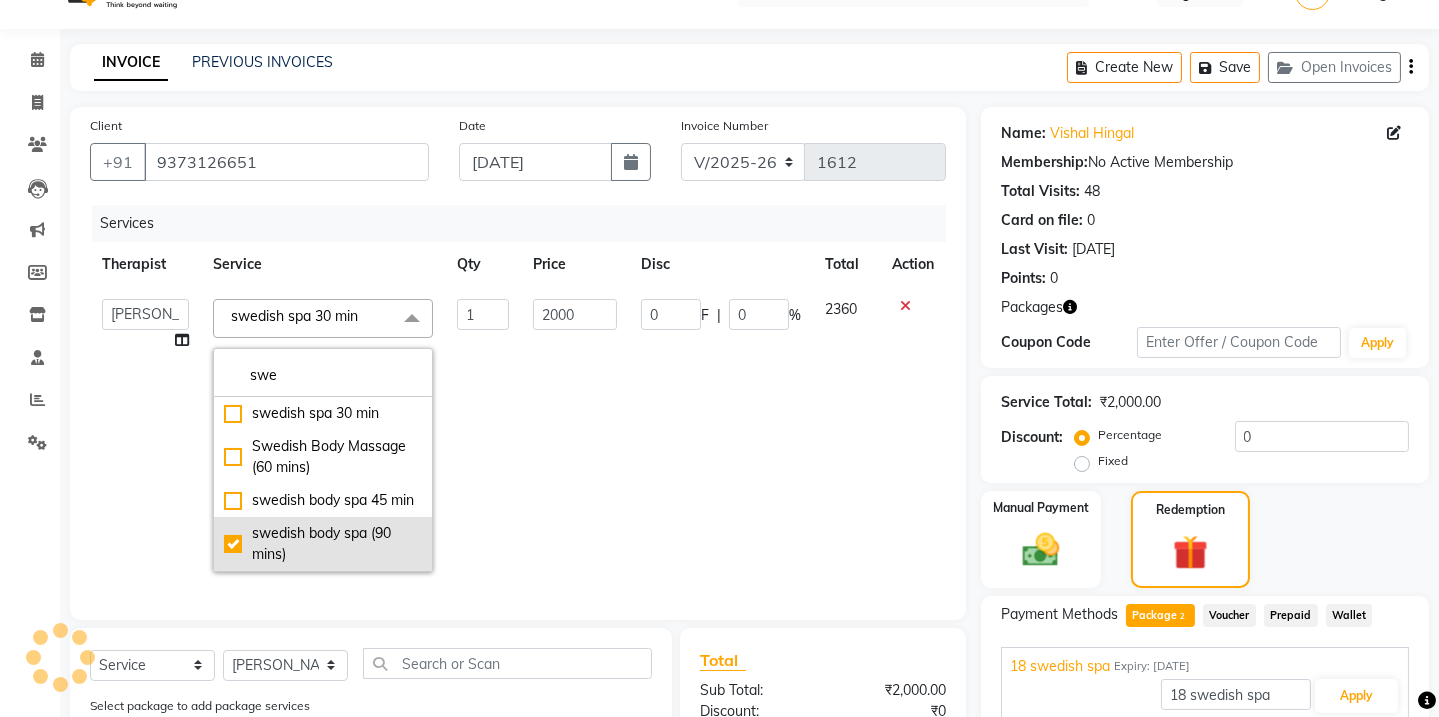 checkbox on "false" 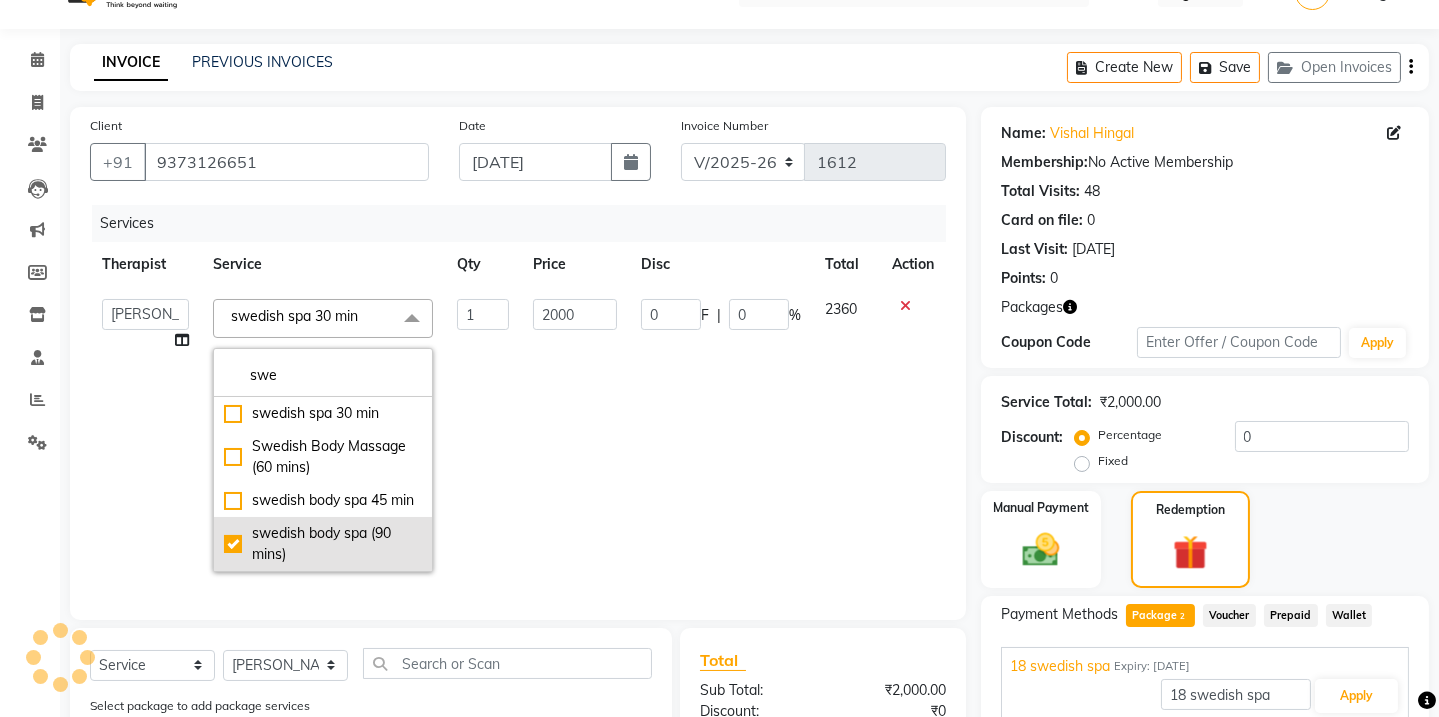 checkbox on "true" 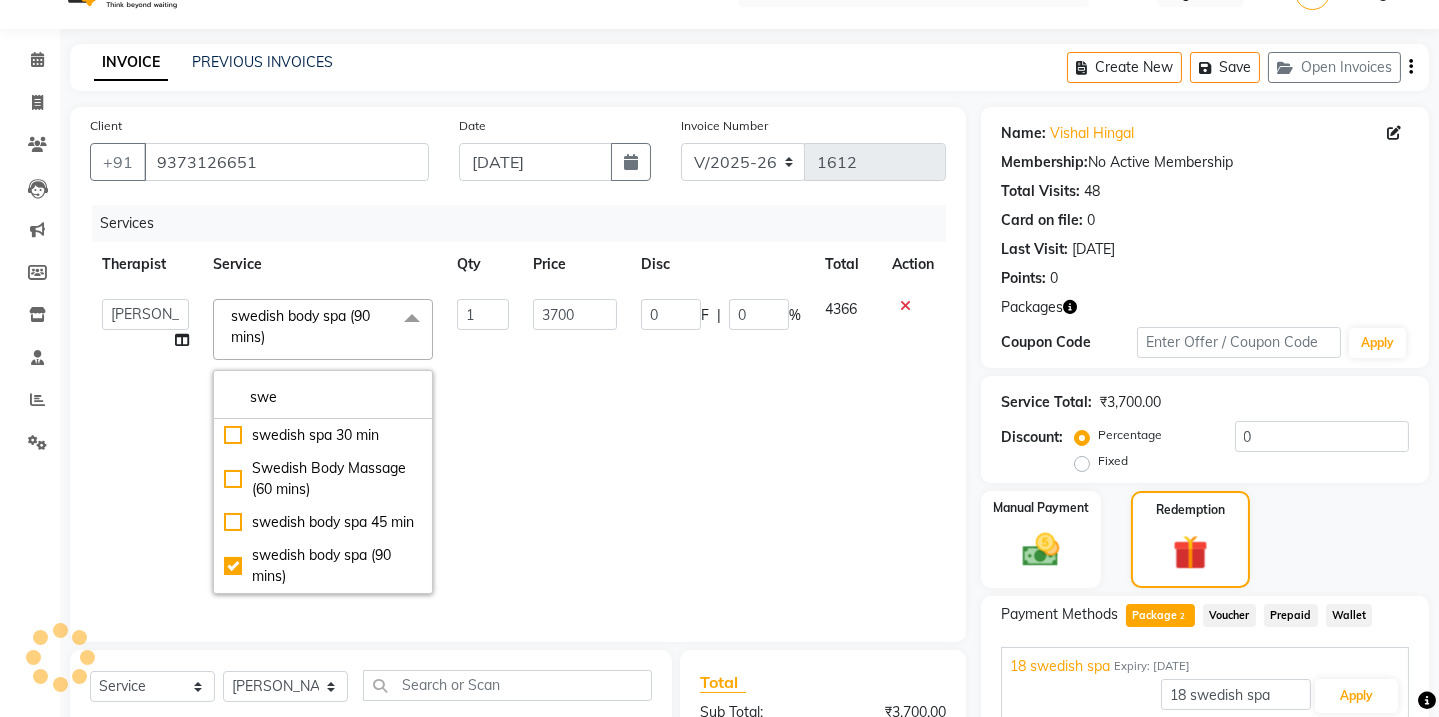 click on "0 F | 0 %" 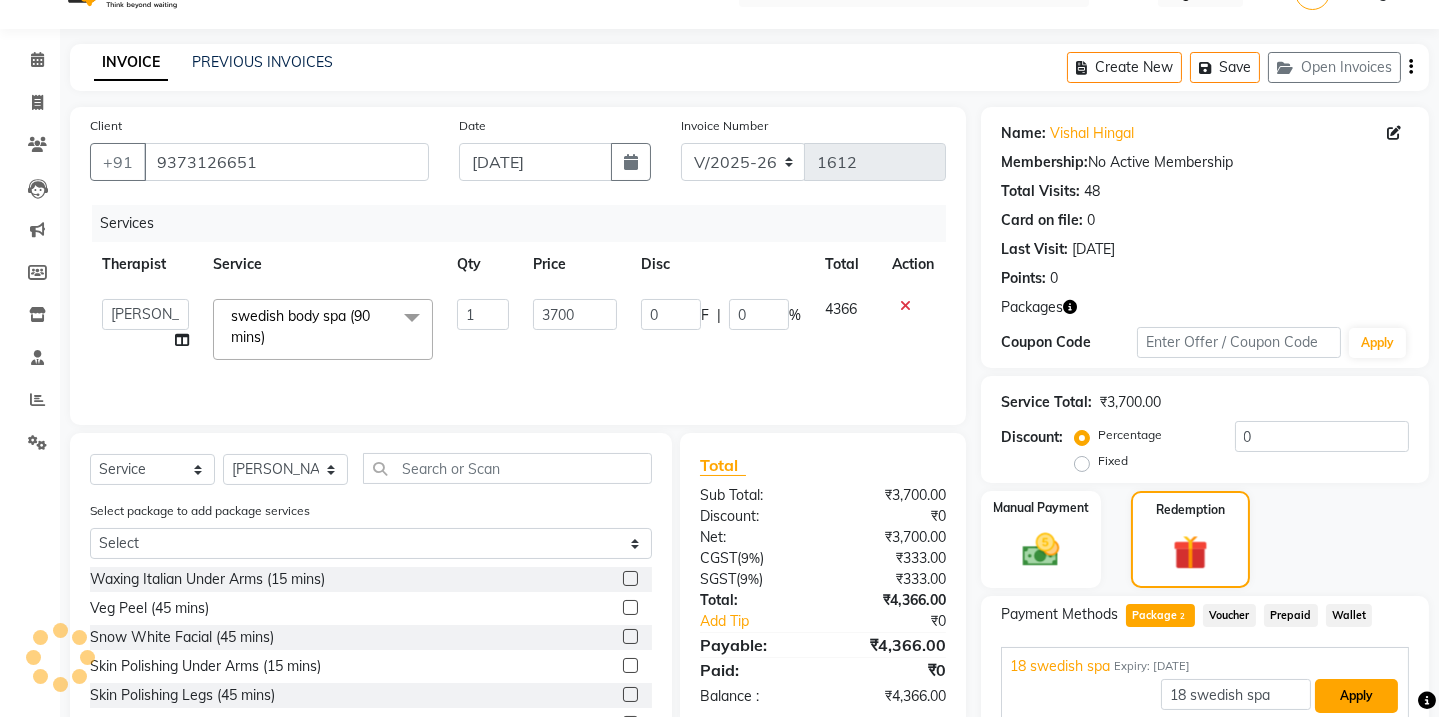 click on "Apply" at bounding box center (1356, 696) 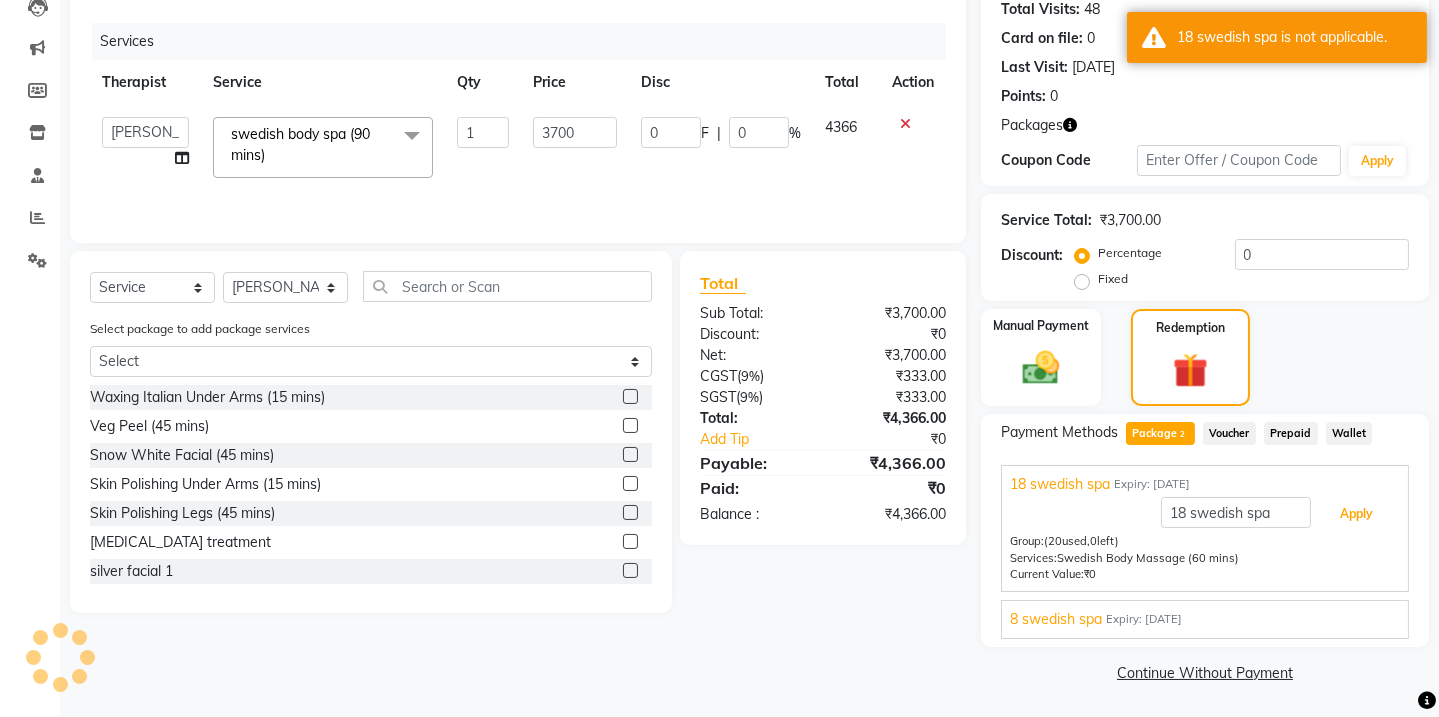 scroll, scrollTop: 134, scrollLeft: 0, axis: vertical 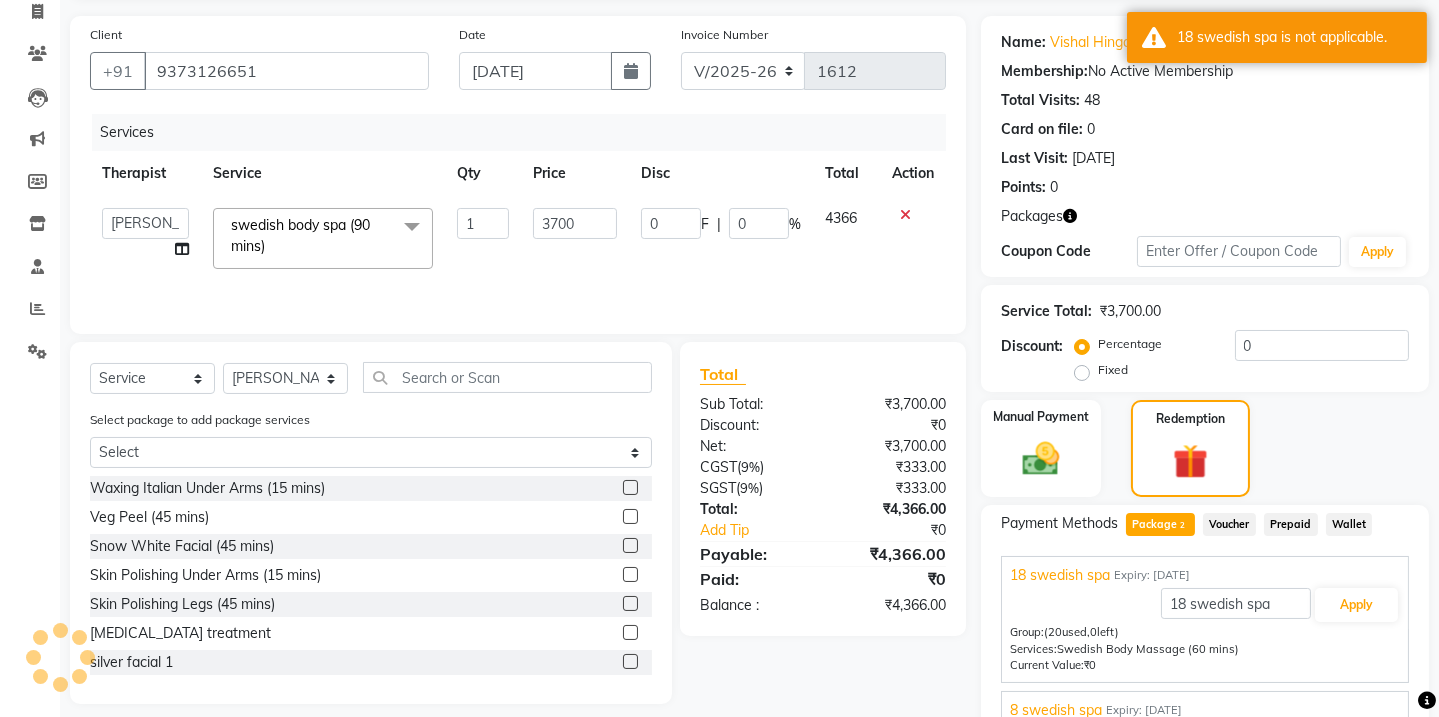 click 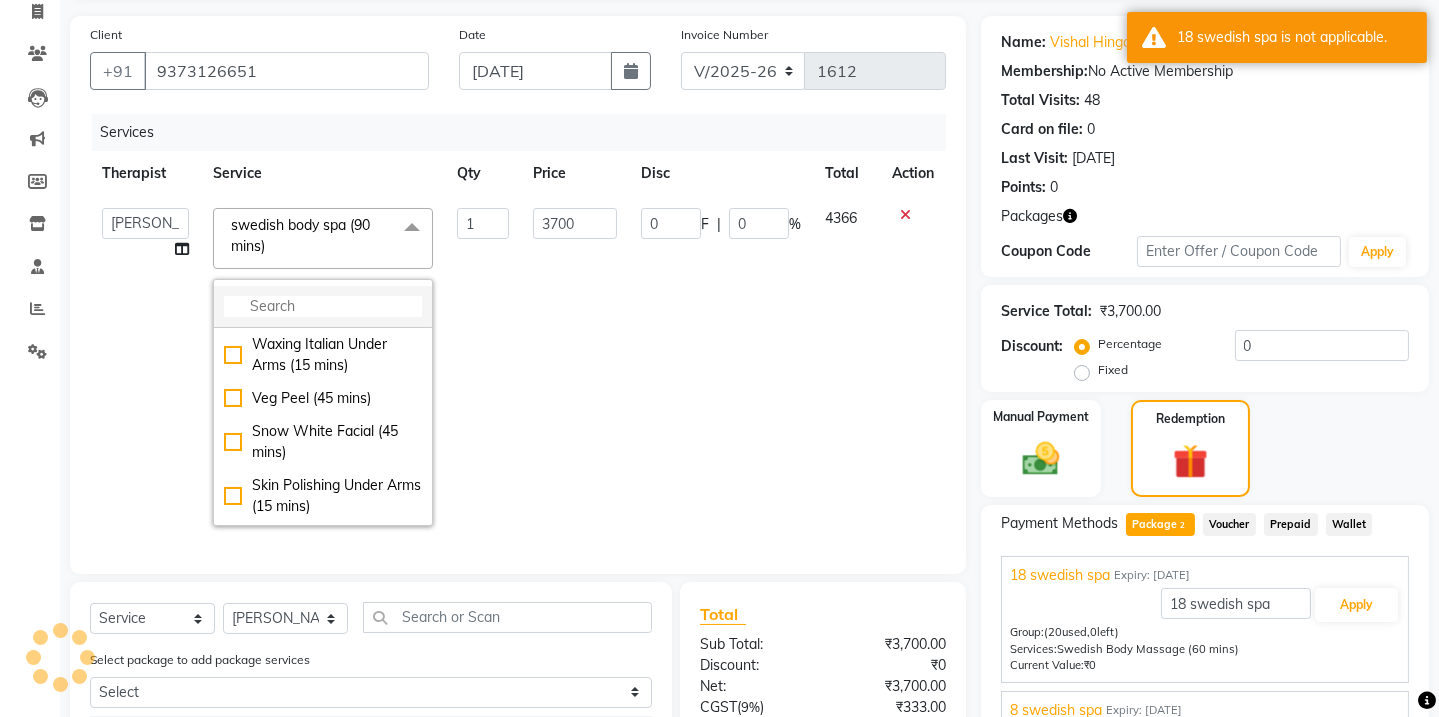 click 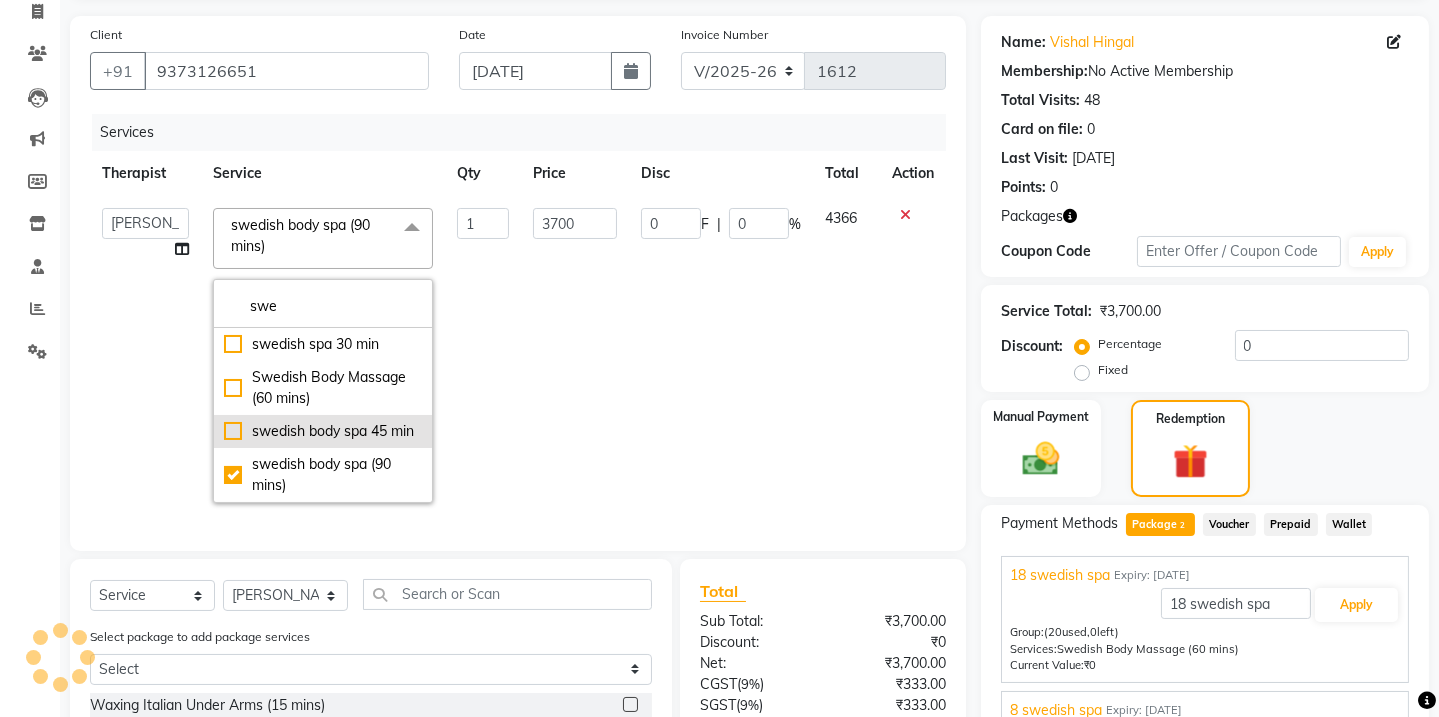 type on "swe" 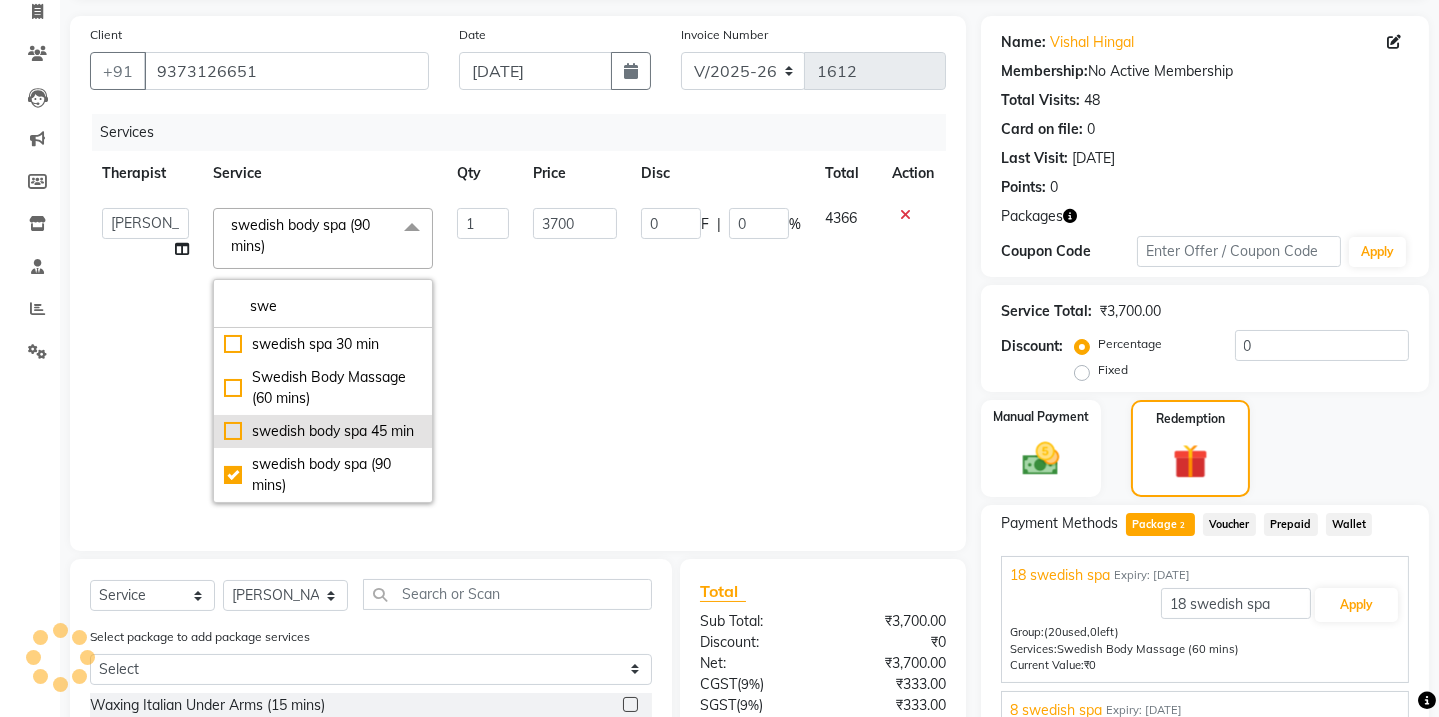 click on "swedish body spa 45 min" 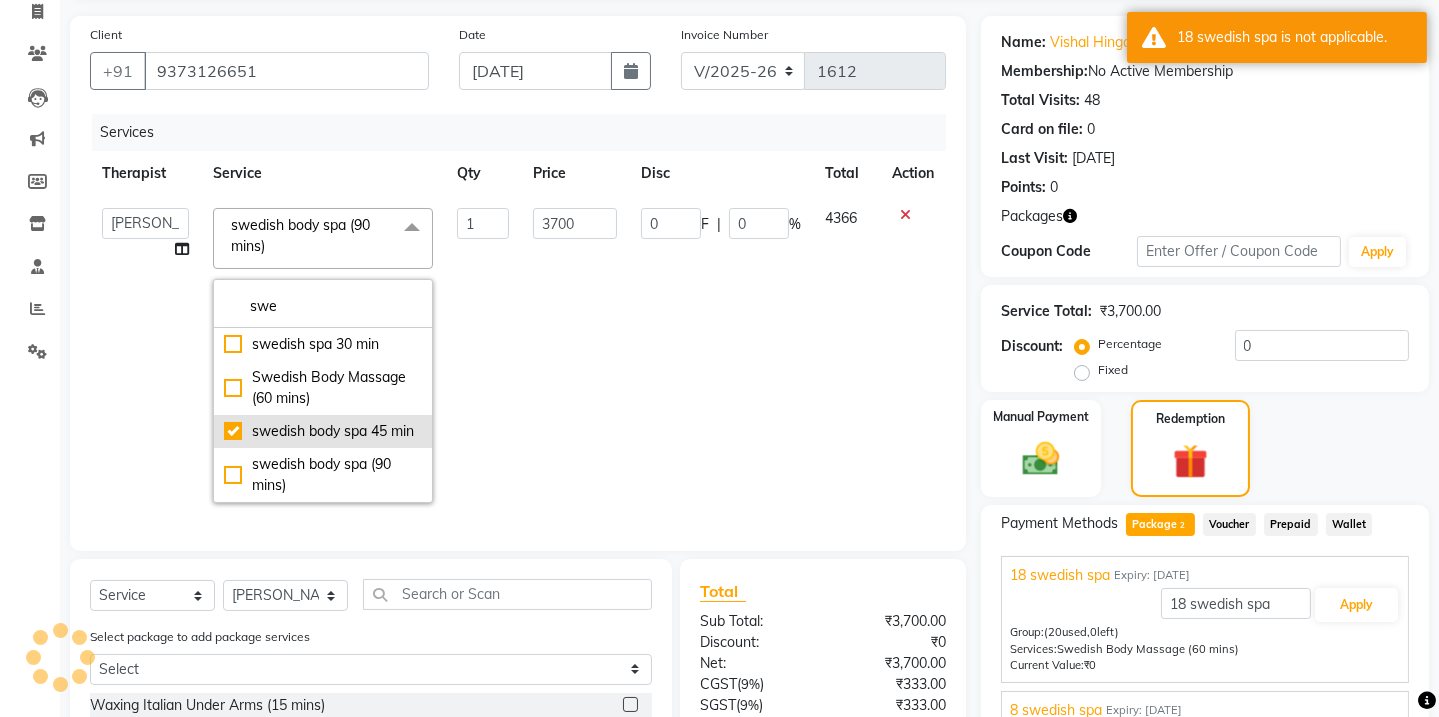 checkbox on "true" 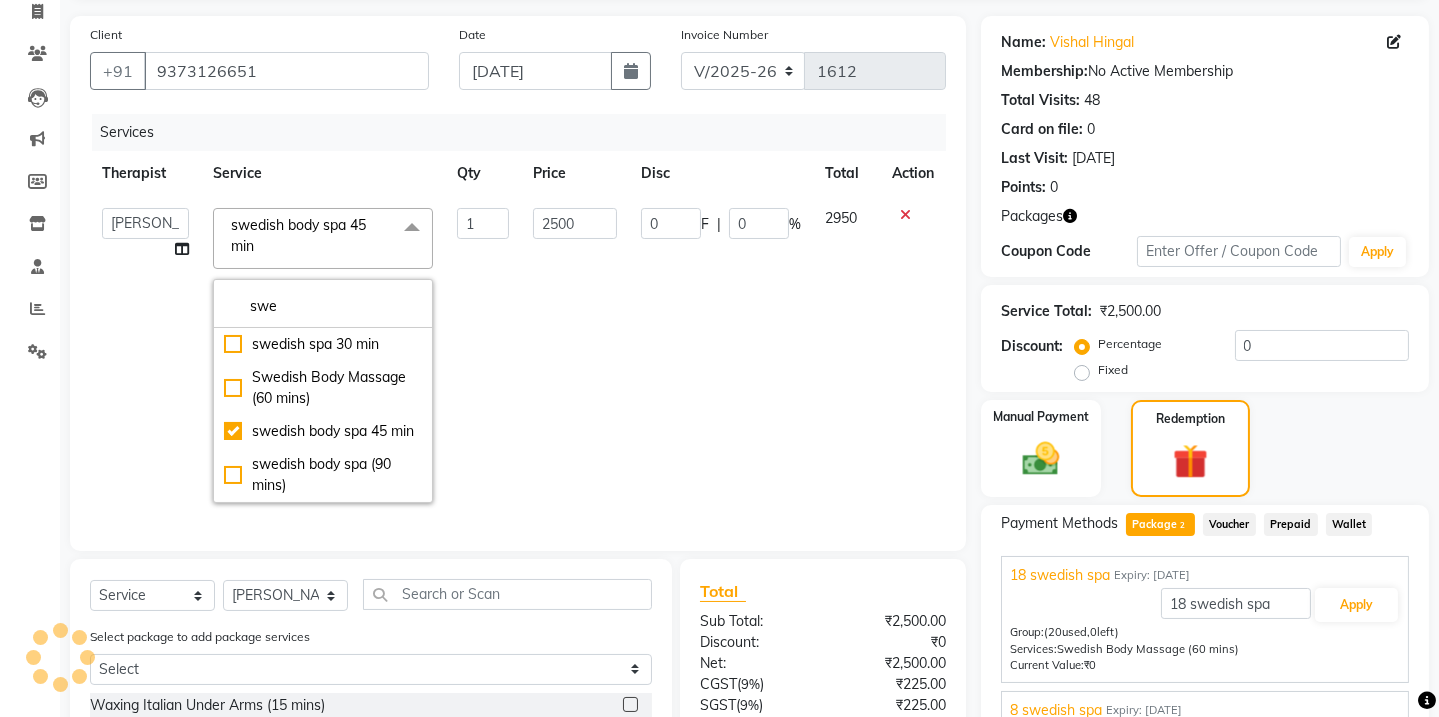 click 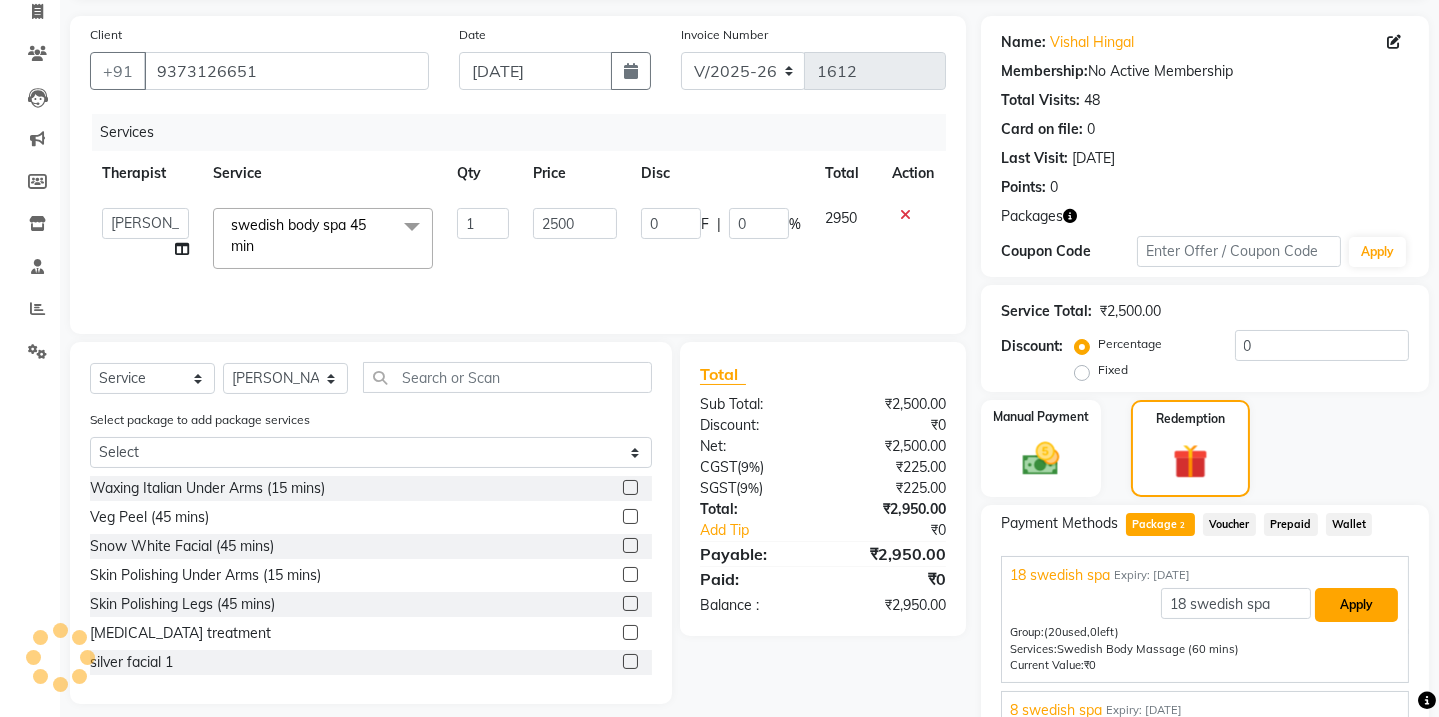 click on "Apply" at bounding box center [1356, 605] 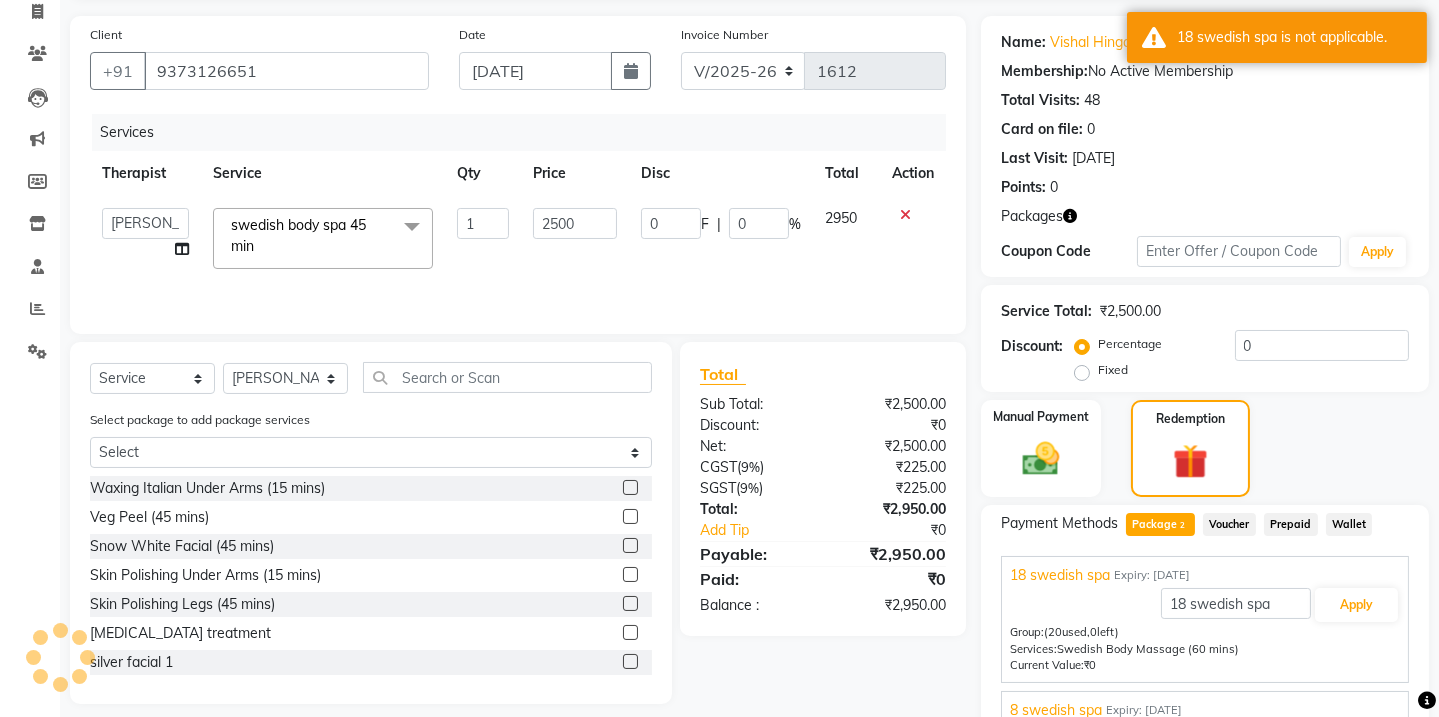 click on "swedish body spa 45 min  x" 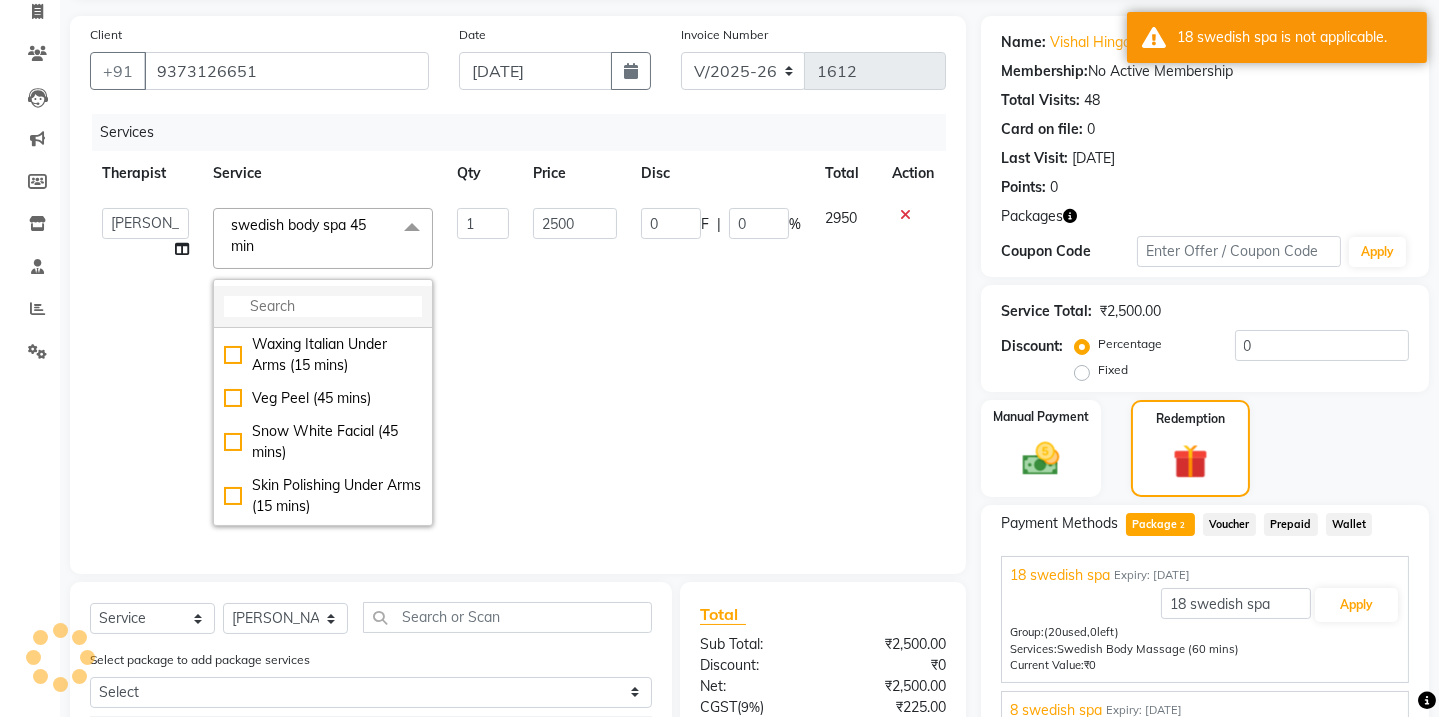 click 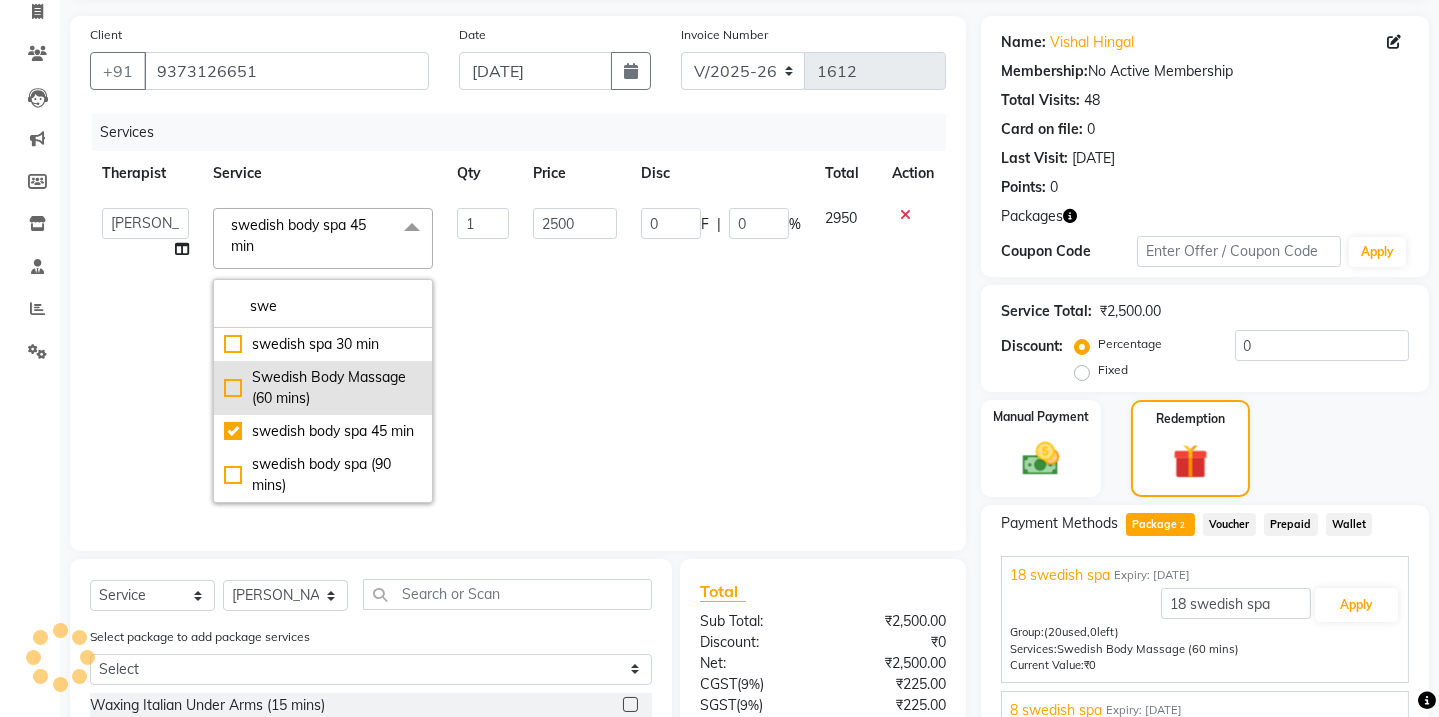 type on "swe" 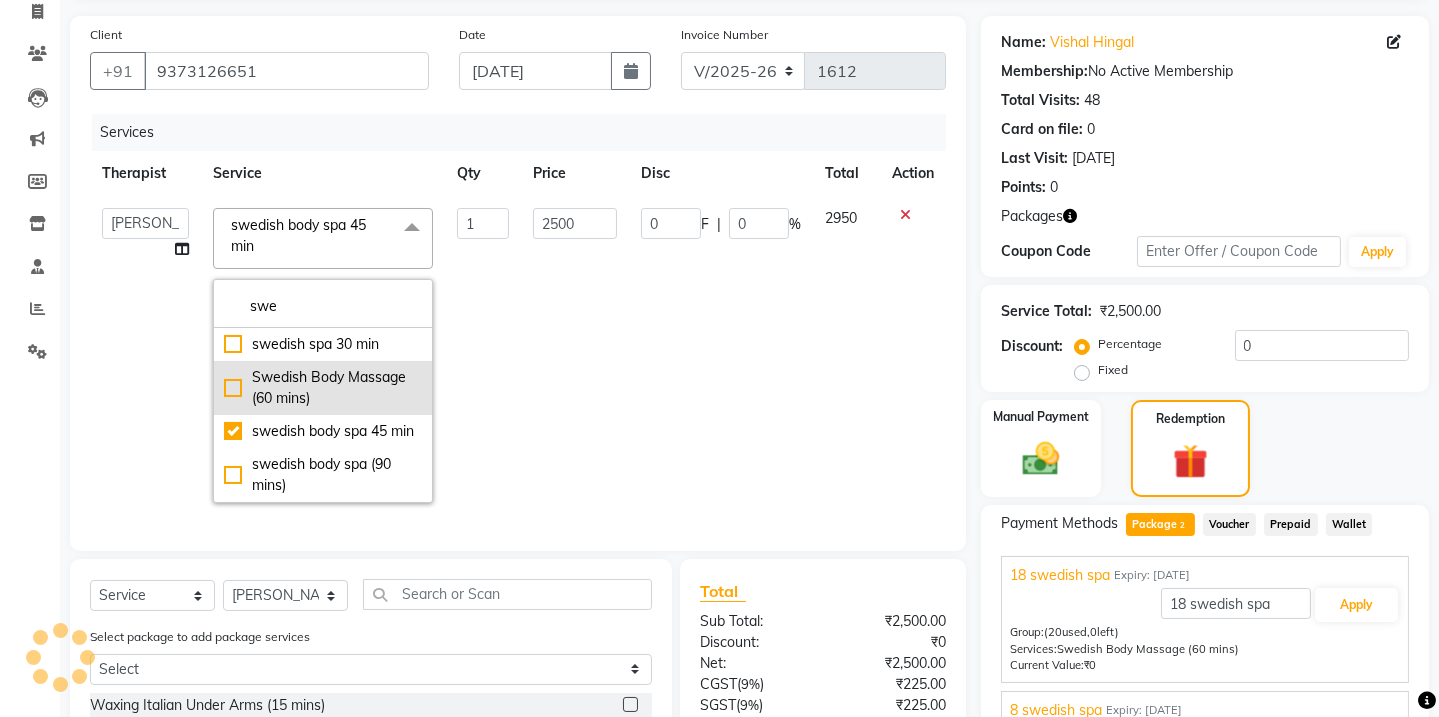 click on "Swedish Body Massage (60 mins)" 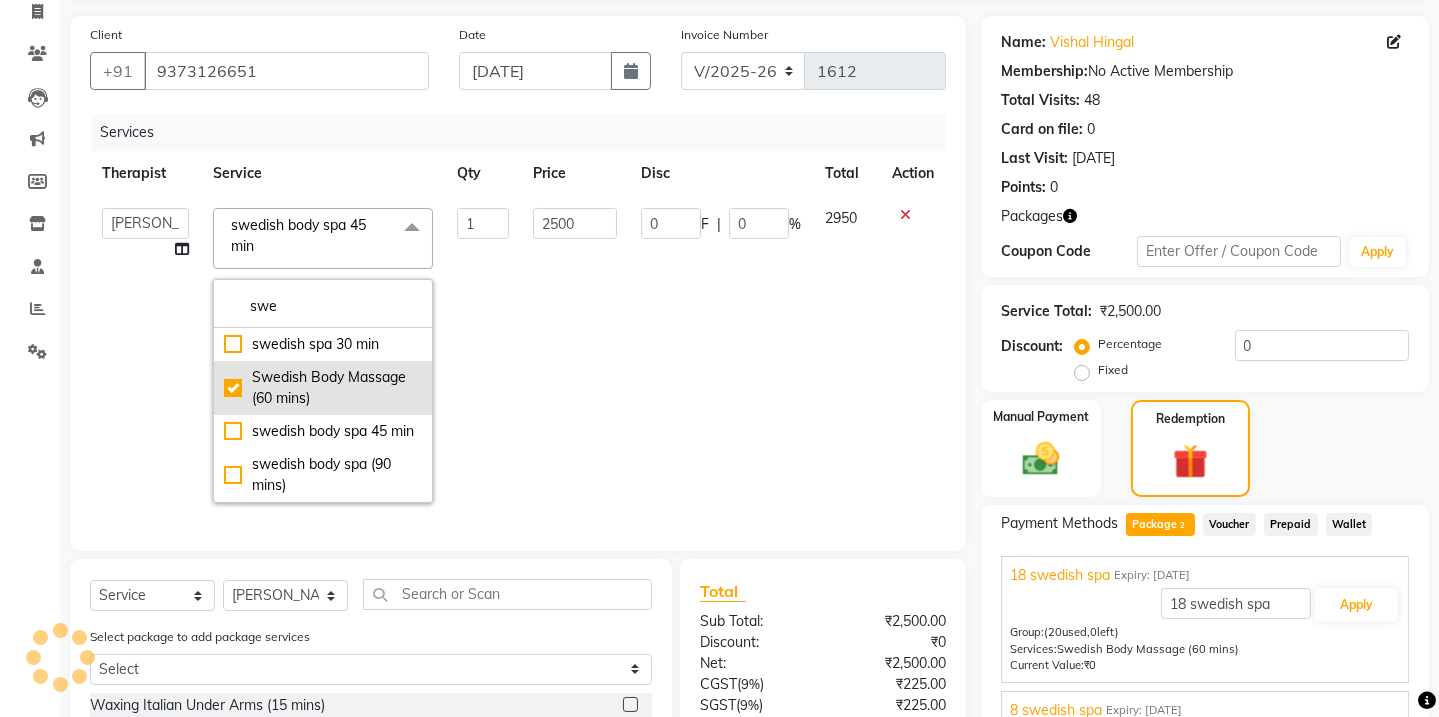 checkbox on "true" 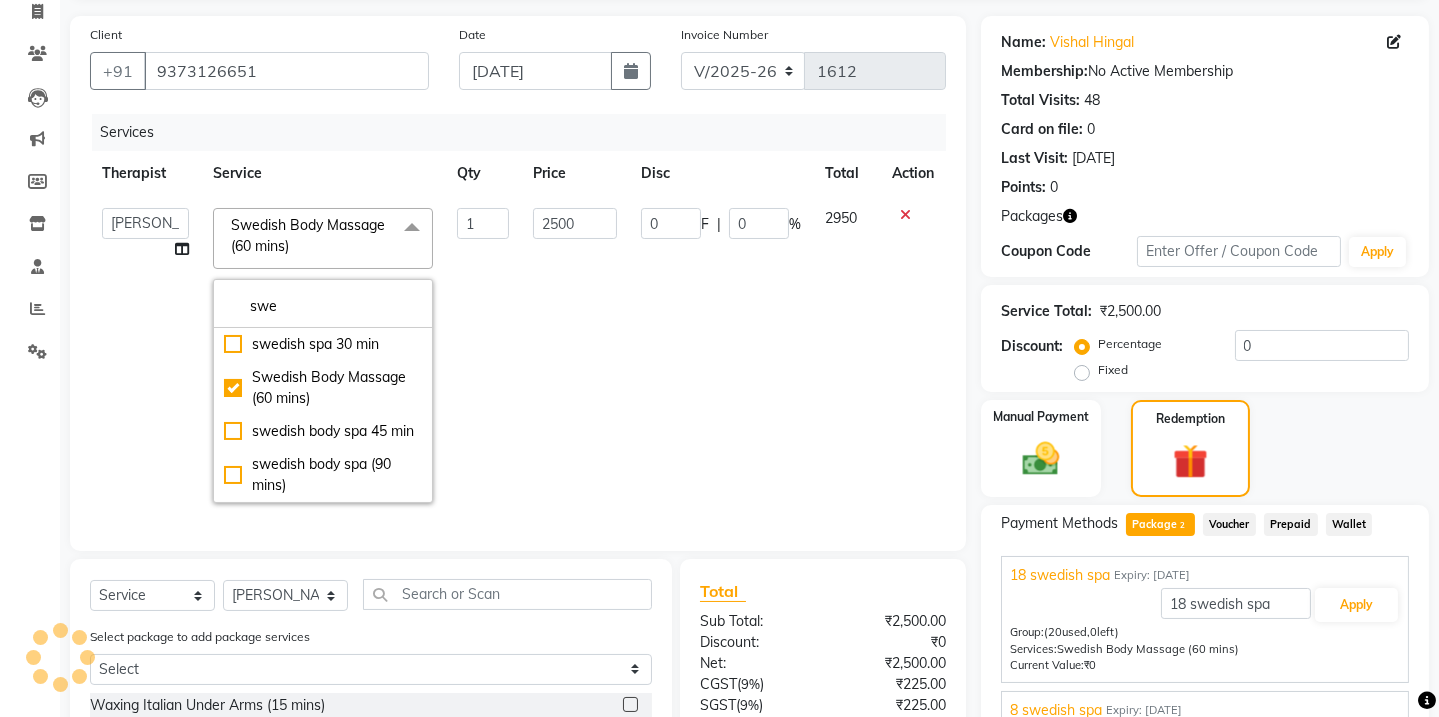 click on "2500" 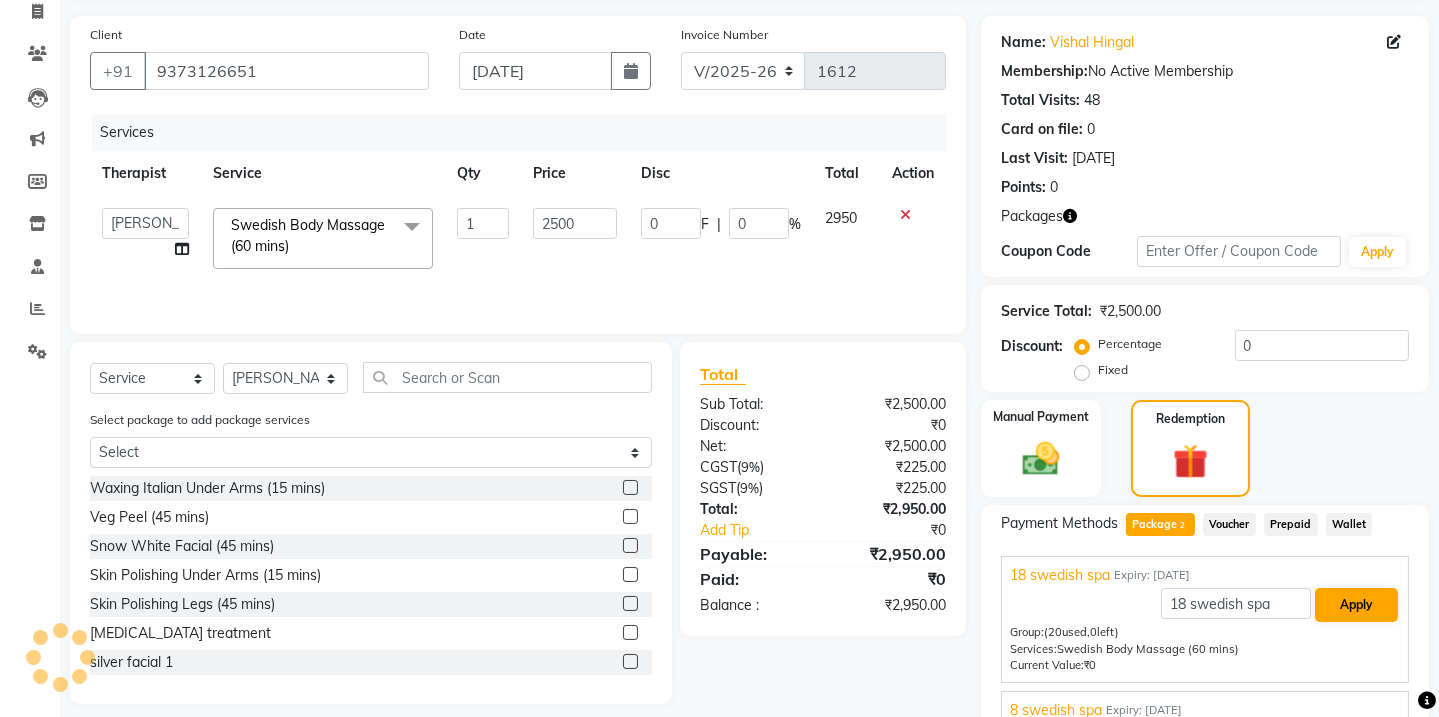 scroll, scrollTop: 225, scrollLeft: 0, axis: vertical 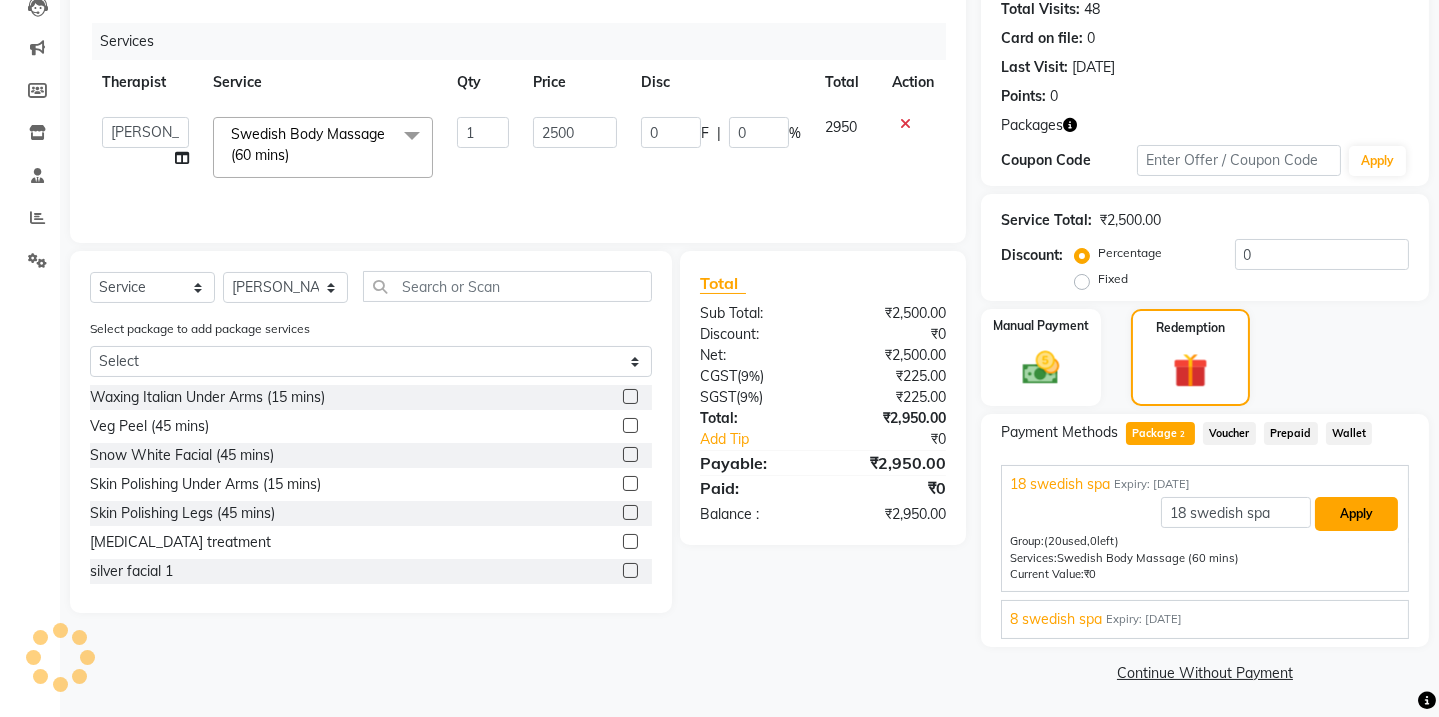 click on "Apply" at bounding box center (1356, 514) 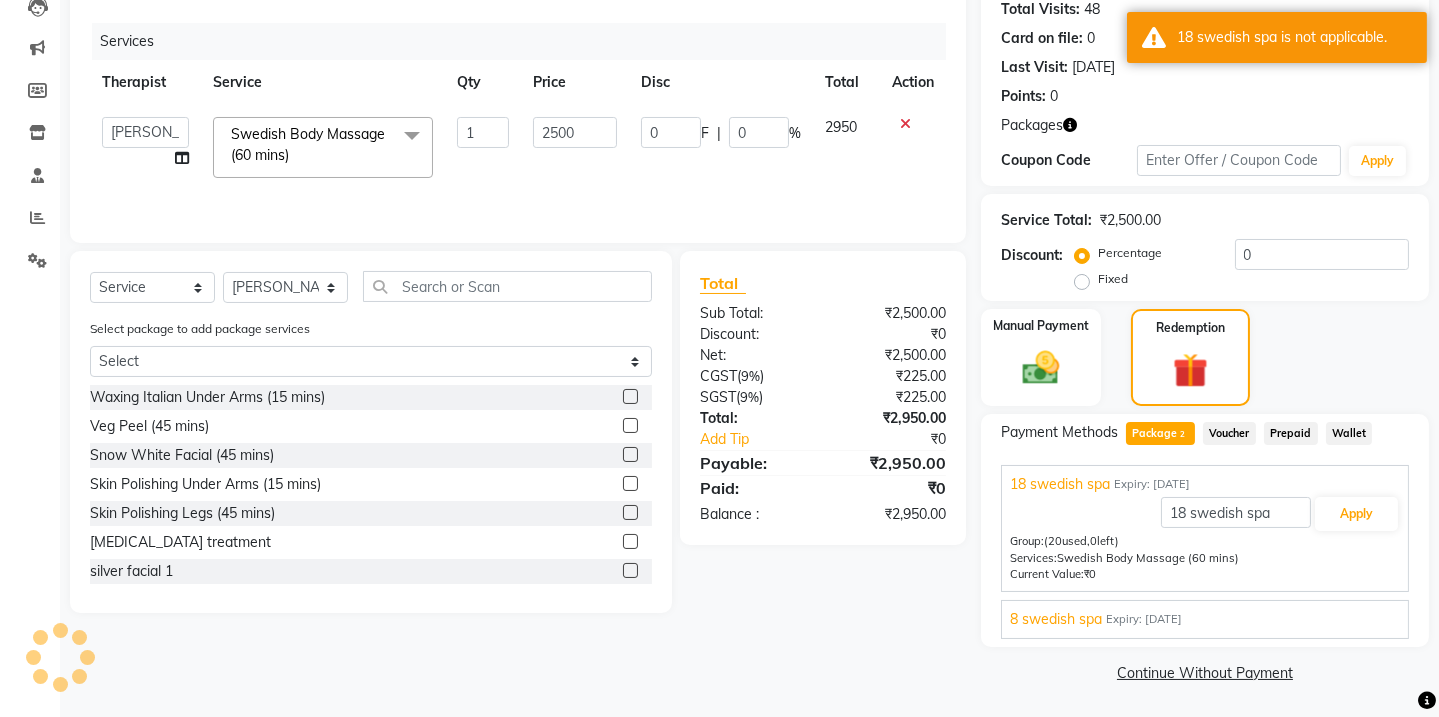 click on "Package  2" 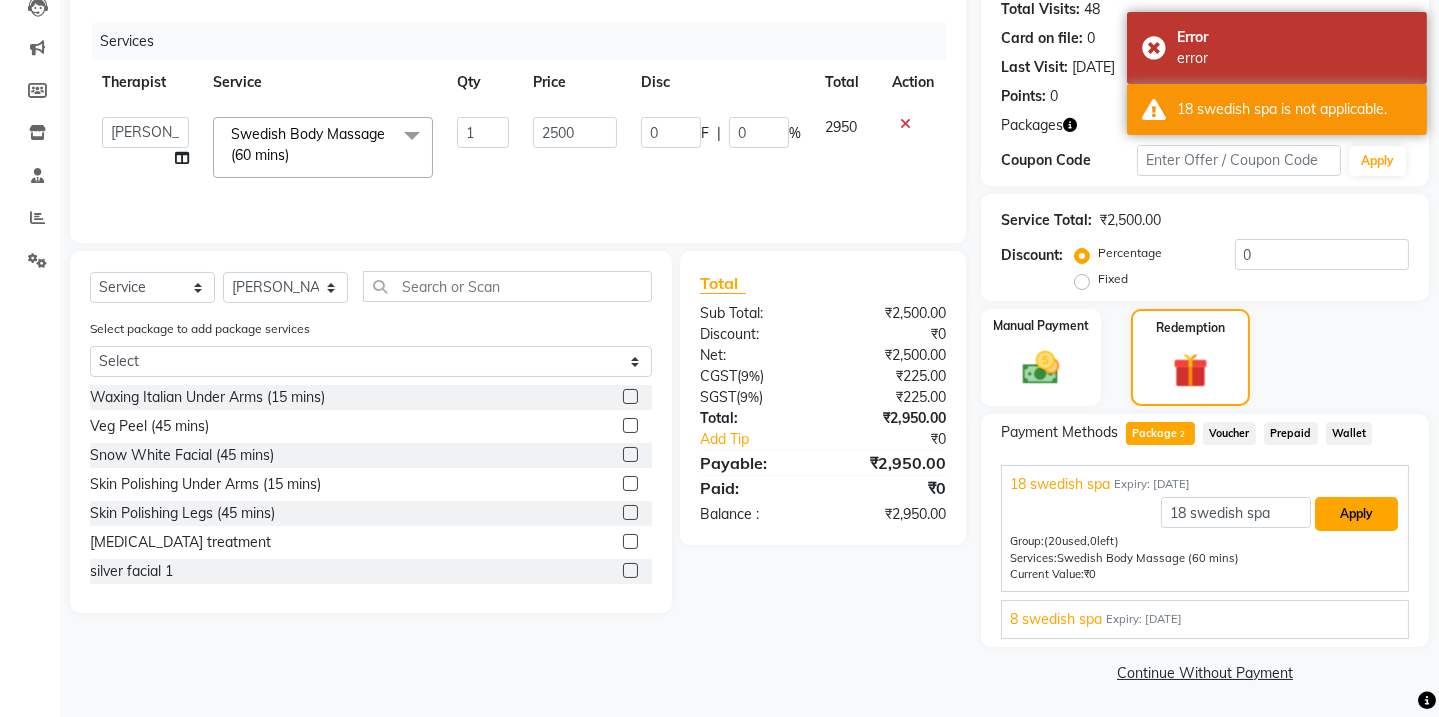 click on "Apply" at bounding box center [1356, 514] 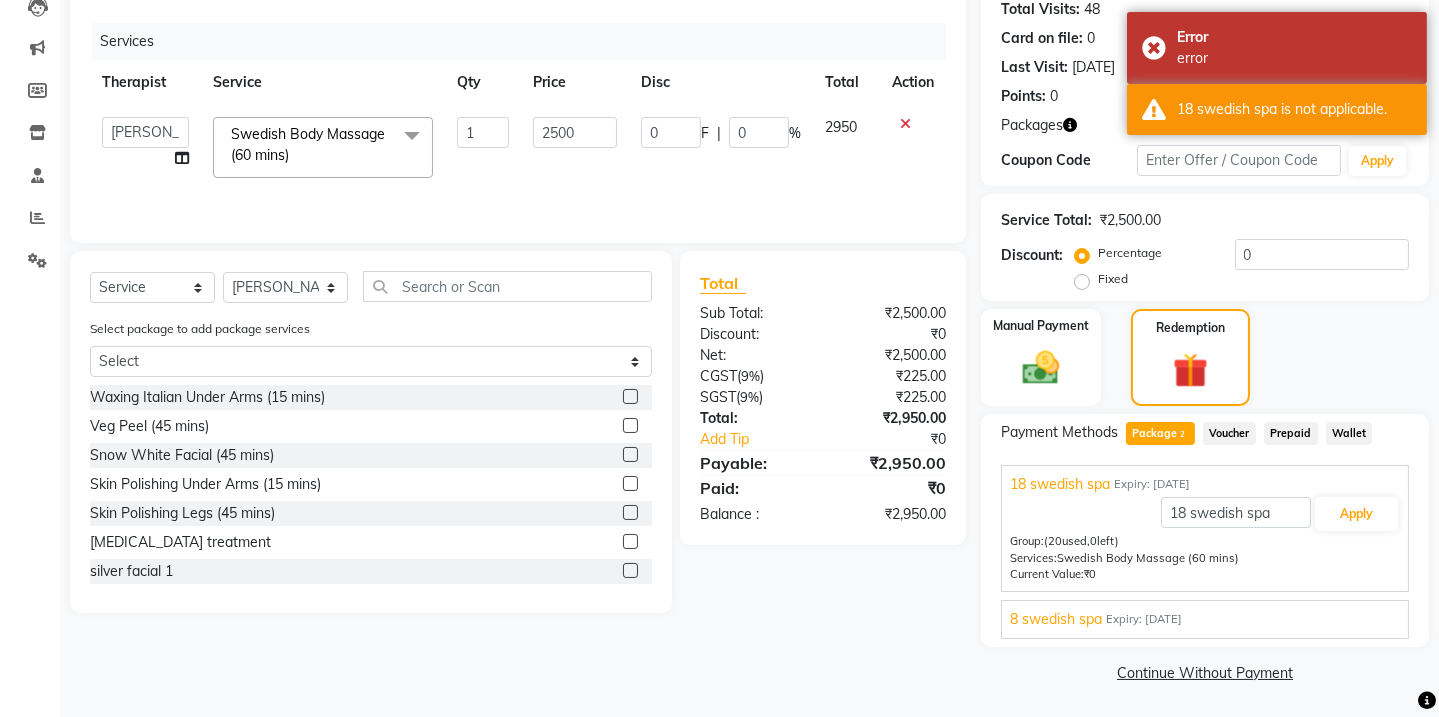 click on "Swedish Body Massage (60 mins)  x" 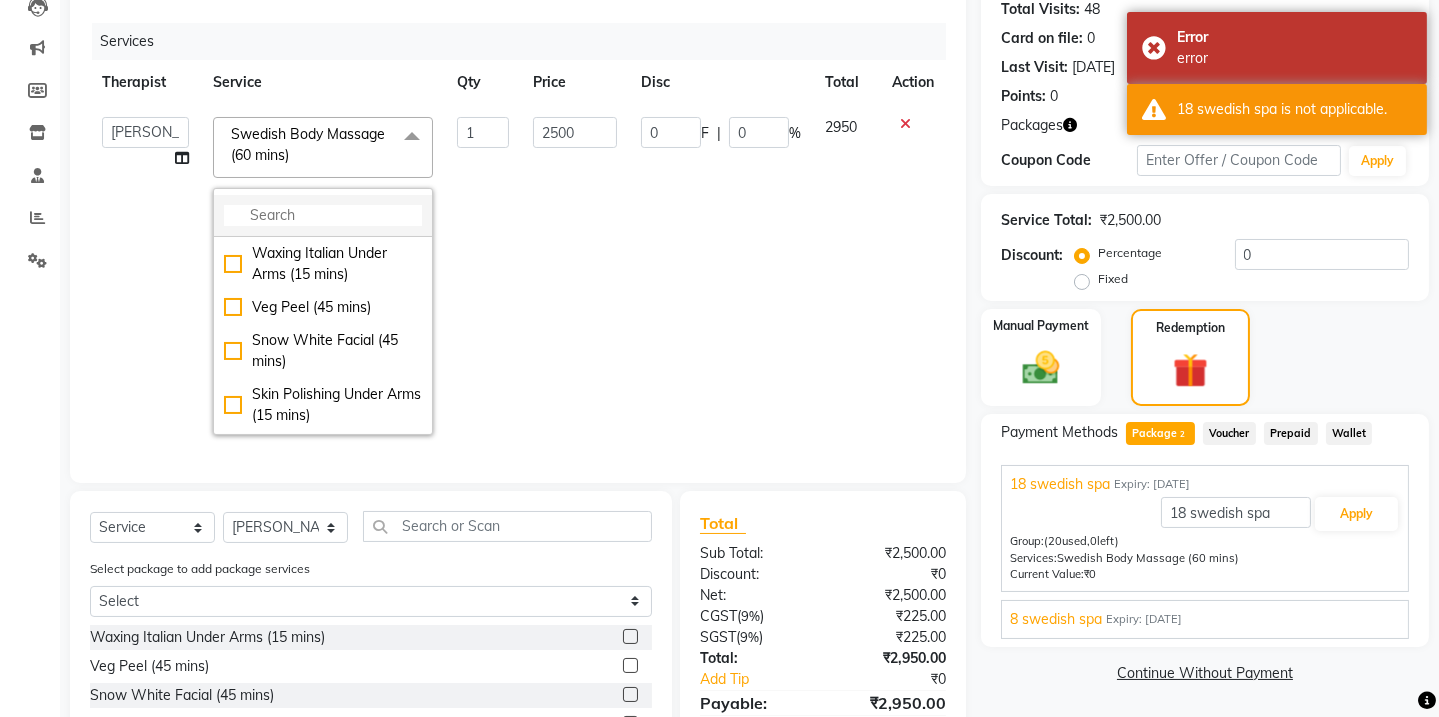 click 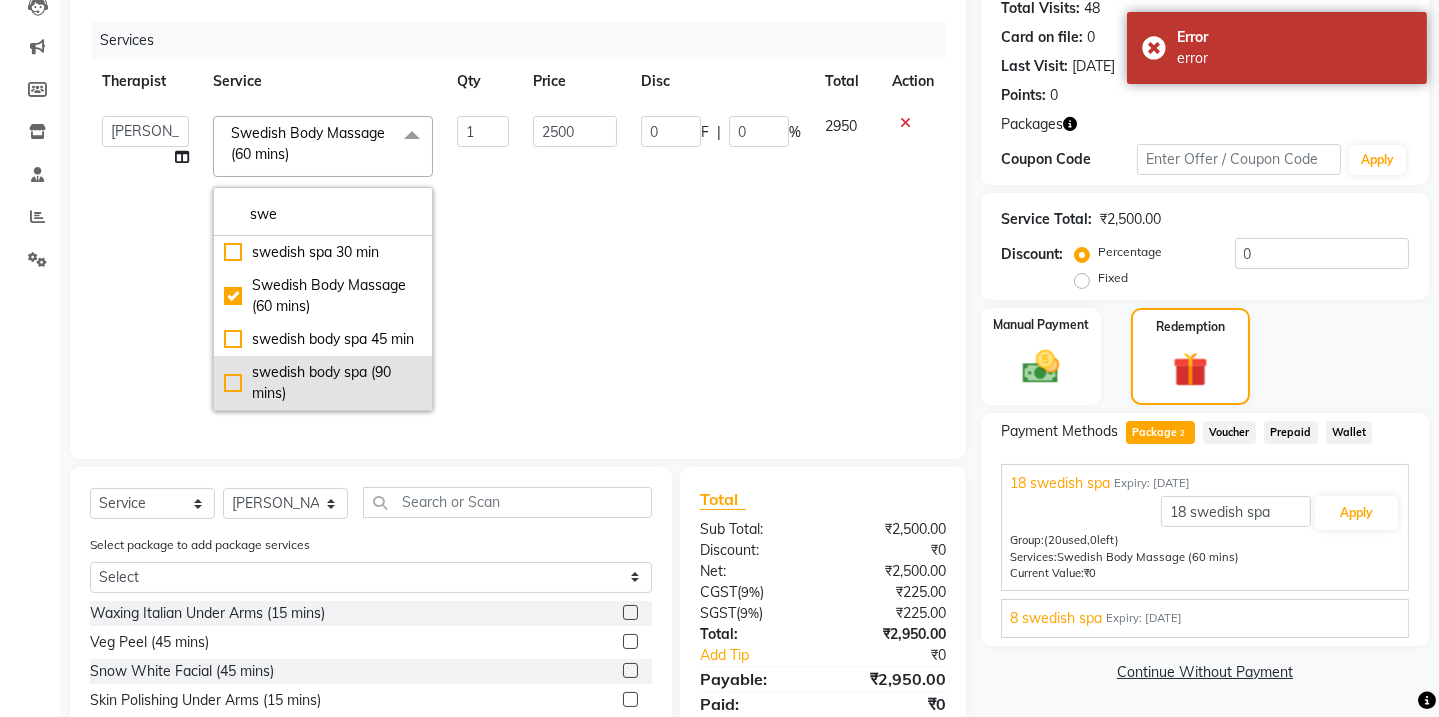 scroll, scrollTop: 383, scrollLeft: 0, axis: vertical 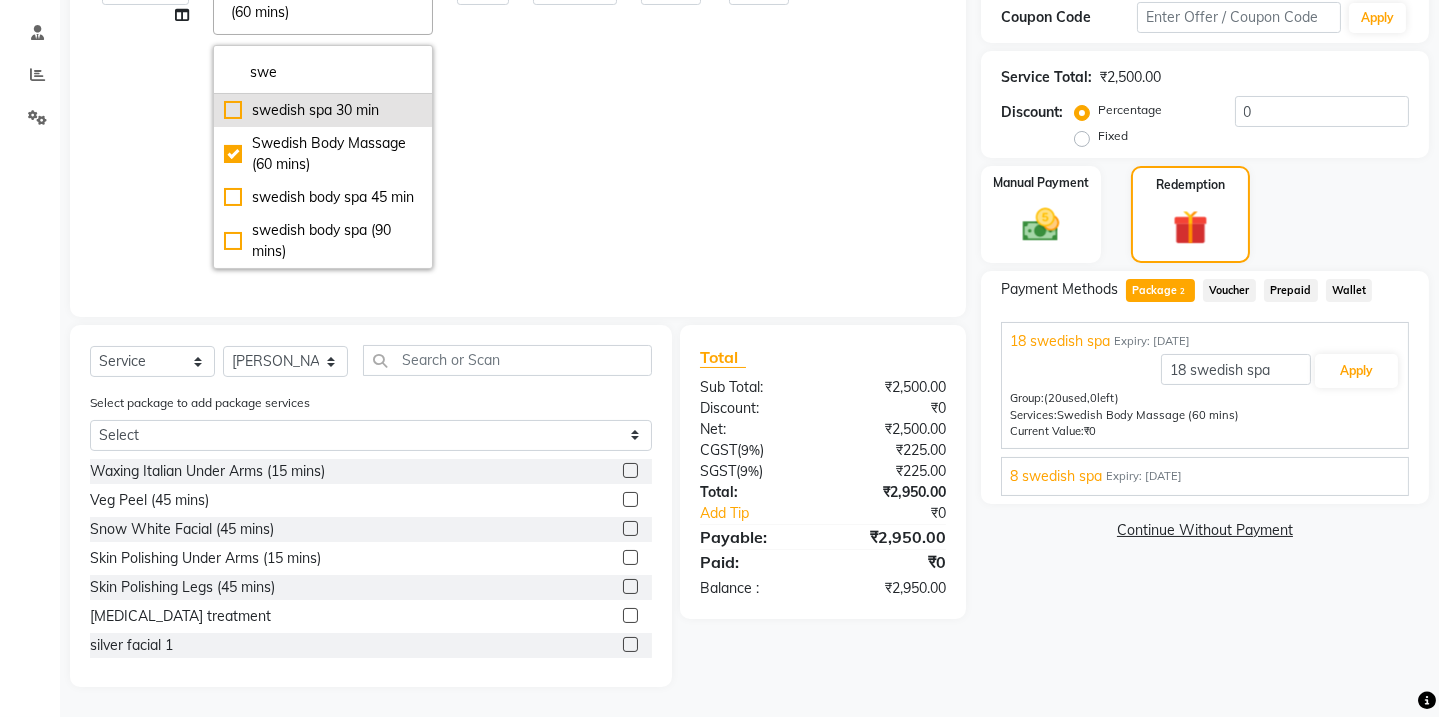 type on "swe" 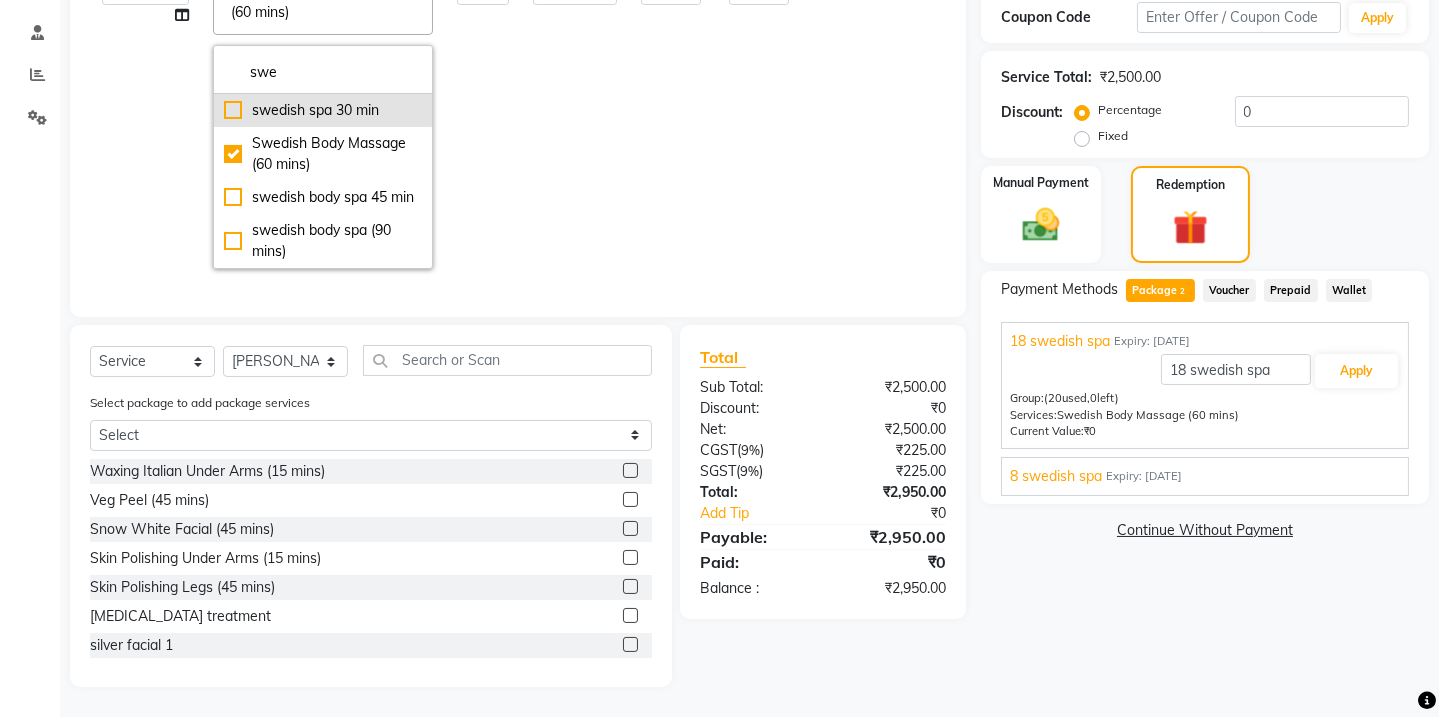 click on "swedish spa 30 min" 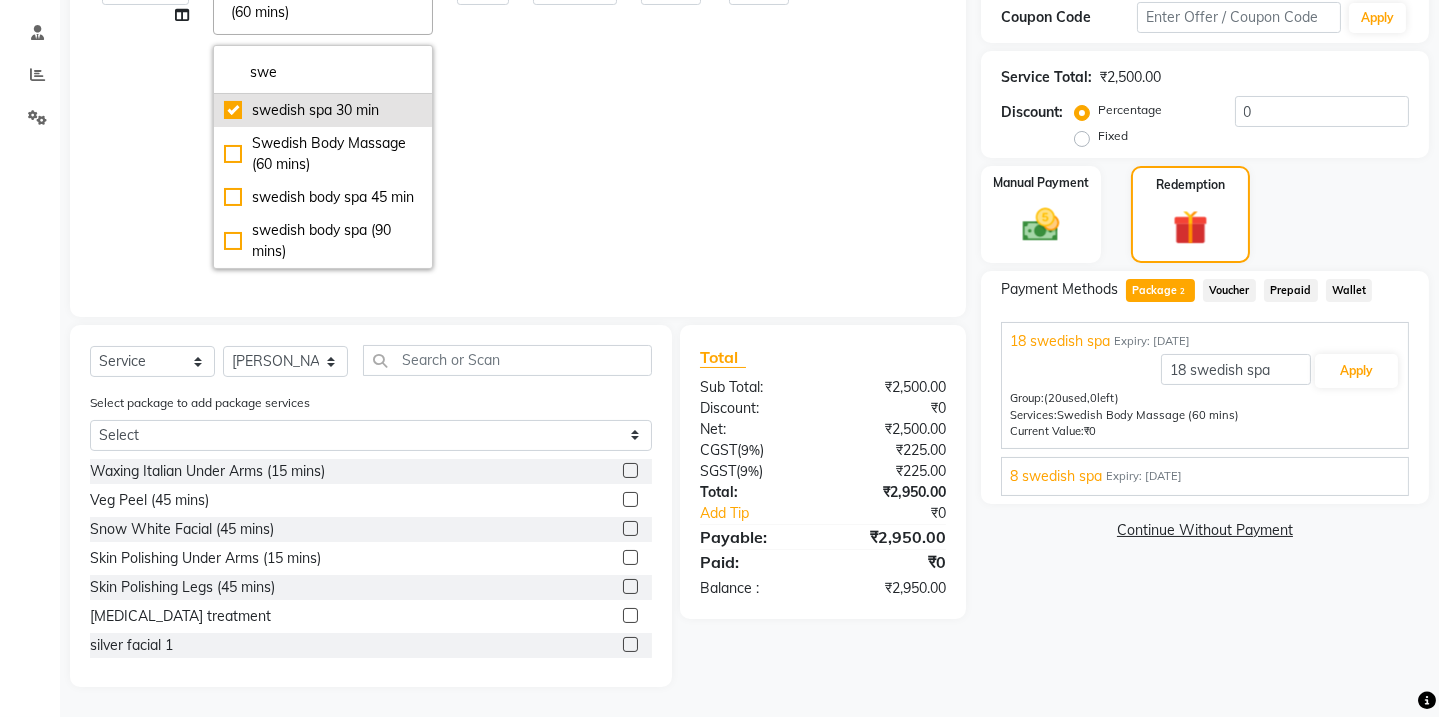checkbox on "true" 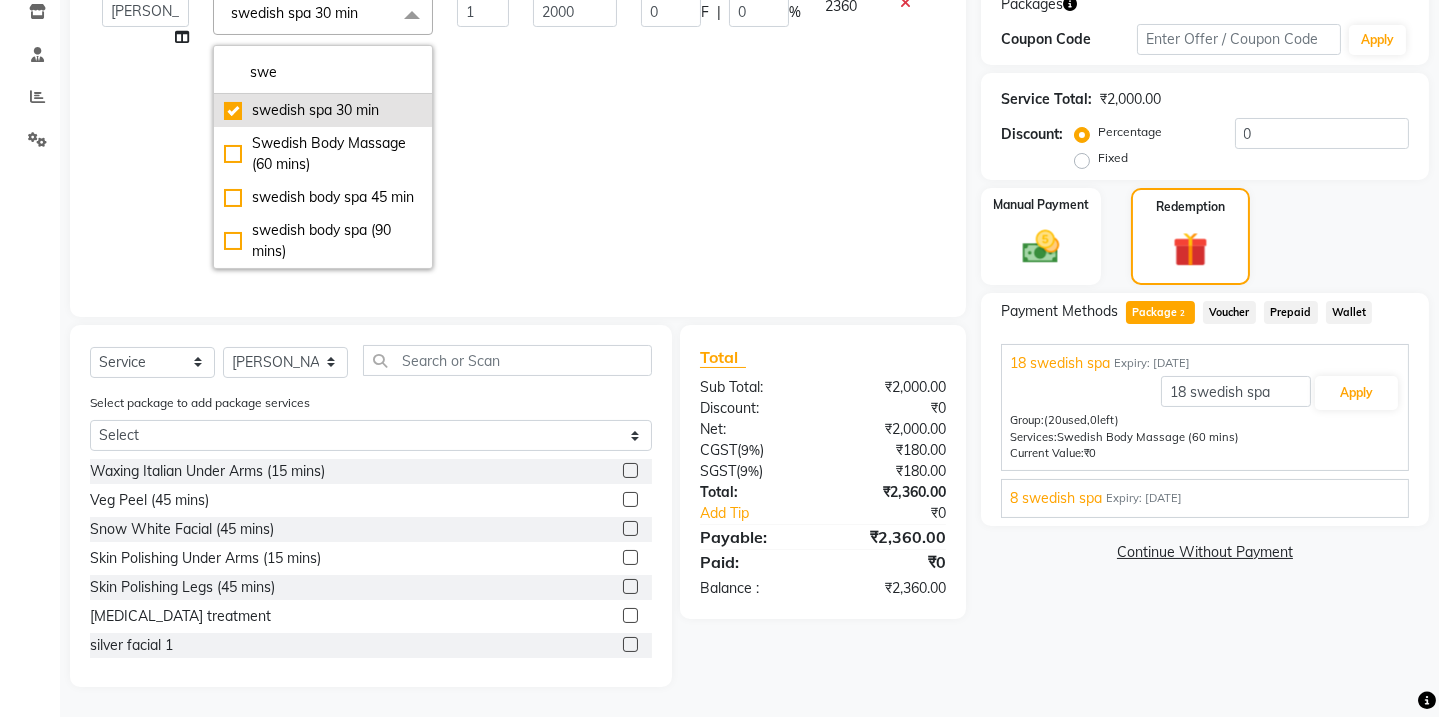 scroll, scrollTop: 362, scrollLeft: 0, axis: vertical 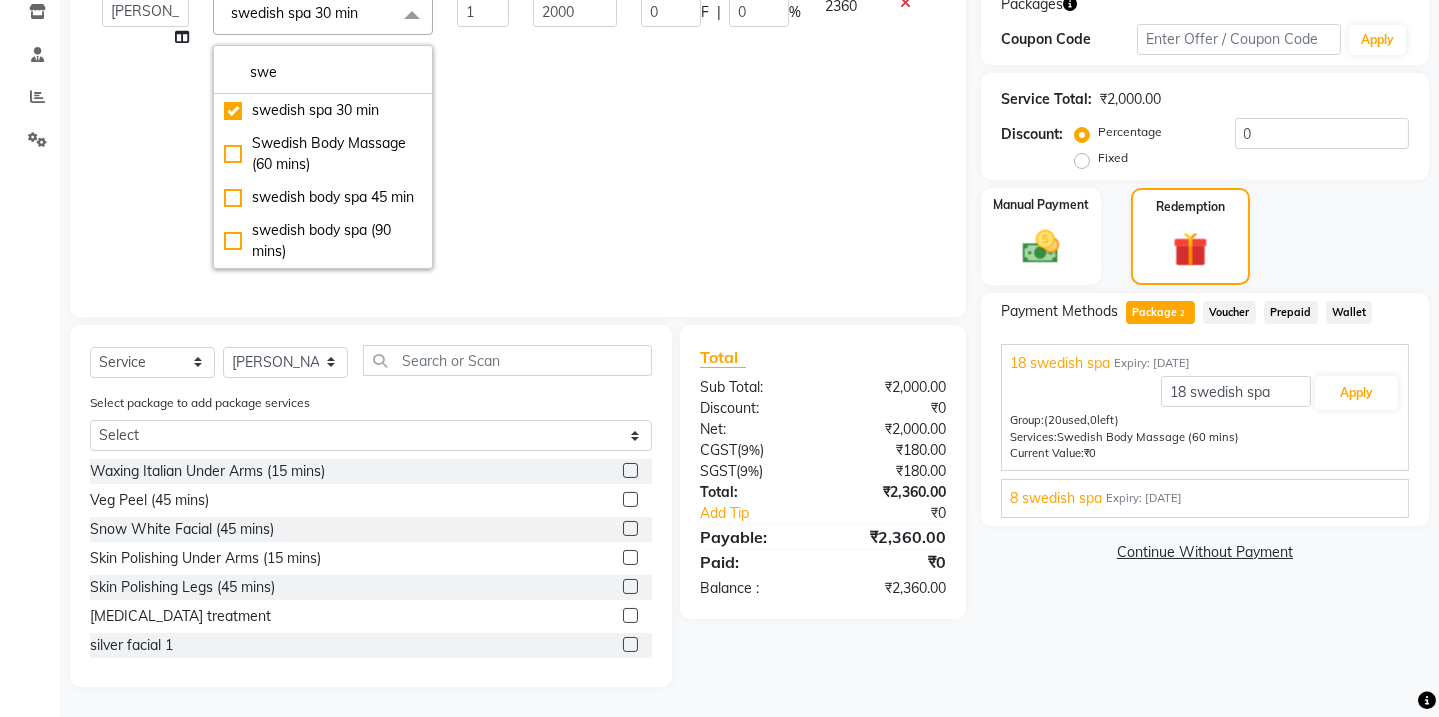 click on "0 F | 0 %" 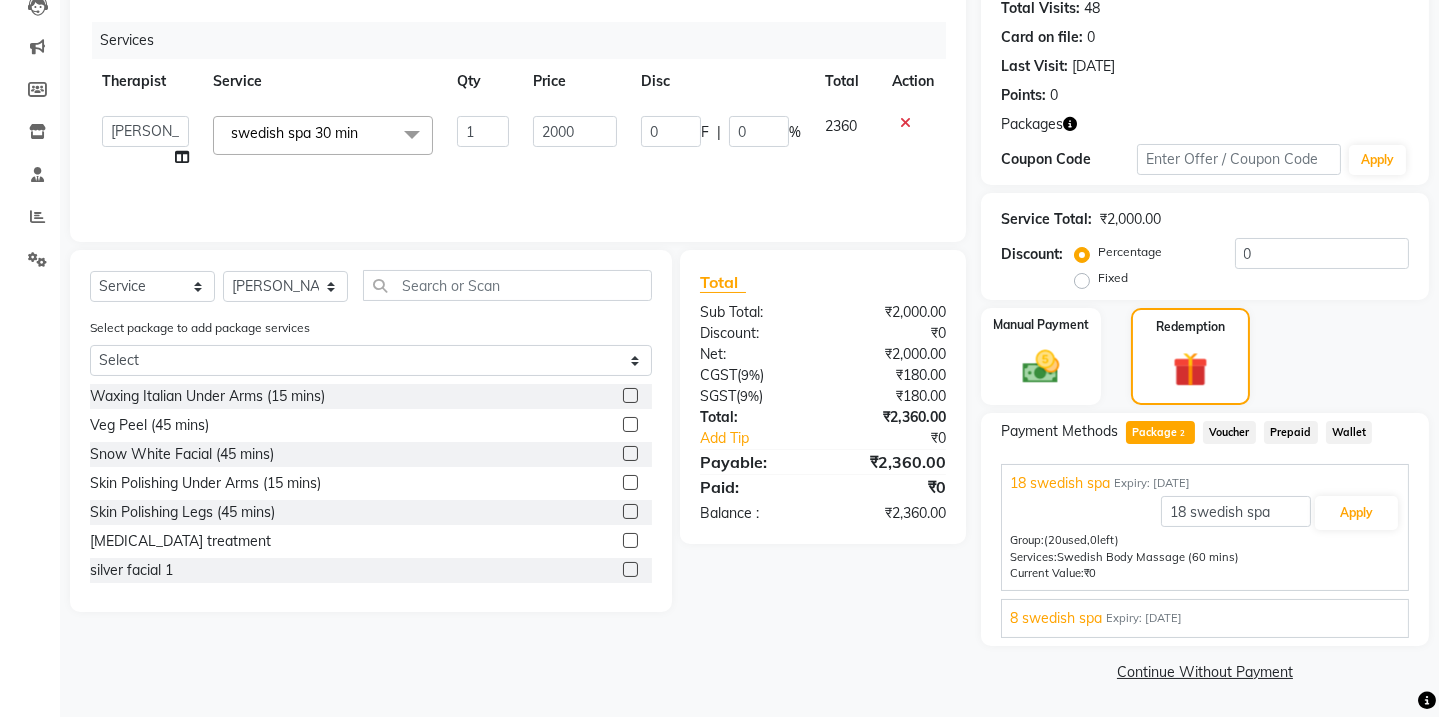 scroll, scrollTop: 225, scrollLeft: 0, axis: vertical 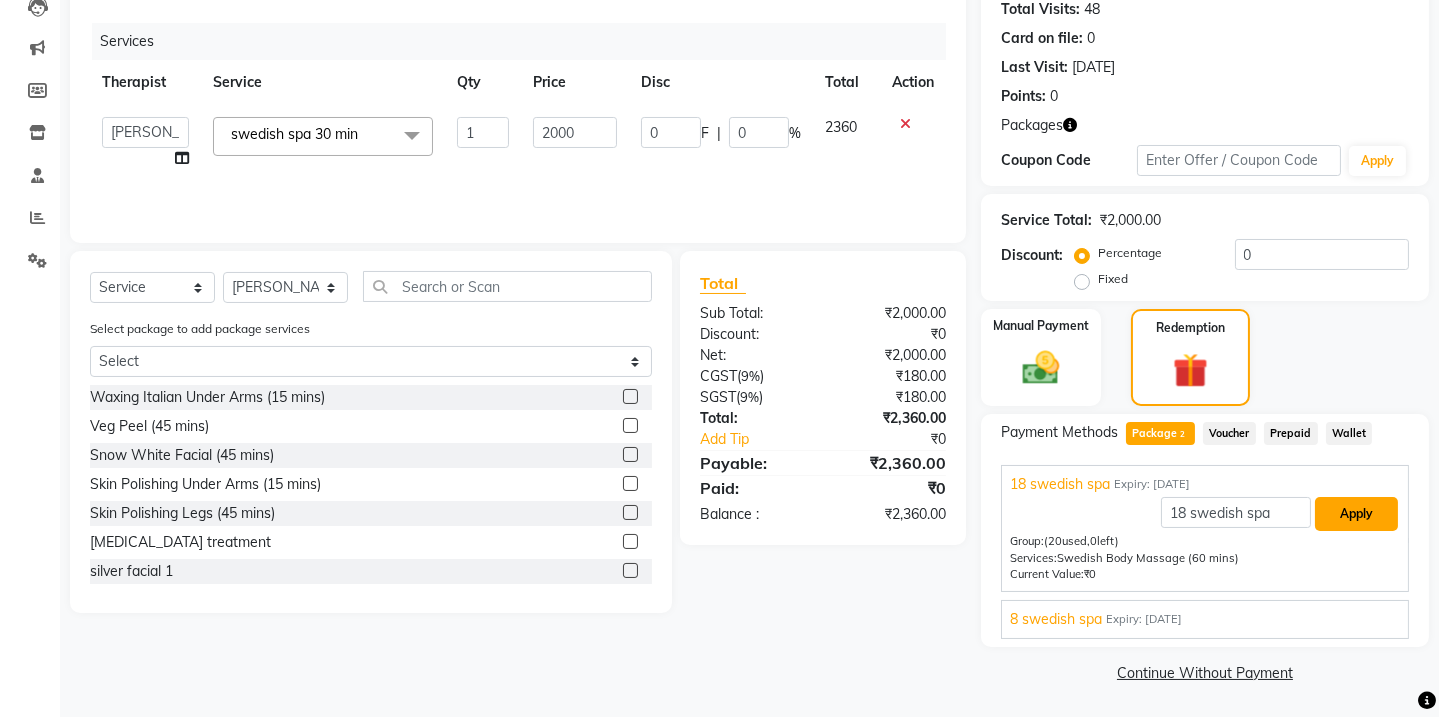 click on "Apply" at bounding box center [1356, 514] 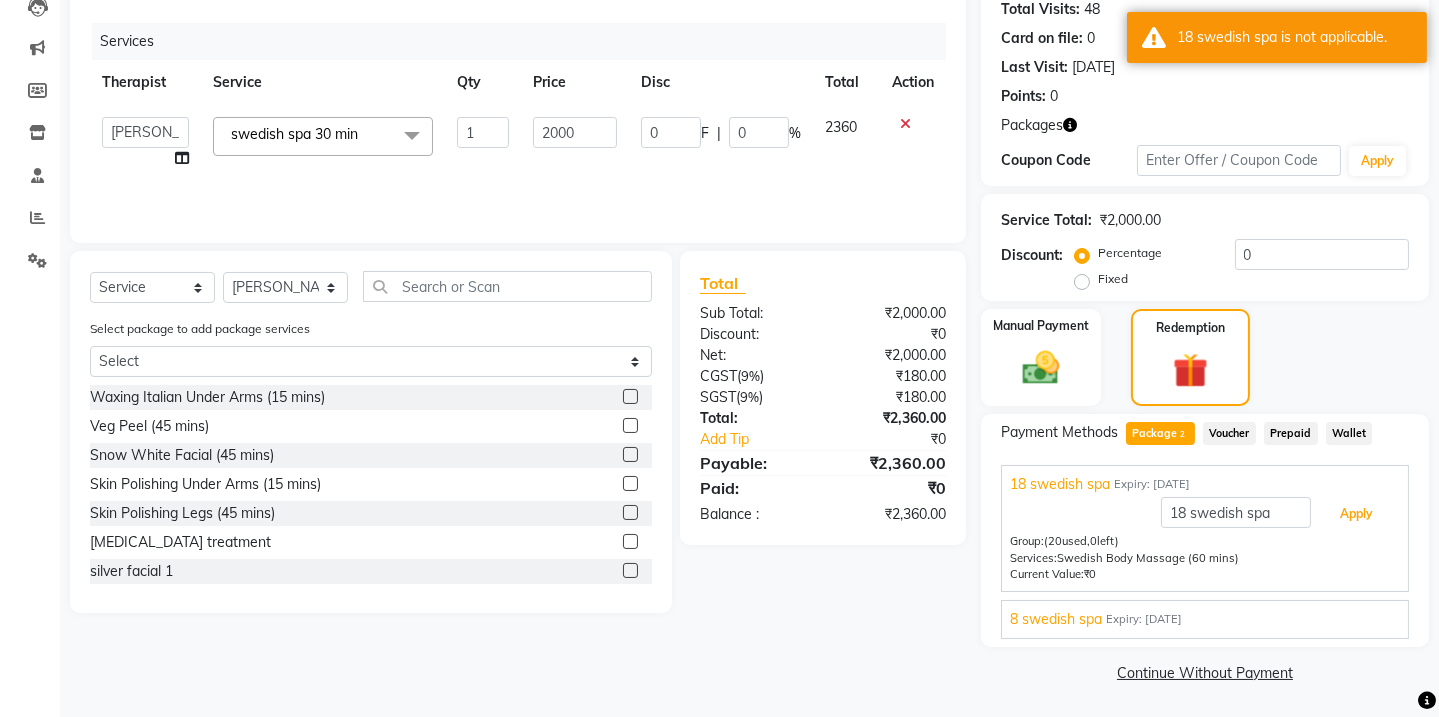 scroll, scrollTop: 43, scrollLeft: 0, axis: vertical 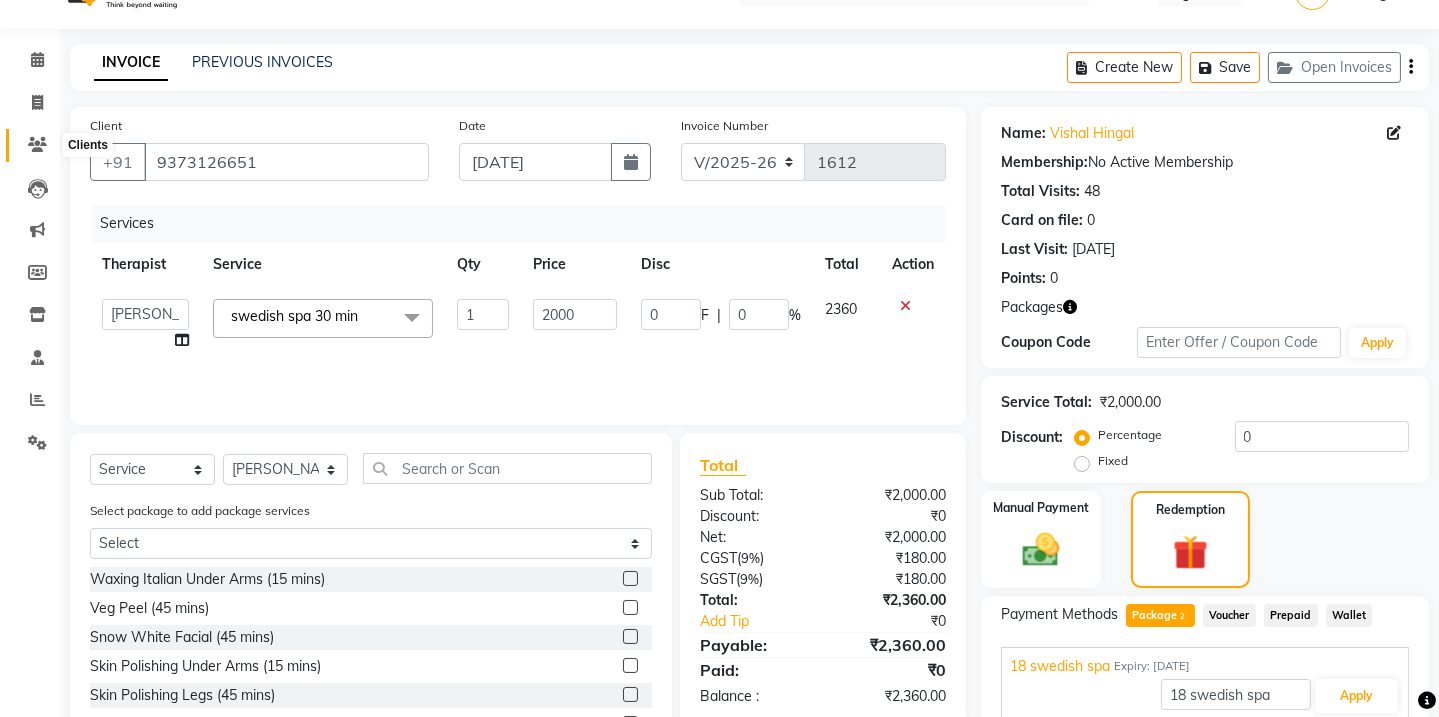 click 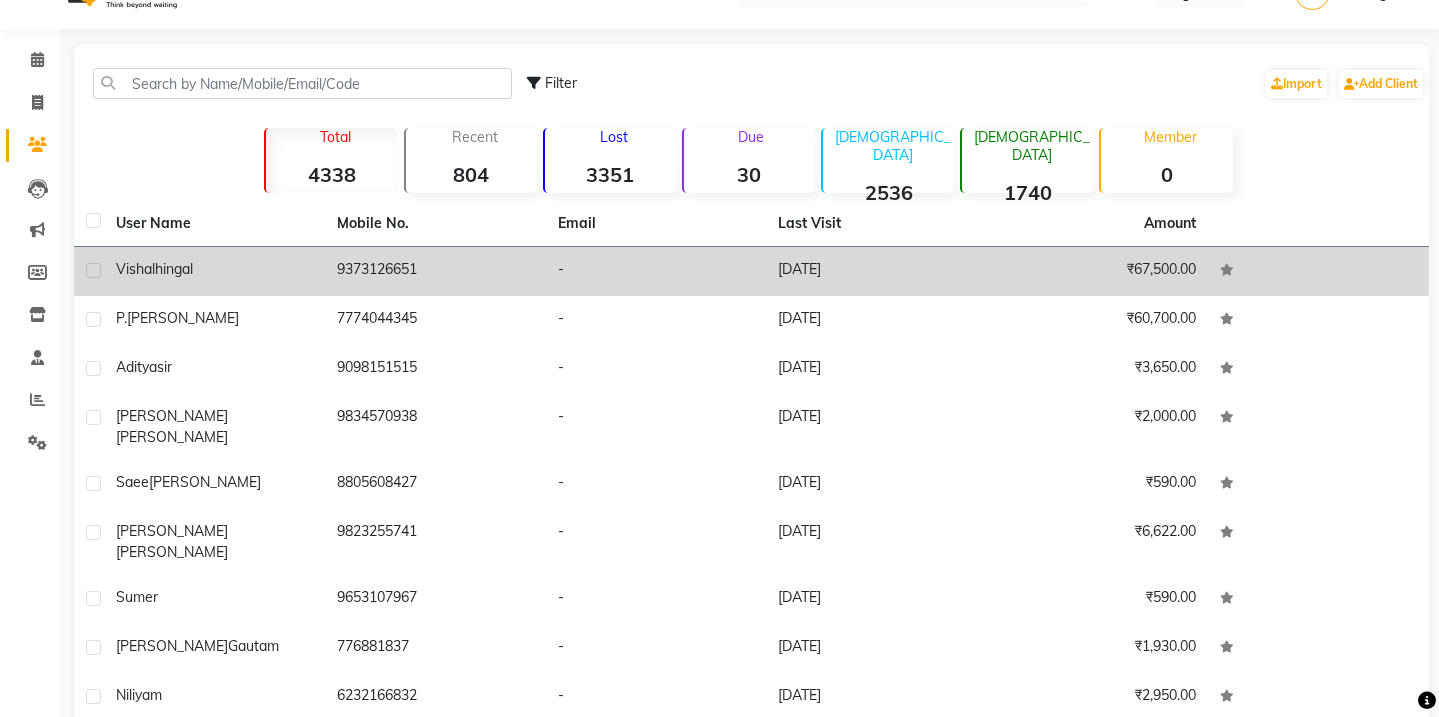 click on "hingal" 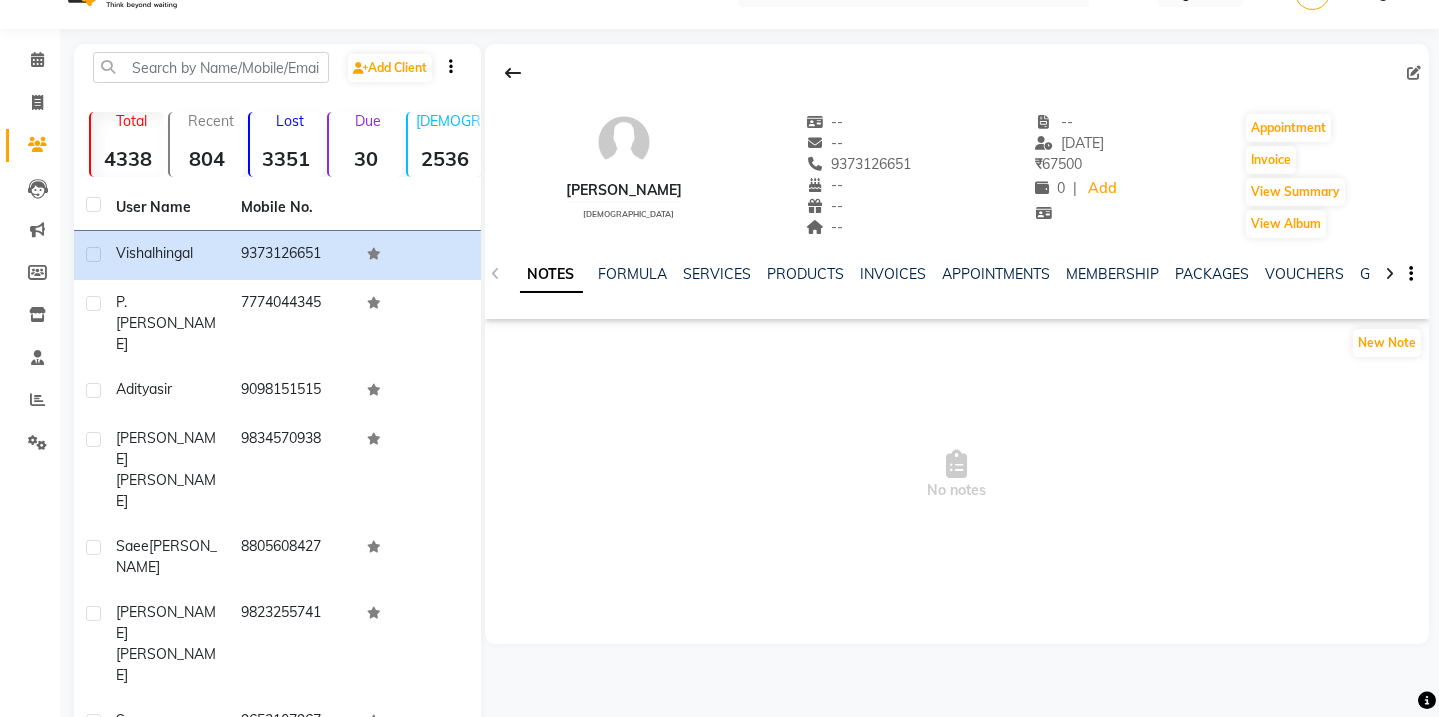 drag, startPoint x: 908, startPoint y: 159, endPoint x: 847, endPoint y: 179, distance: 64.195015 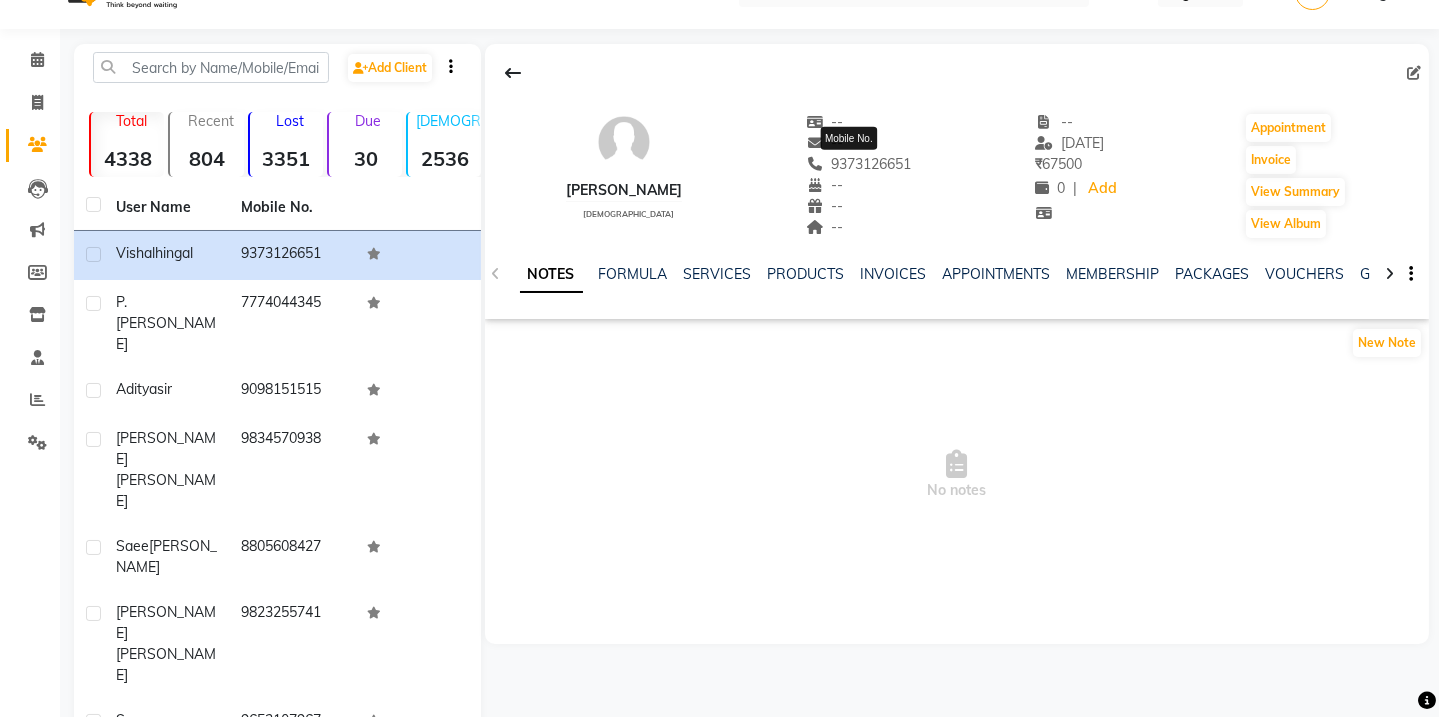 copy on "9373126651" 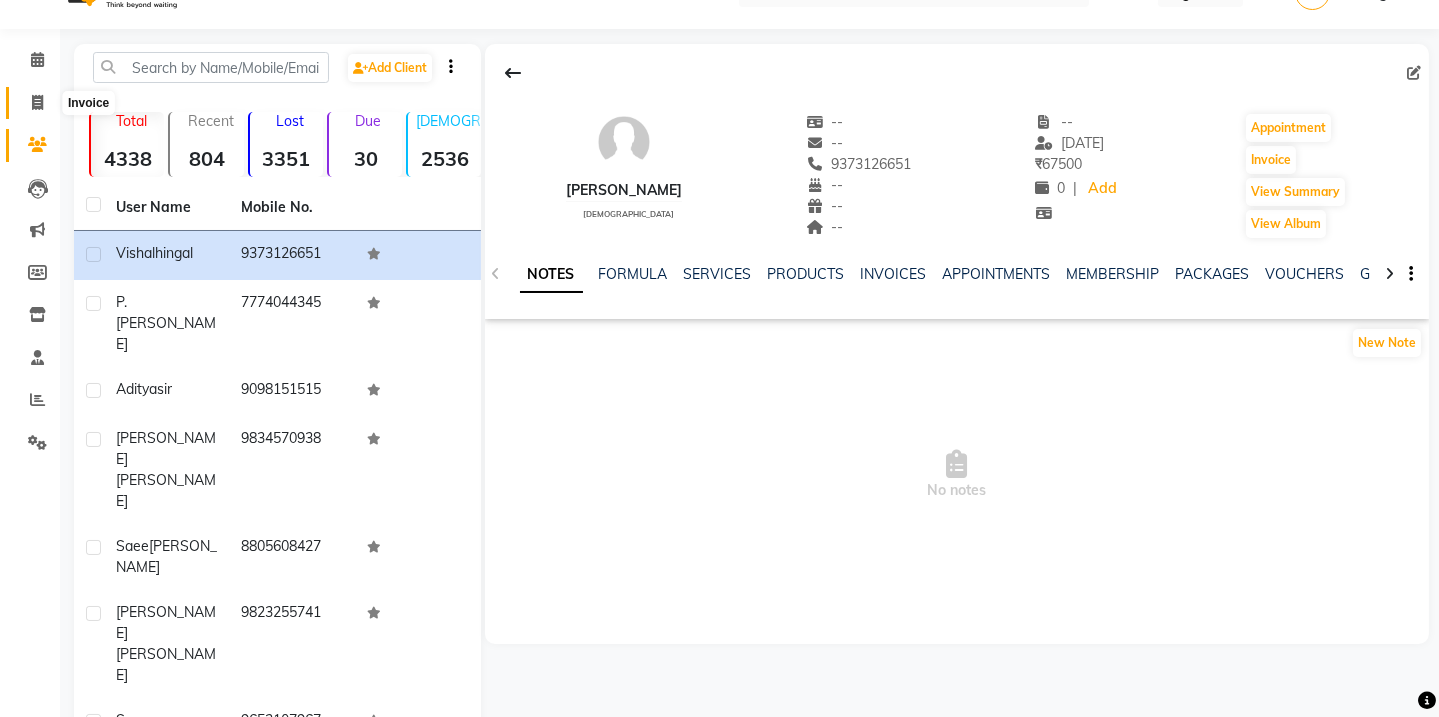 click 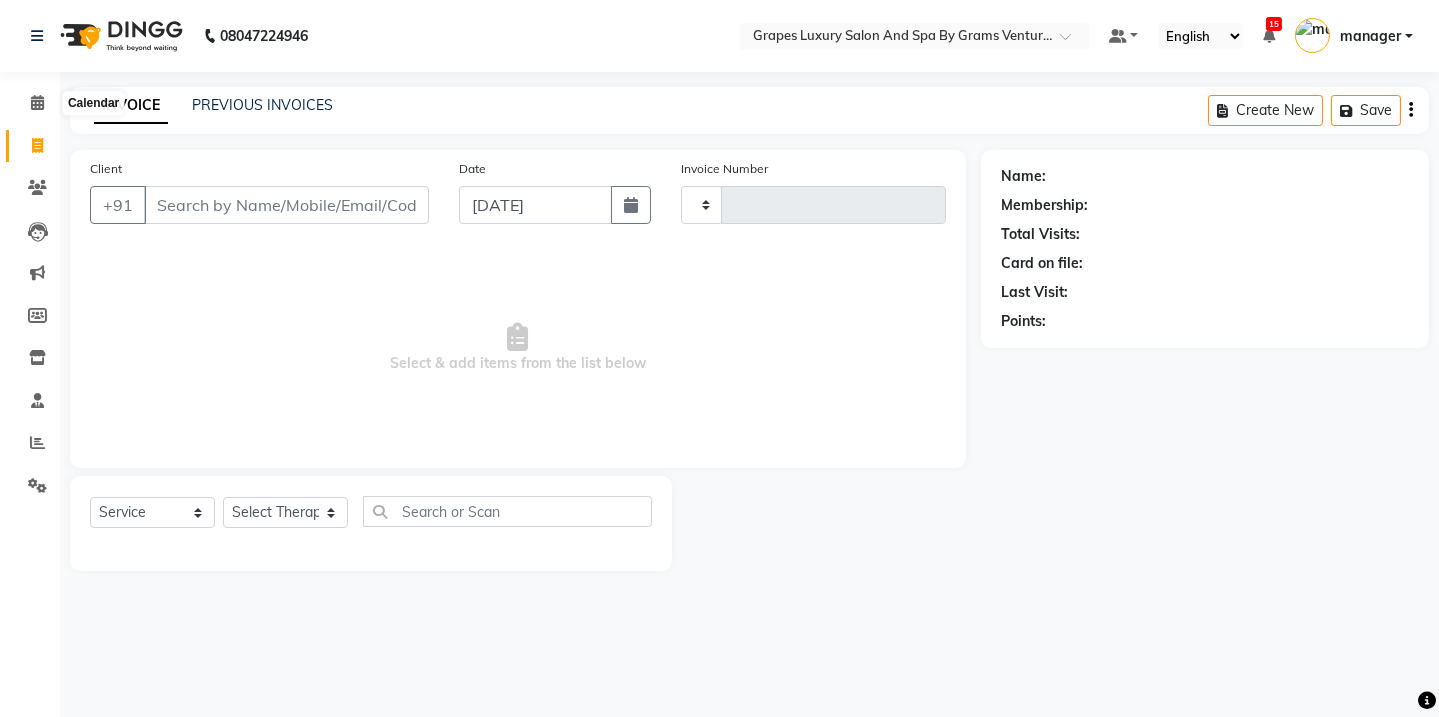 scroll, scrollTop: 0, scrollLeft: 0, axis: both 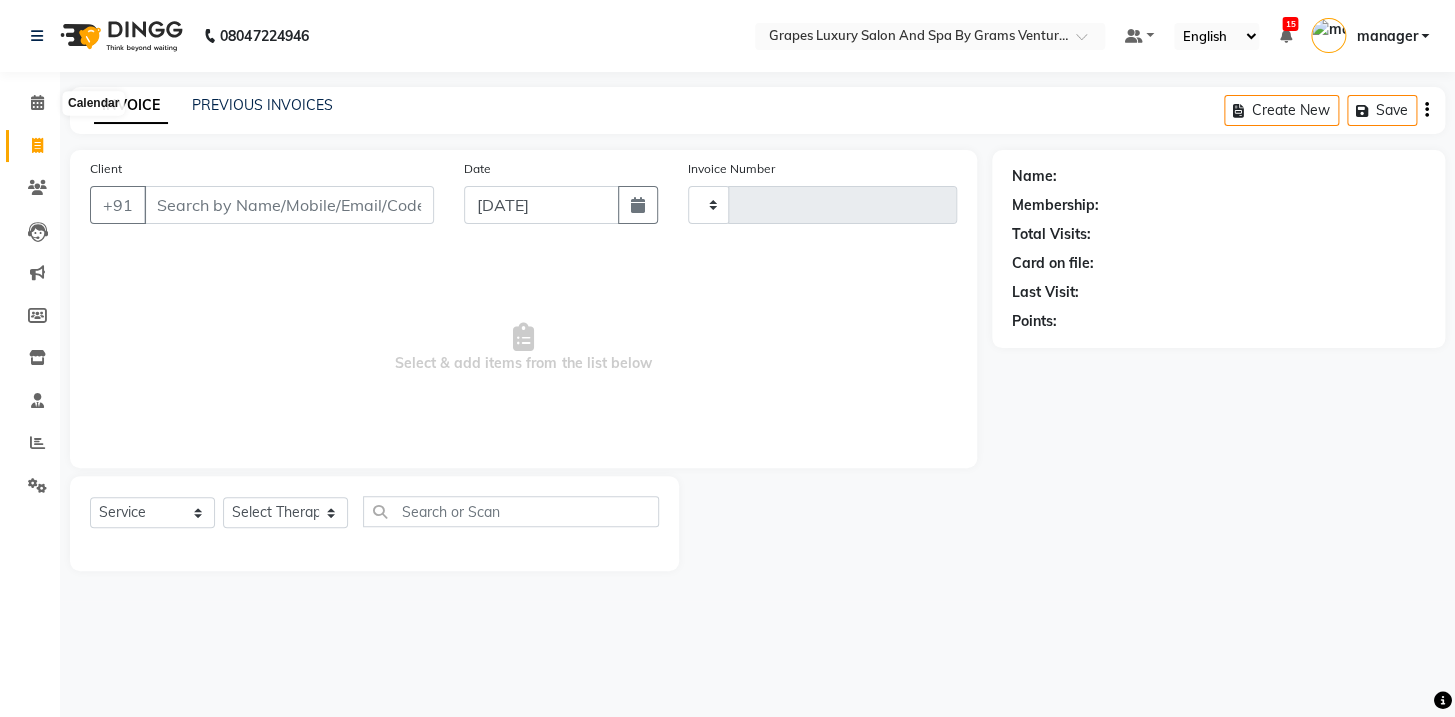 type on "1612" 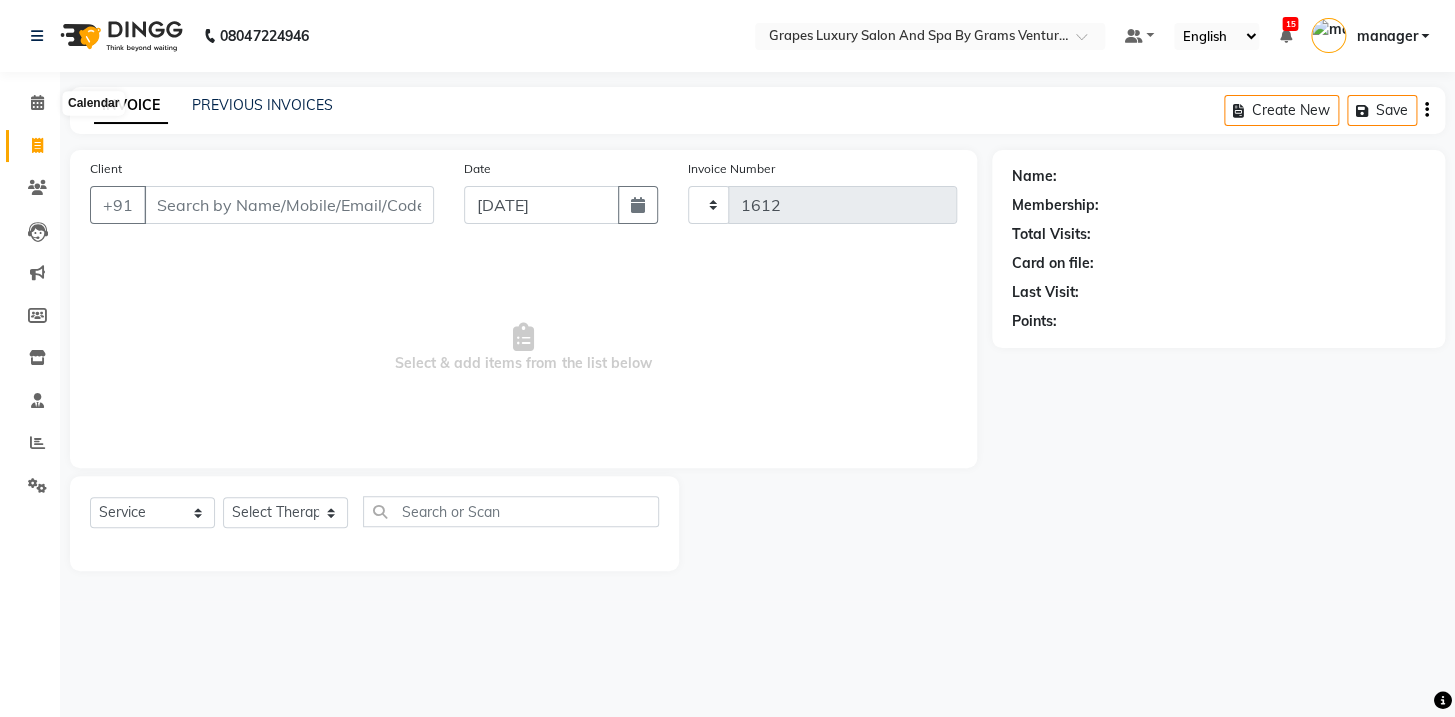 select on "3585" 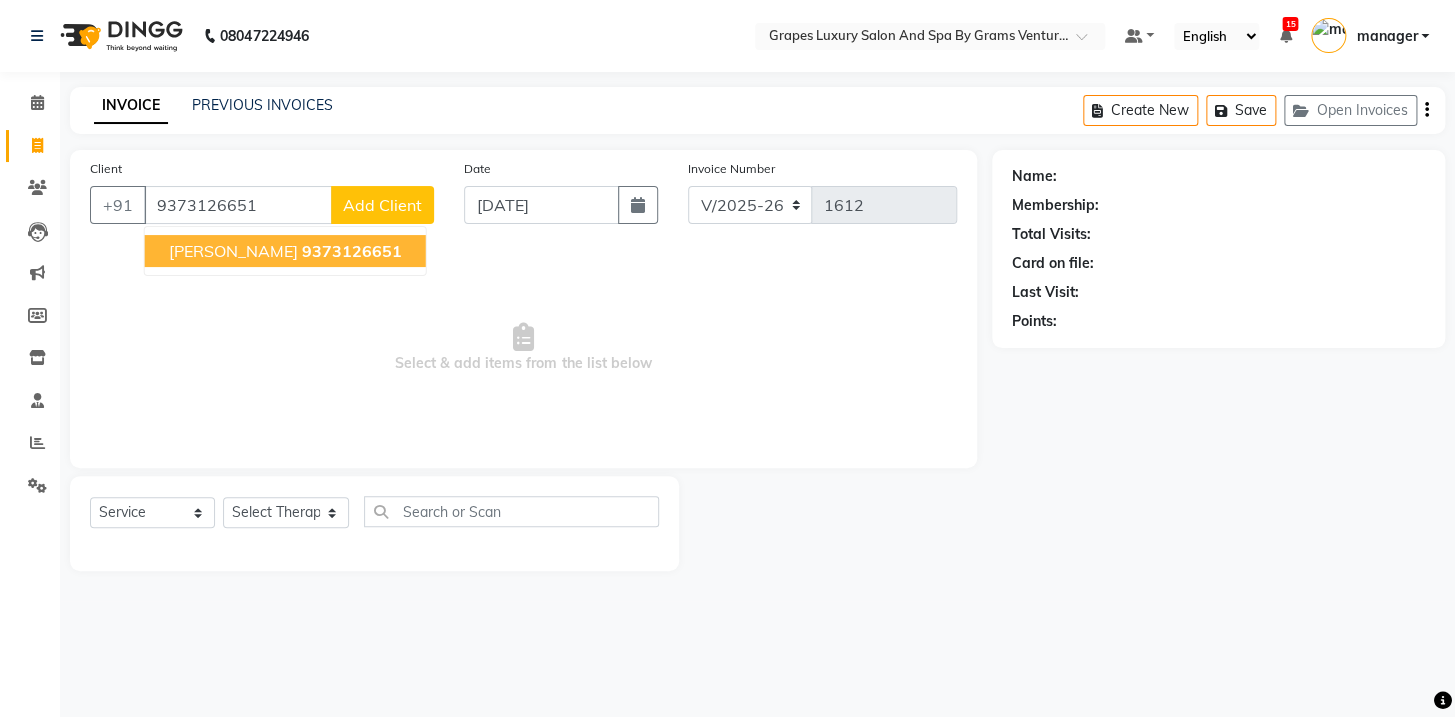 click on "[PERSON_NAME]" at bounding box center [233, 251] 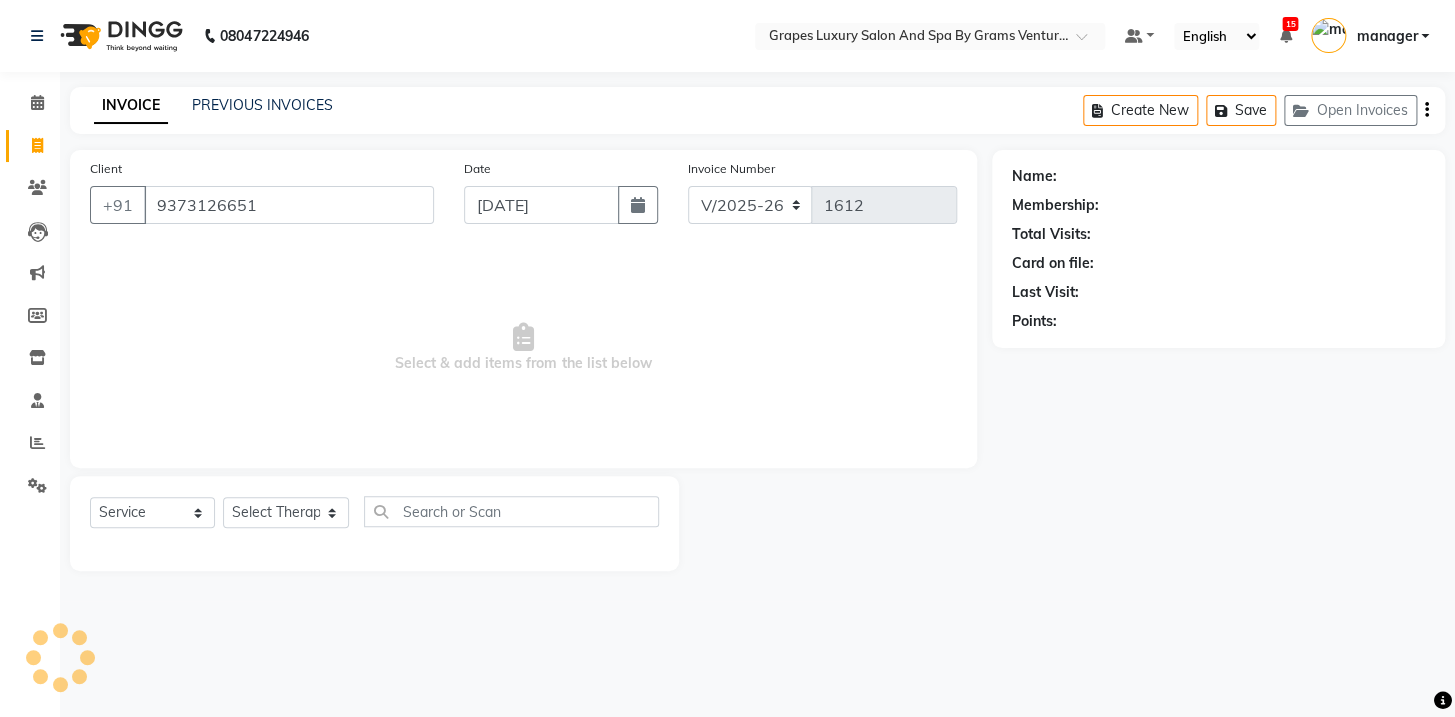 type on "9373126651" 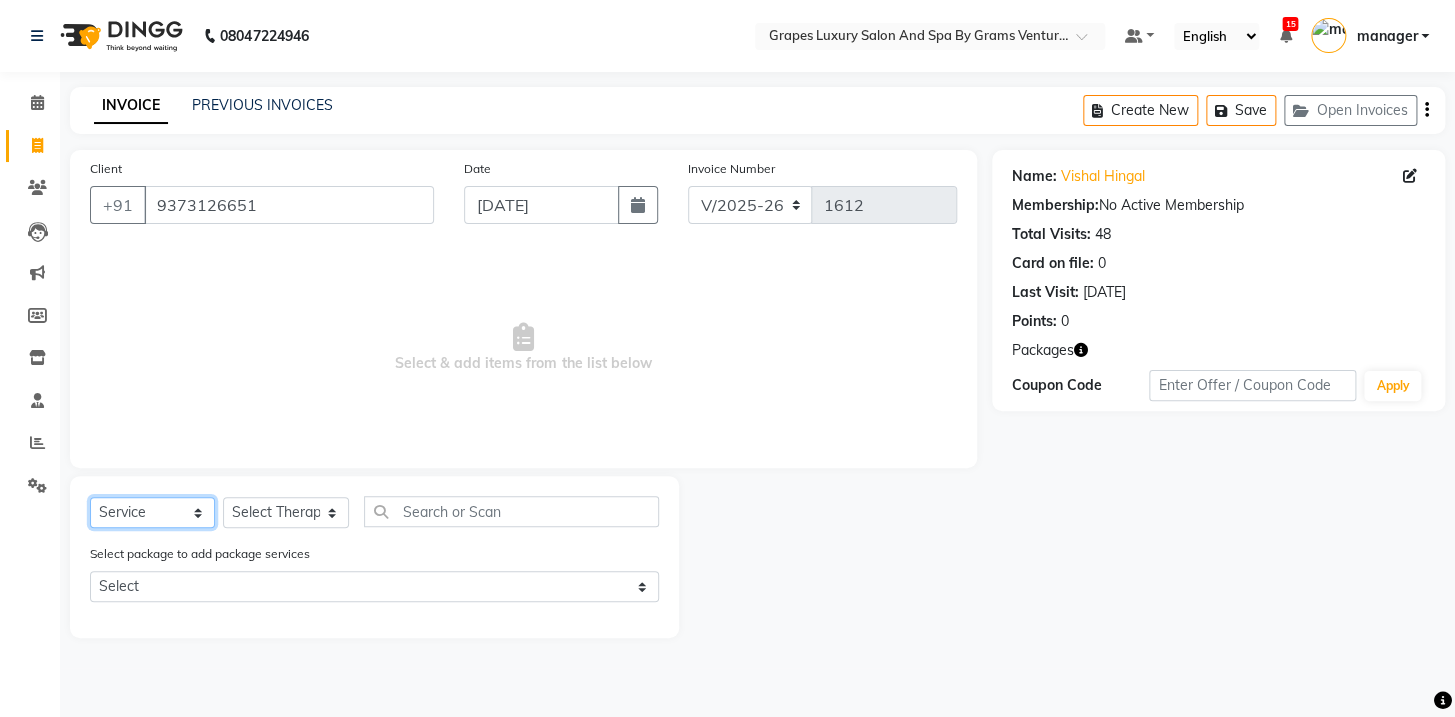 click on "Select  Service  Product  Membership  Package Voucher Prepaid Gift Card" 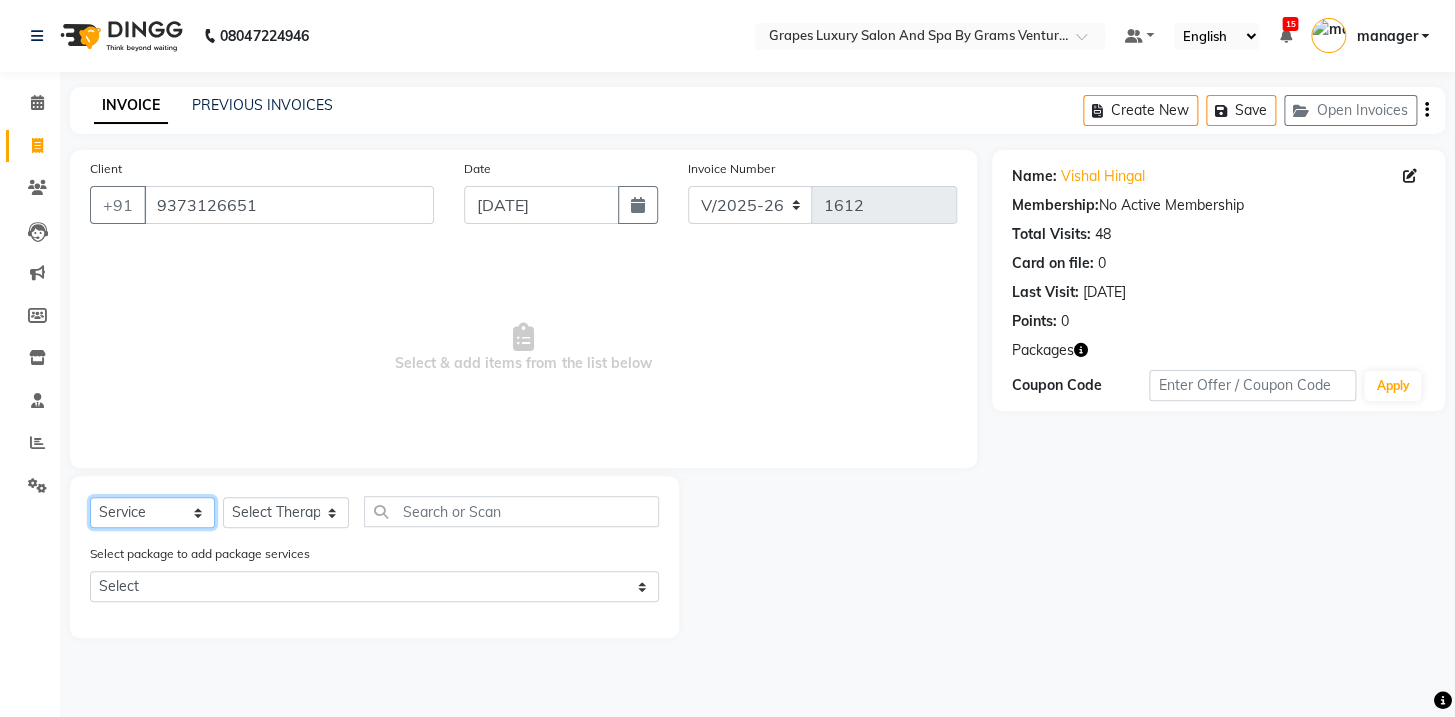 select on "package" 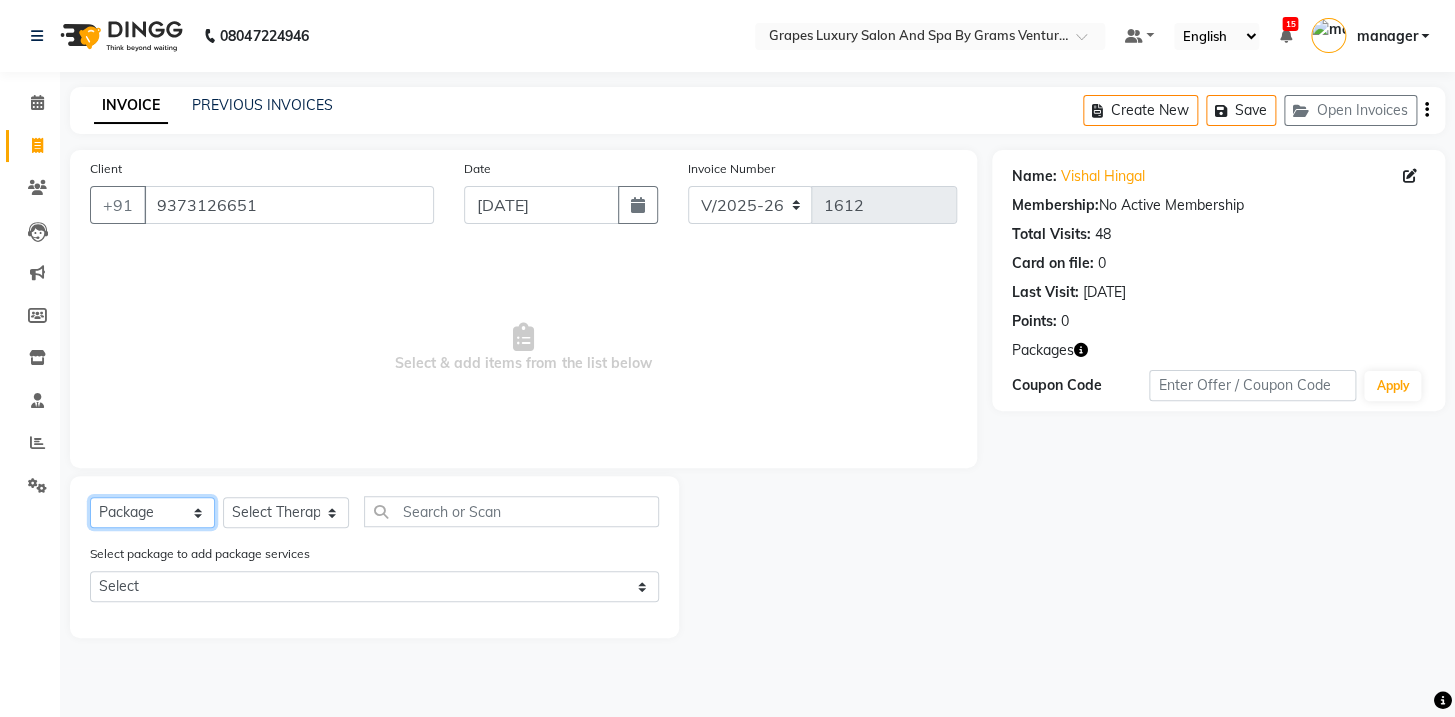 click on "Select  Service  Product  Membership  Package Voucher Prepaid Gift Card" 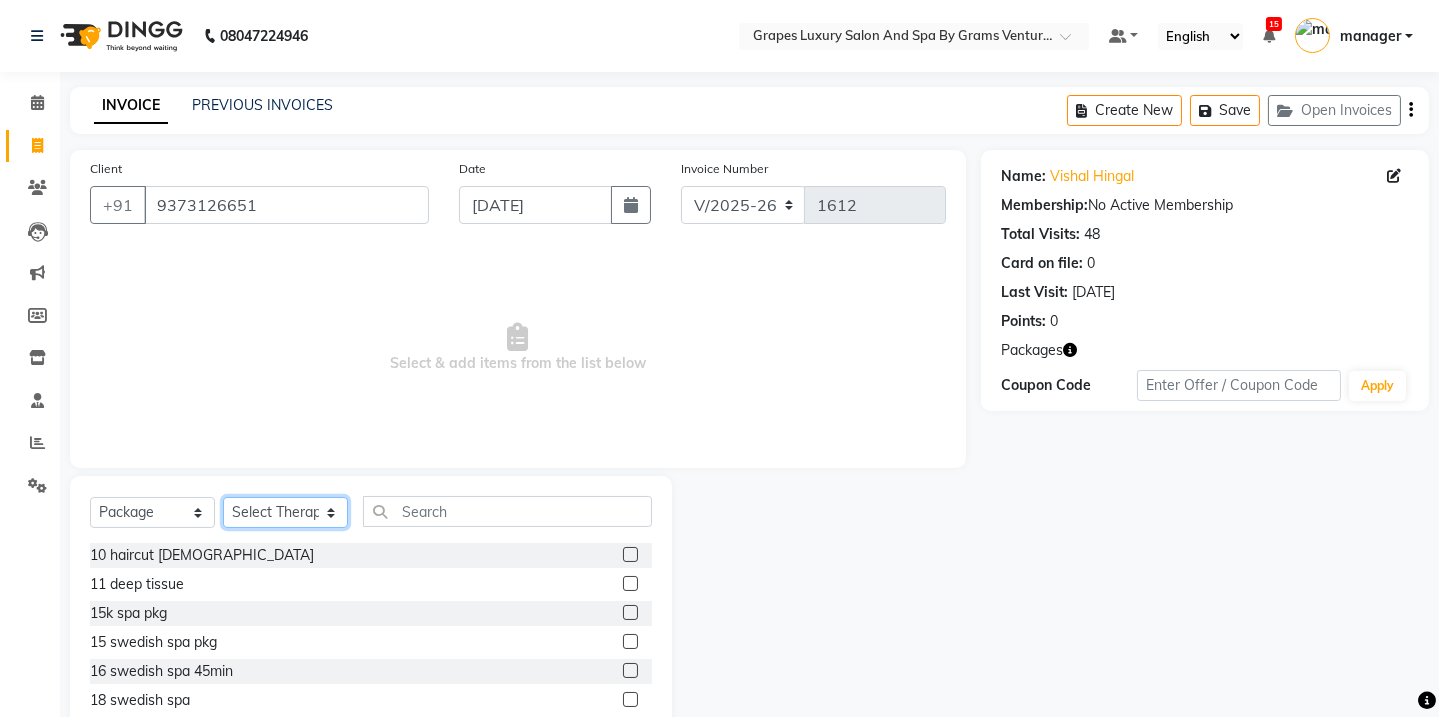 click on "Select Therapist Admin ANIL (stylish) ASHISH Choudhary hair dresser ASMITA (beauty&nails) avni new faizaan gokul "GUNJAN''   <BO$$> khushi MAHI (pedicureist) manager MANJU (hair specialist) megha new nikhil  nisha  Pooja (Therapist) pranali PURVI (therapist&Beauty) Rani New THERAPIST ravi REHAN  stylist new ritik riya RUSHALI (hair&skin) SAWAN (hair dresser) sejal new shilpa sourabh sumit student  sunita sunita  viswas senior stylist" 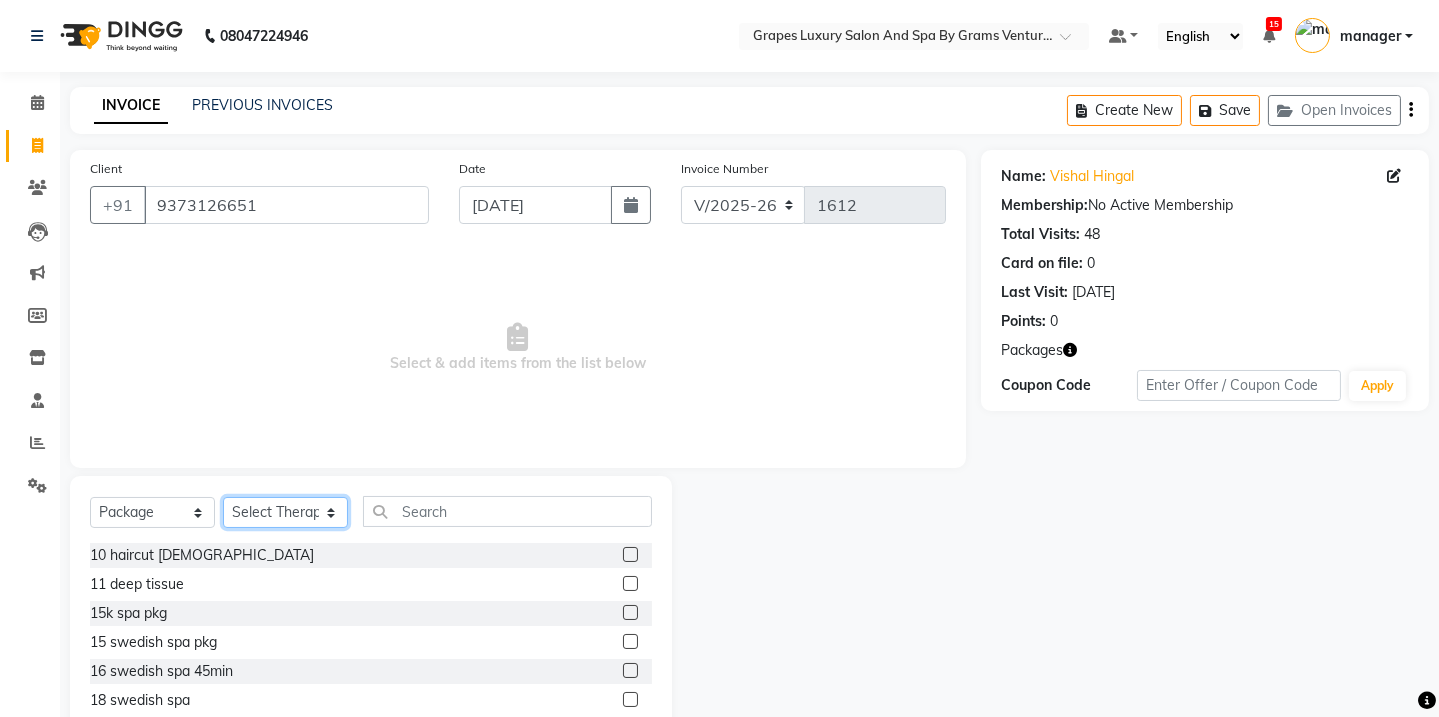 select on "16582" 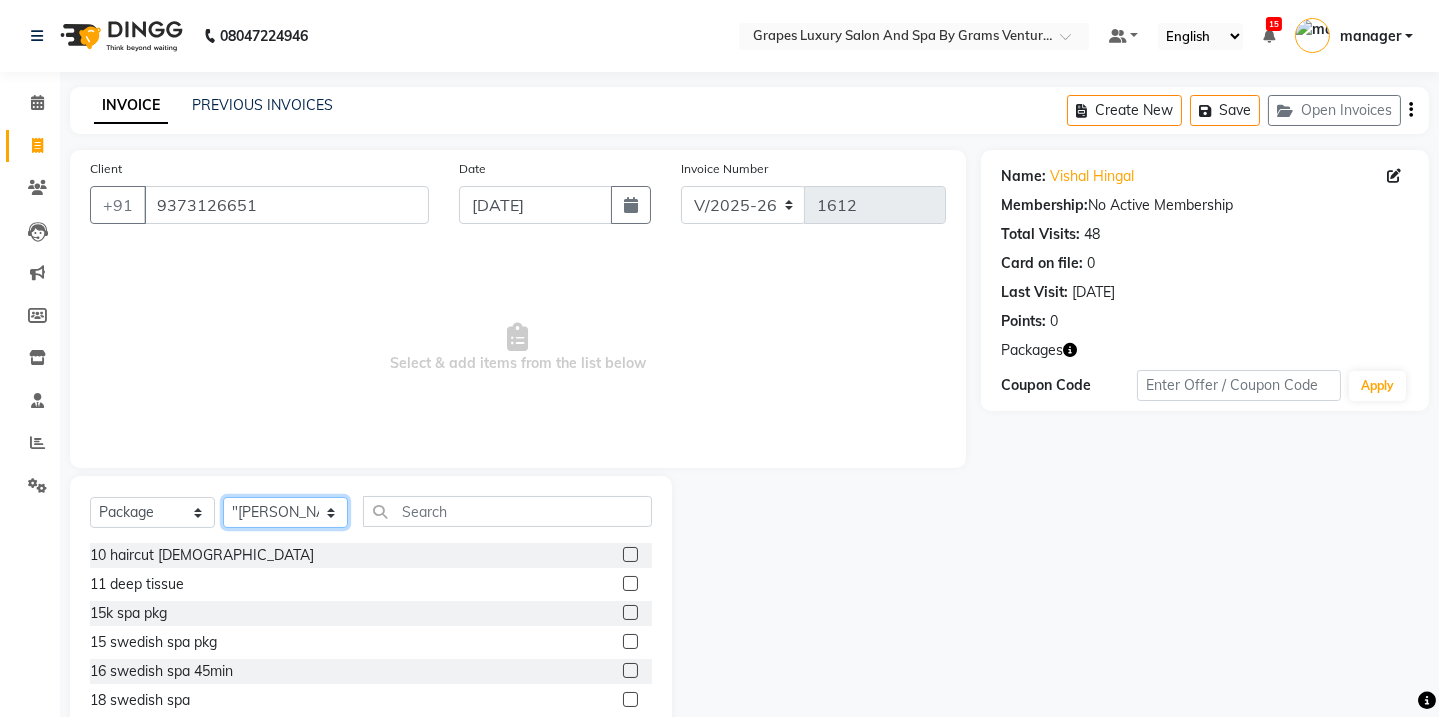 click on "Select Therapist Admin ANIL (stylish) ASHISH Choudhary hair dresser ASMITA (beauty&nails) avni new faizaan gokul "GUNJAN''   <BO$$> khushi MAHI (pedicureist) manager MANJU (hair specialist) megha new nikhil  nisha  Pooja (Therapist) pranali PURVI (therapist&Beauty) Rani New THERAPIST ravi REHAN  stylist new ritik riya RUSHALI (hair&skin) SAWAN (hair dresser) sejal new shilpa sourabh sumit student  sunita sunita  viswas senior stylist" 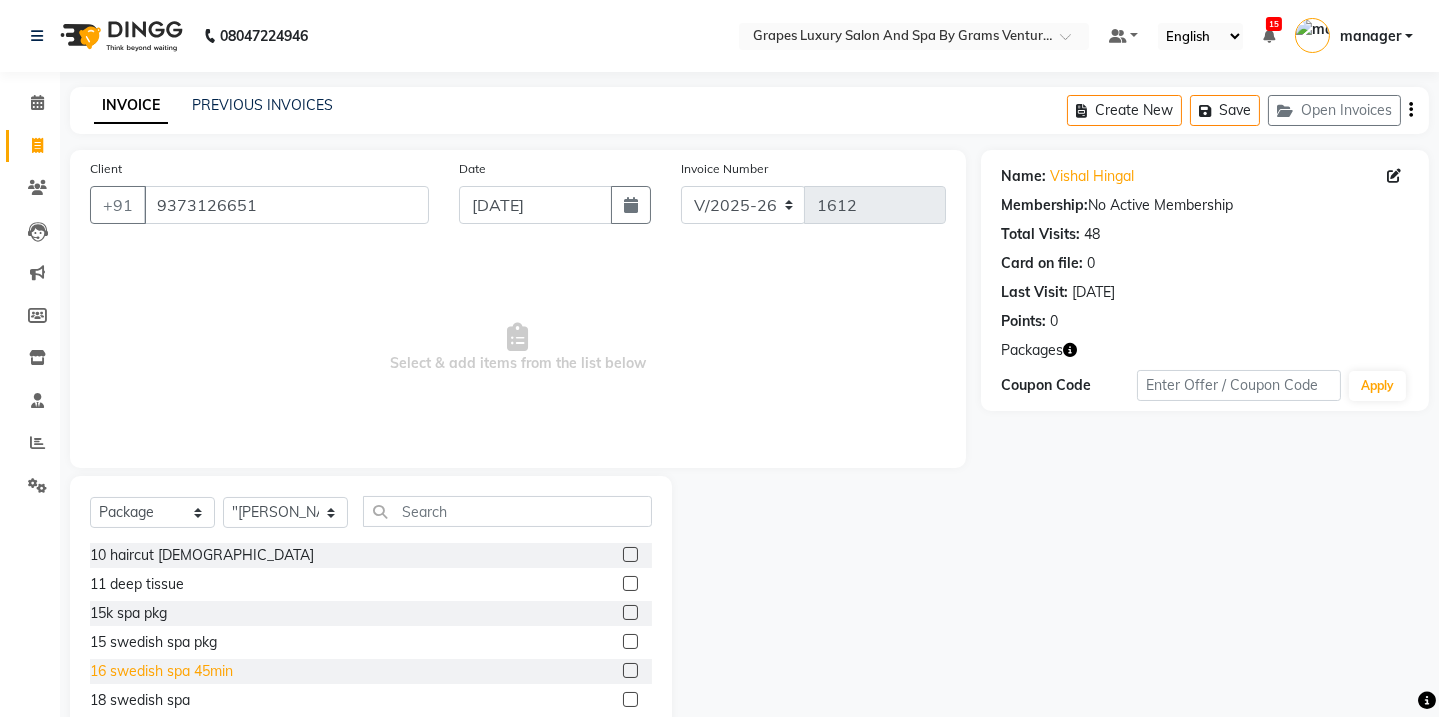 click on "16 swedish spa 45min" 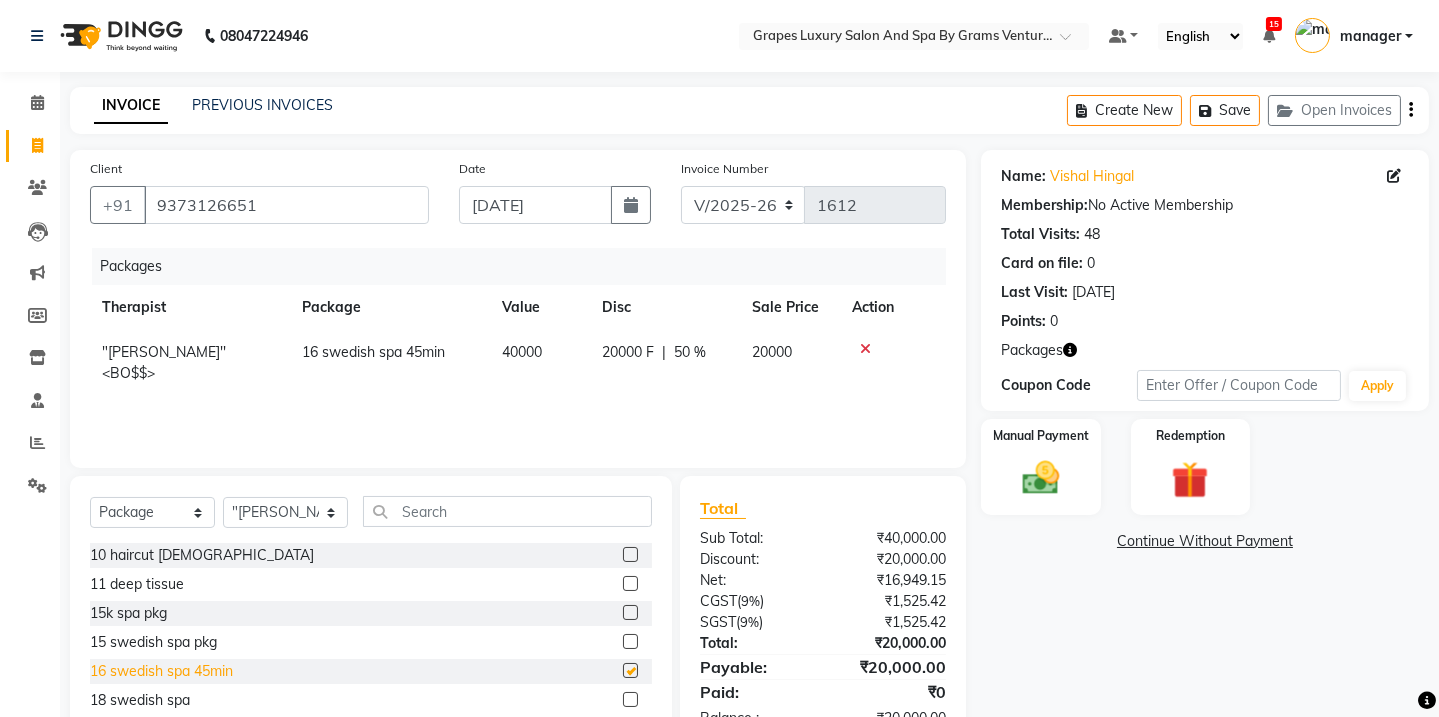 checkbox on "false" 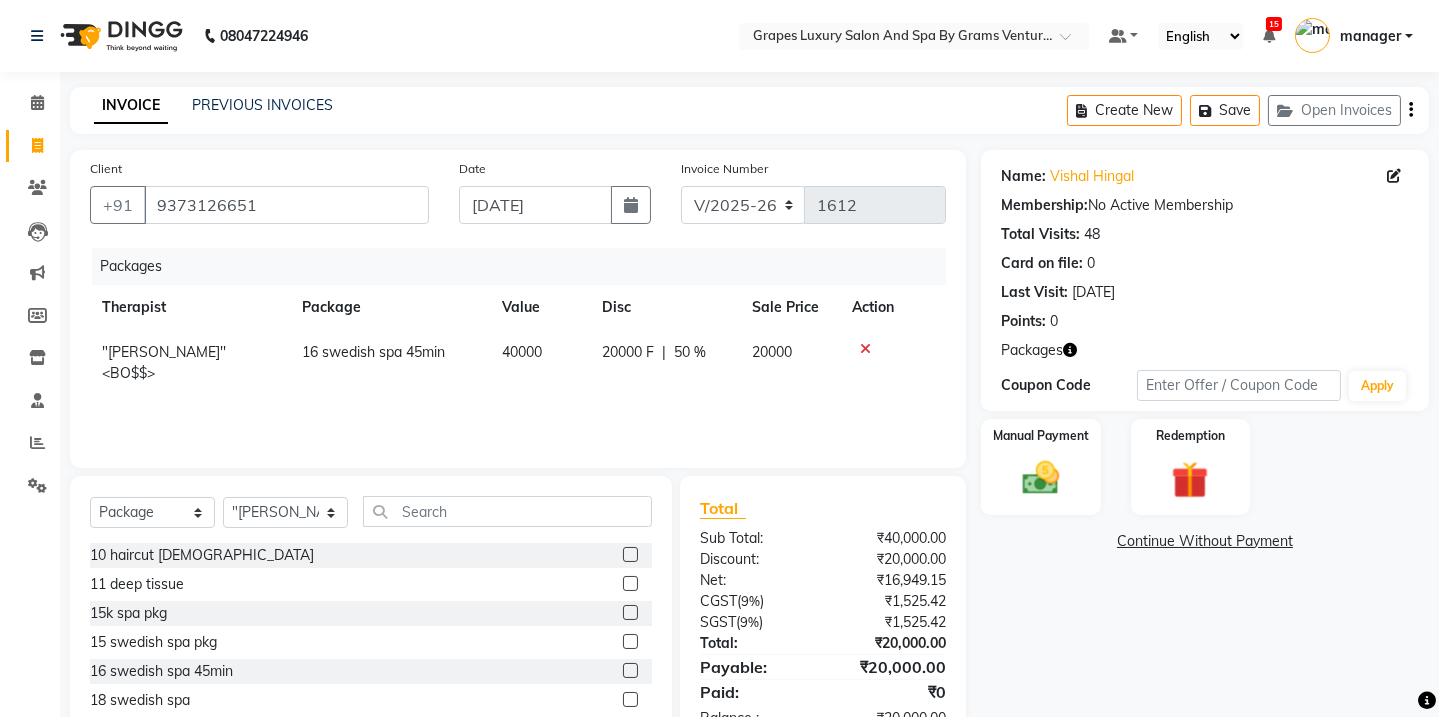 scroll, scrollTop: 72, scrollLeft: 0, axis: vertical 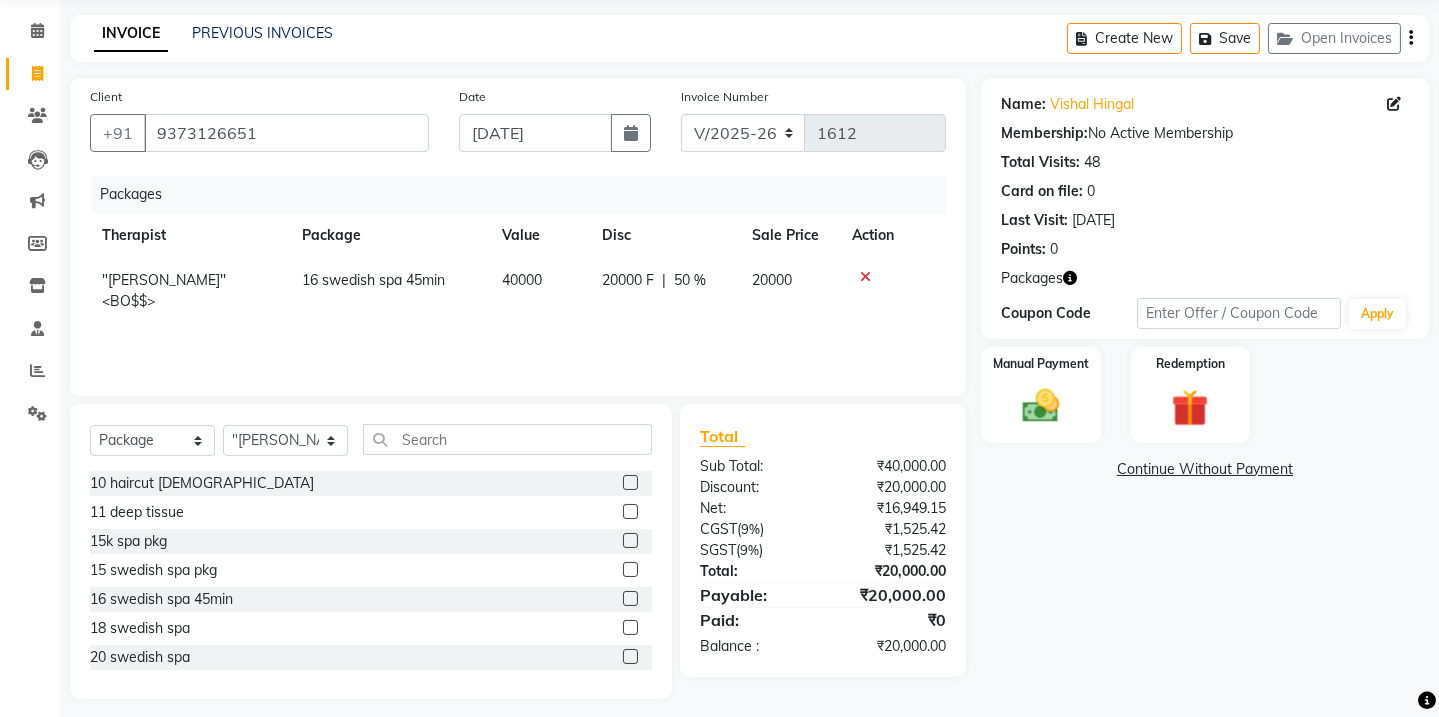 click on "20000 F" 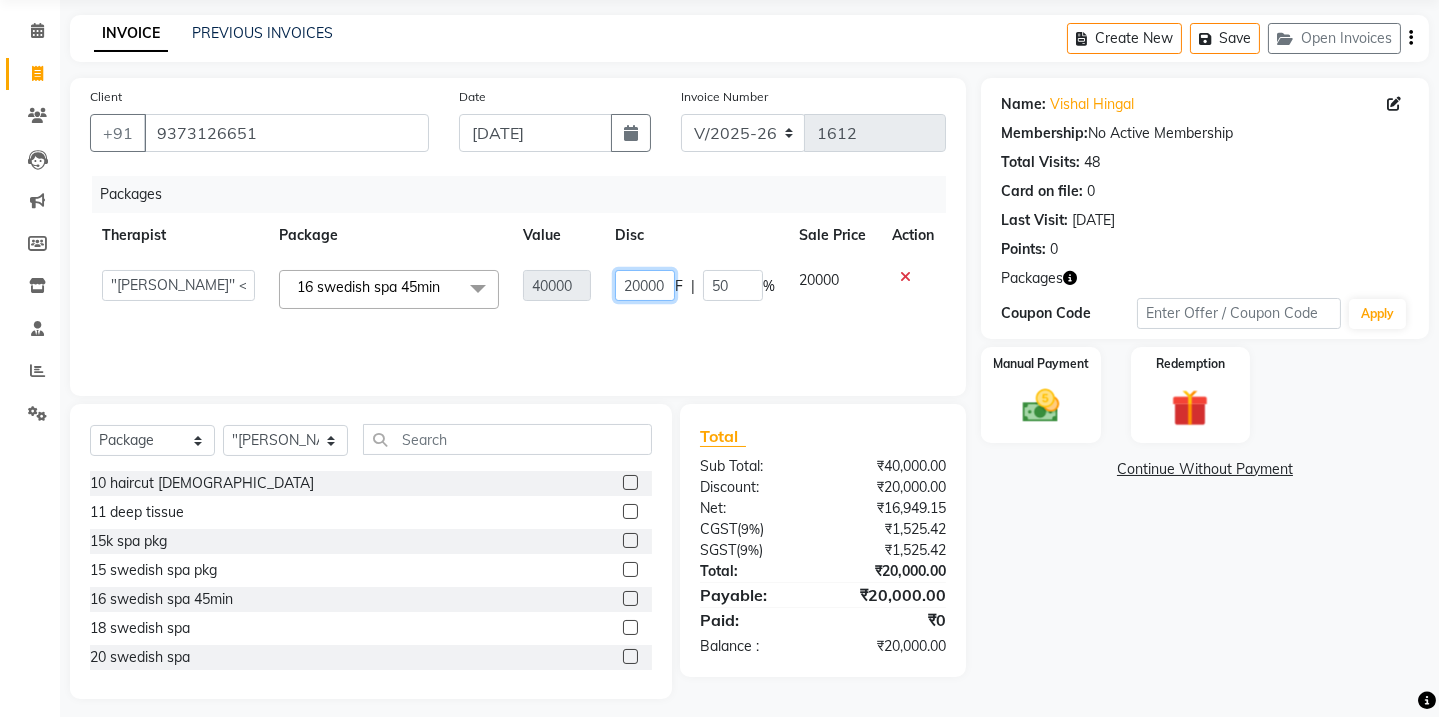 click on "20000" 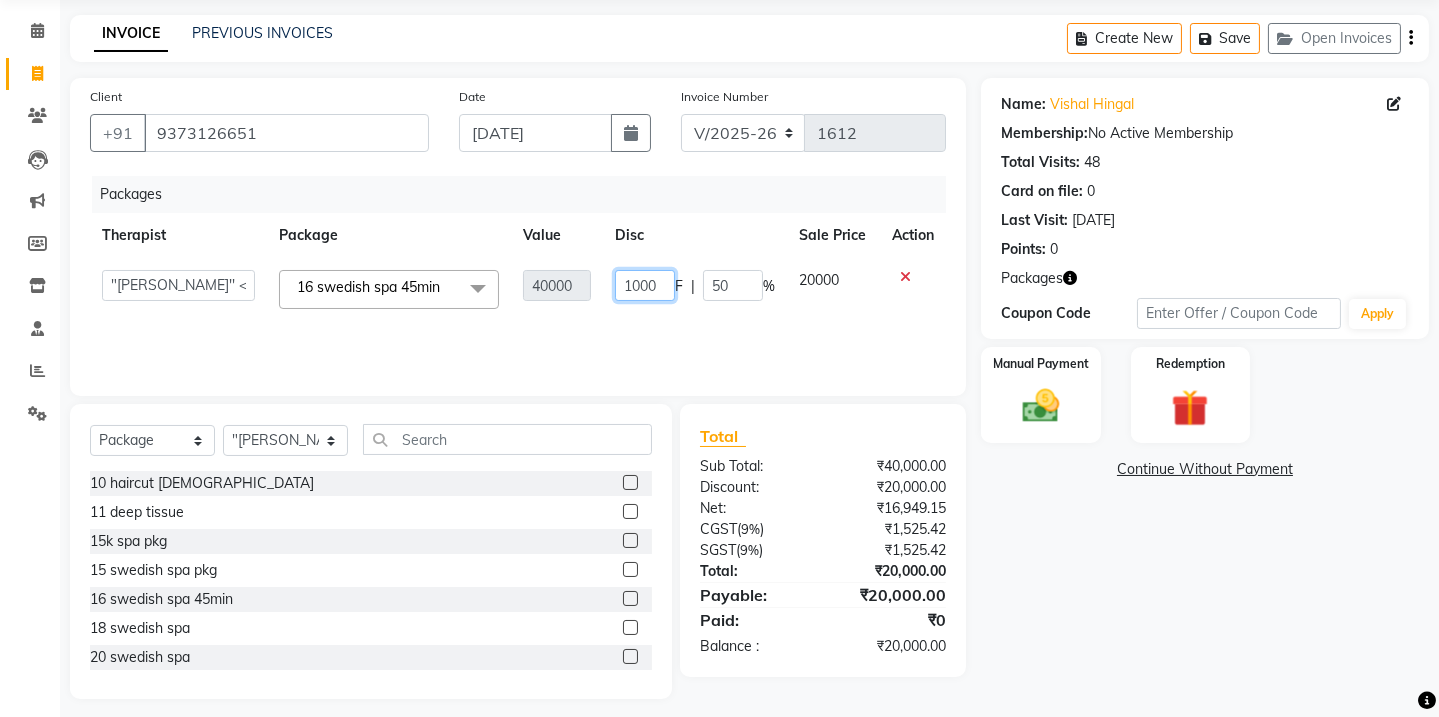 type on "16000" 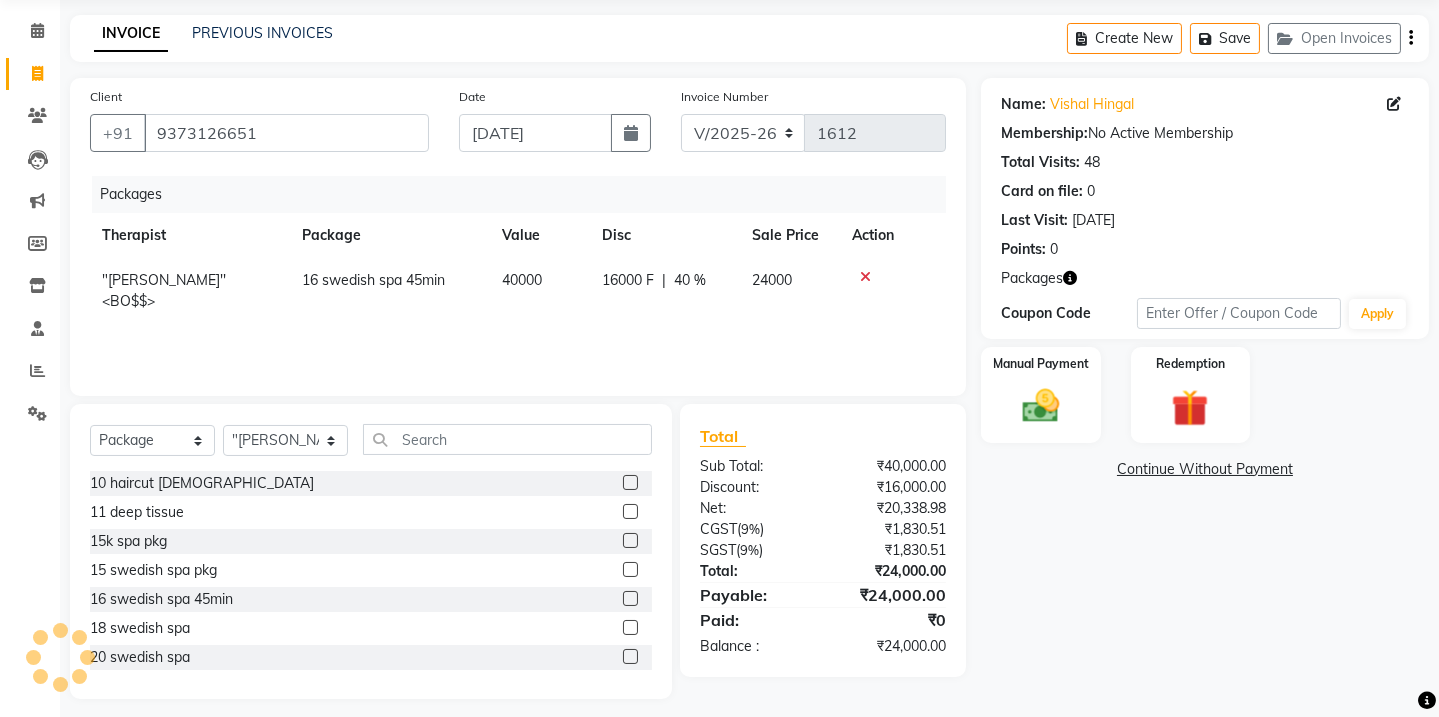 click on "Packages Therapist Package Value Disc Sale Price Action "GUNJAN''   <BO$$> 16 swedish spa 45min 40000 16000 F | 40 % 24000" 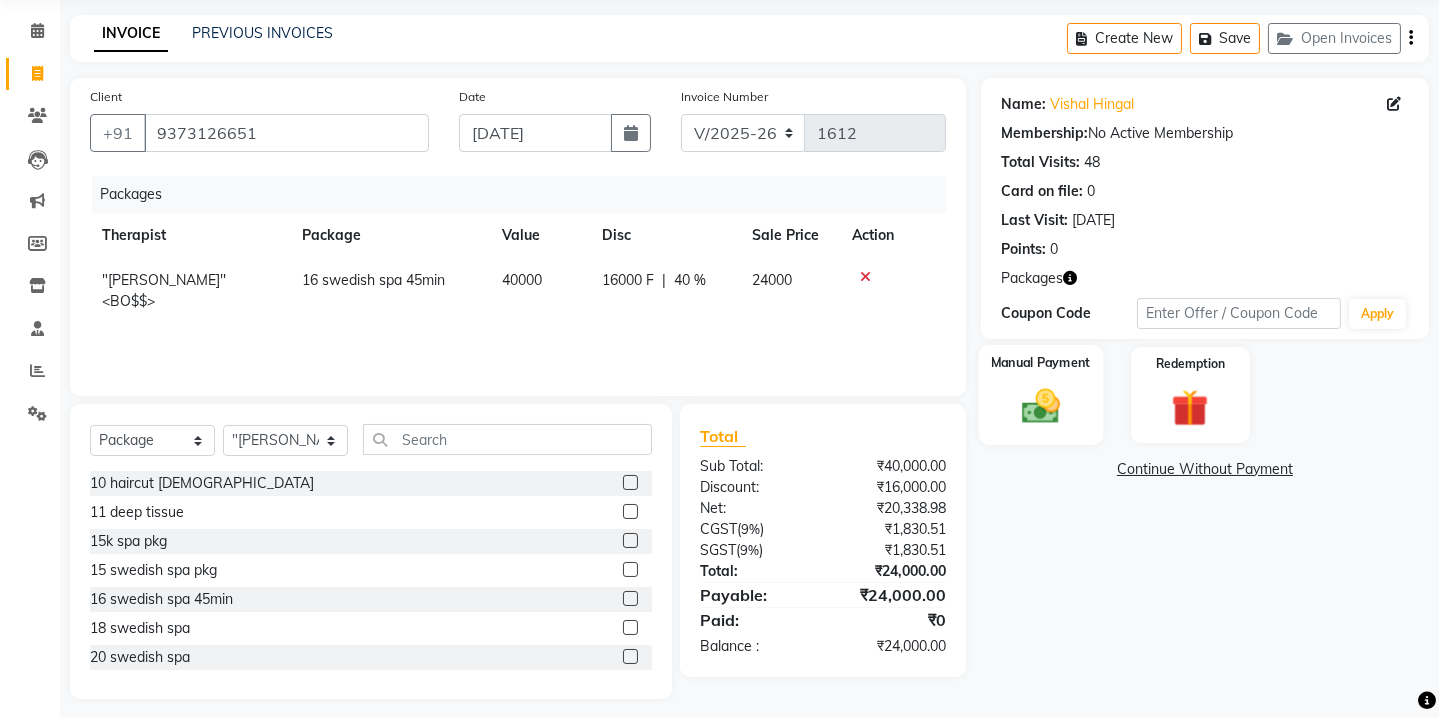 click 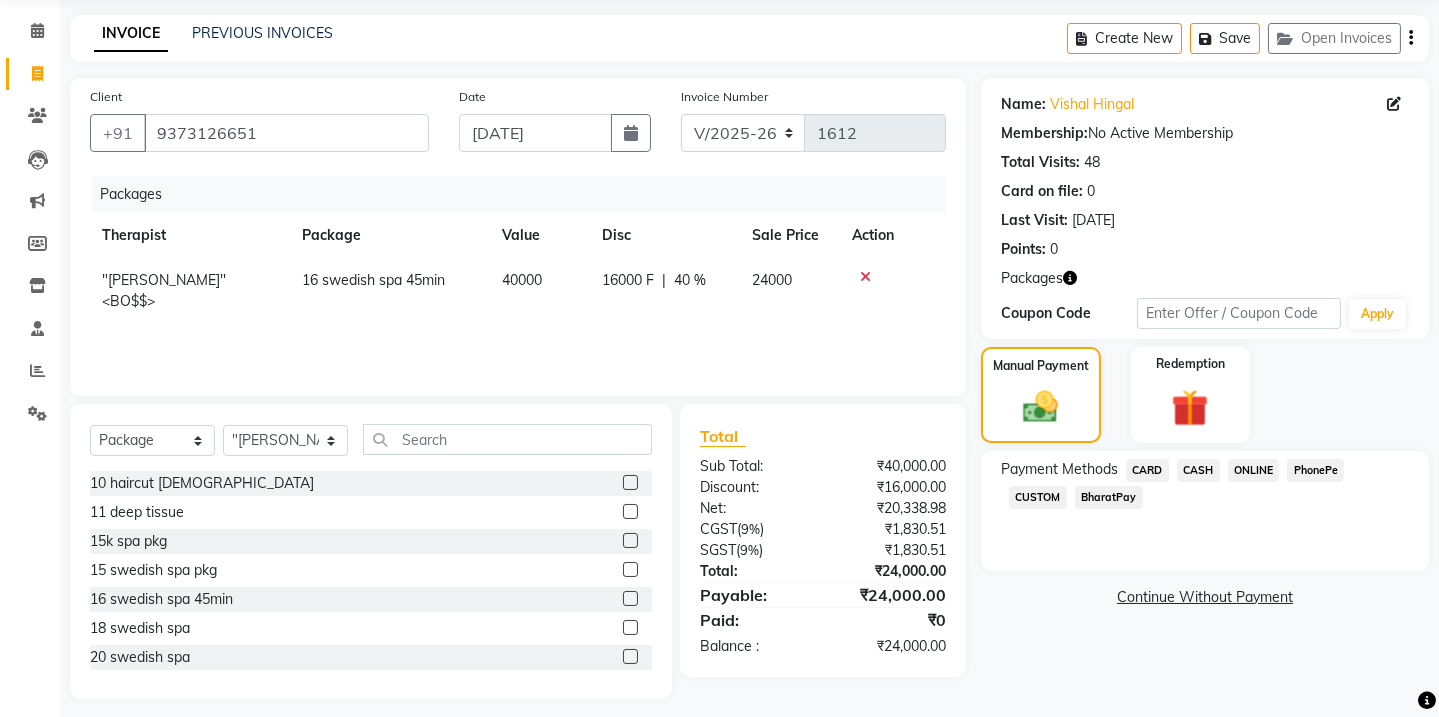 click on "ONLINE" 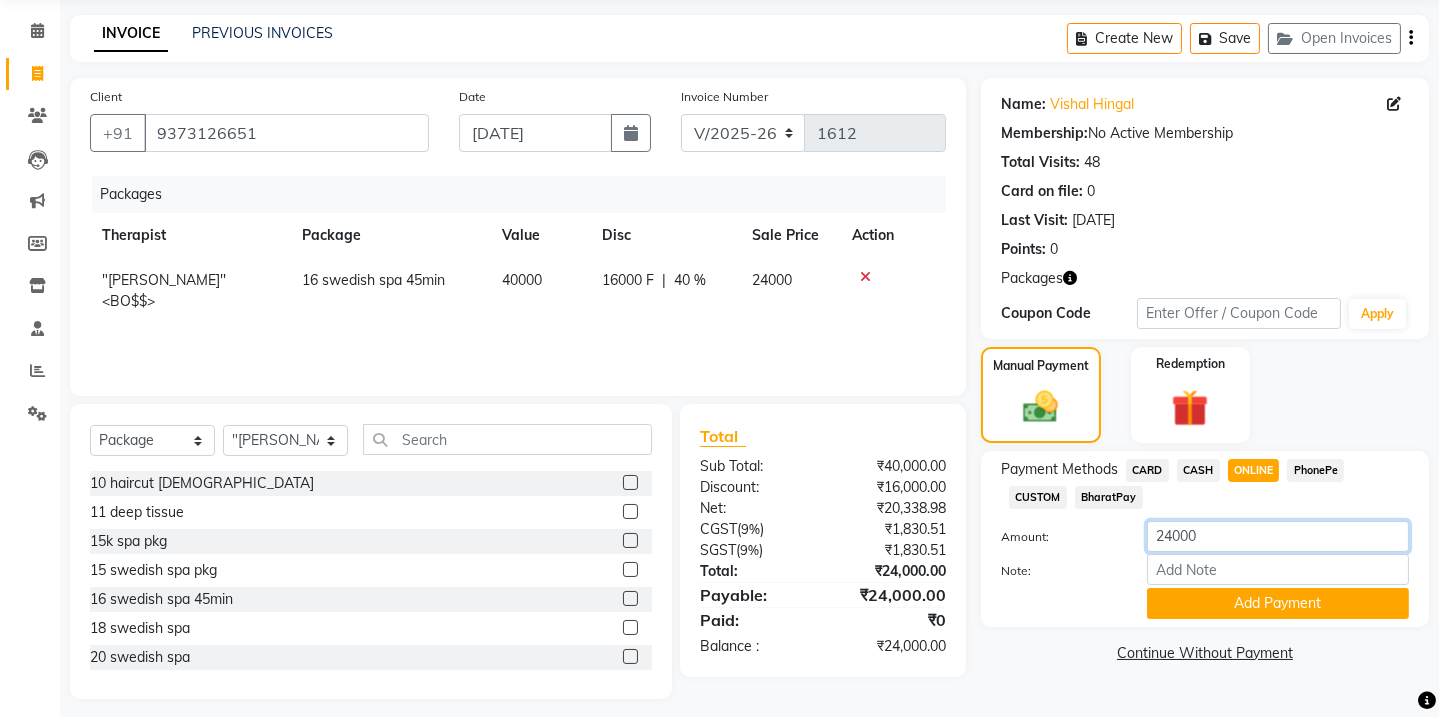 click on "24000" 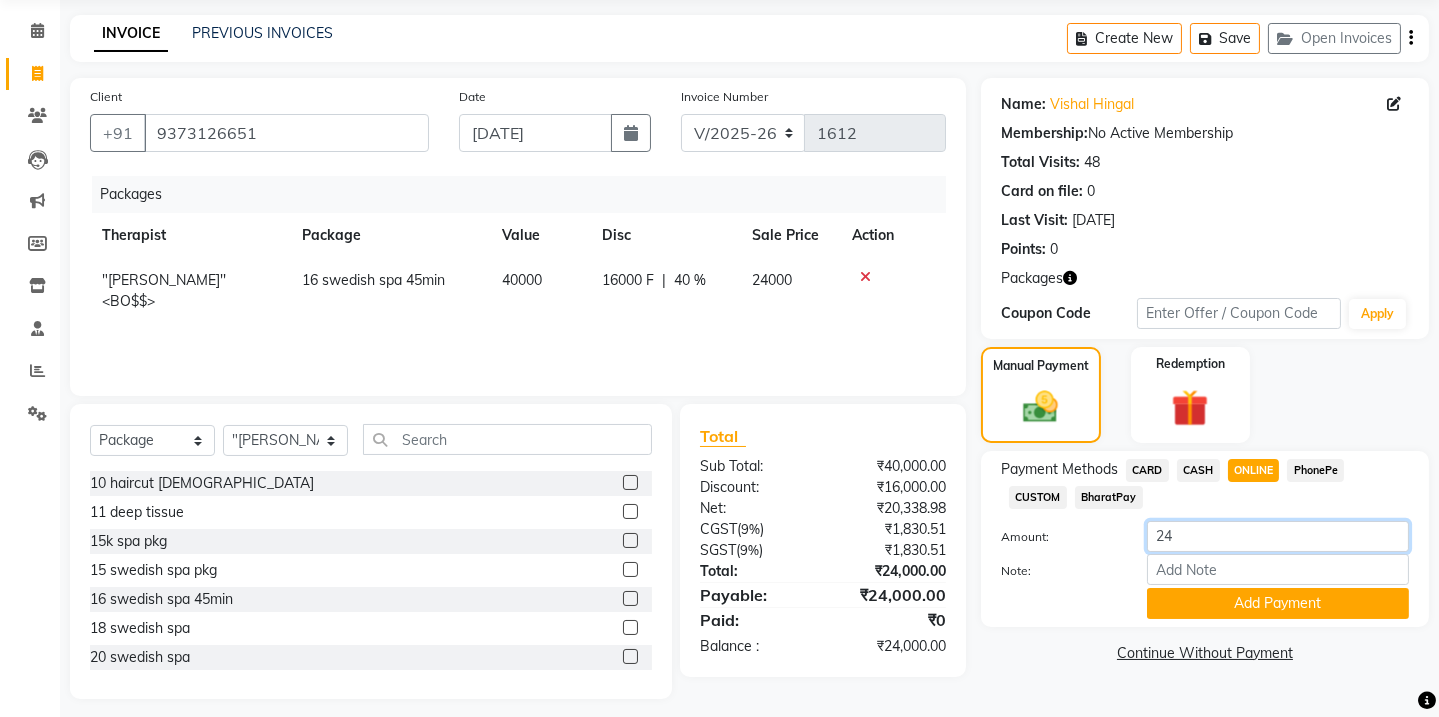 type on "2" 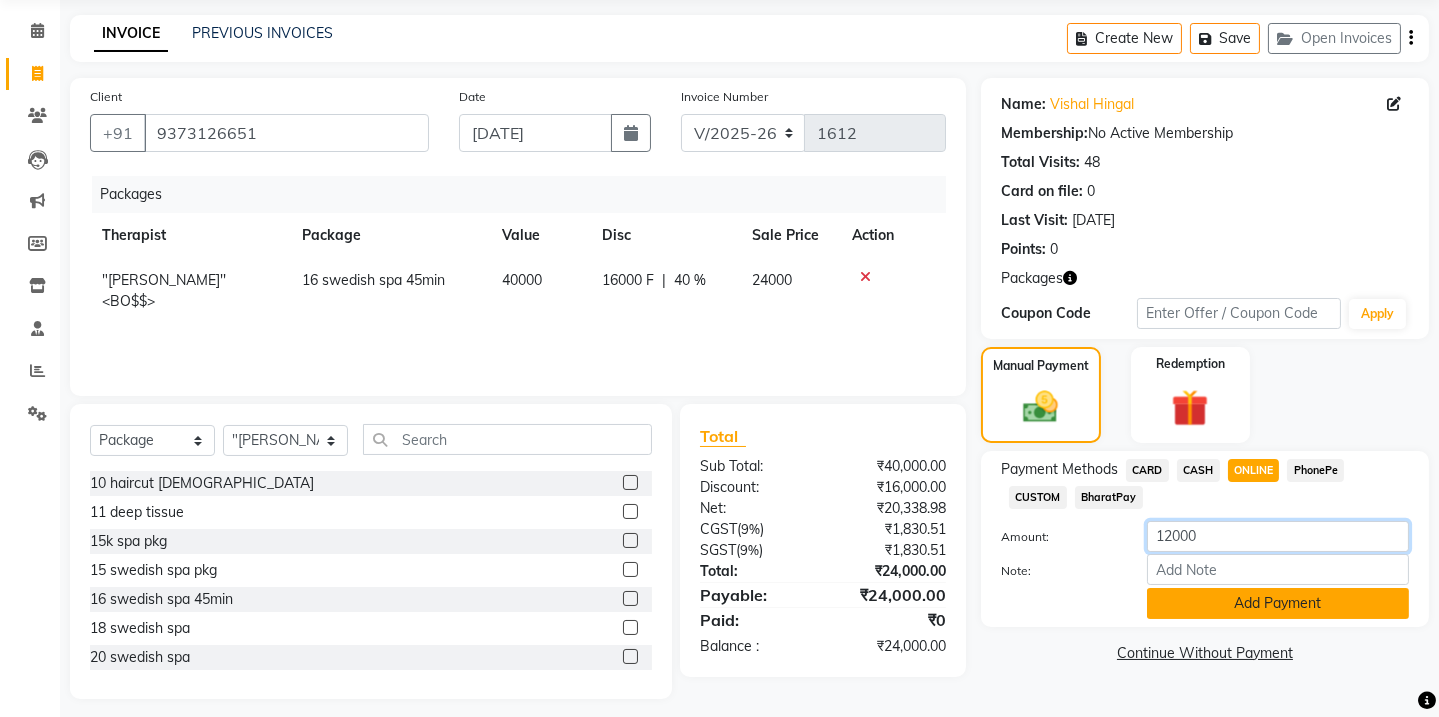 type on "12000" 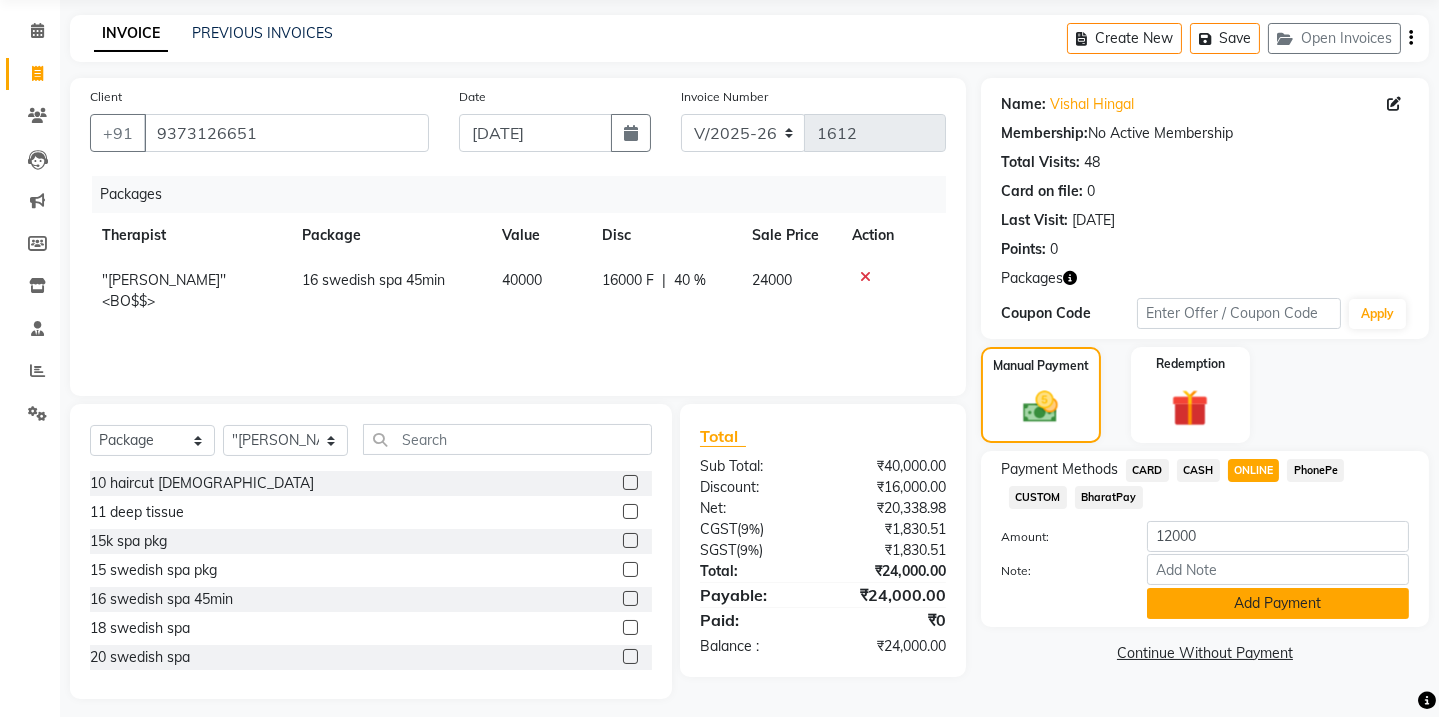 click on "Add Payment" 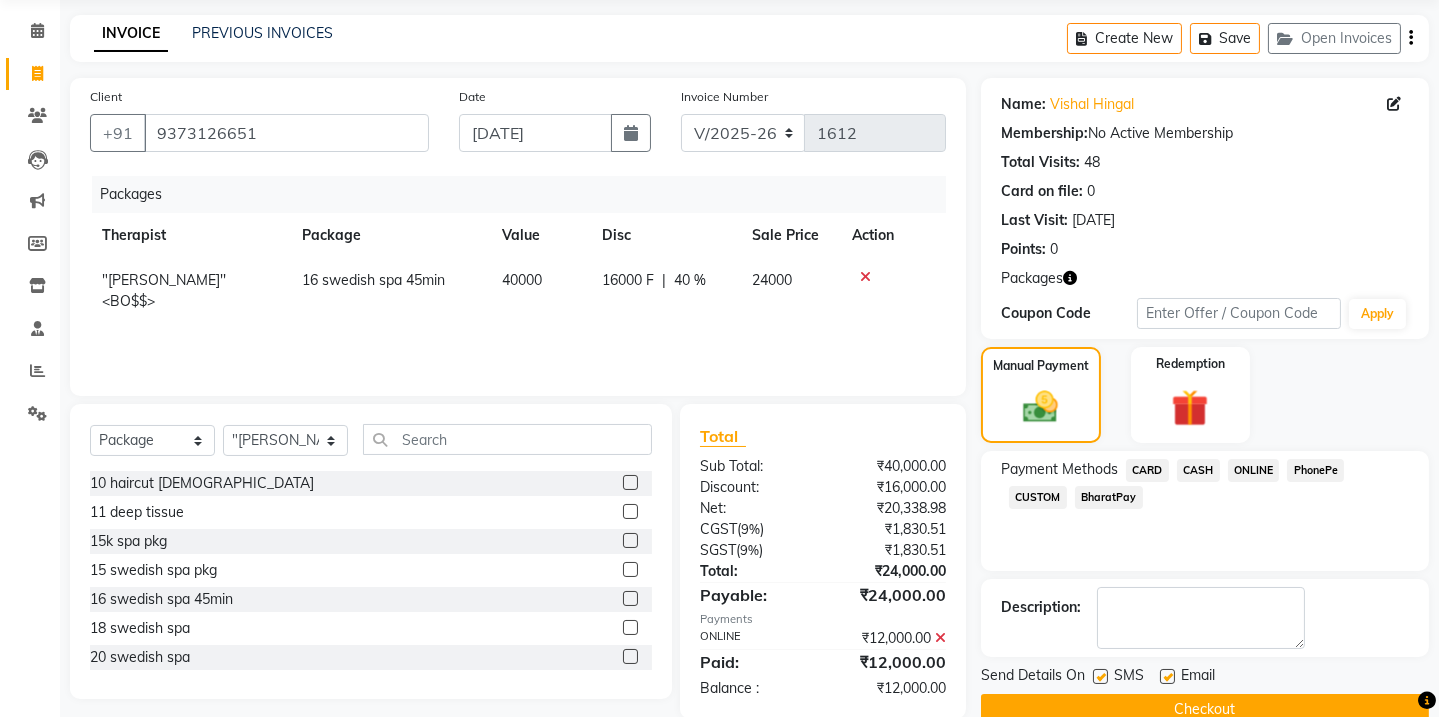 scroll, scrollTop: 109, scrollLeft: 0, axis: vertical 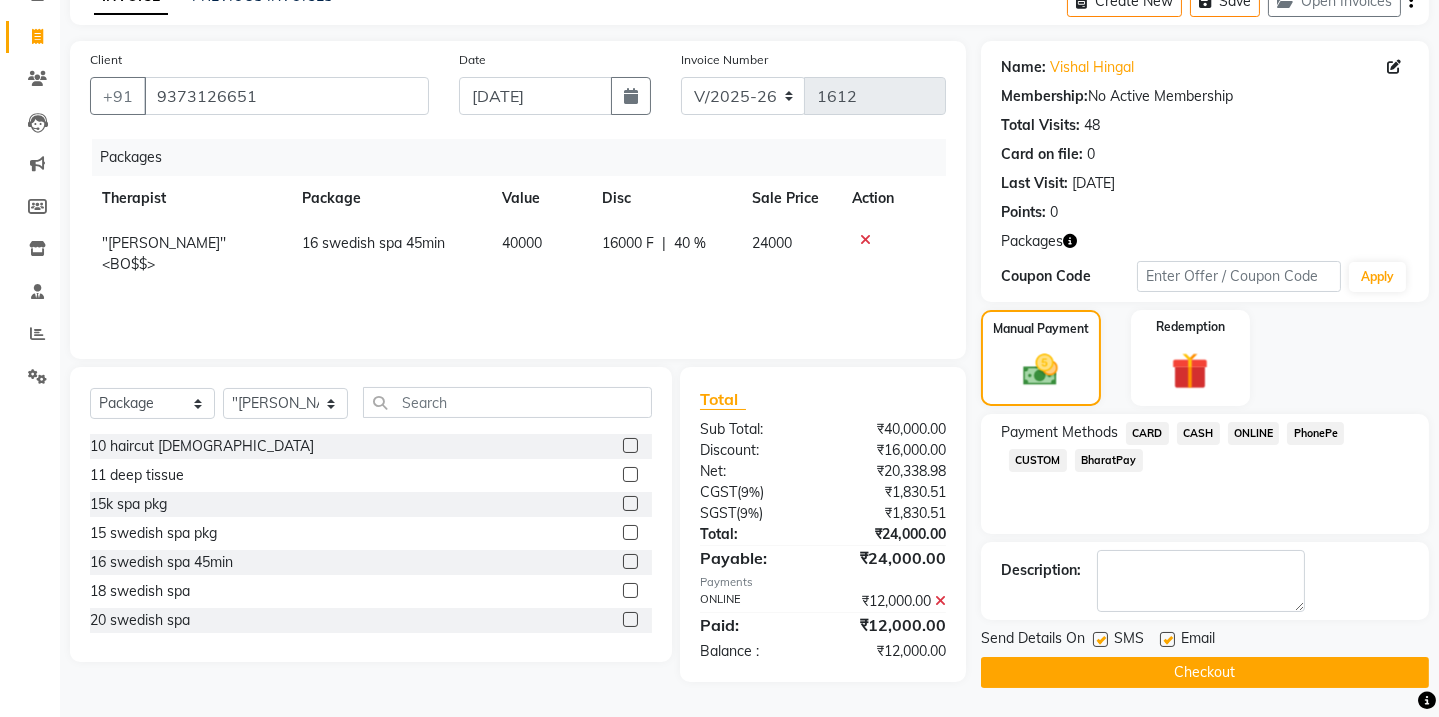 click 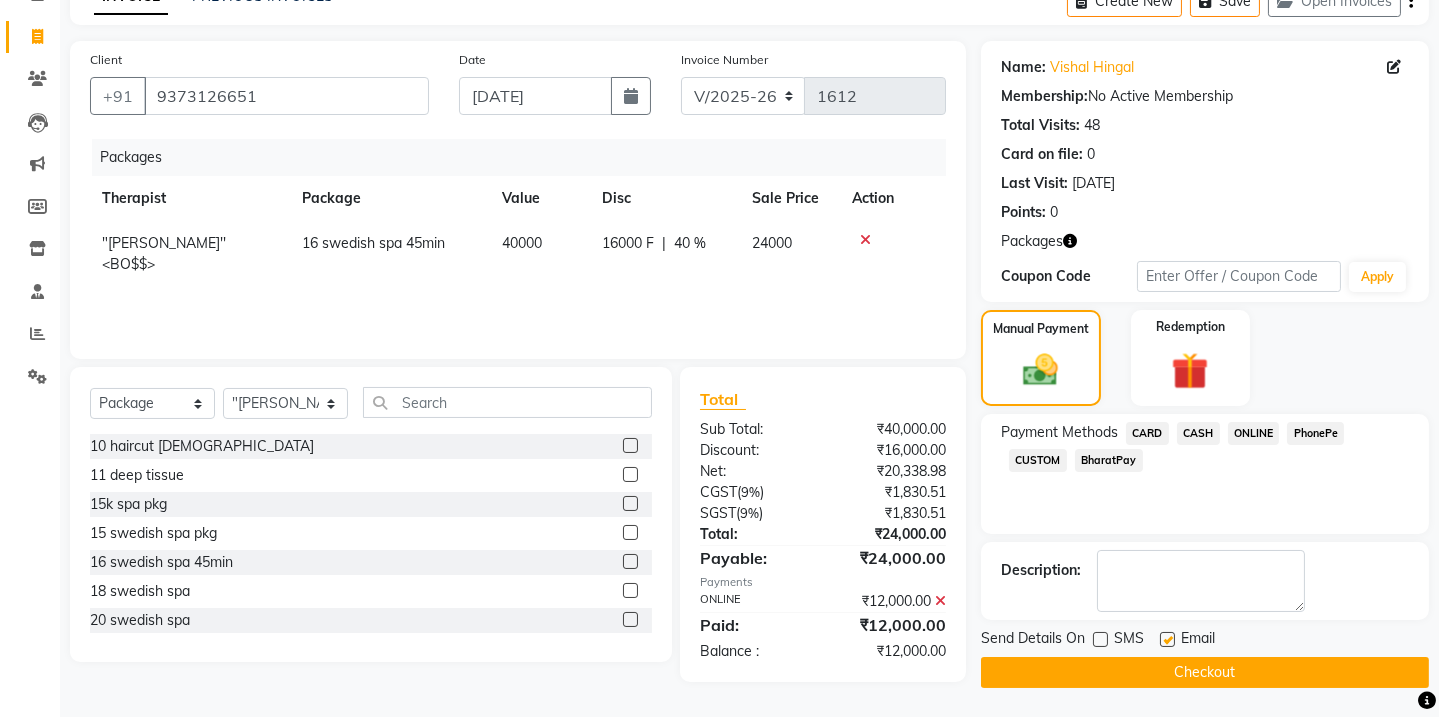 click 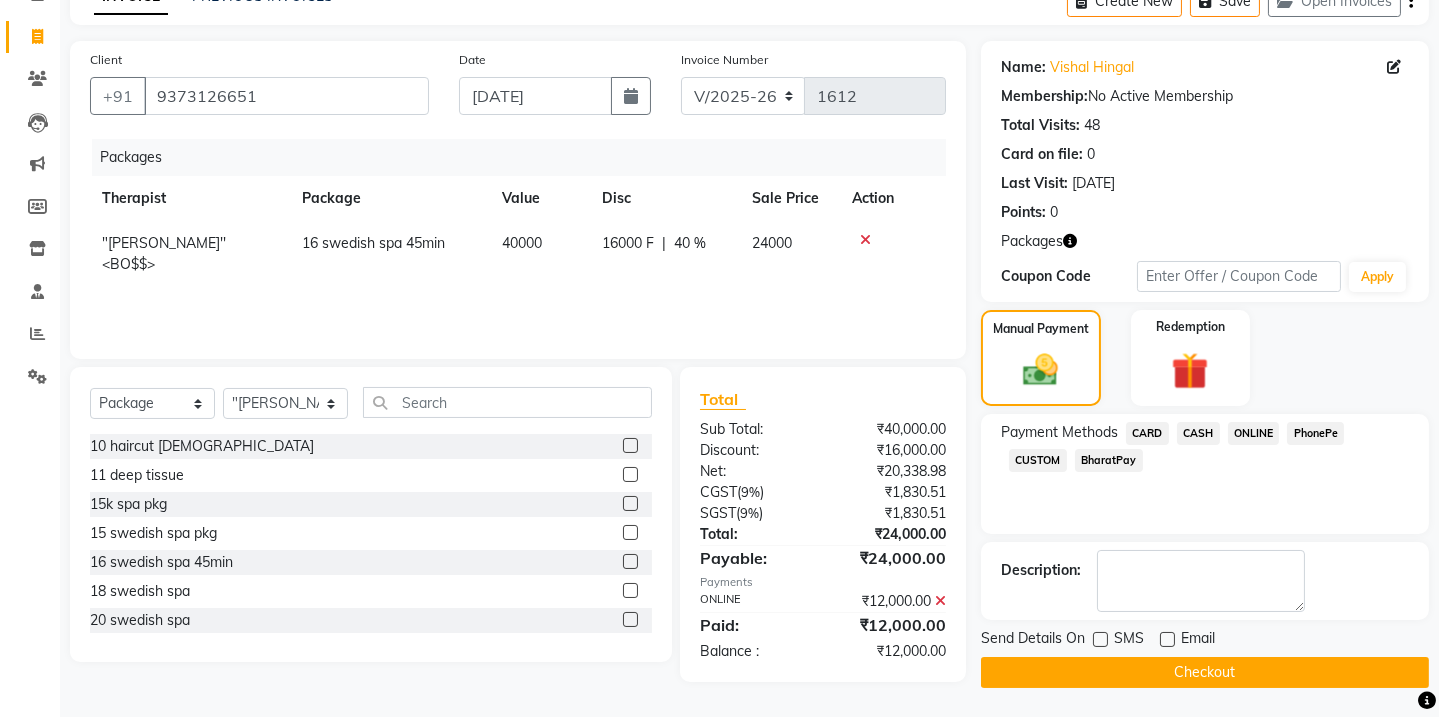click on "Checkout" 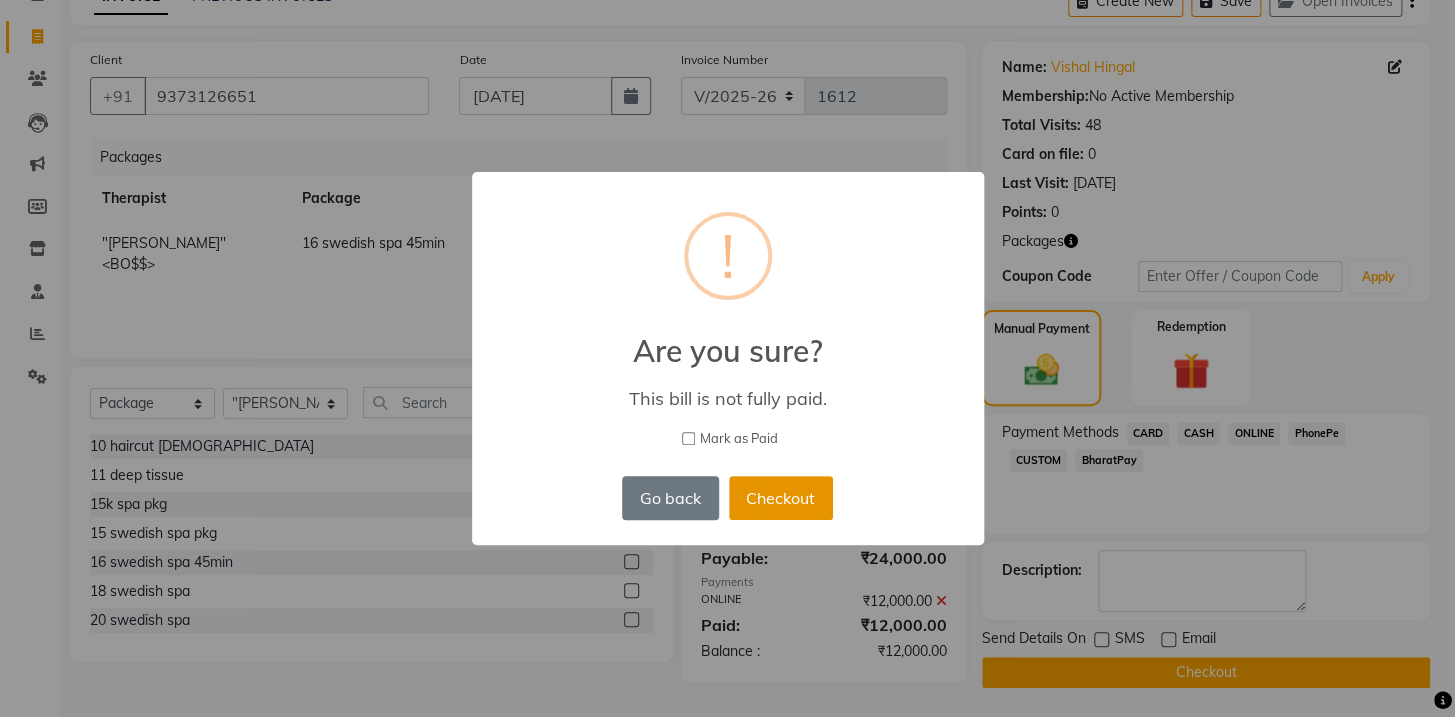 click on "Checkout" at bounding box center (781, 498) 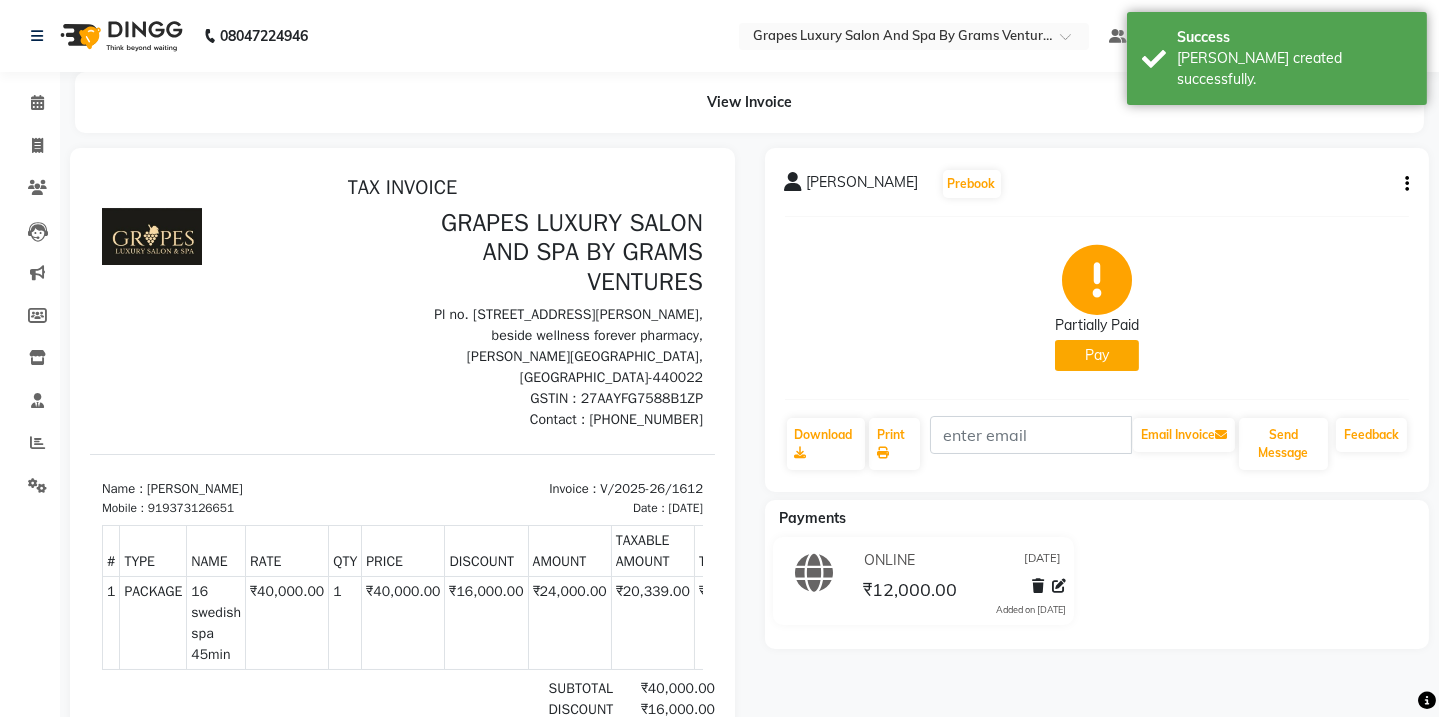 scroll, scrollTop: 0, scrollLeft: 0, axis: both 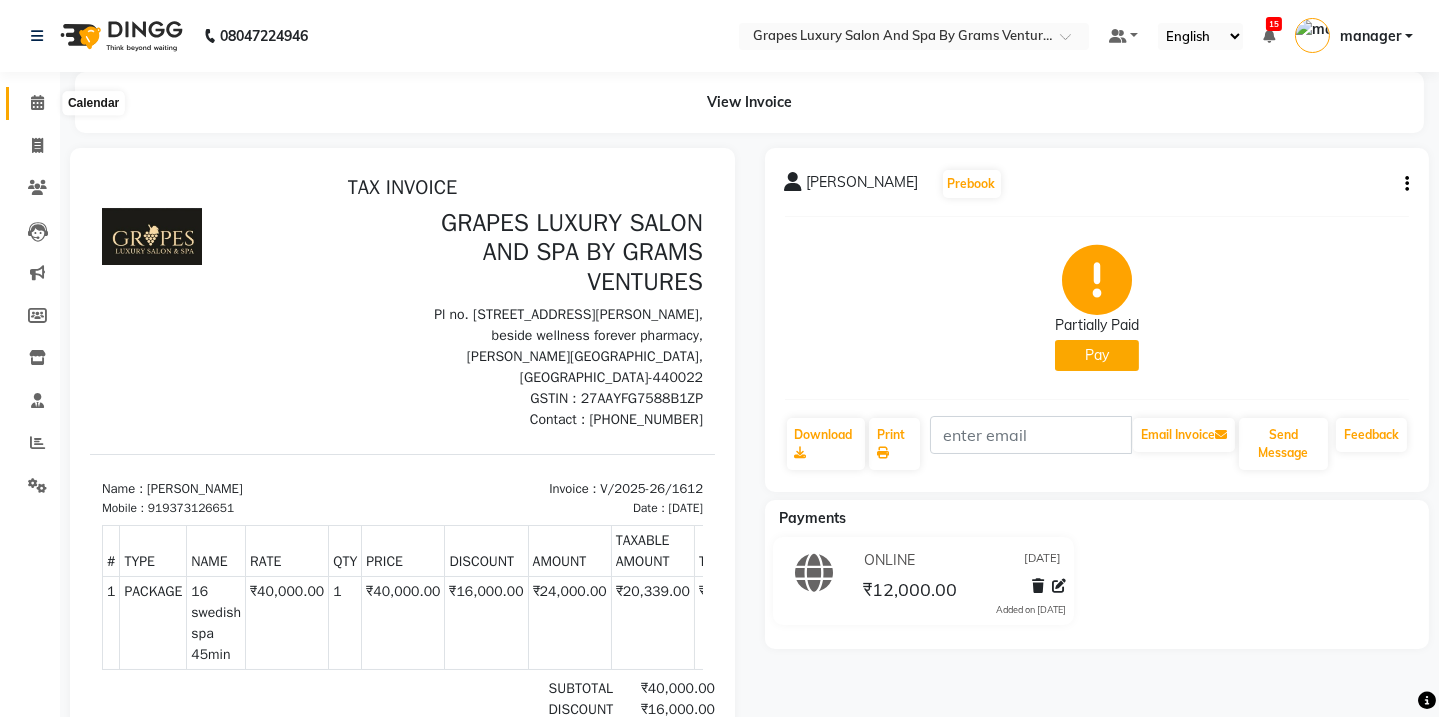 click 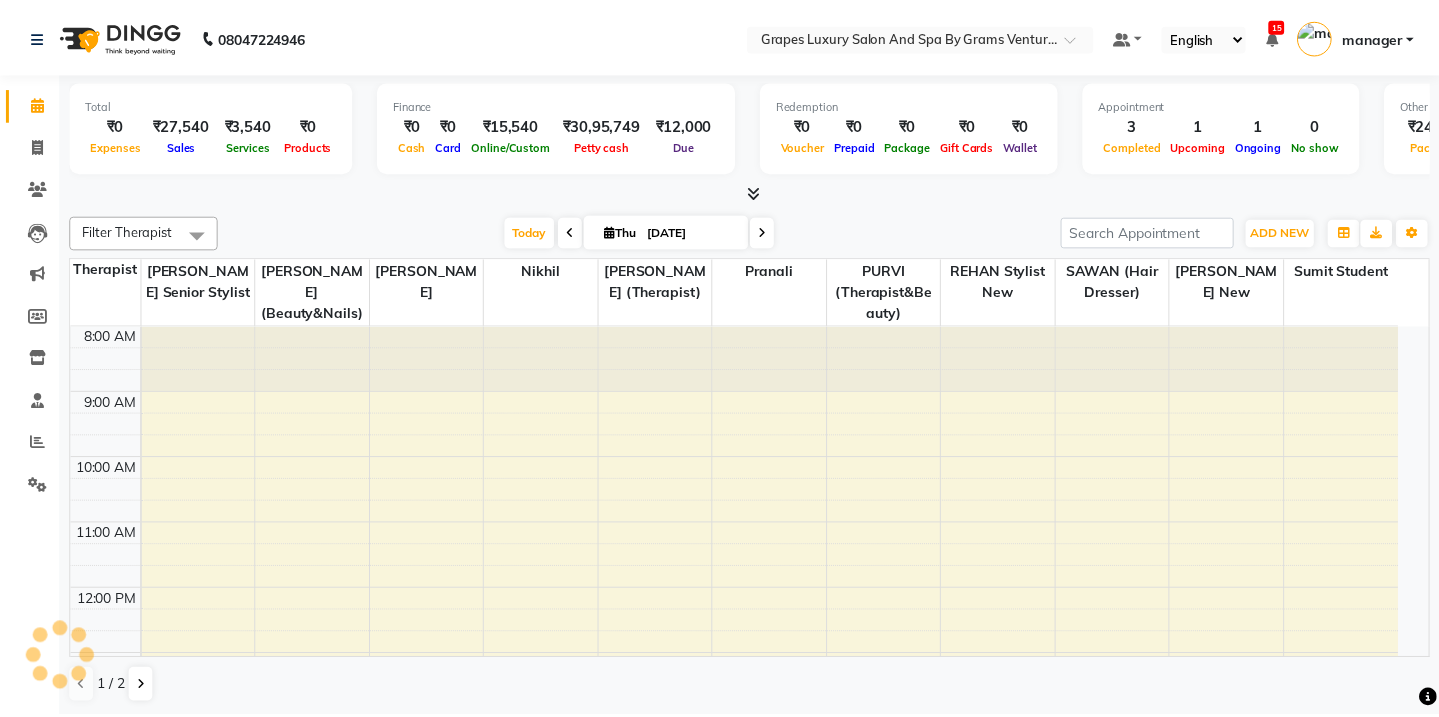 scroll, scrollTop: 0, scrollLeft: 0, axis: both 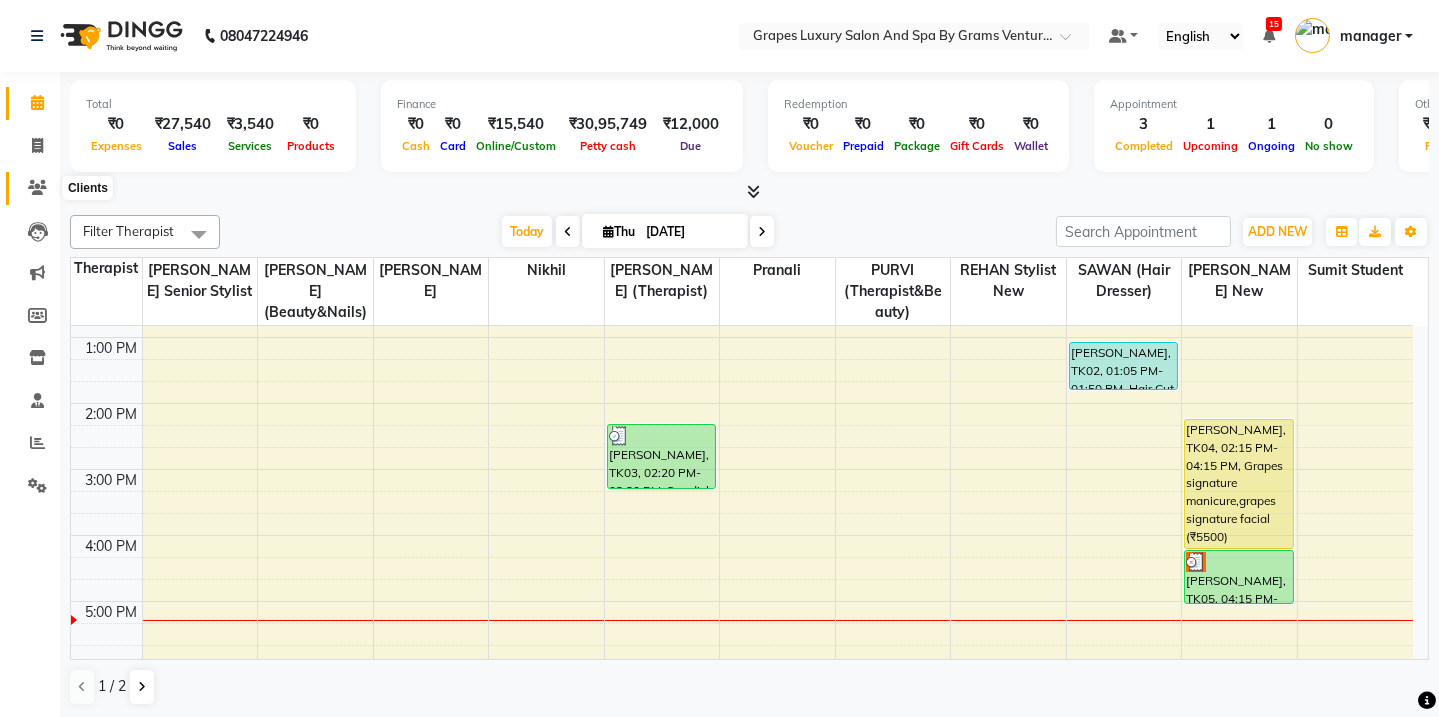 click 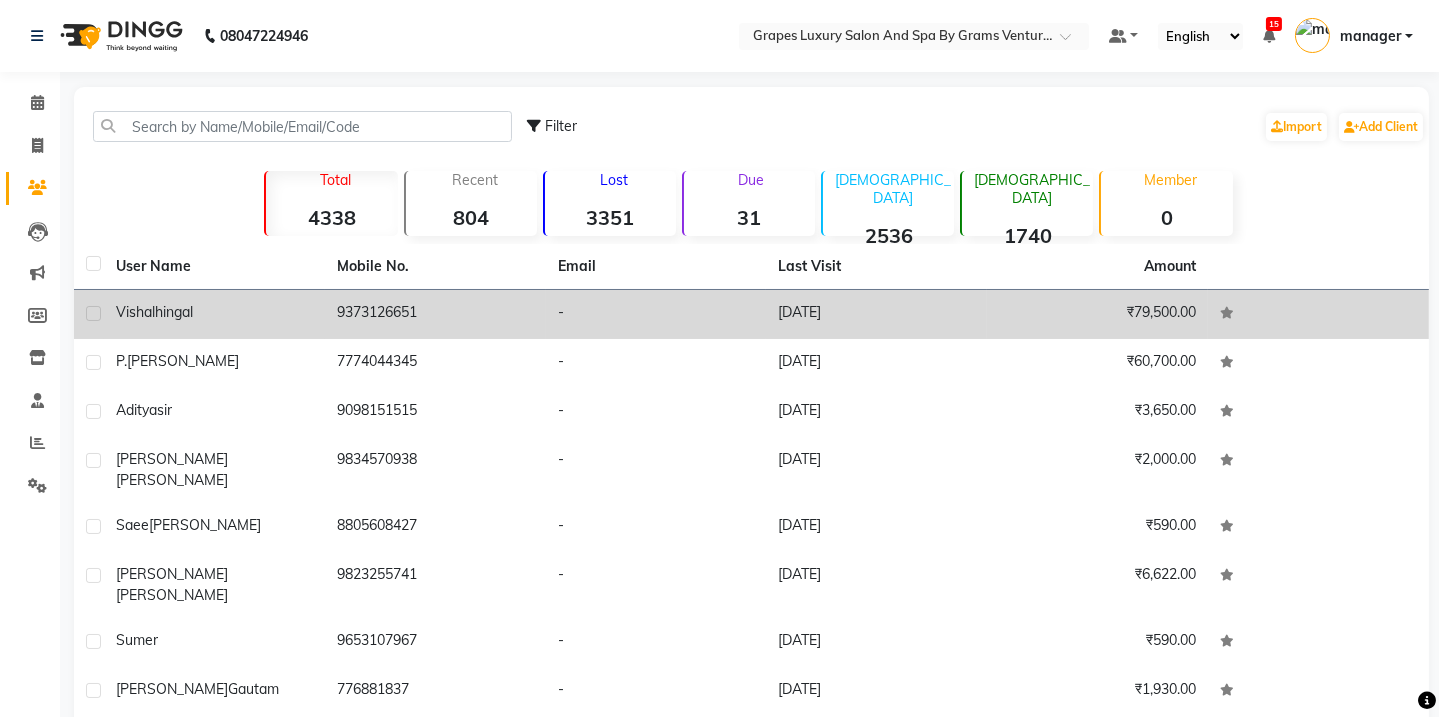 click on "9373126651" 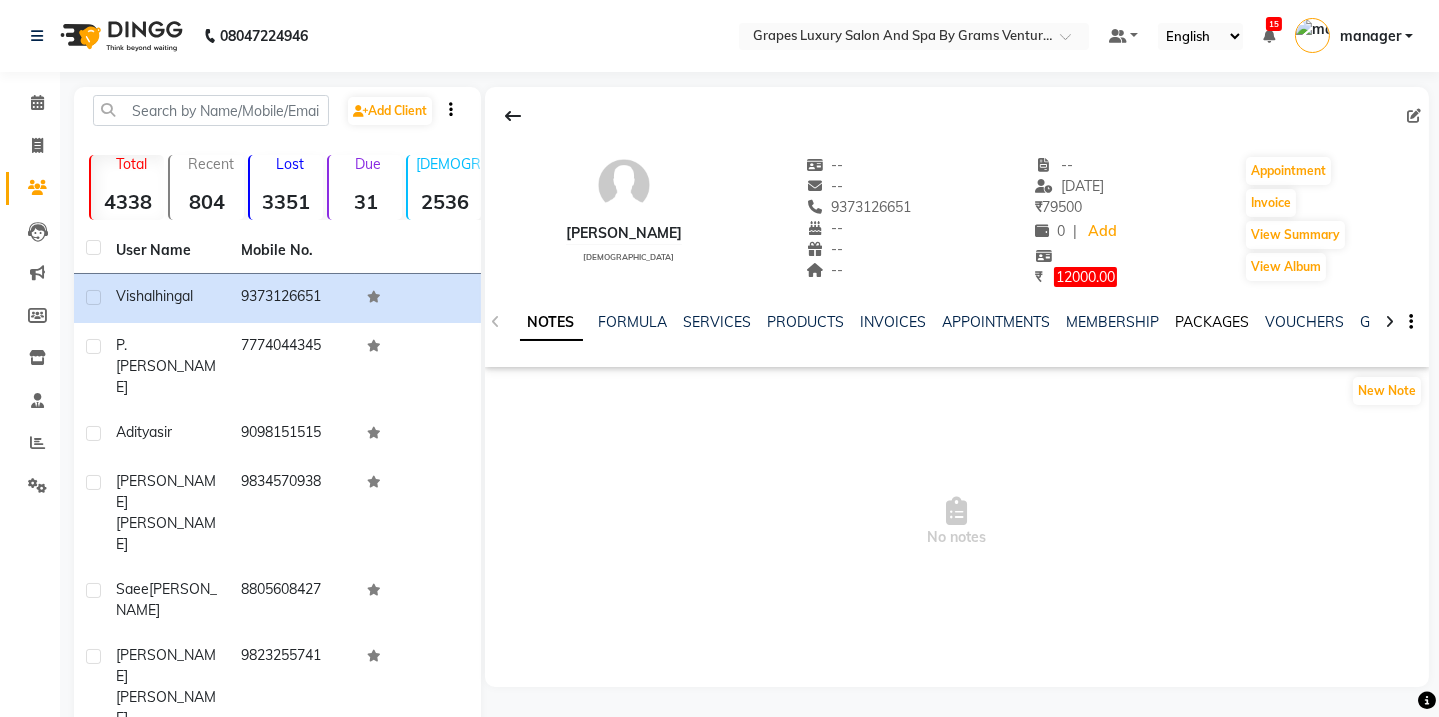 click on "PACKAGES" 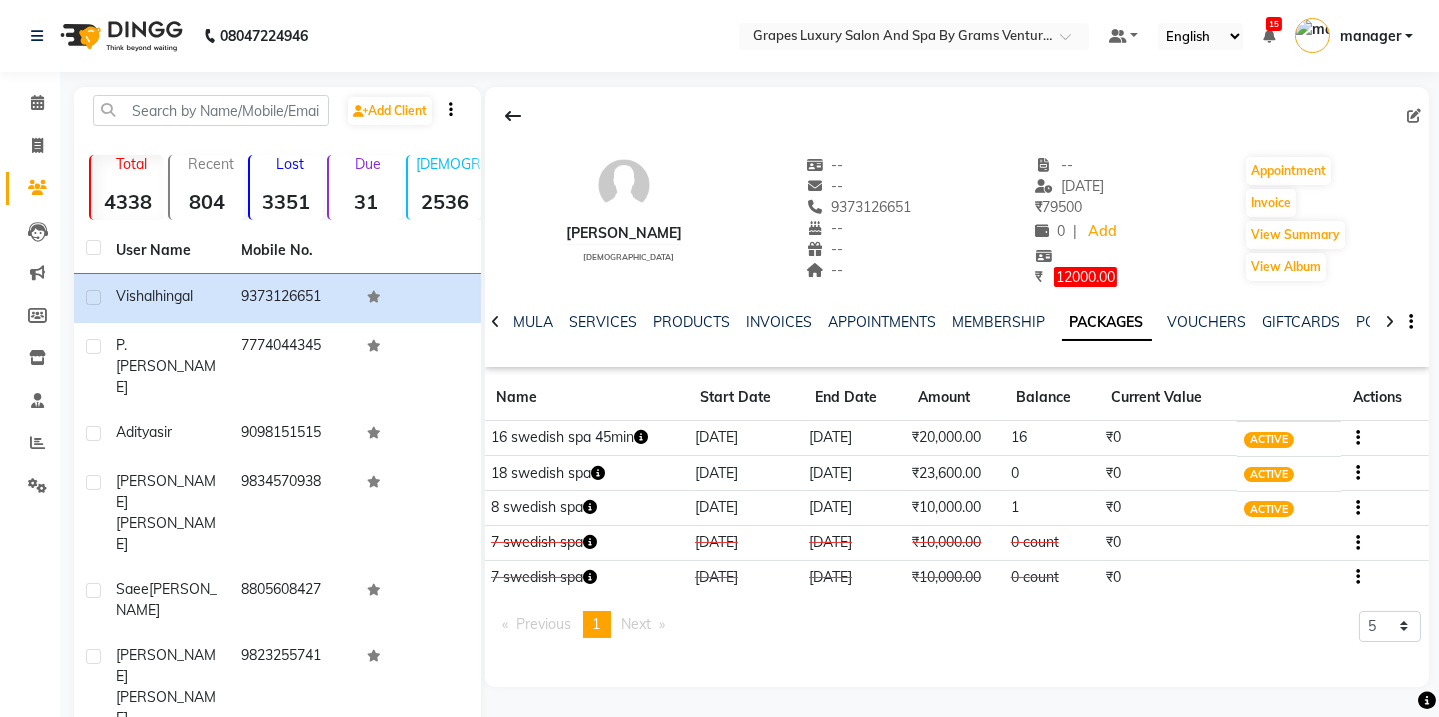 click on "[DATE]" 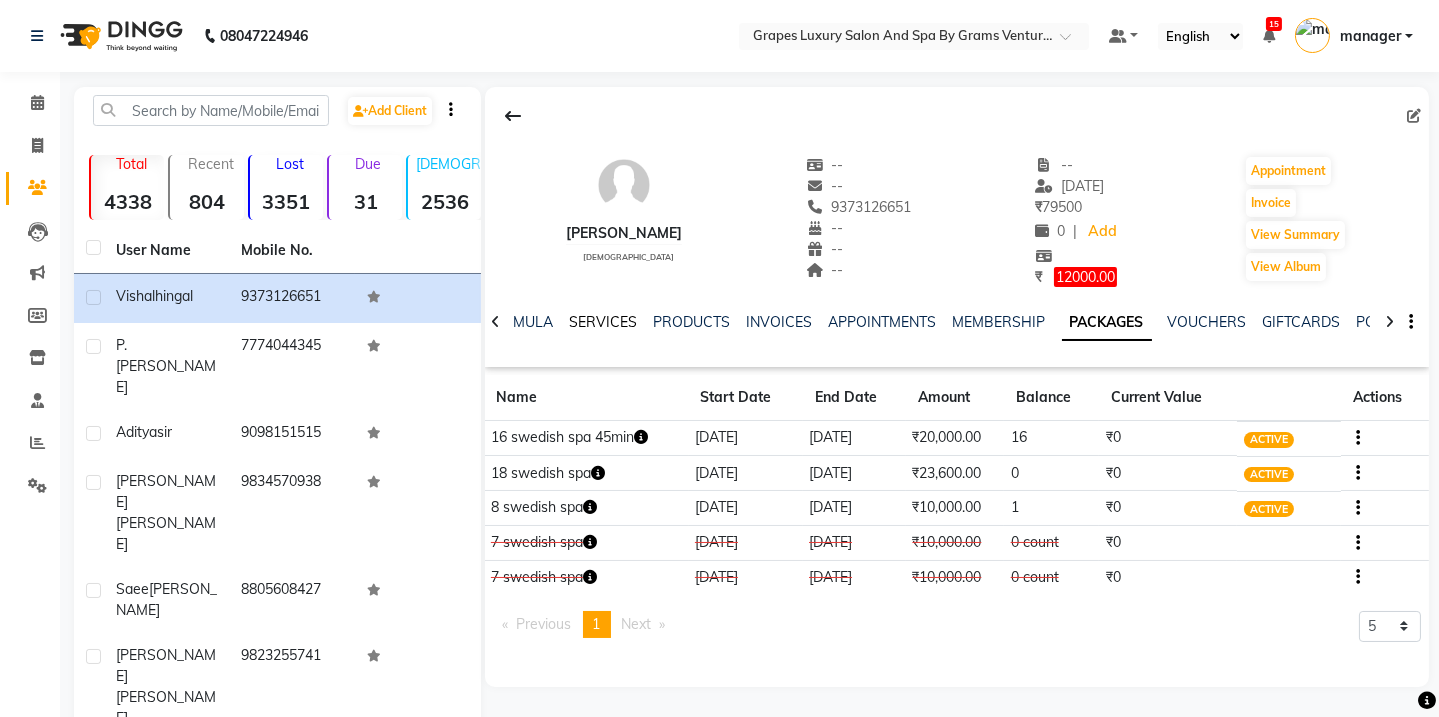 click on "SERVICES" 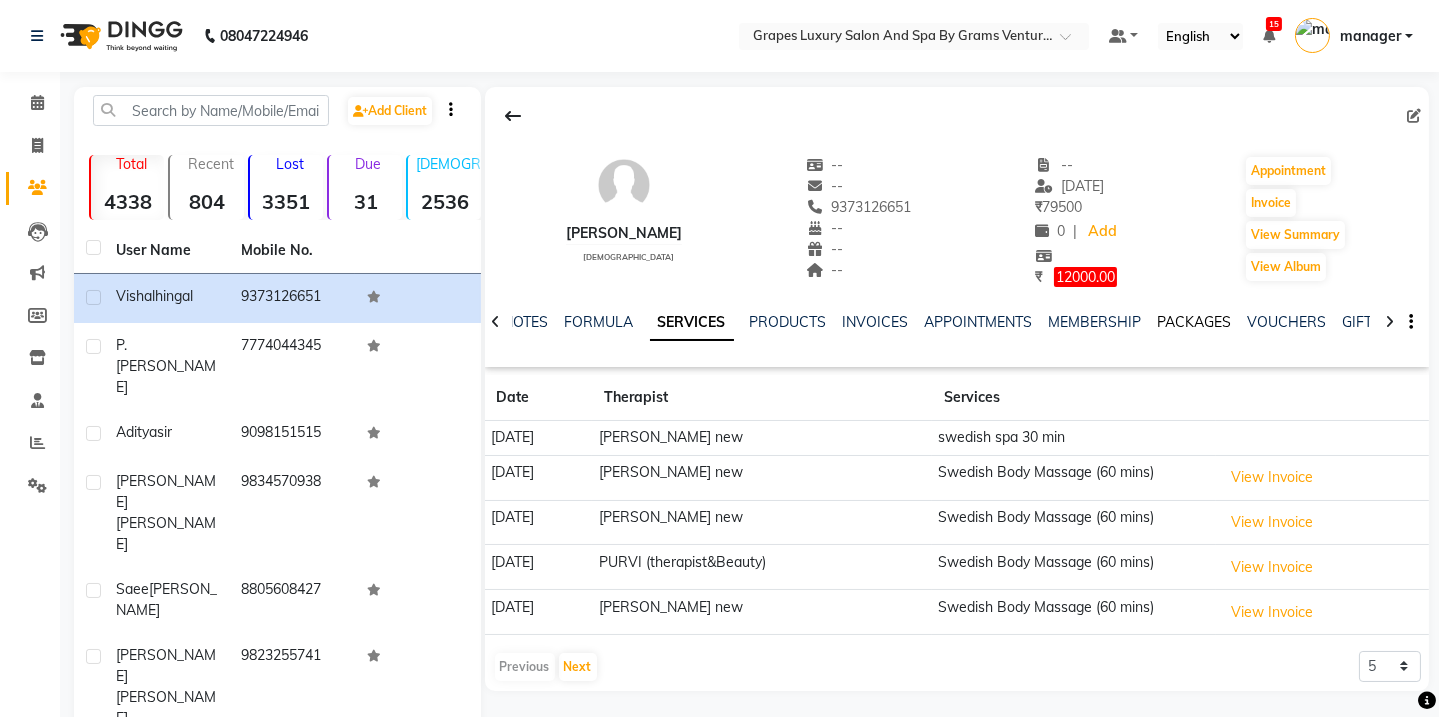 click on "PACKAGES" 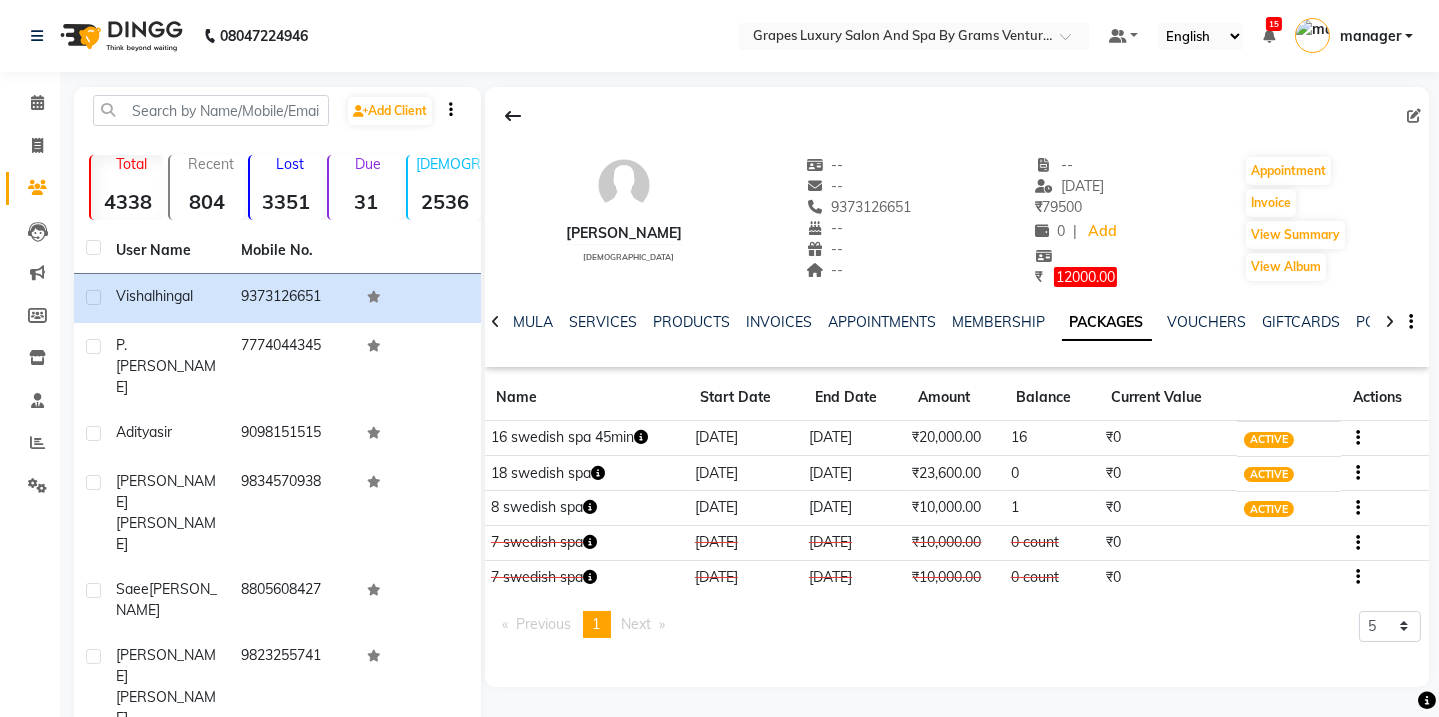 click on "[DATE]" 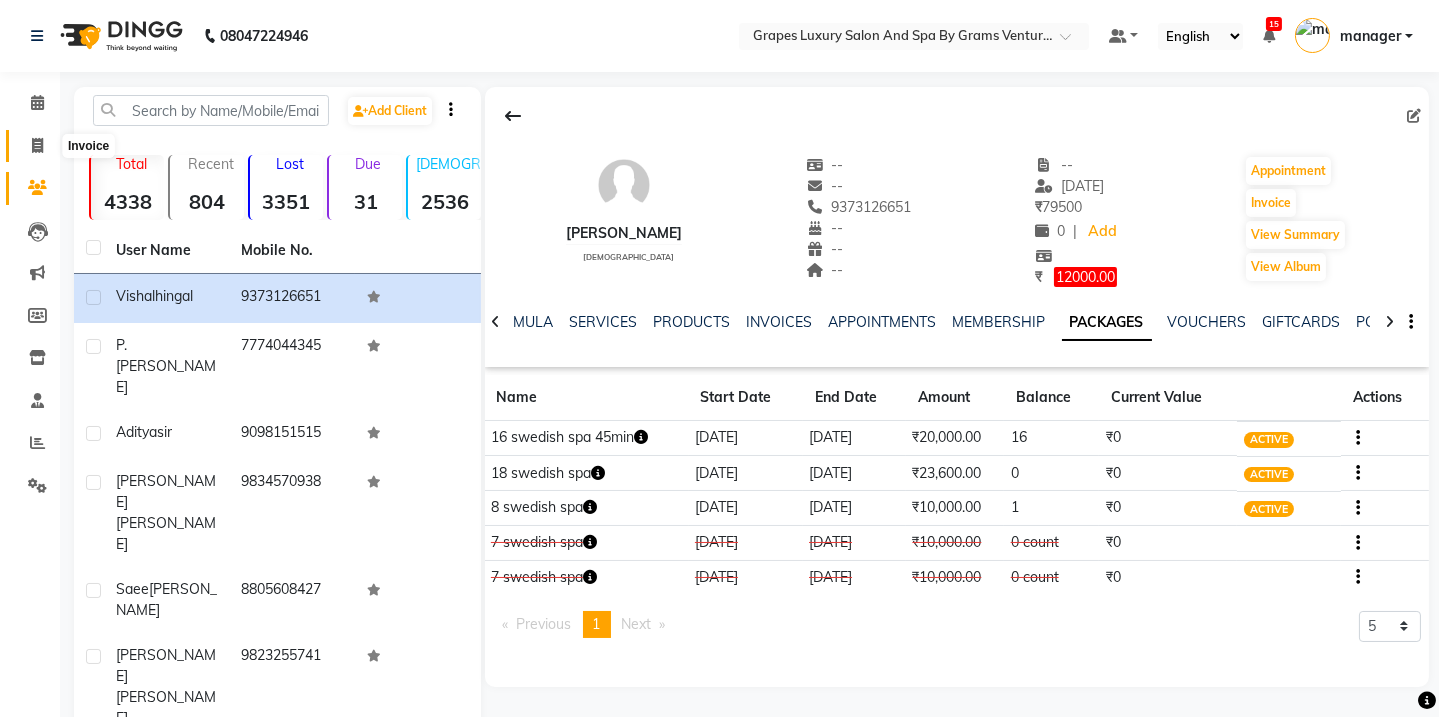 click 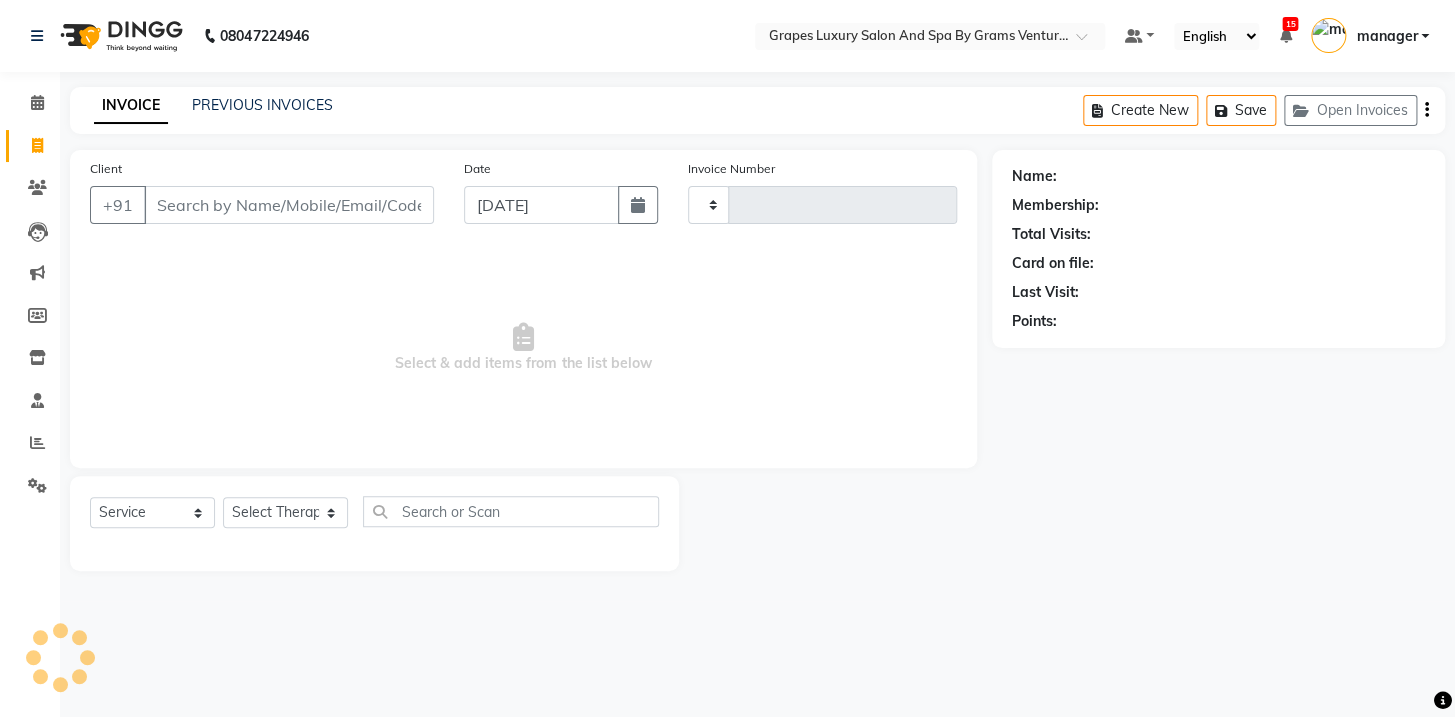 type on "1613" 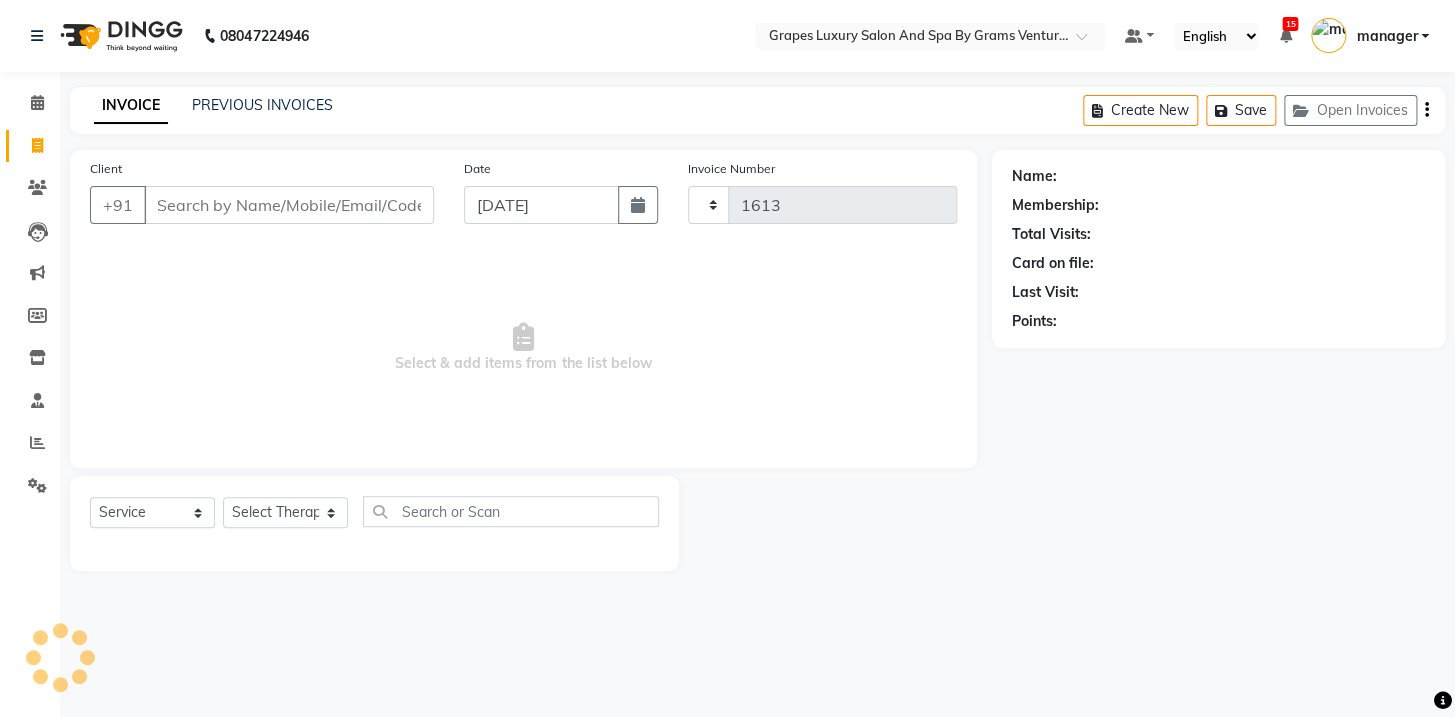 select on "3585" 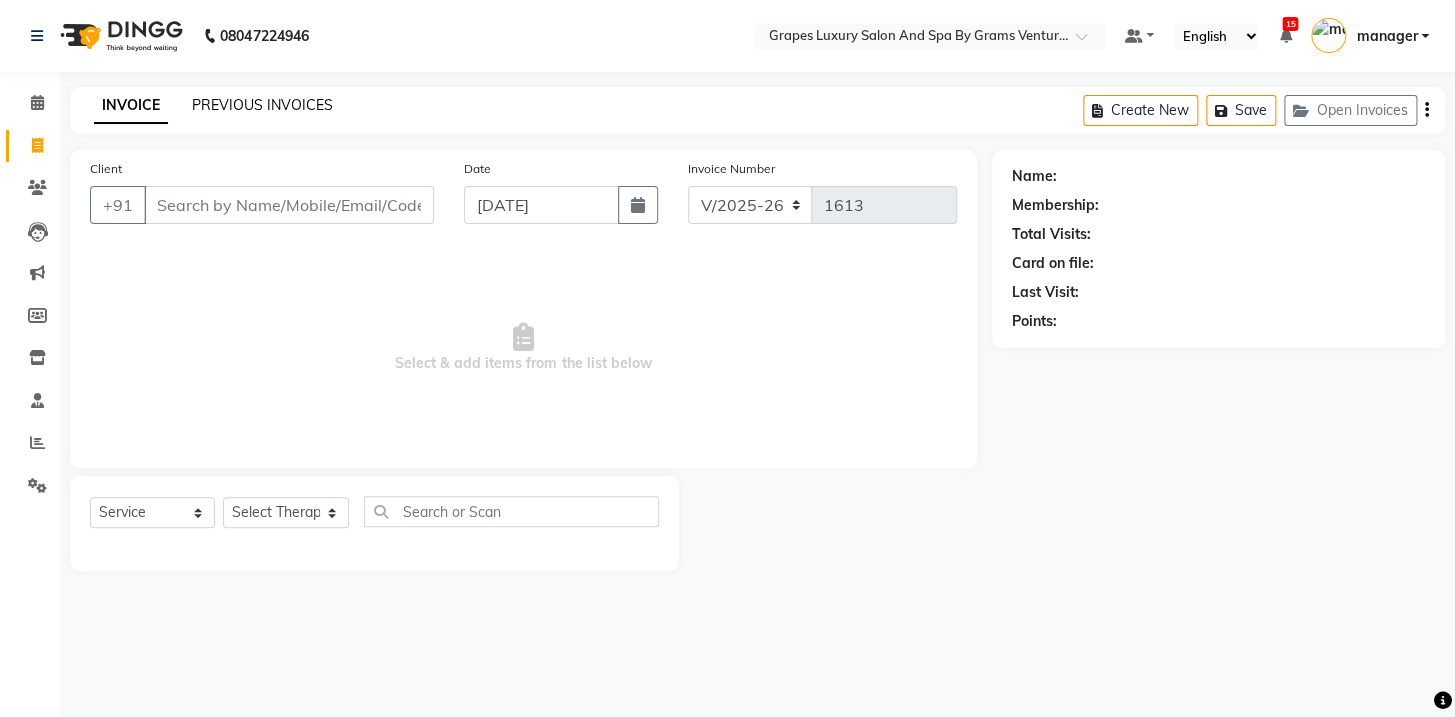 click on "PREVIOUS INVOICES" 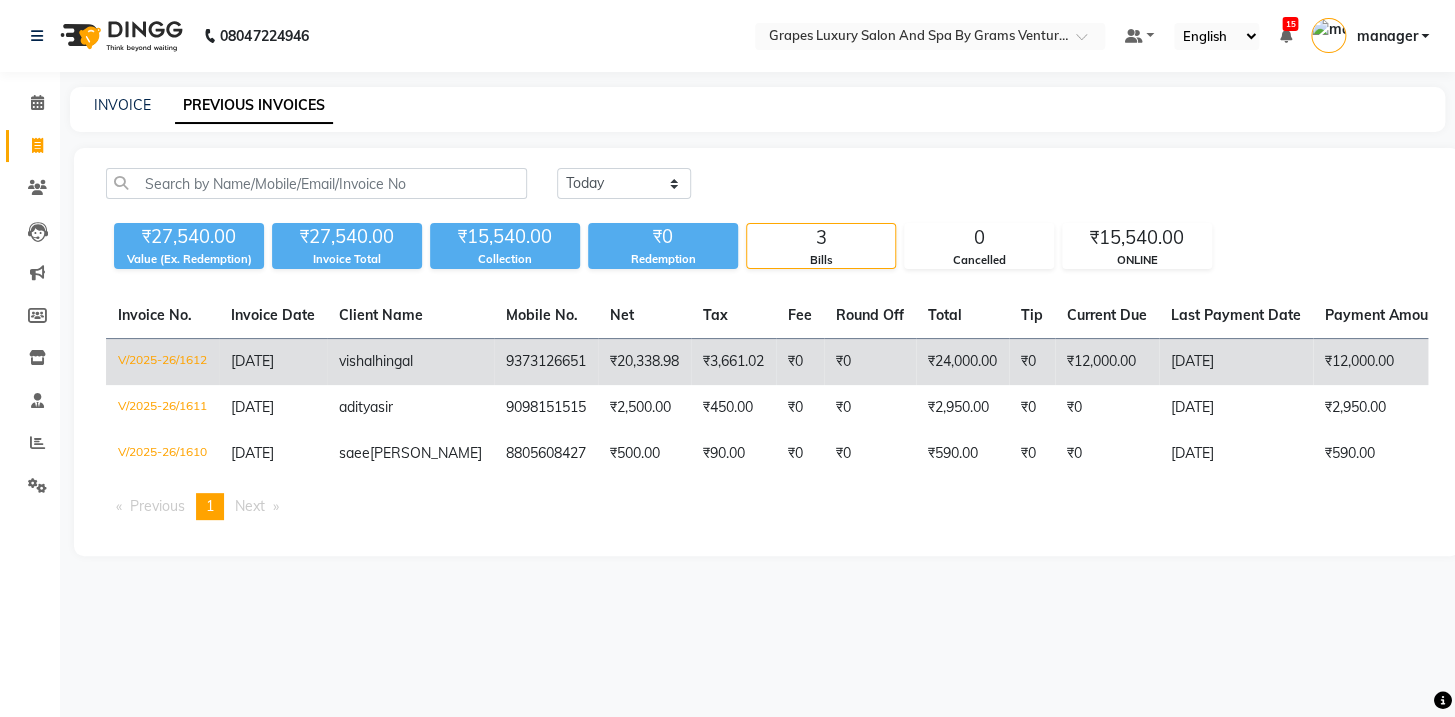 click on "V/2025-26/1612" 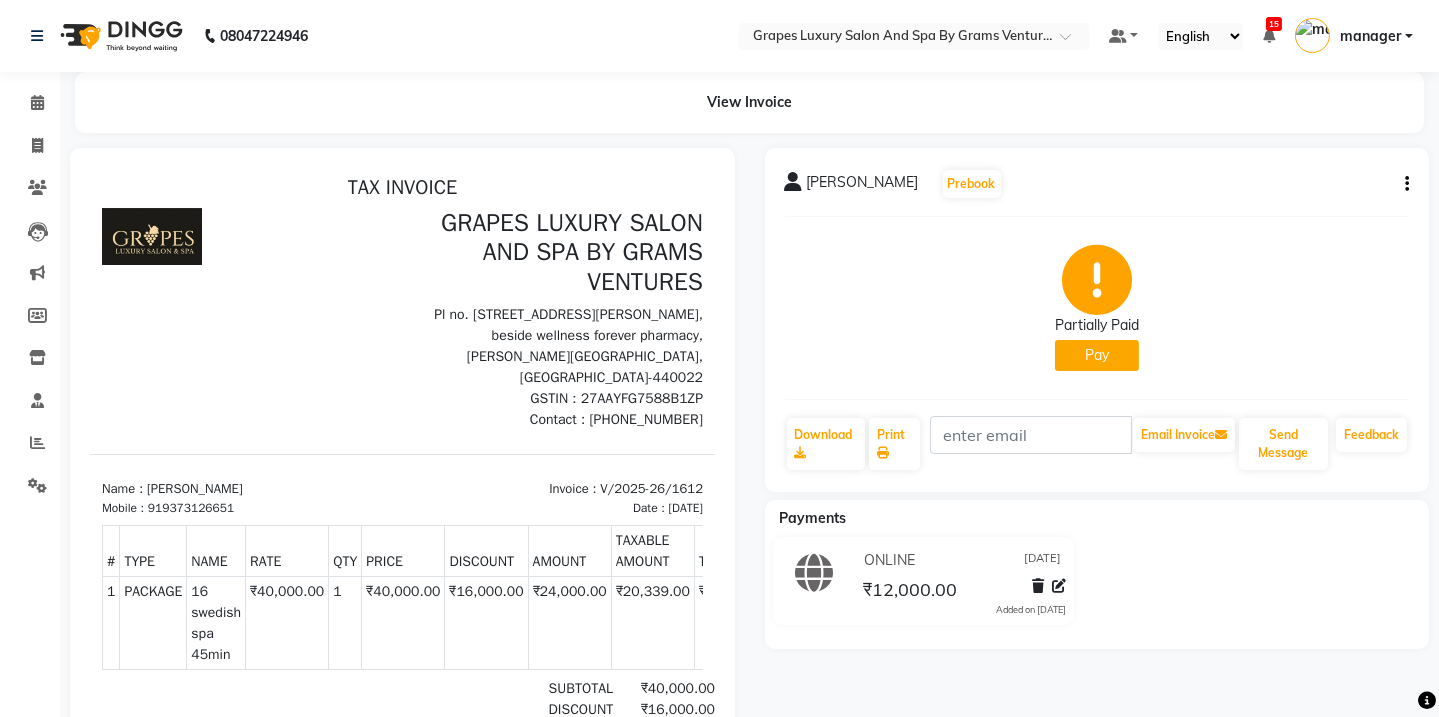 scroll, scrollTop: 0, scrollLeft: 0, axis: both 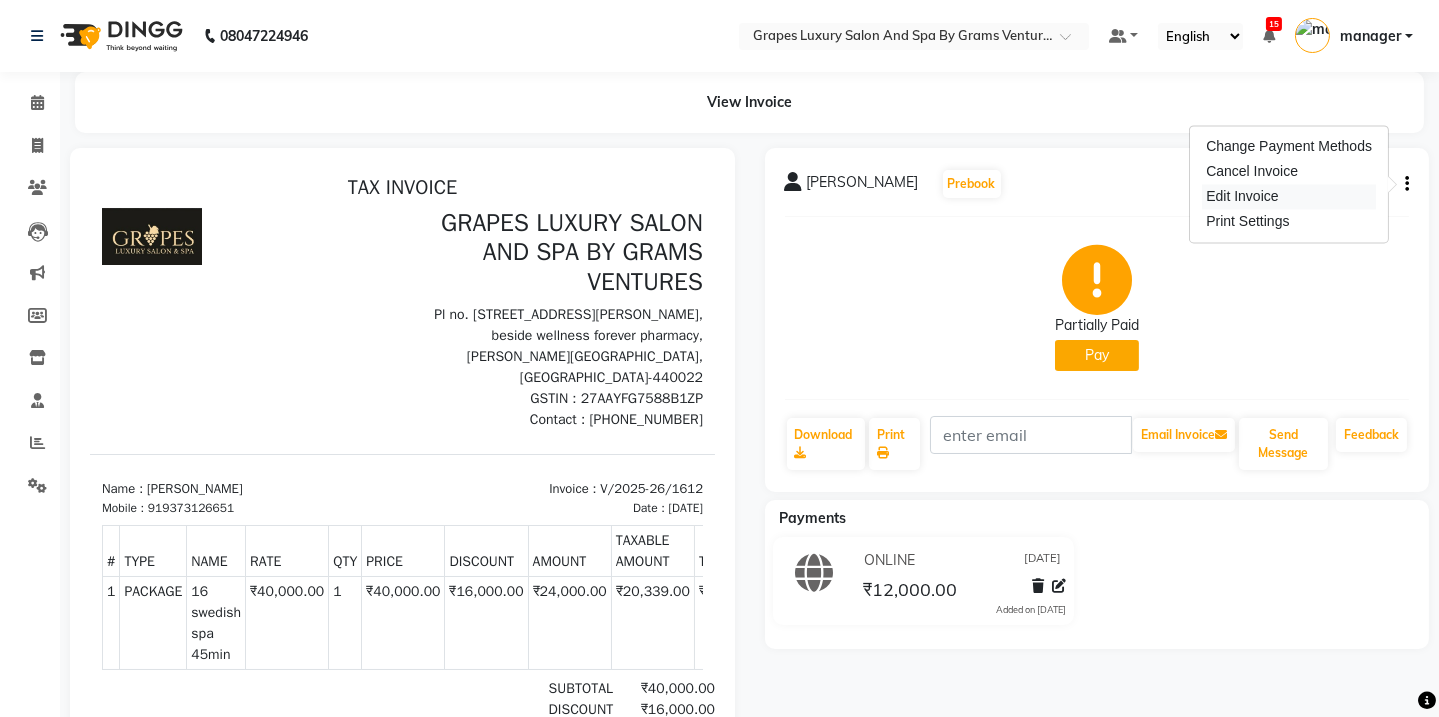click on "Edit Invoice" at bounding box center [1289, 196] 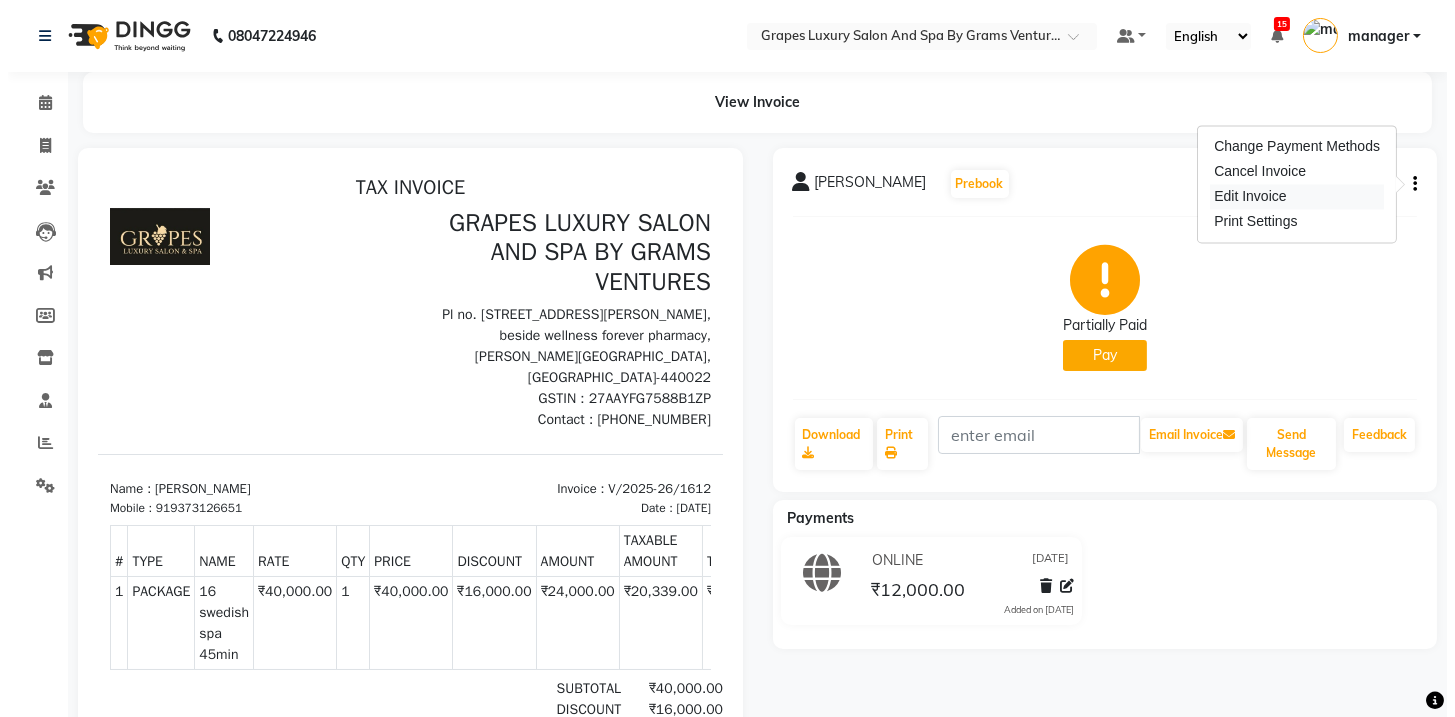 select on "service" 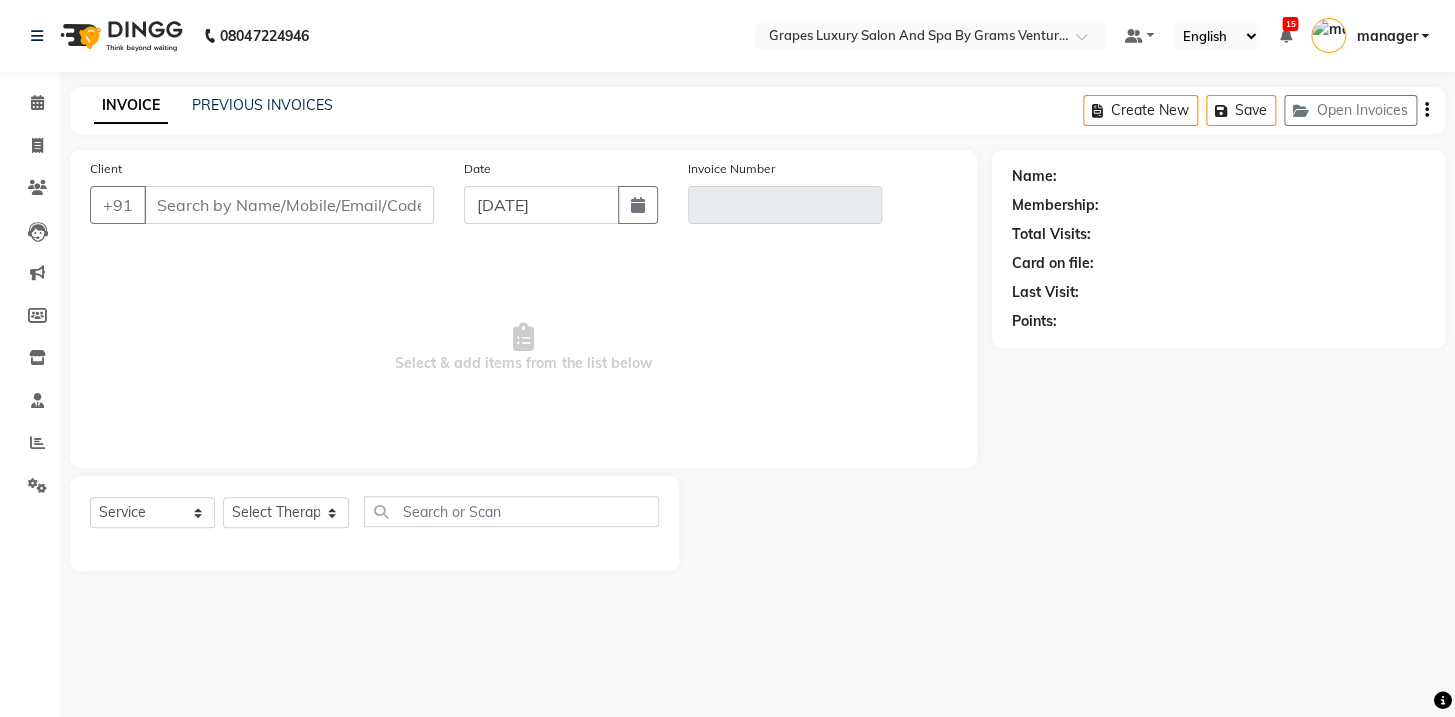 type on "9373126651" 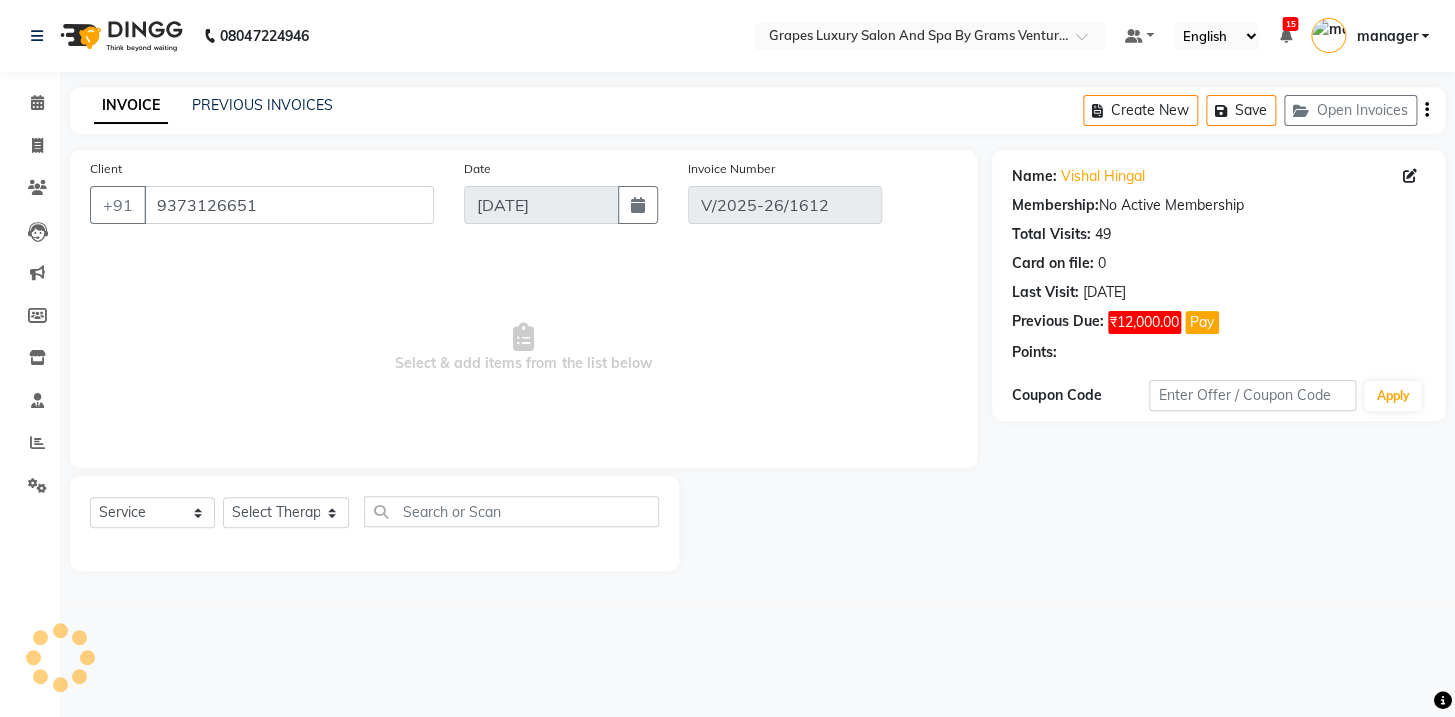 select on "select" 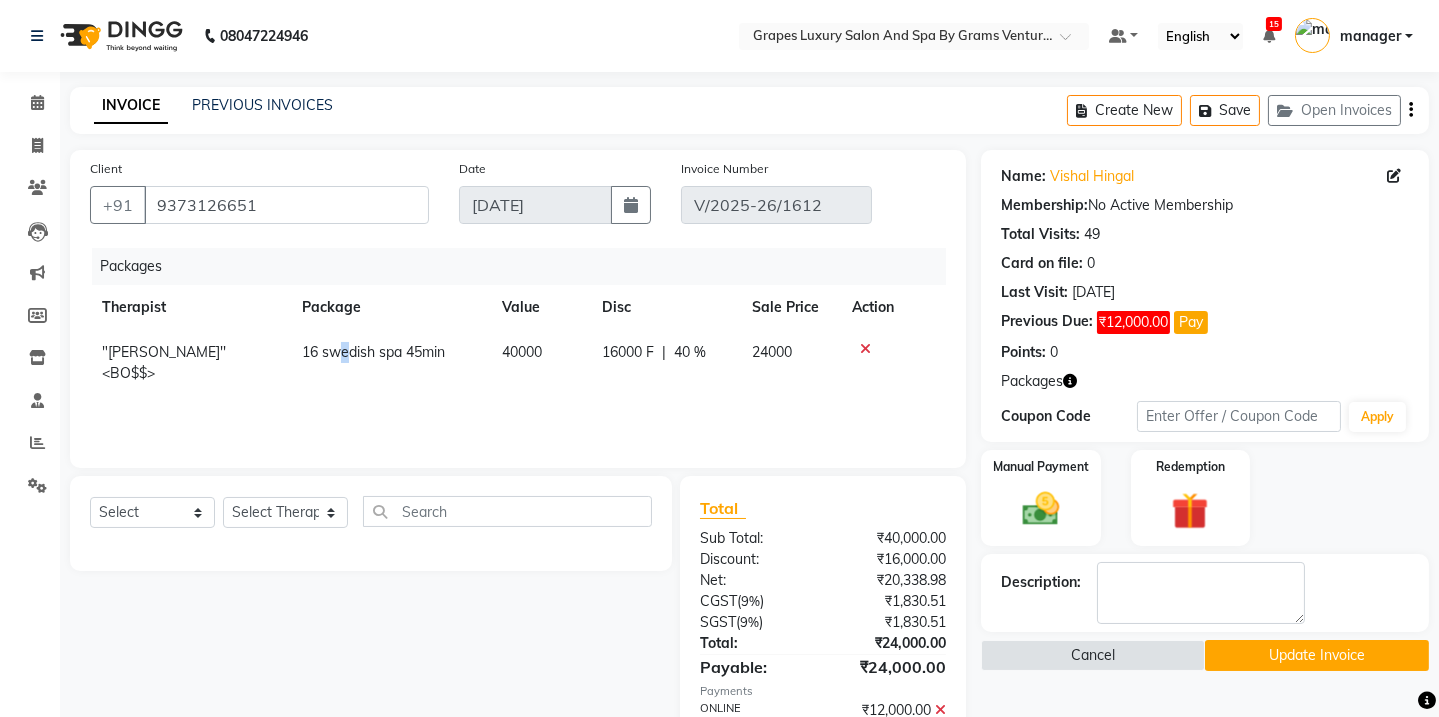 click on "16 swedish spa 45min" 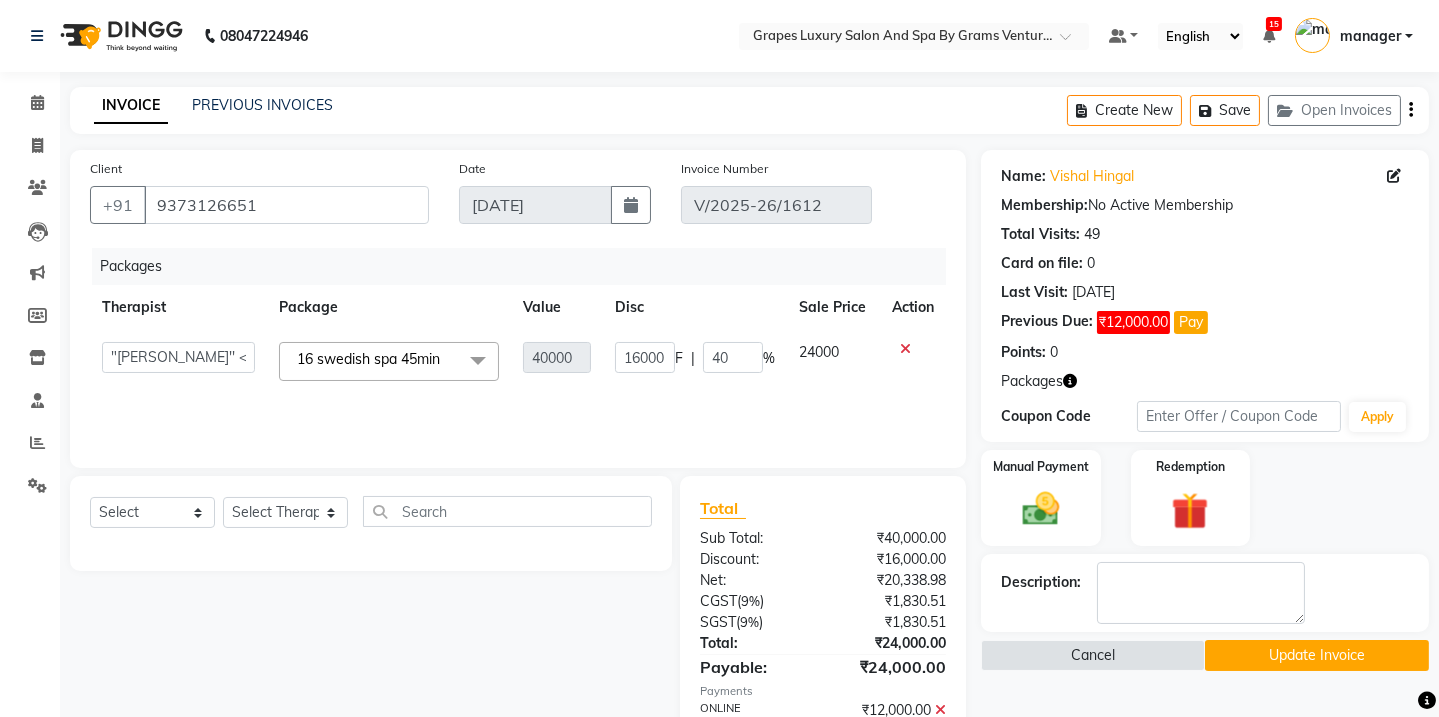 click on "16 swedish spa 45min" 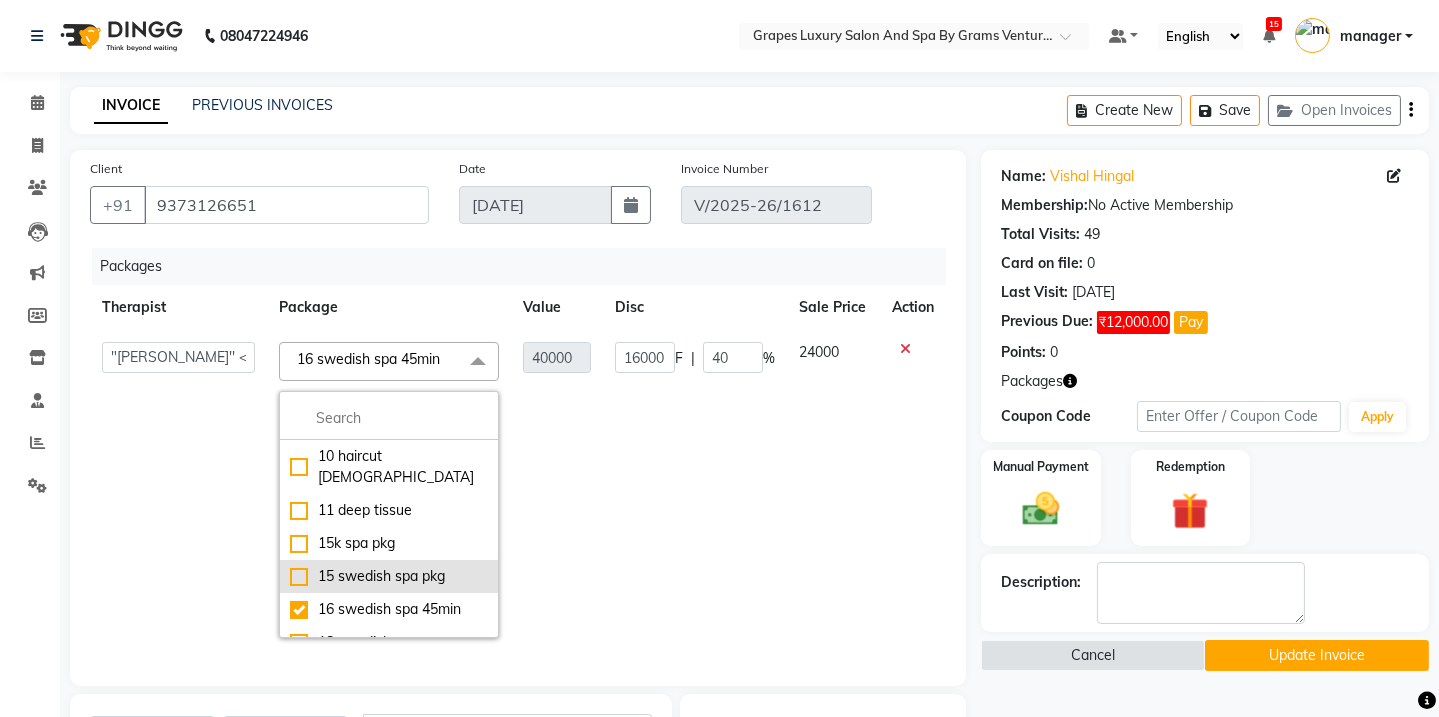click on "15 swedish spa pkg" 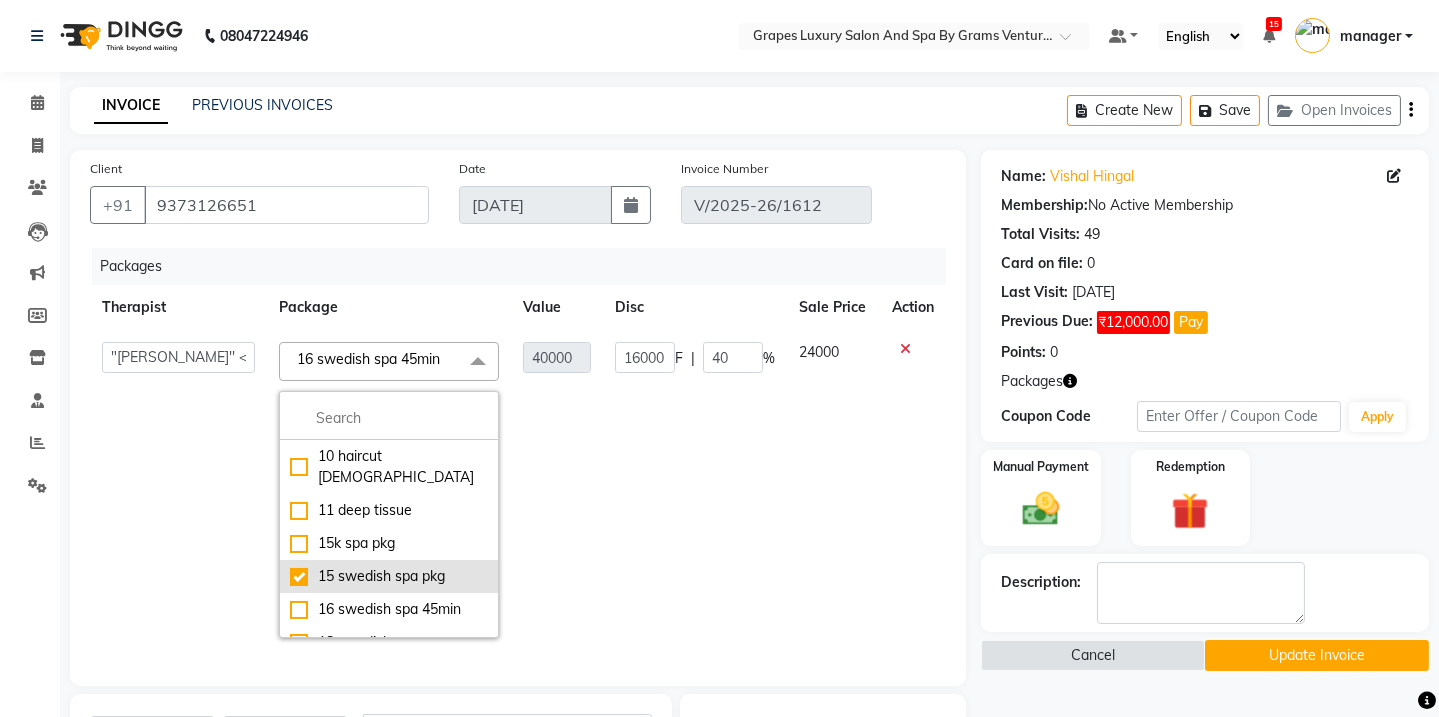 checkbox on "true" 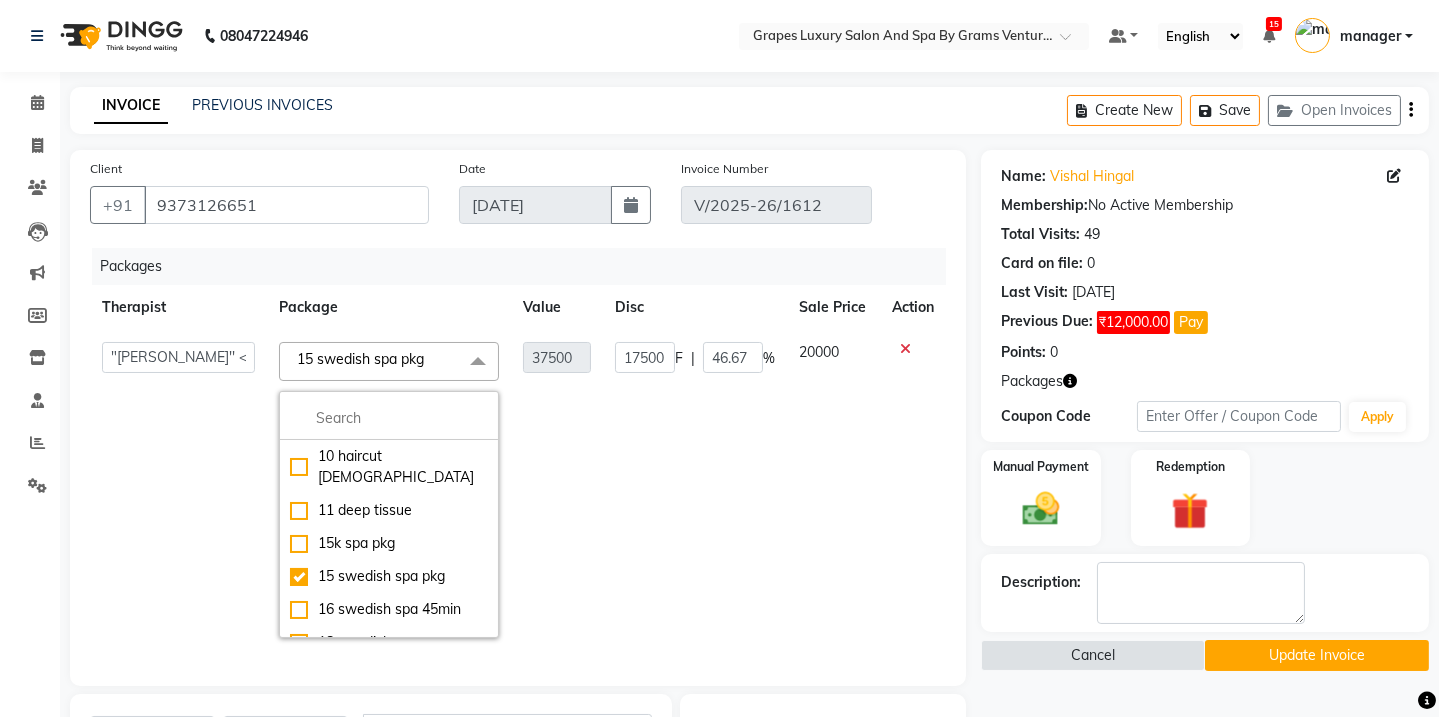 click on "20000" 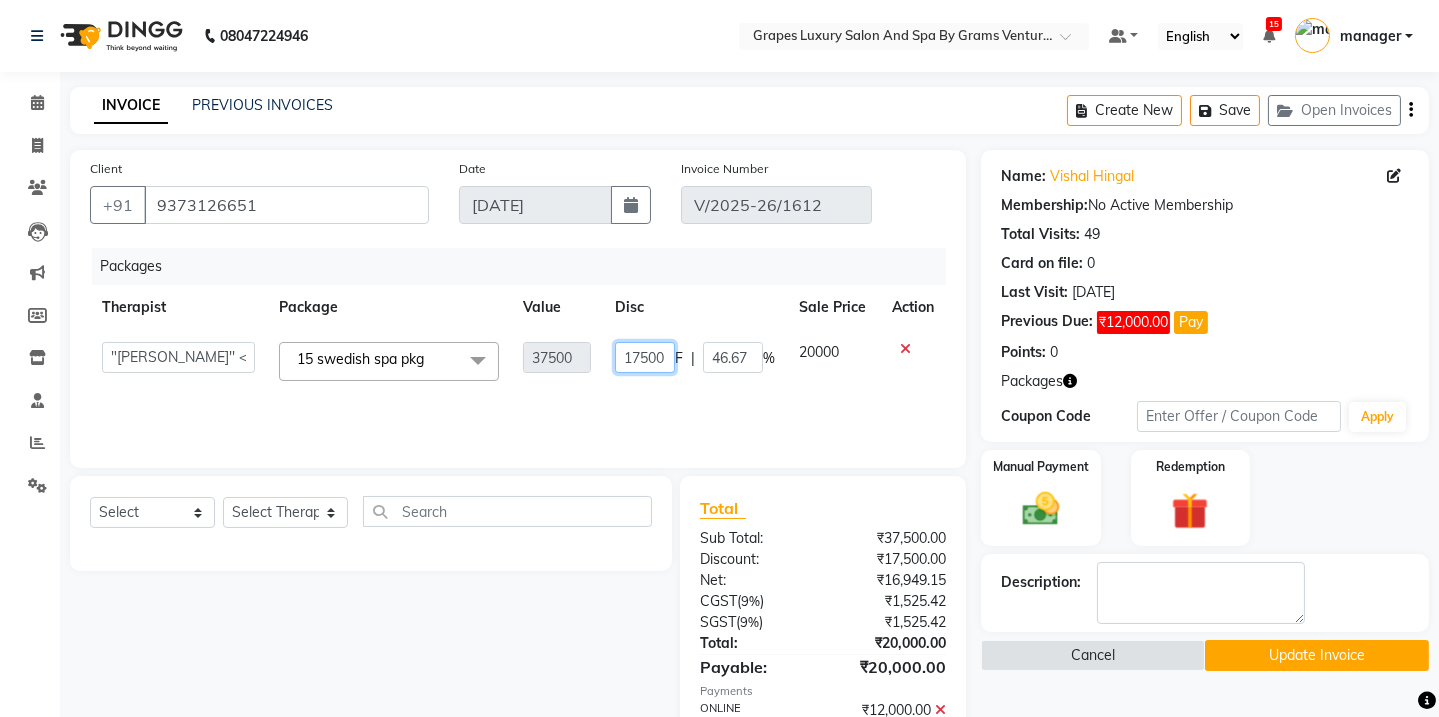 click on "17500" 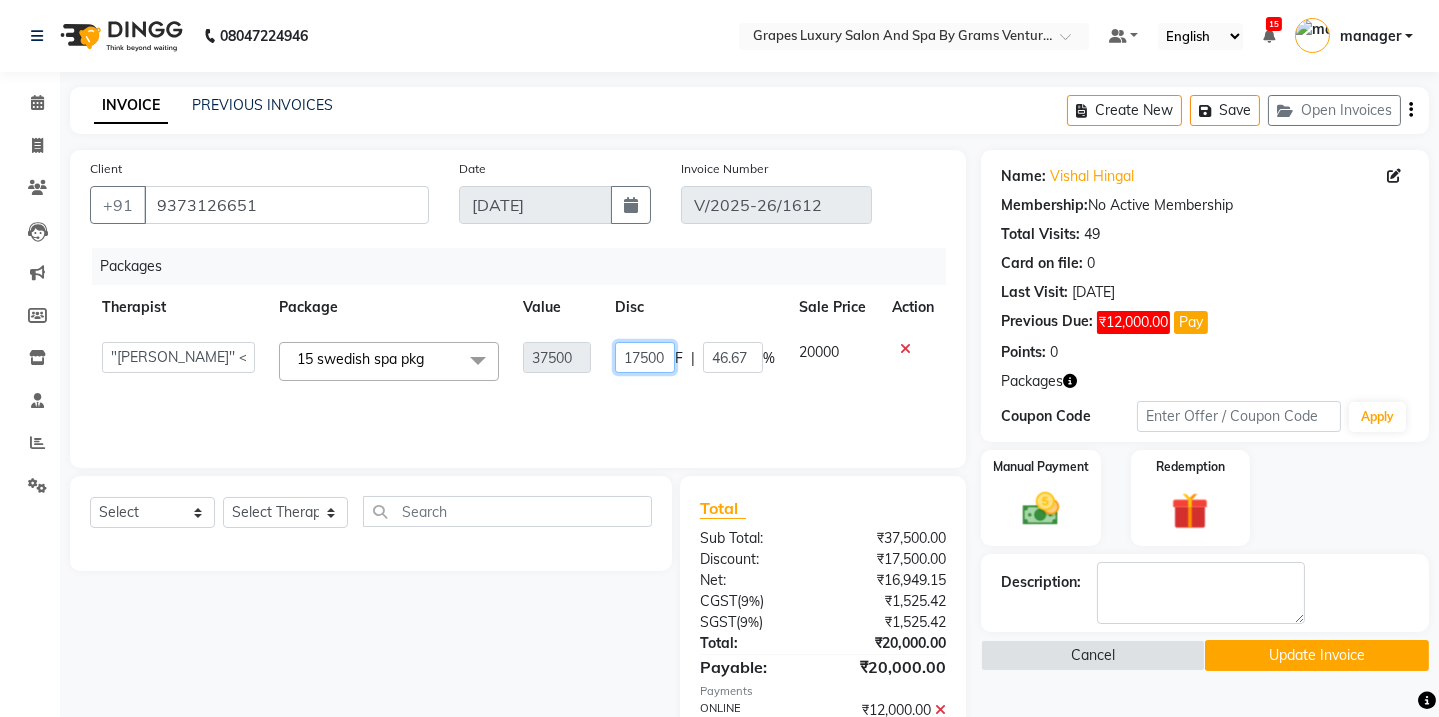 click on "17500" 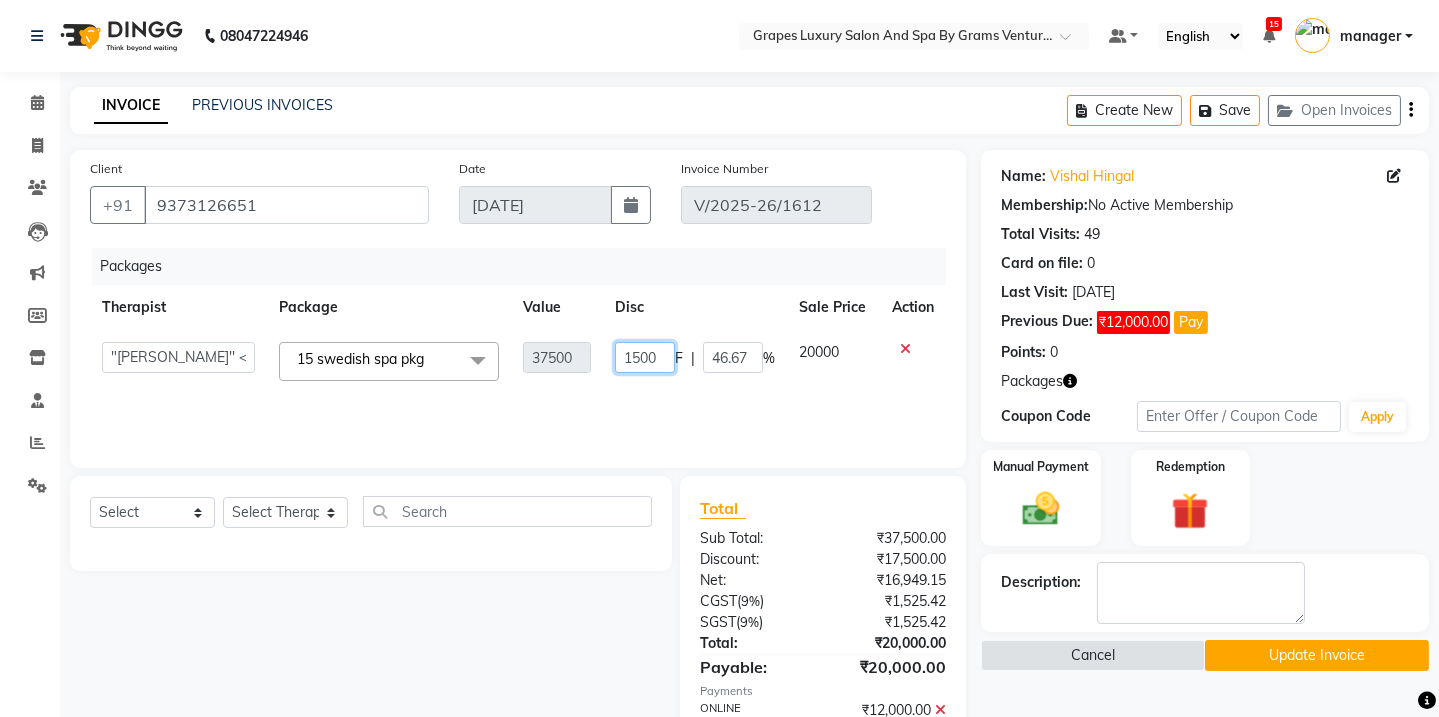 type on "500" 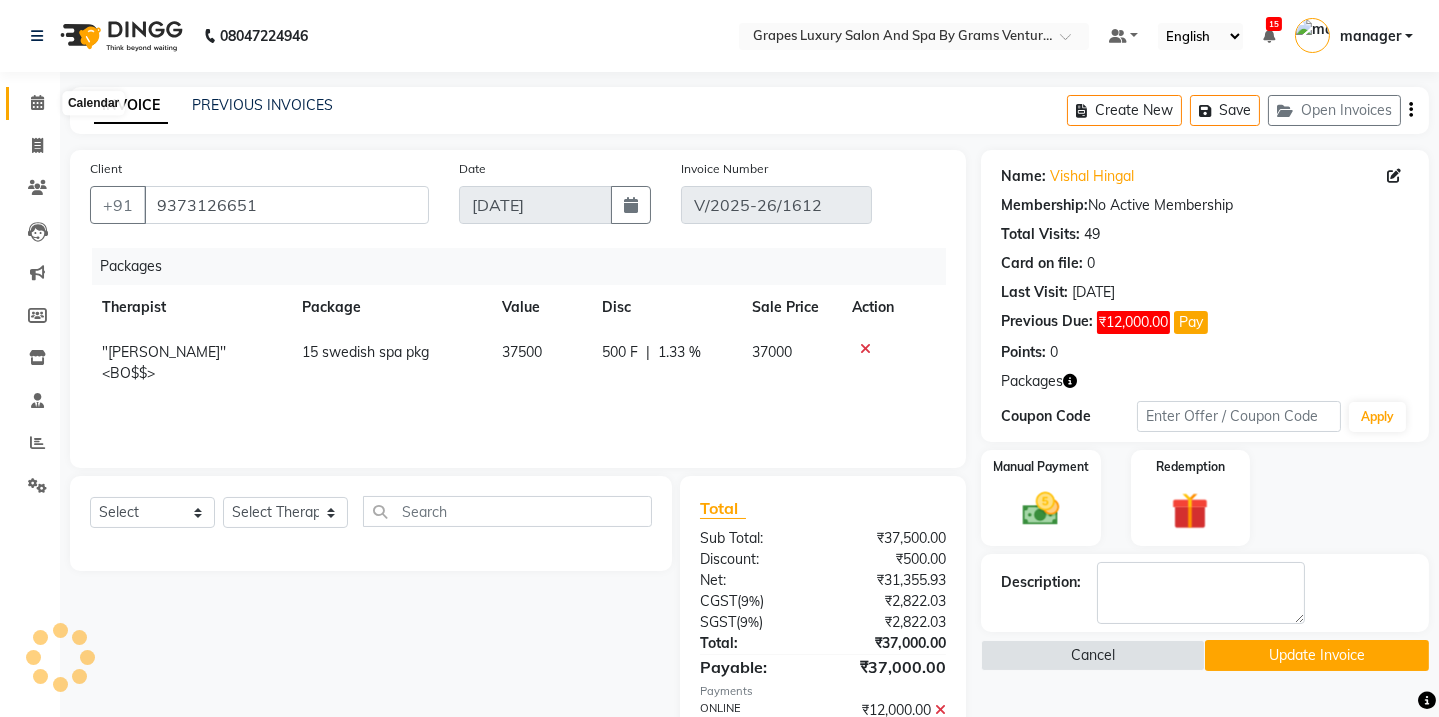 click 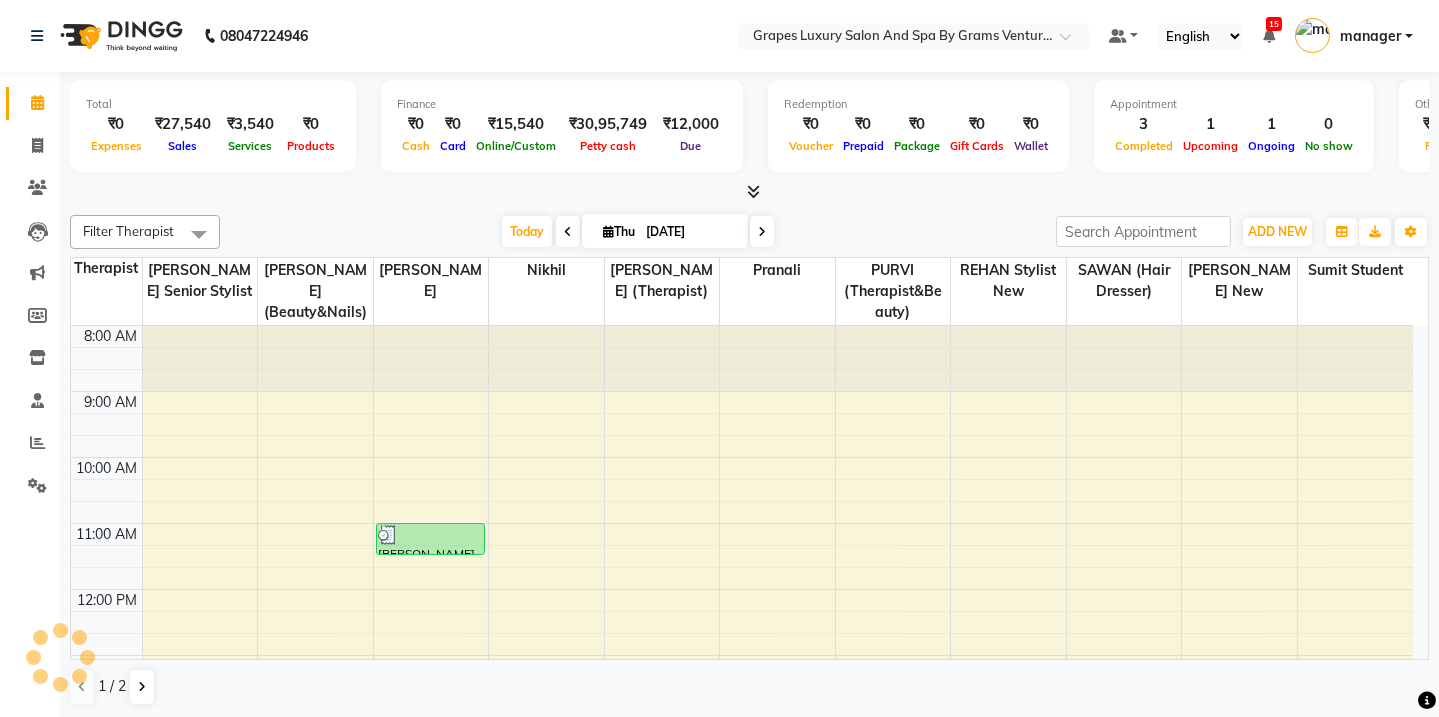 scroll, scrollTop: 482, scrollLeft: 0, axis: vertical 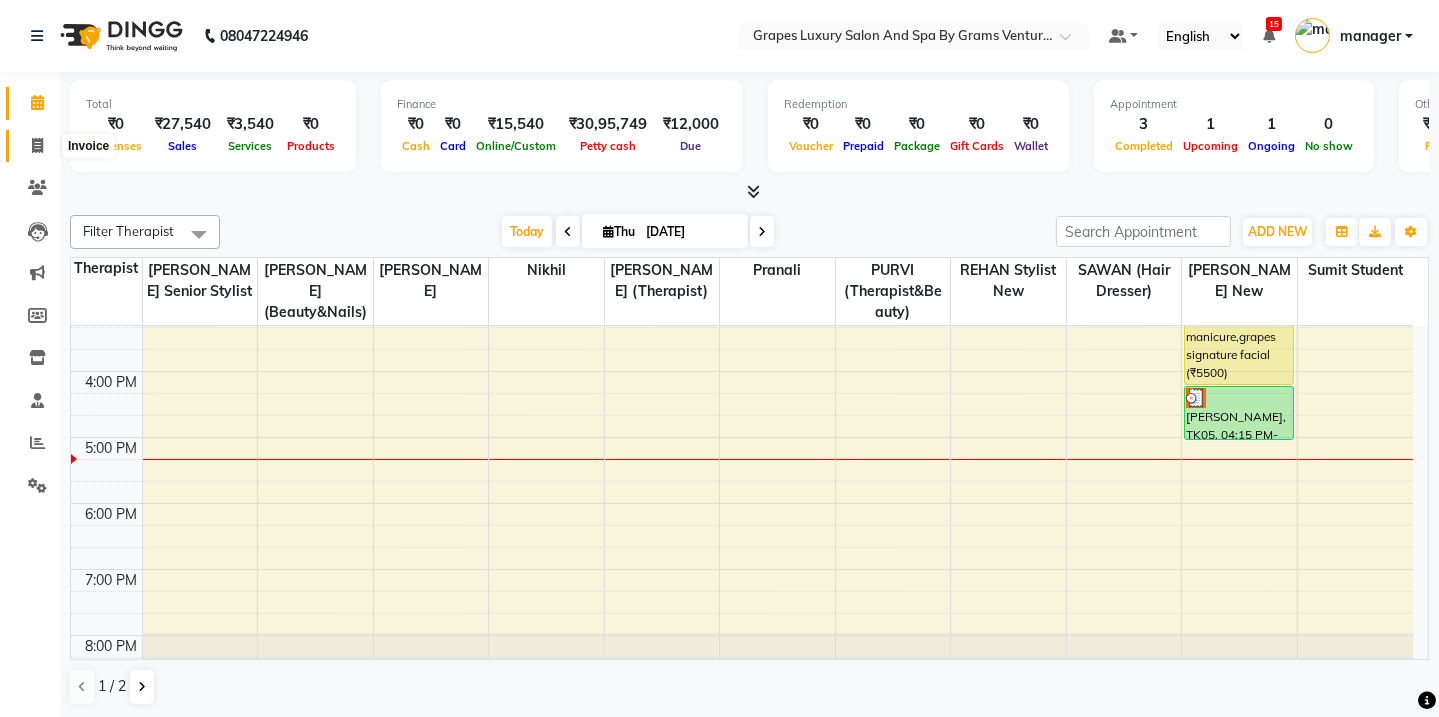 click 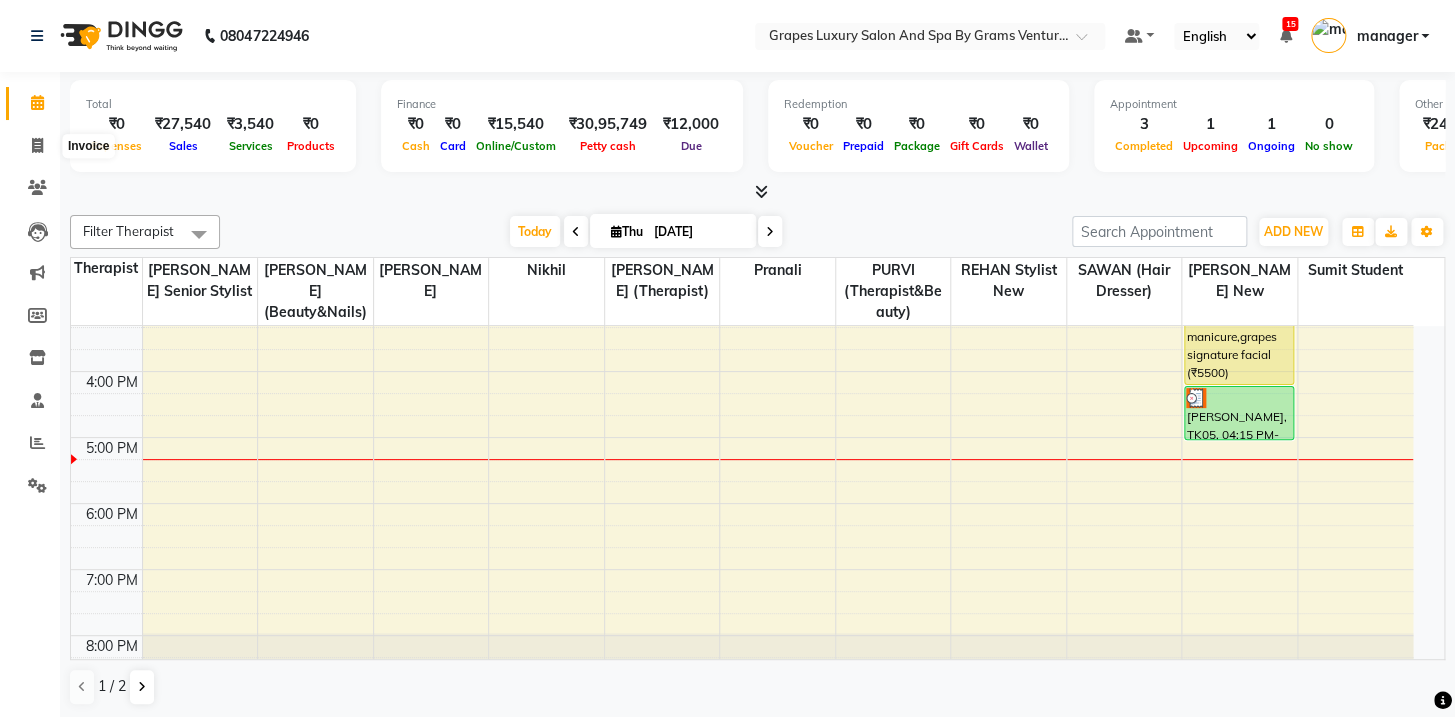 select on "service" 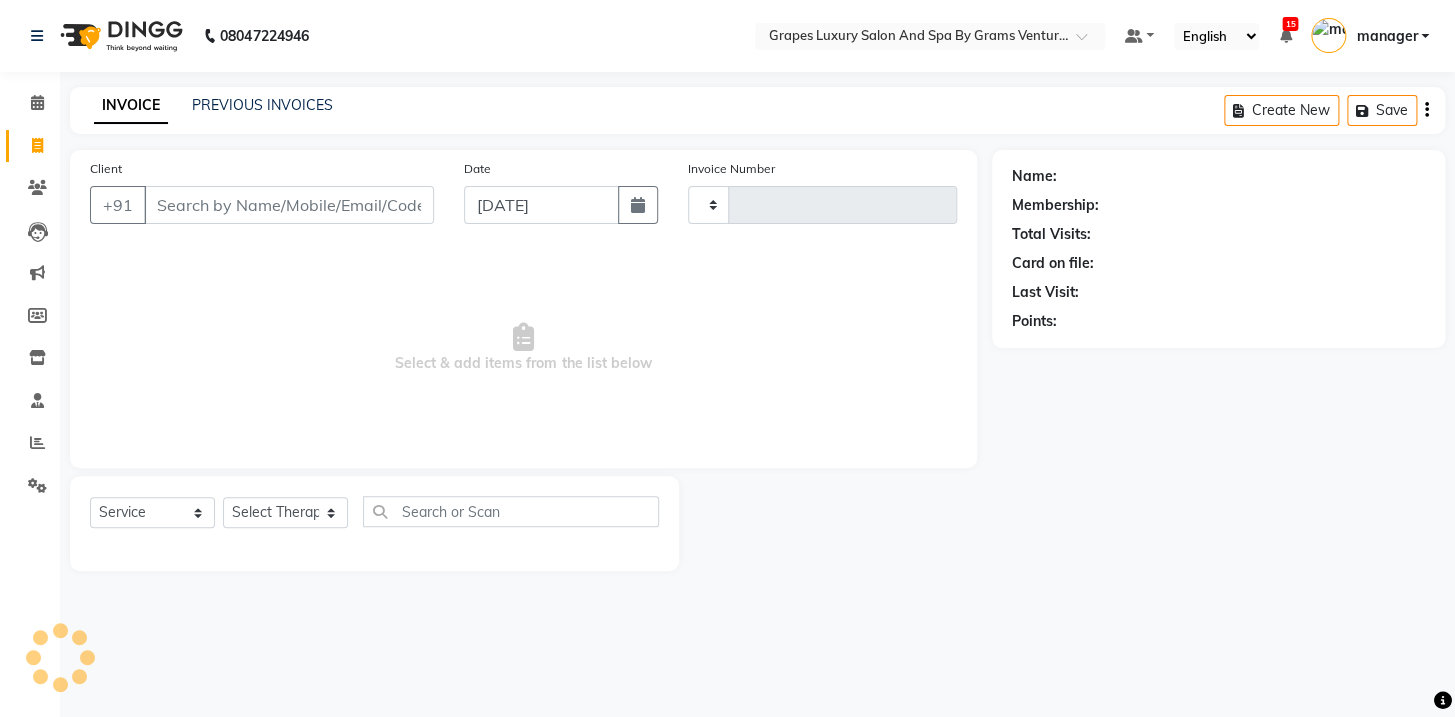 type on "1613" 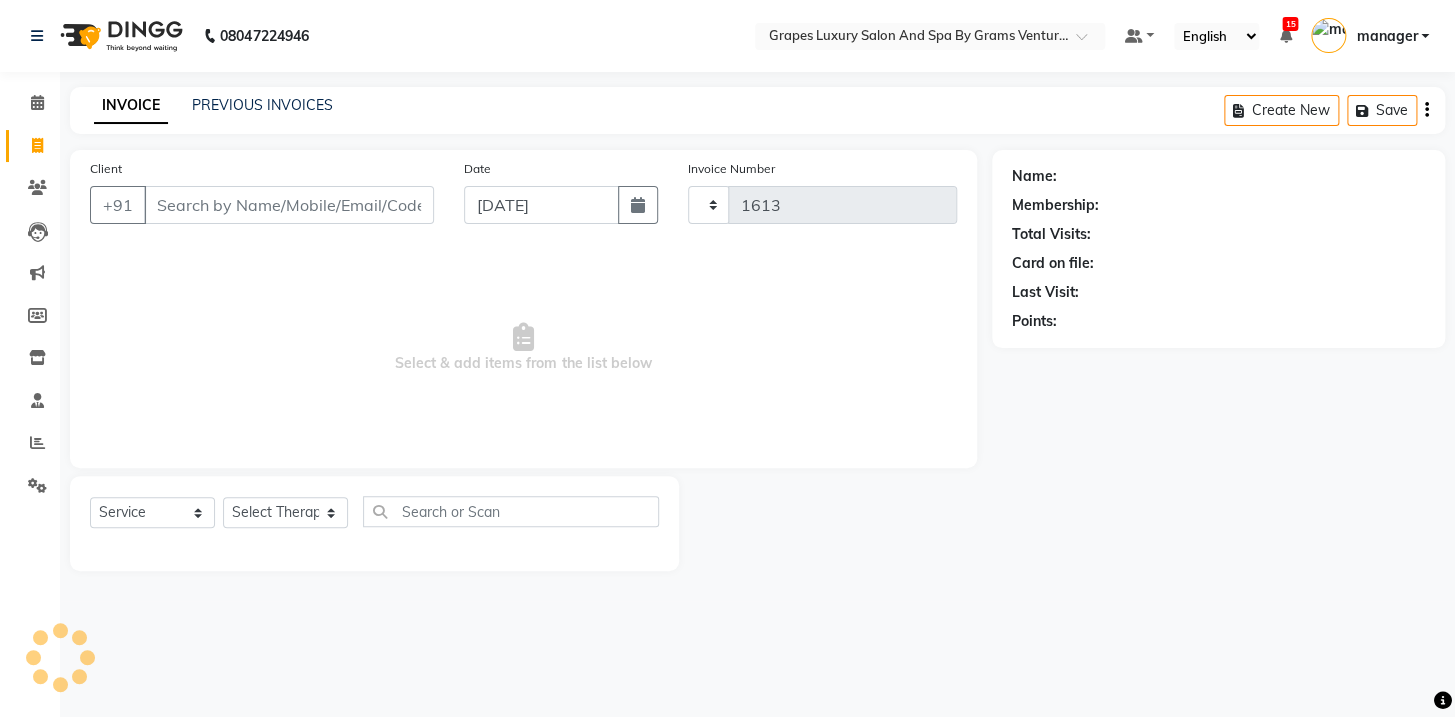 select on "3585" 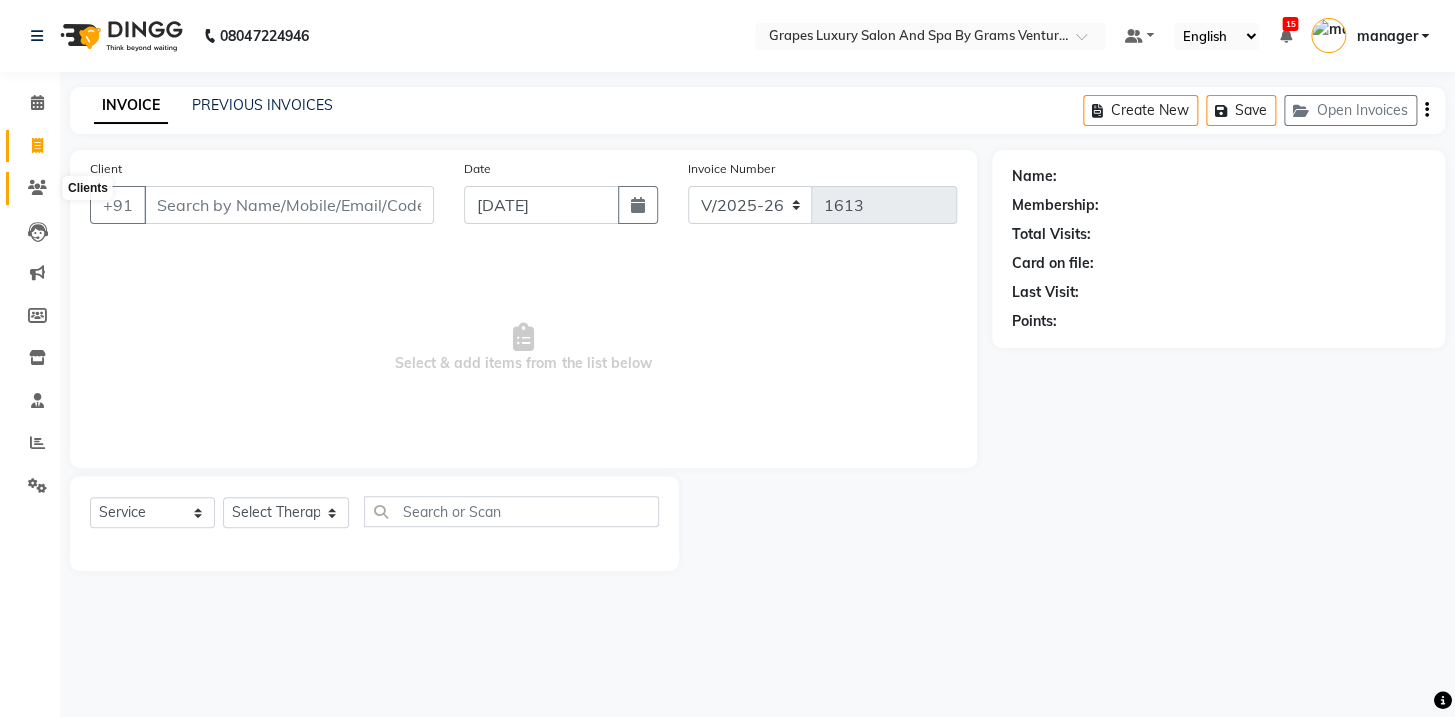 click 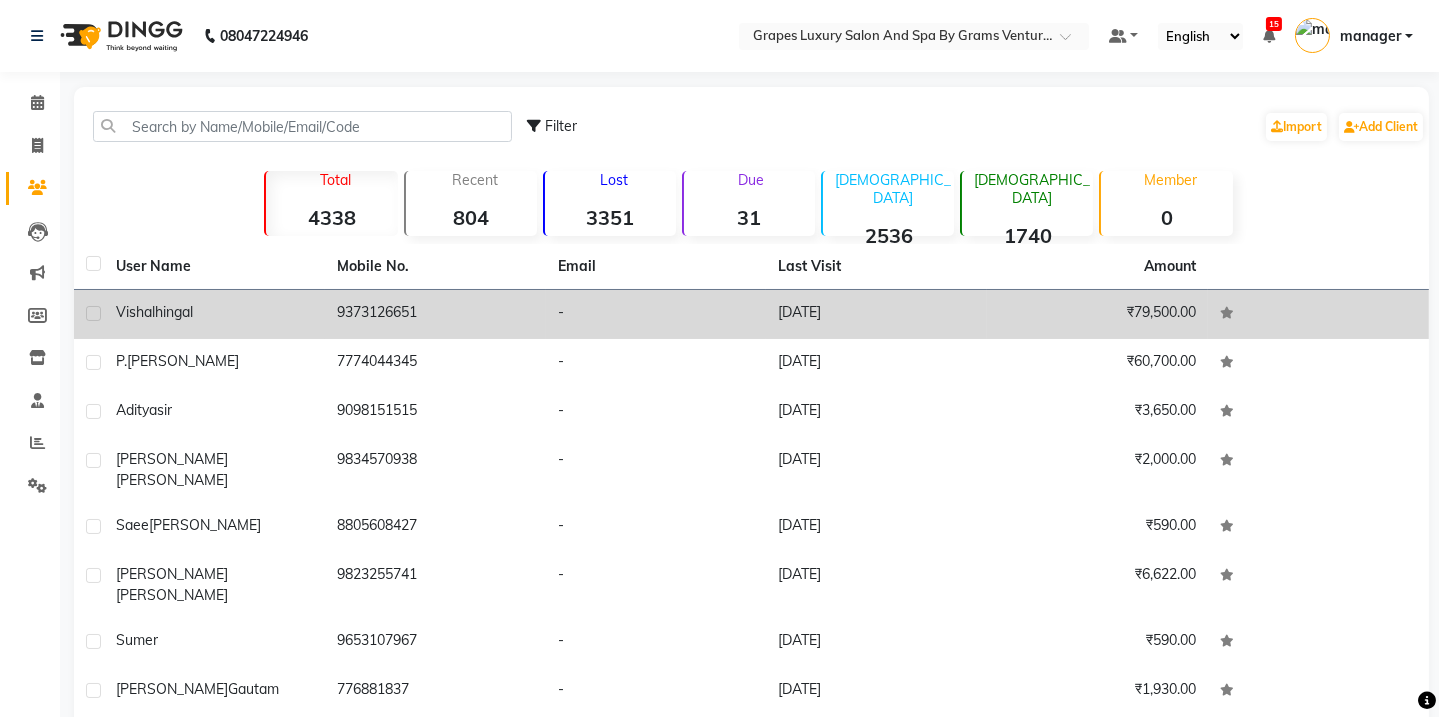 click on "hingal" 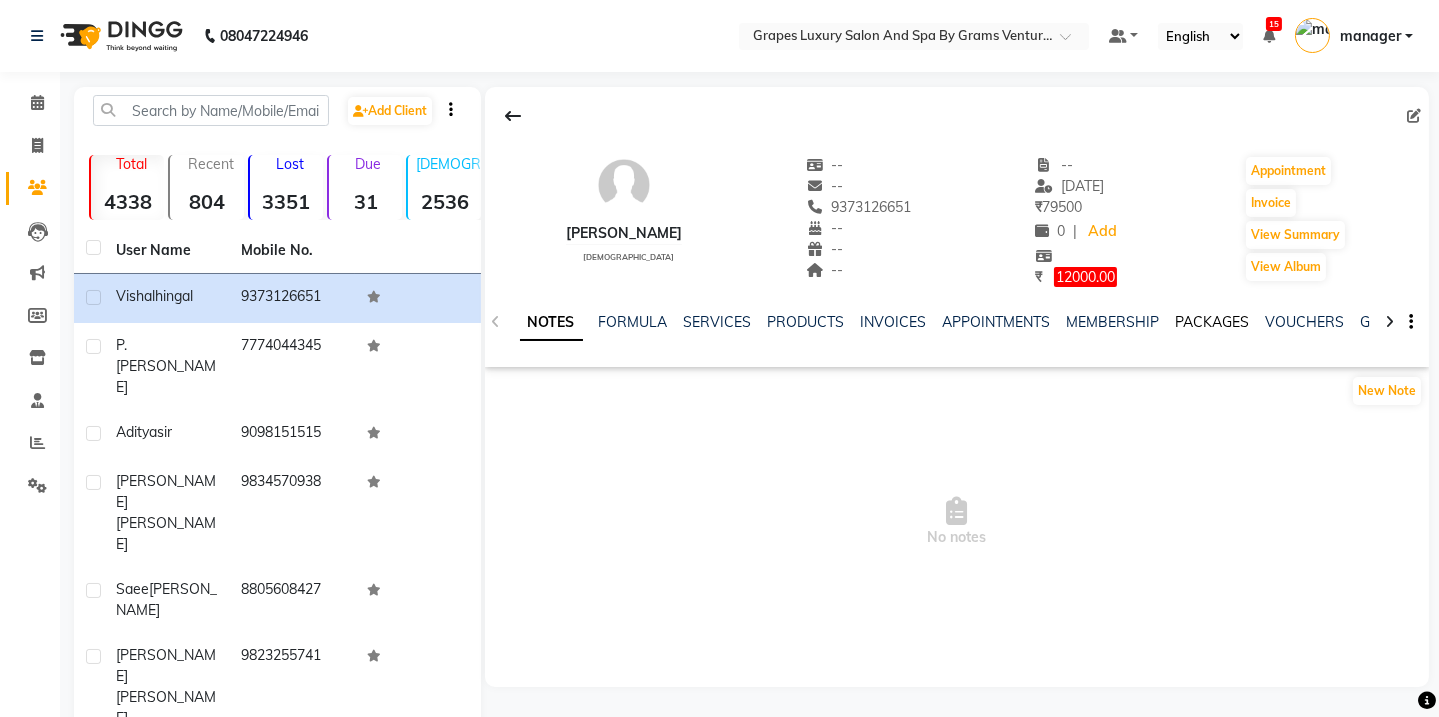 click on "PACKAGES" 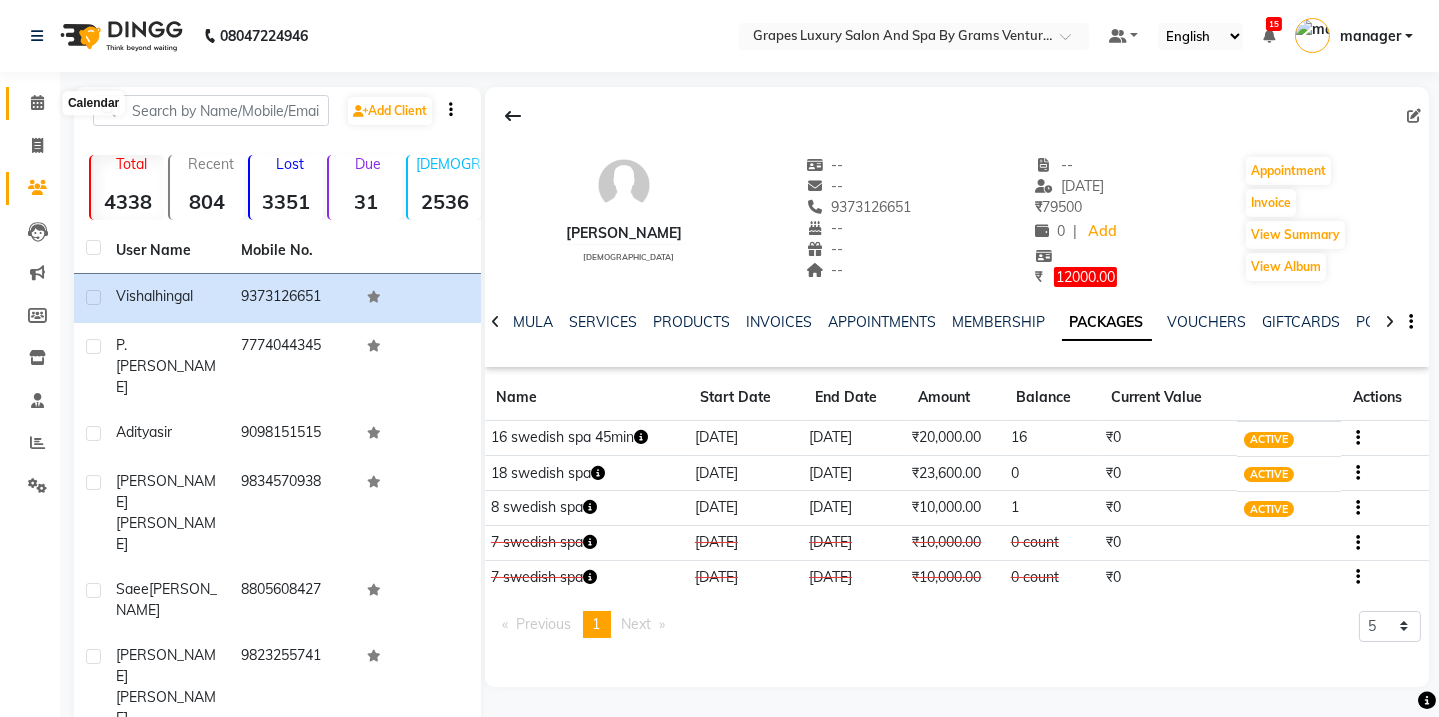 click 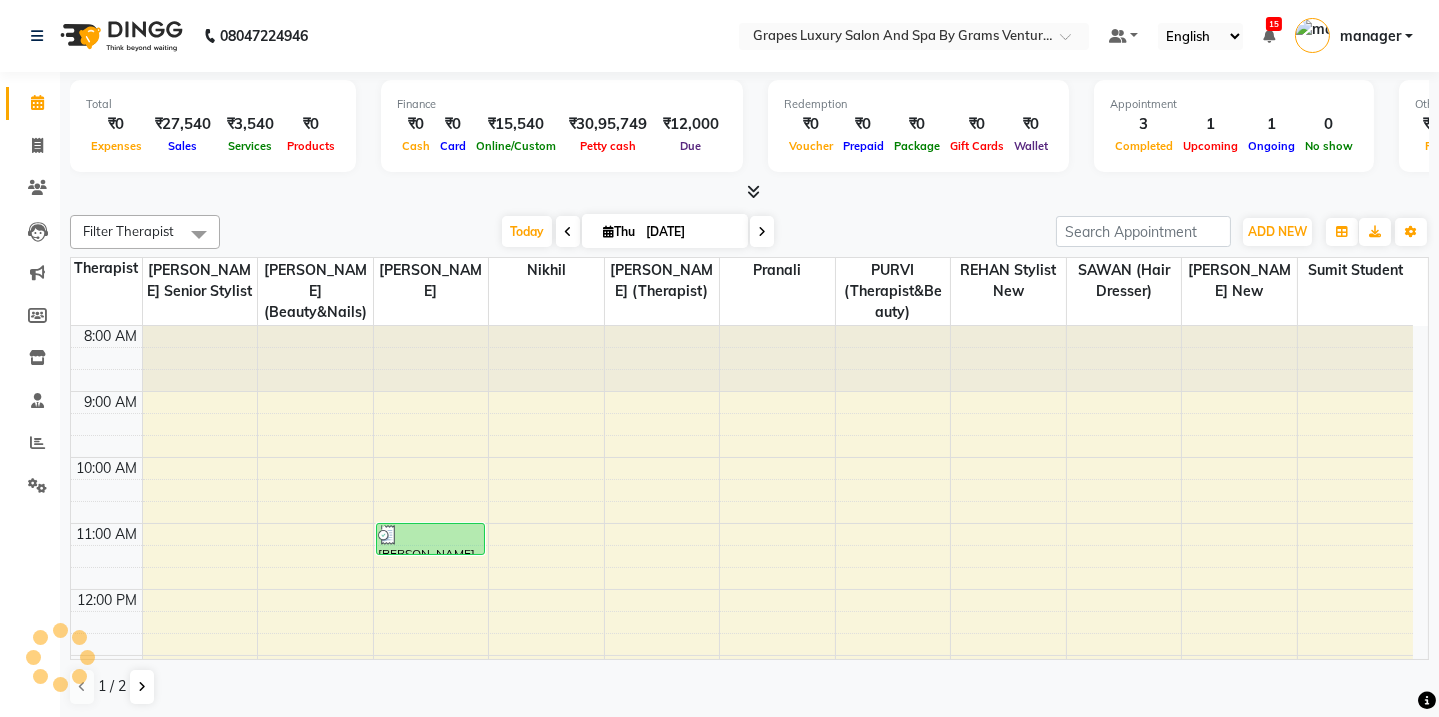 scroll, scrollTop: 0, scrollLeft: 0, axis: both 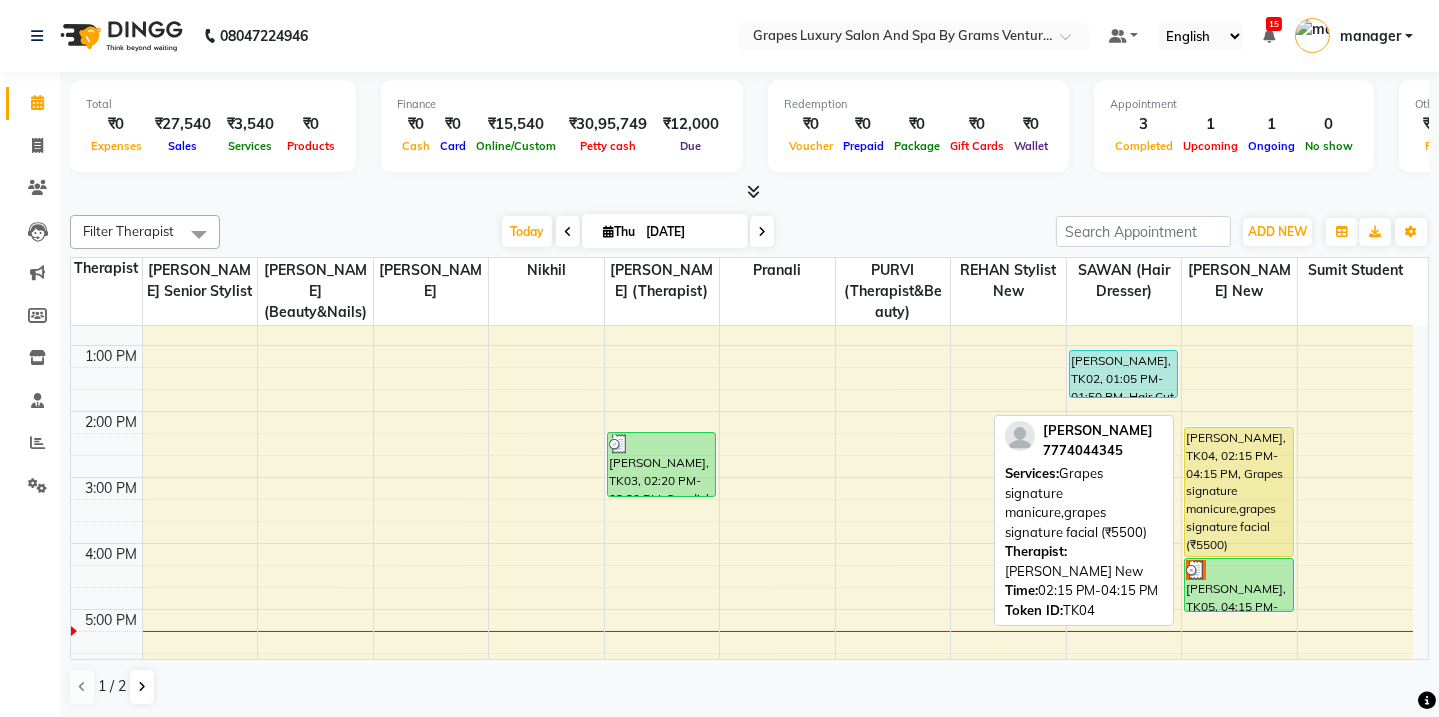click on "[PERSON_NAME], TK04, 02:15 PM-04:15 PM, Grapes signature manicure,grapes signature facial (₹5500)" at bounding box center (1239, 492) 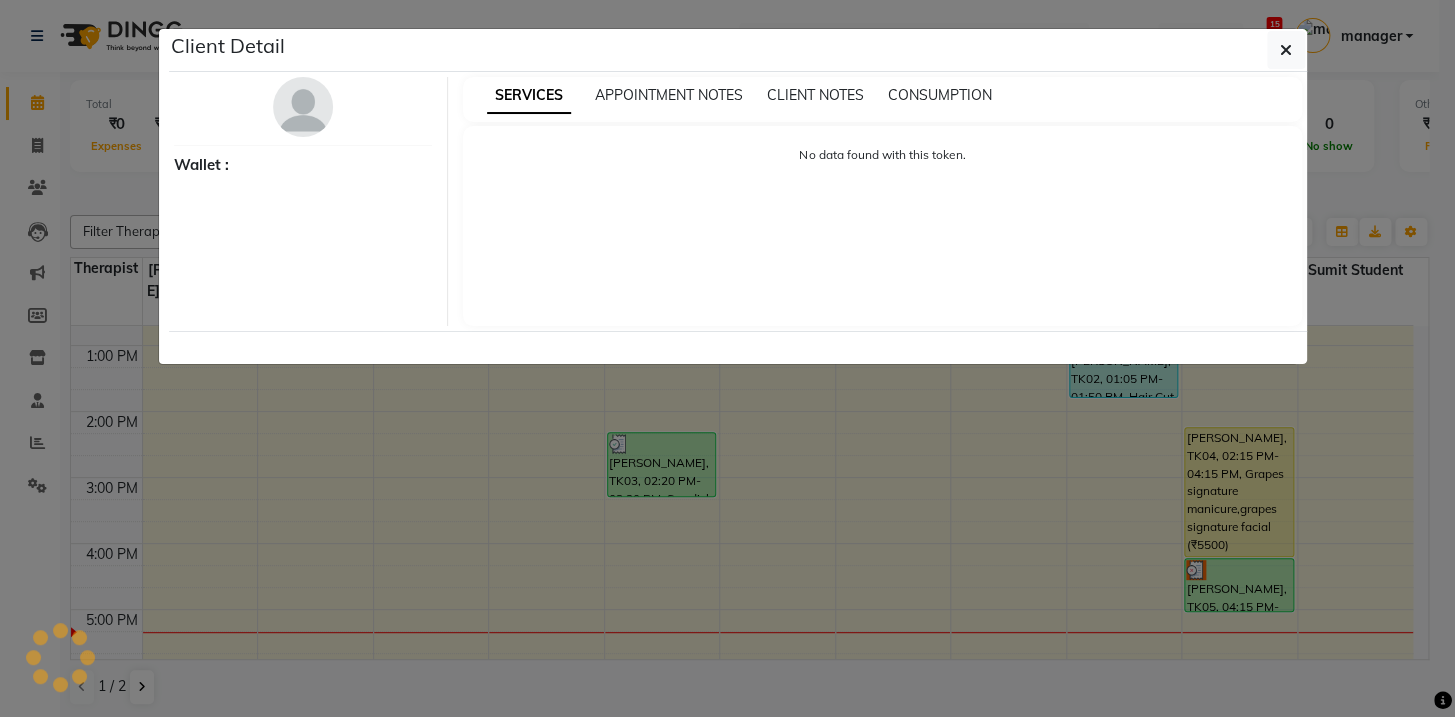 select on "1" 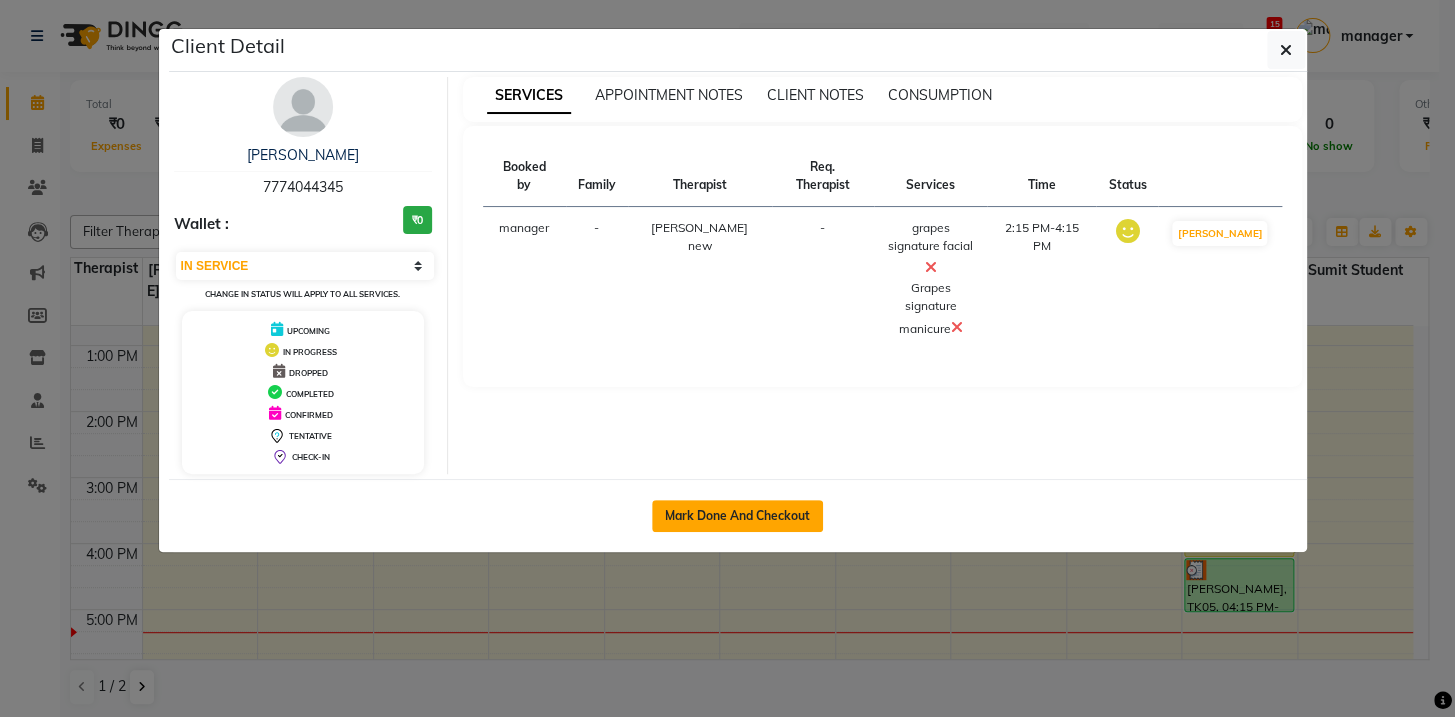 click on "Mark Done And Checkout" 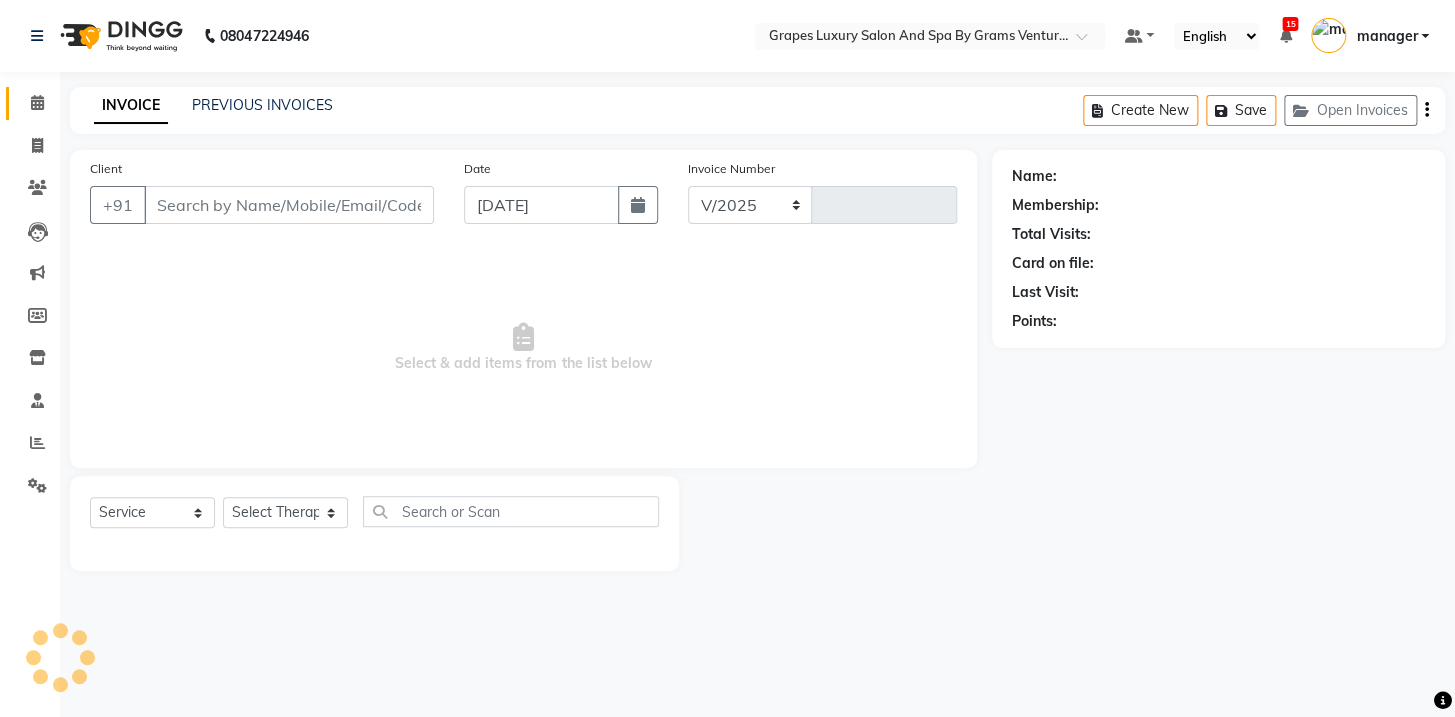 select on "3585" 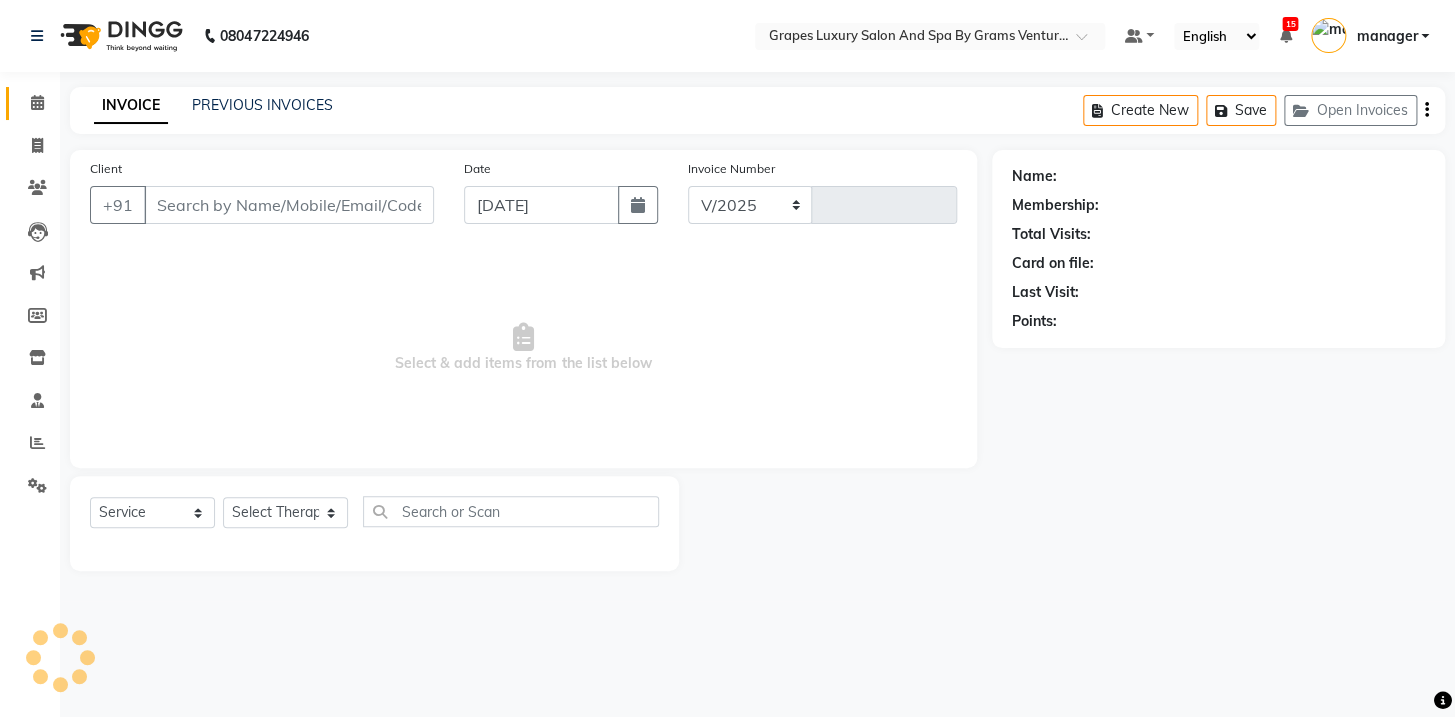 type on "1613" 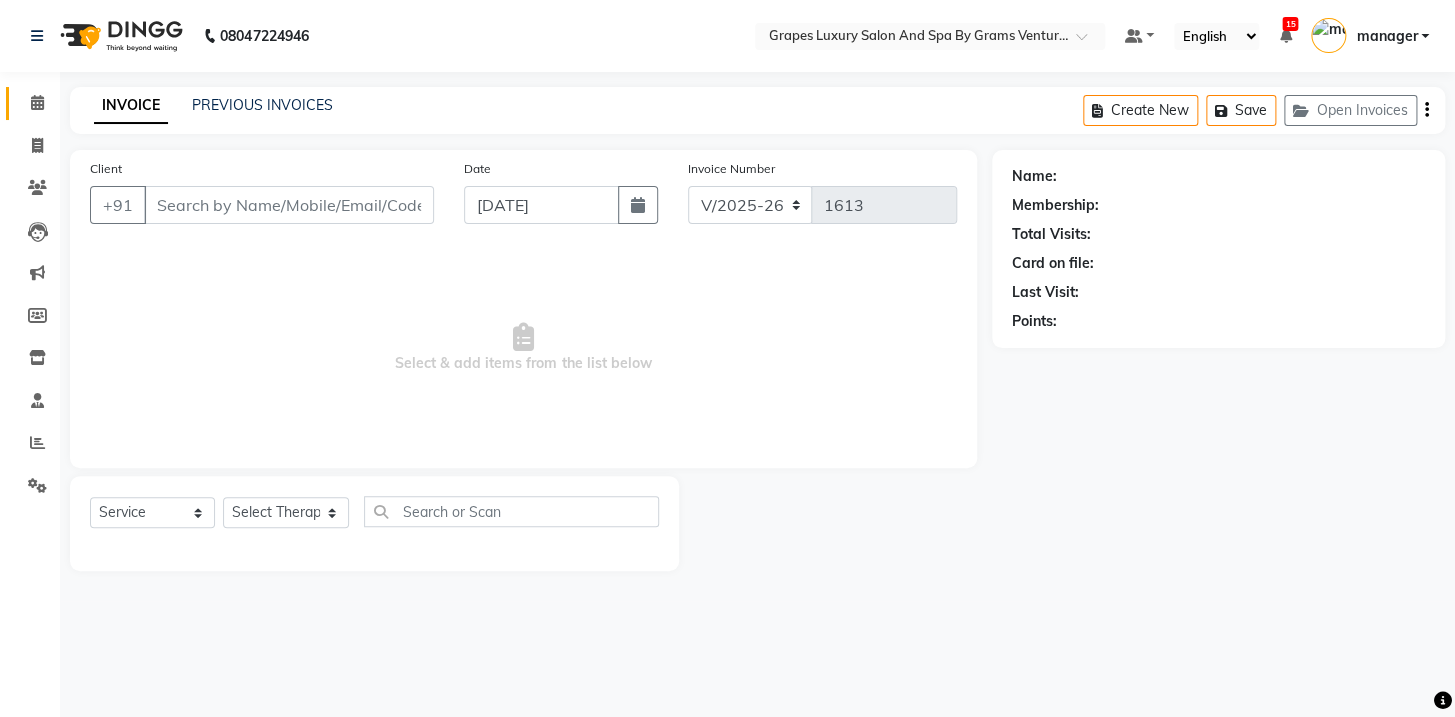 type on "7774044345" 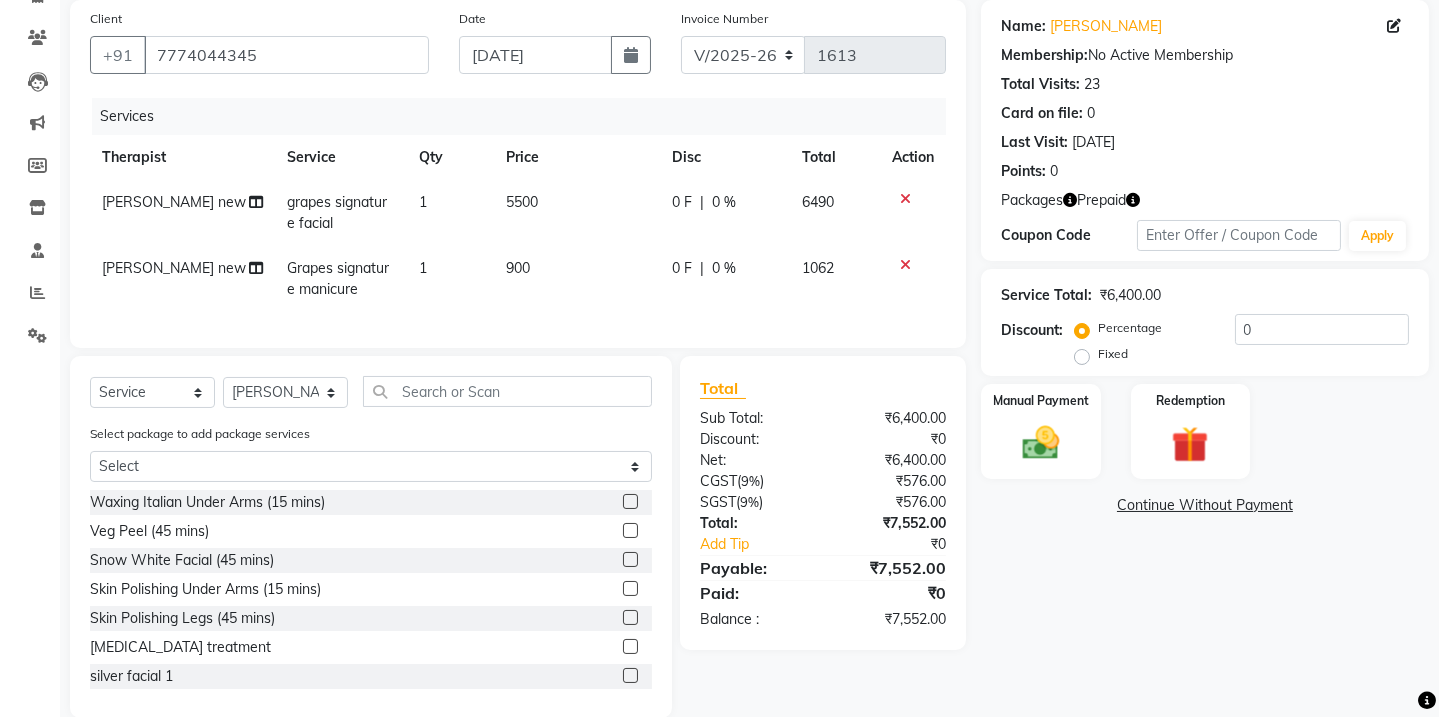 scroll, scrollTop: 153, scrollLeft: 0, axis: vertical 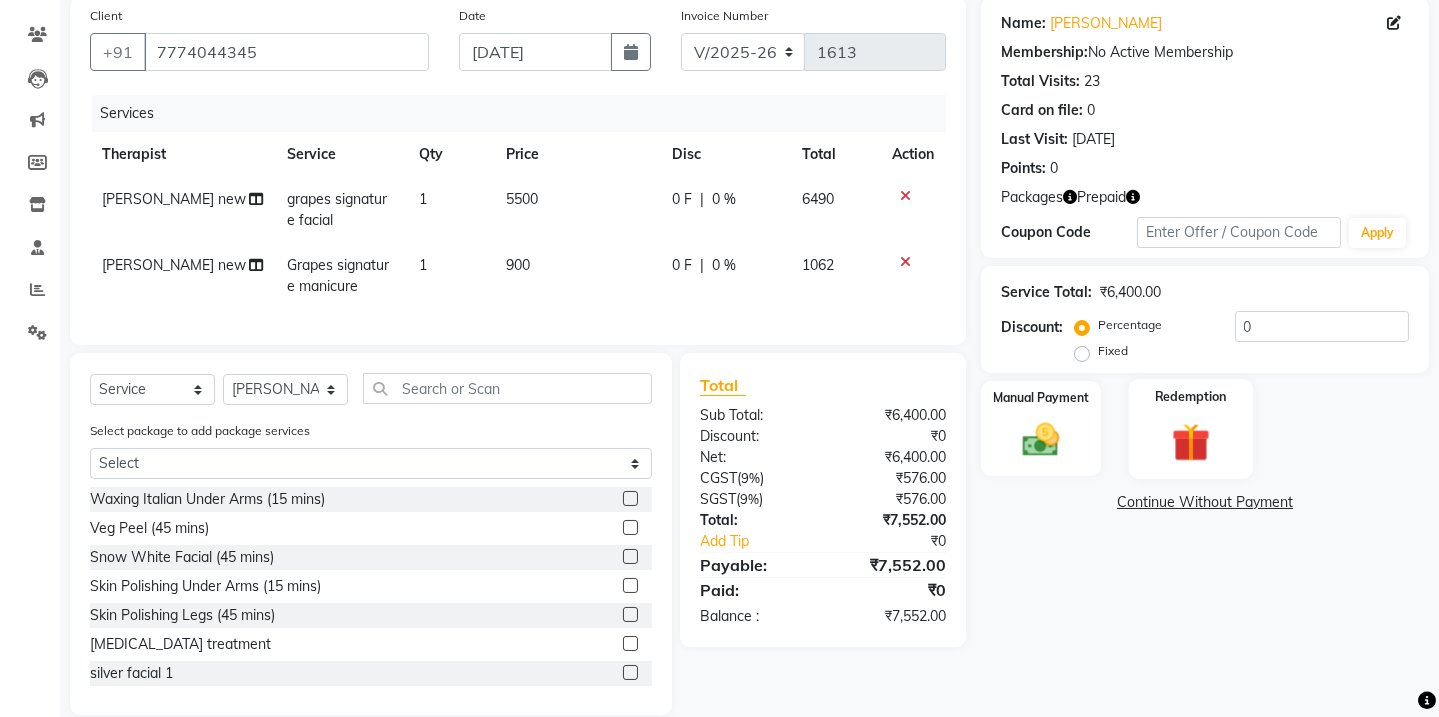 click 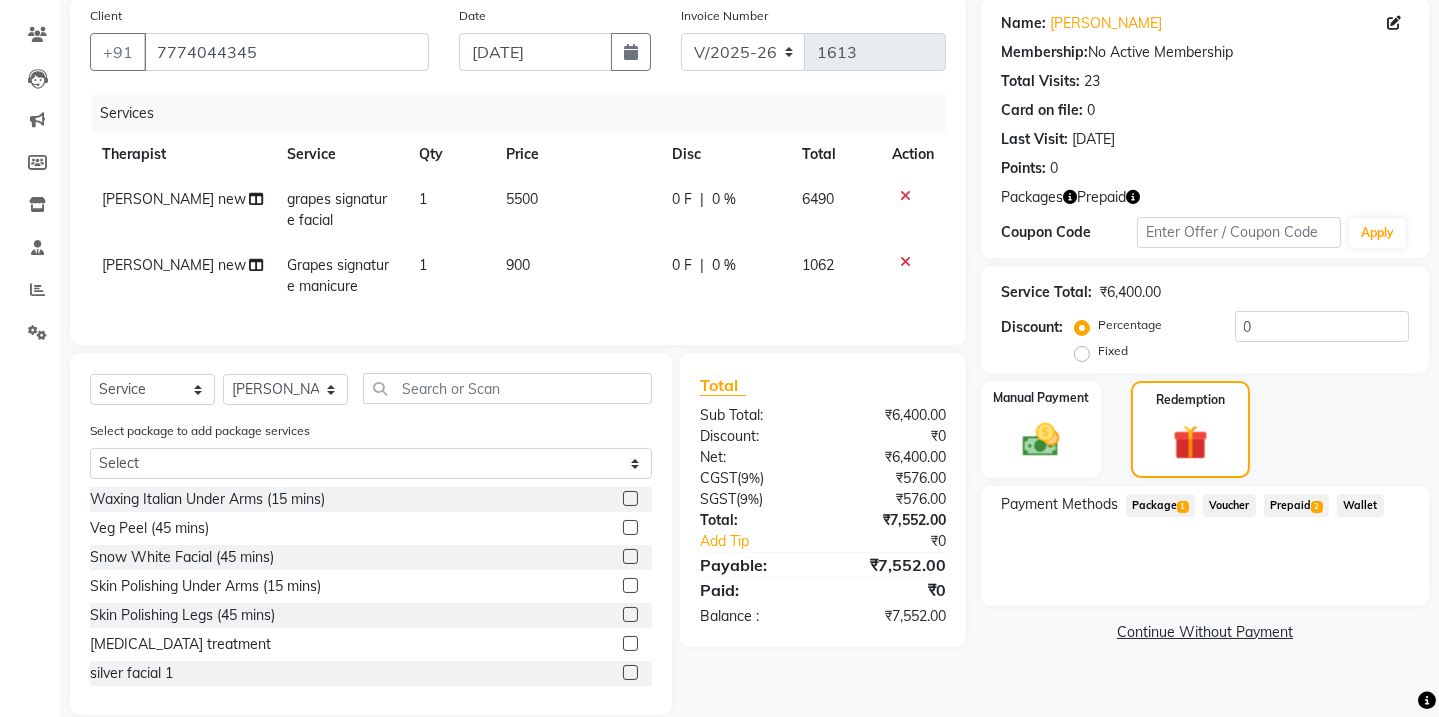 click on "Prepaid  2" 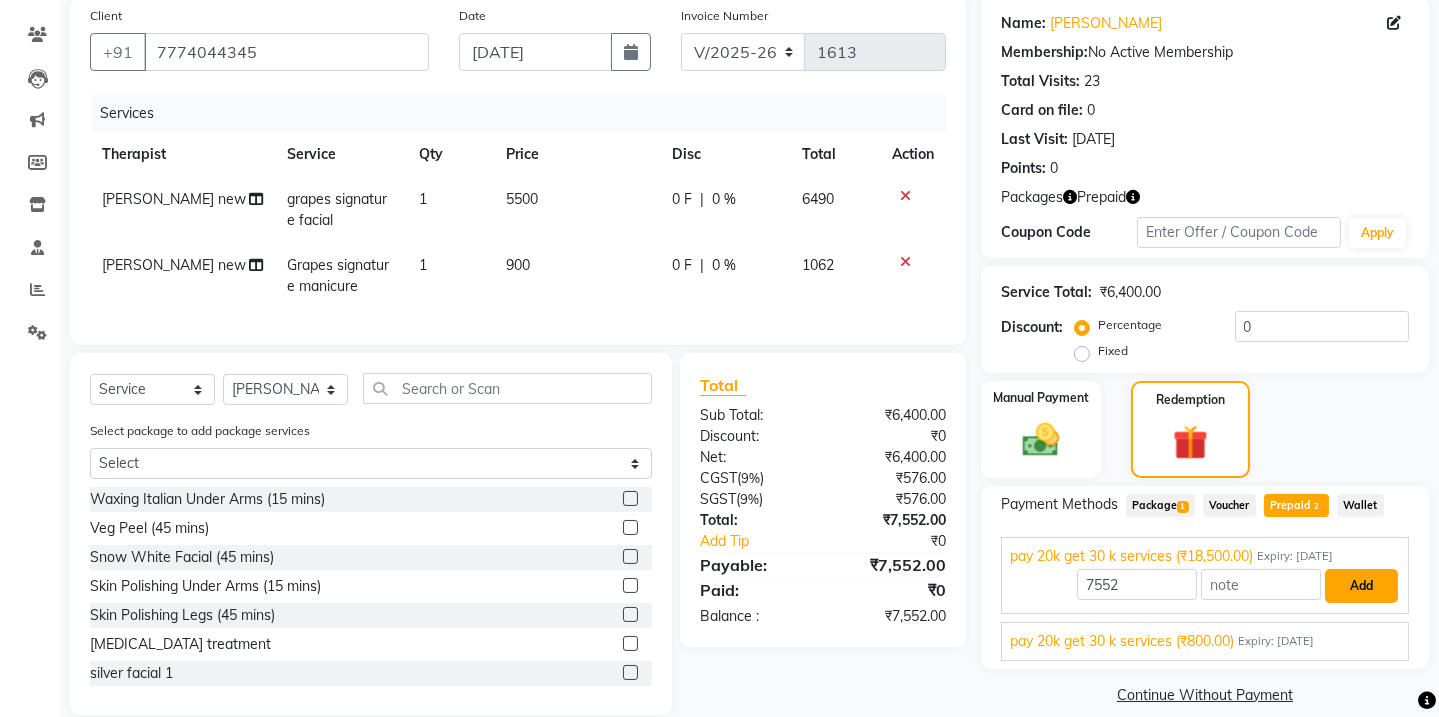 click on "Add" at bounding box center [1361, 586] 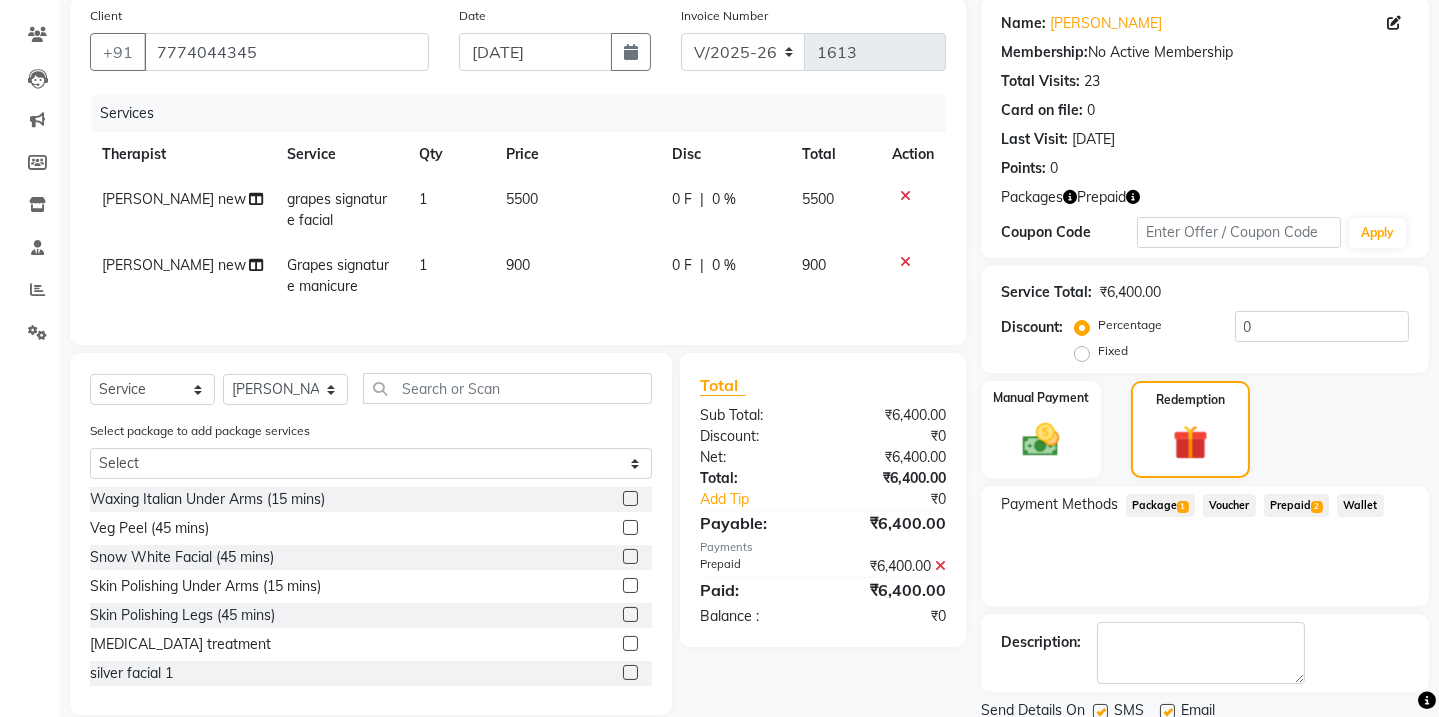 scroll, scrollTop: 224, scrollLeft: 0, axis: vertical 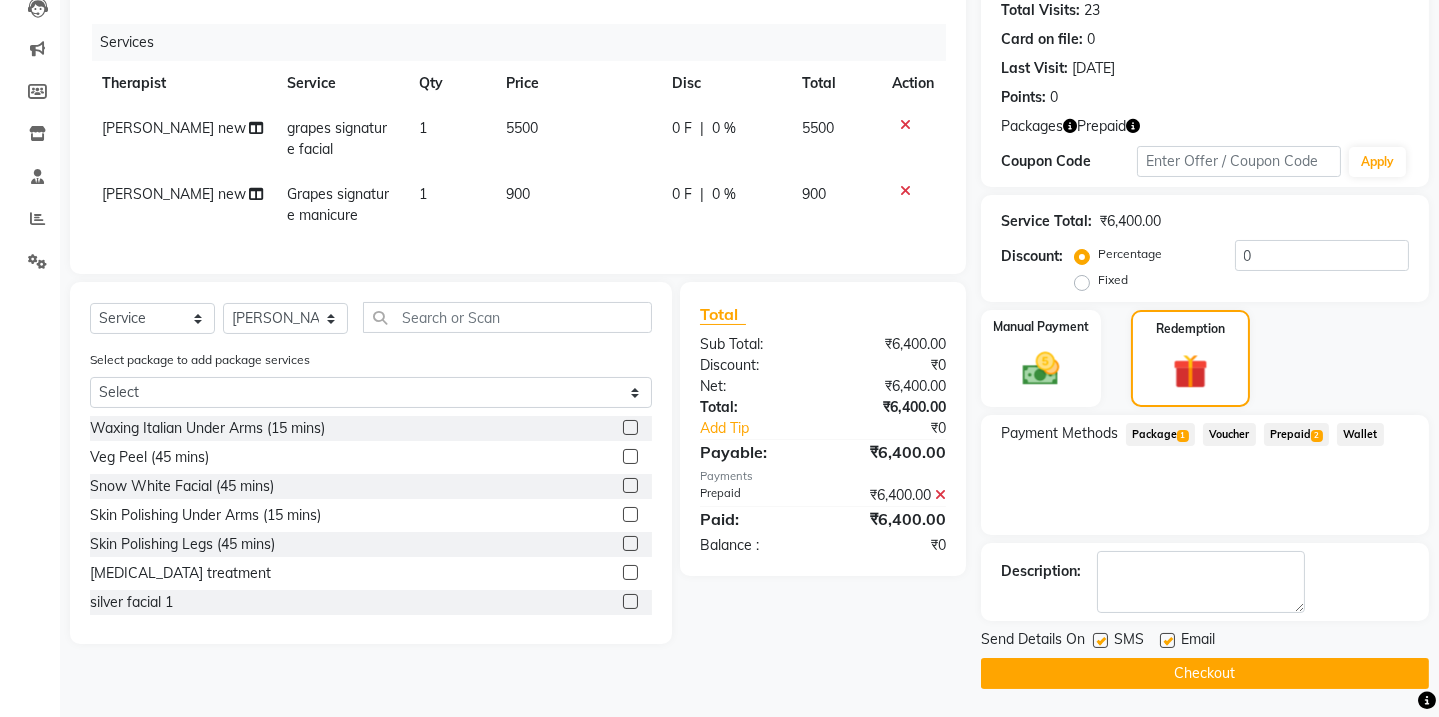 drag, startPoint x: 1100, startPoint y: 641, endPoint x: 1127, endPoint y: 640, distance: 27.018513 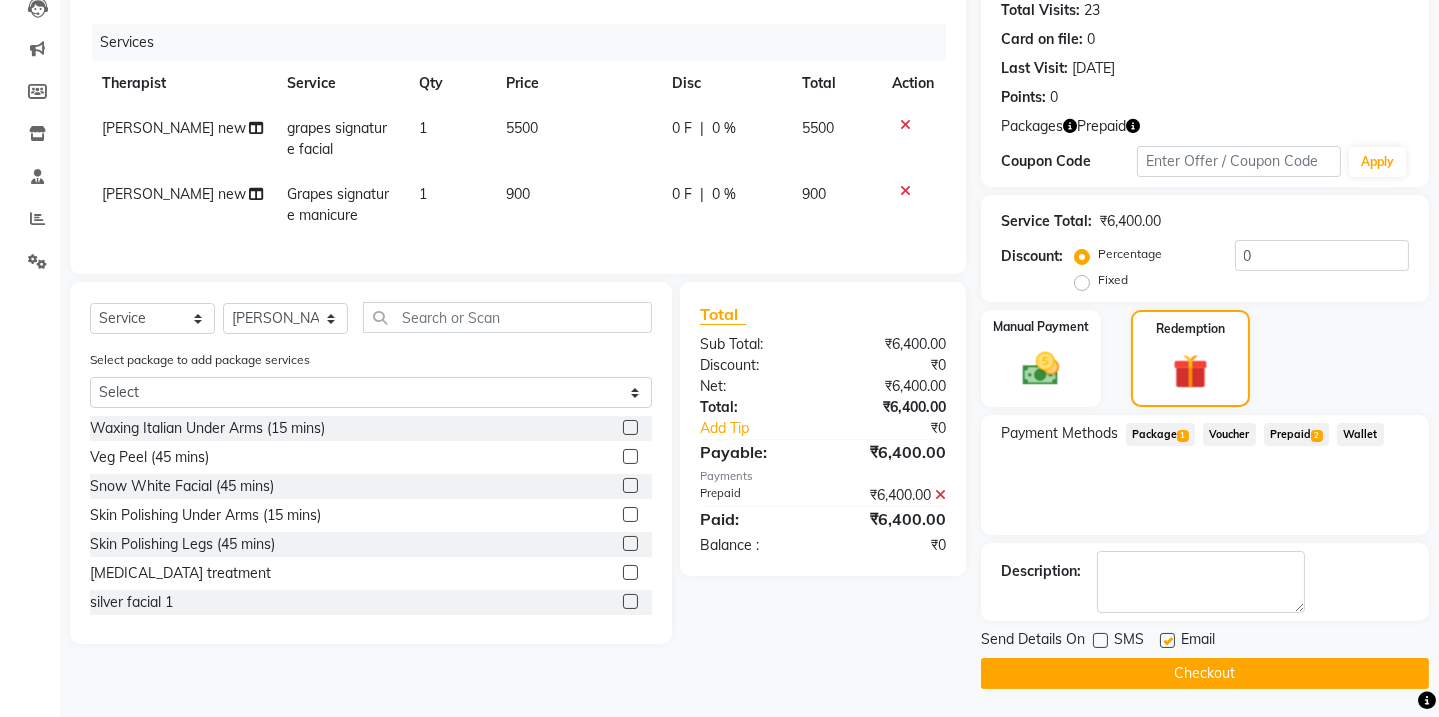 click 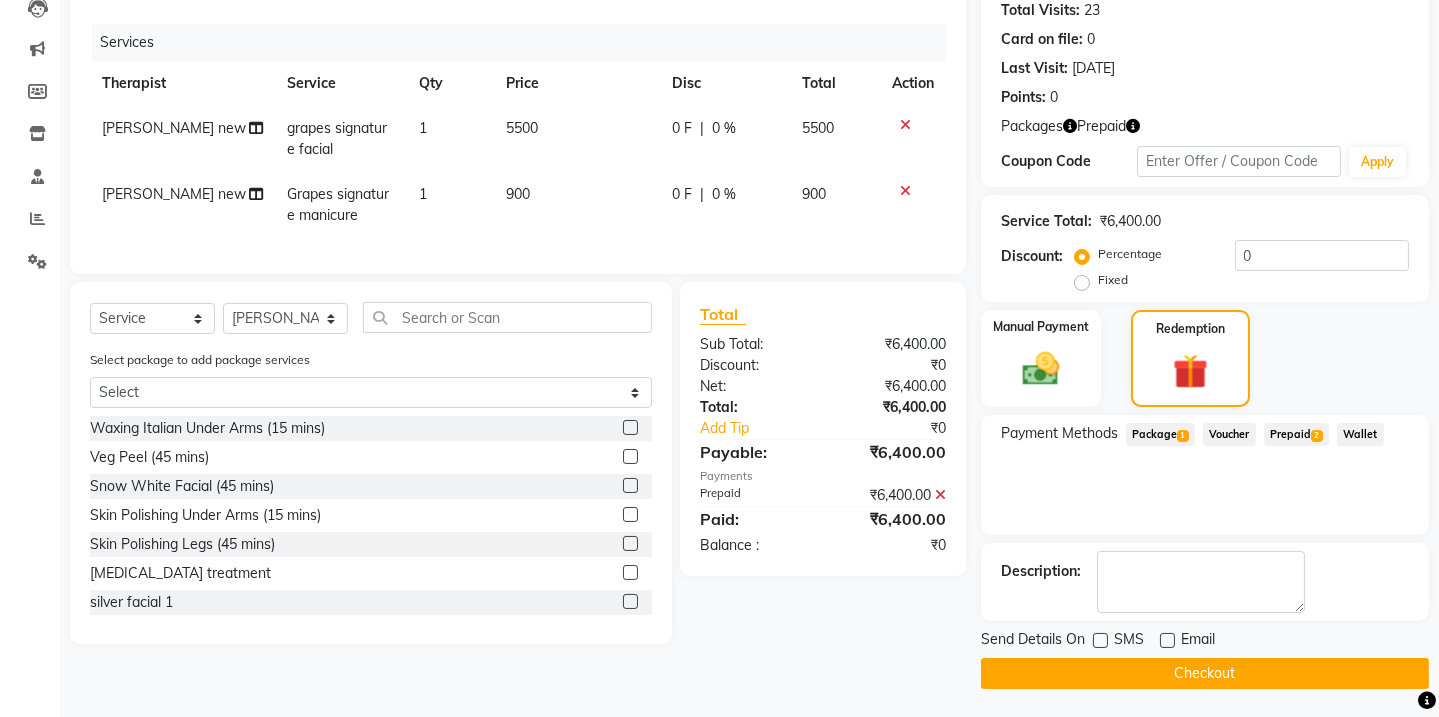 click on "Checkout" 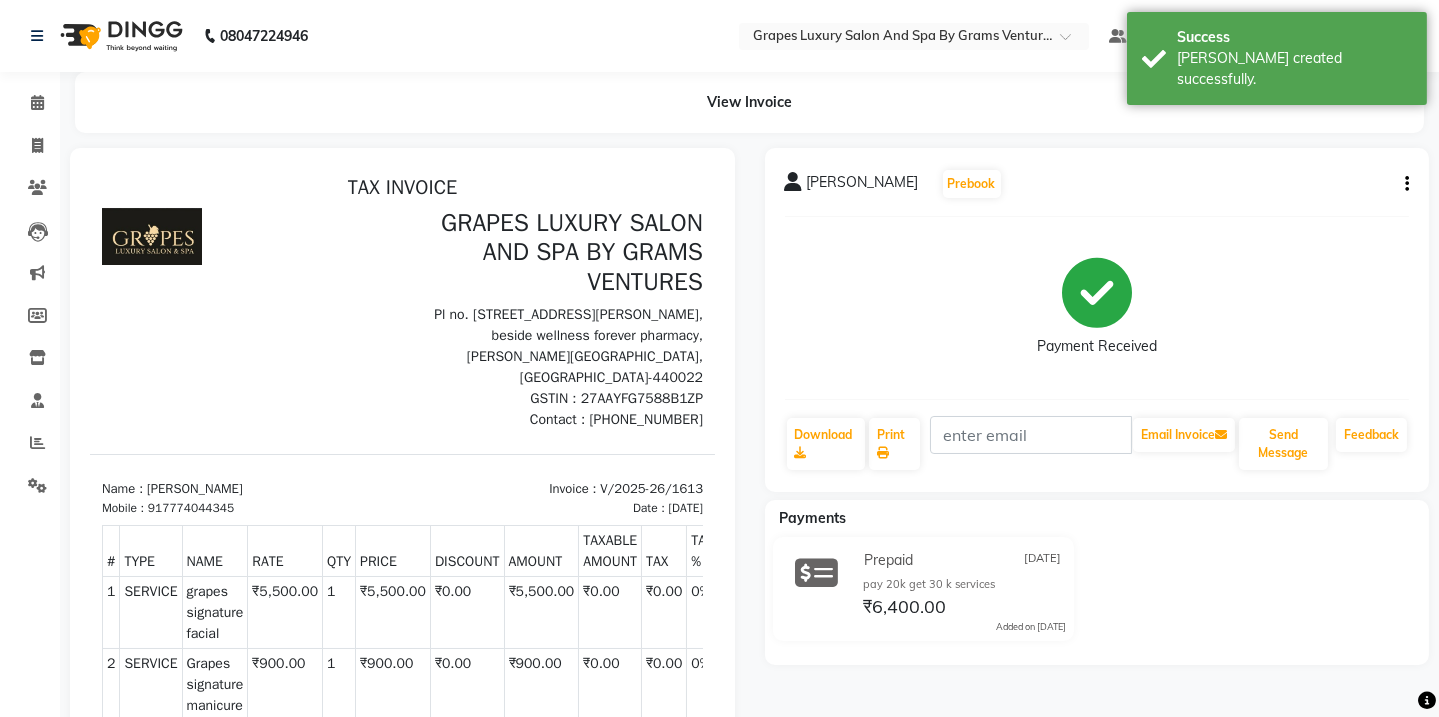 scroll, scrollTop: 0, scrollLeft: 0, axis: both 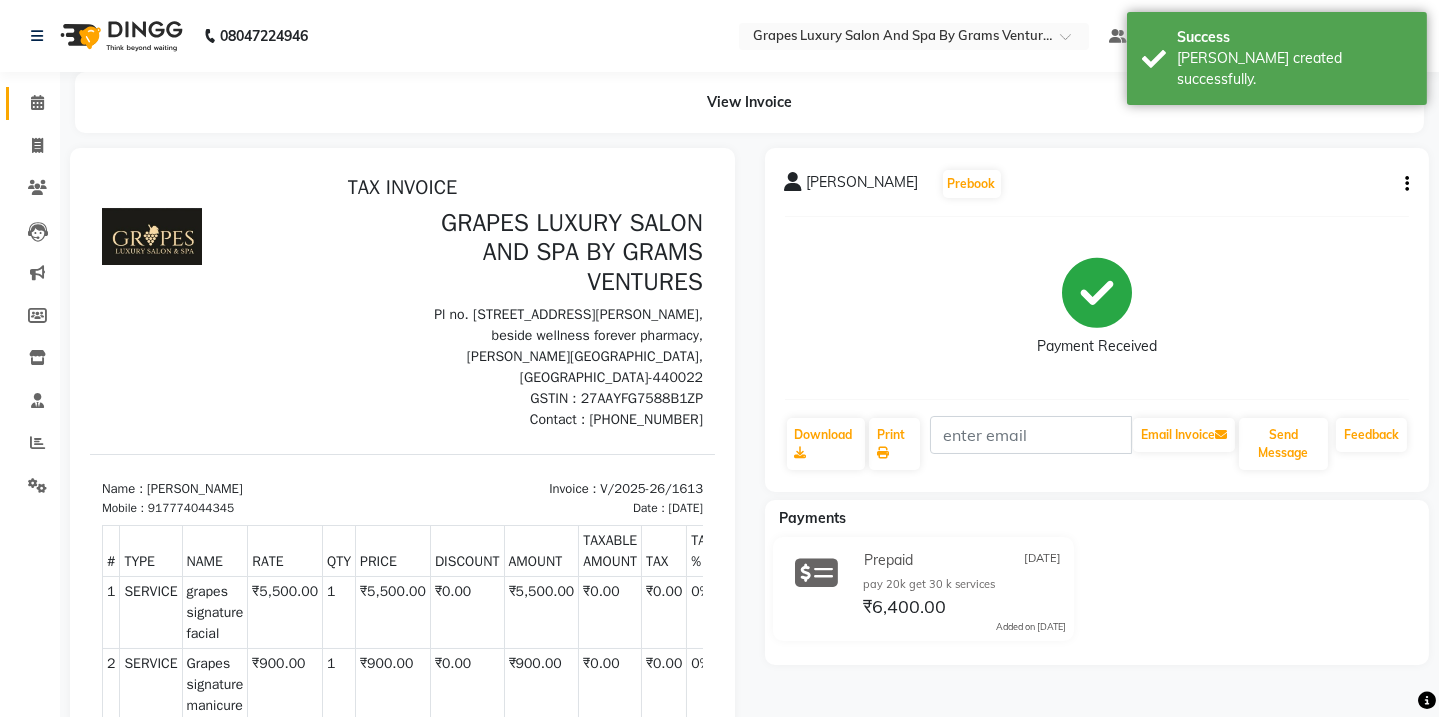 click 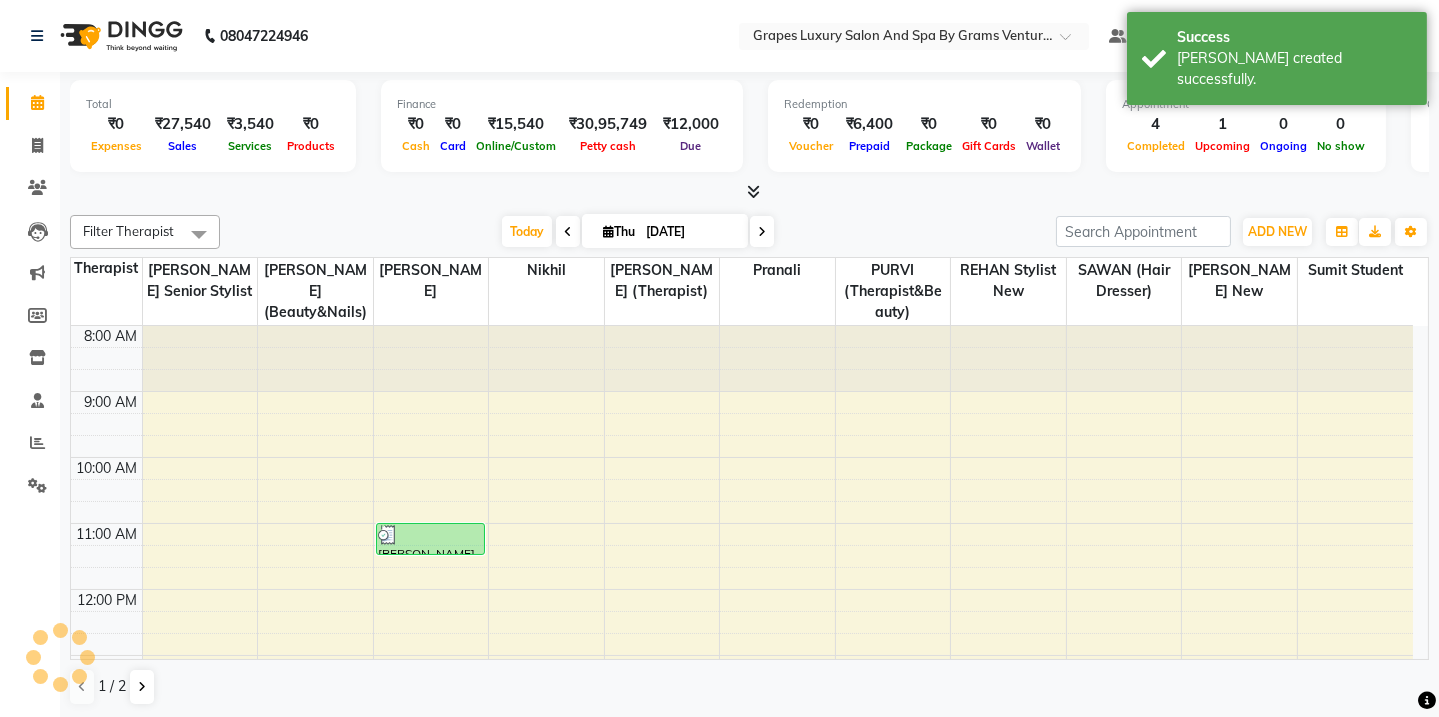 scroll, scrollTop: 520, scrollLeft: 0, axis: vertical 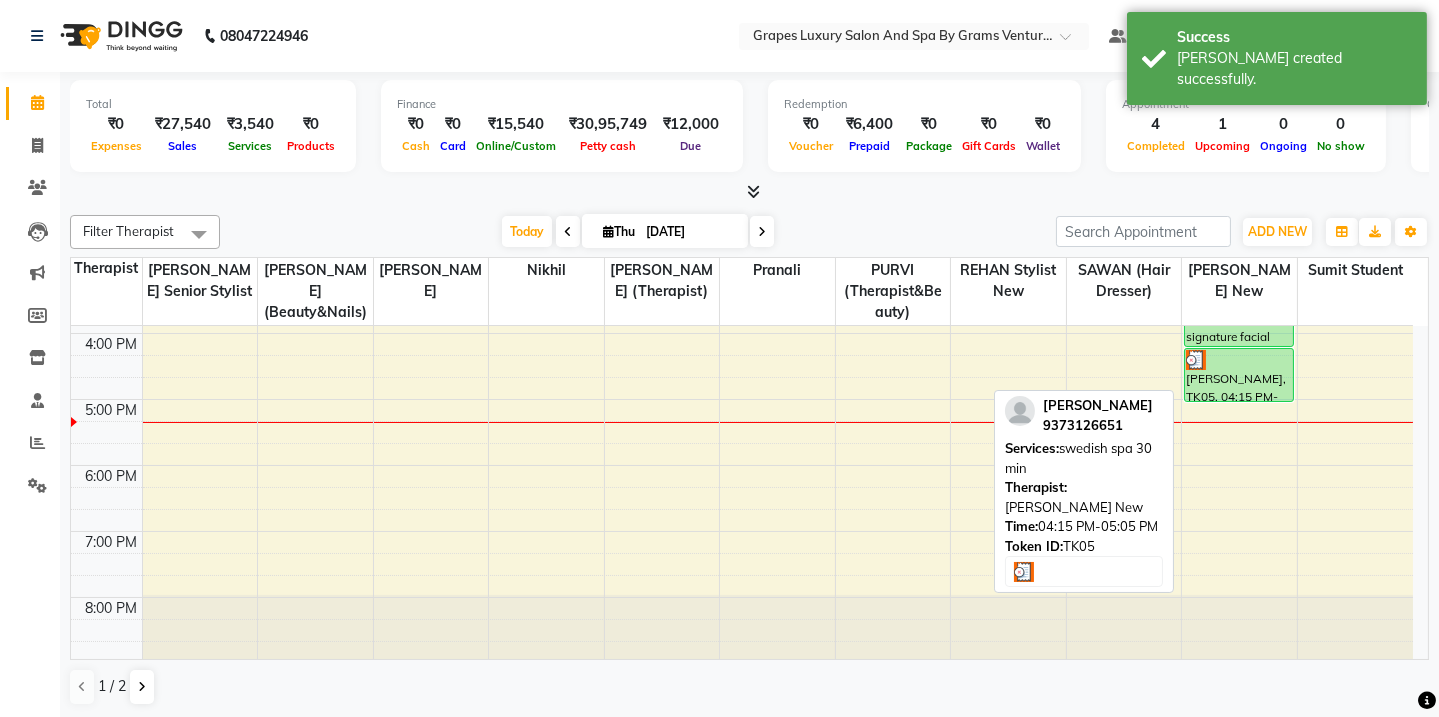 click on "[PERSON_NAME], TK05, 04:15 PM-05:05 PM, swedish spa 30 min" at bounding box center [1239, 375] 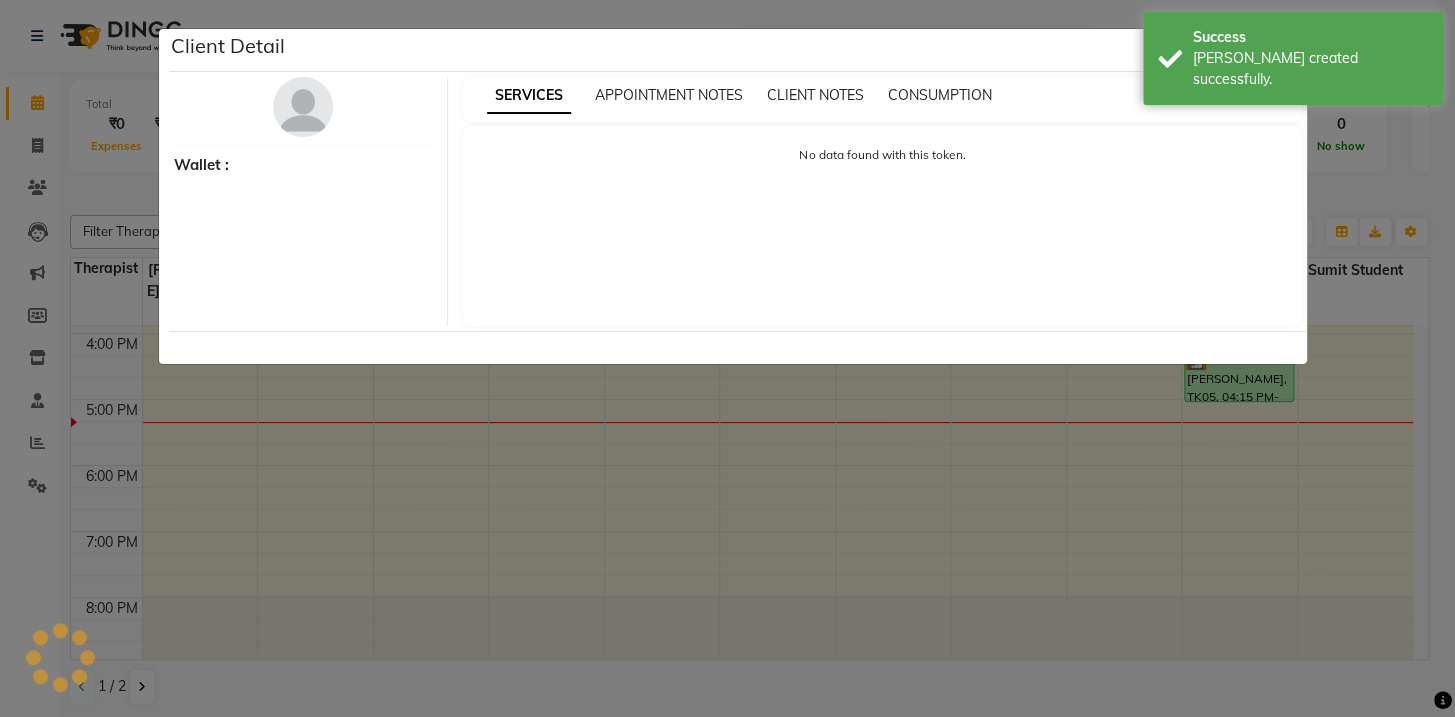 select on "3" 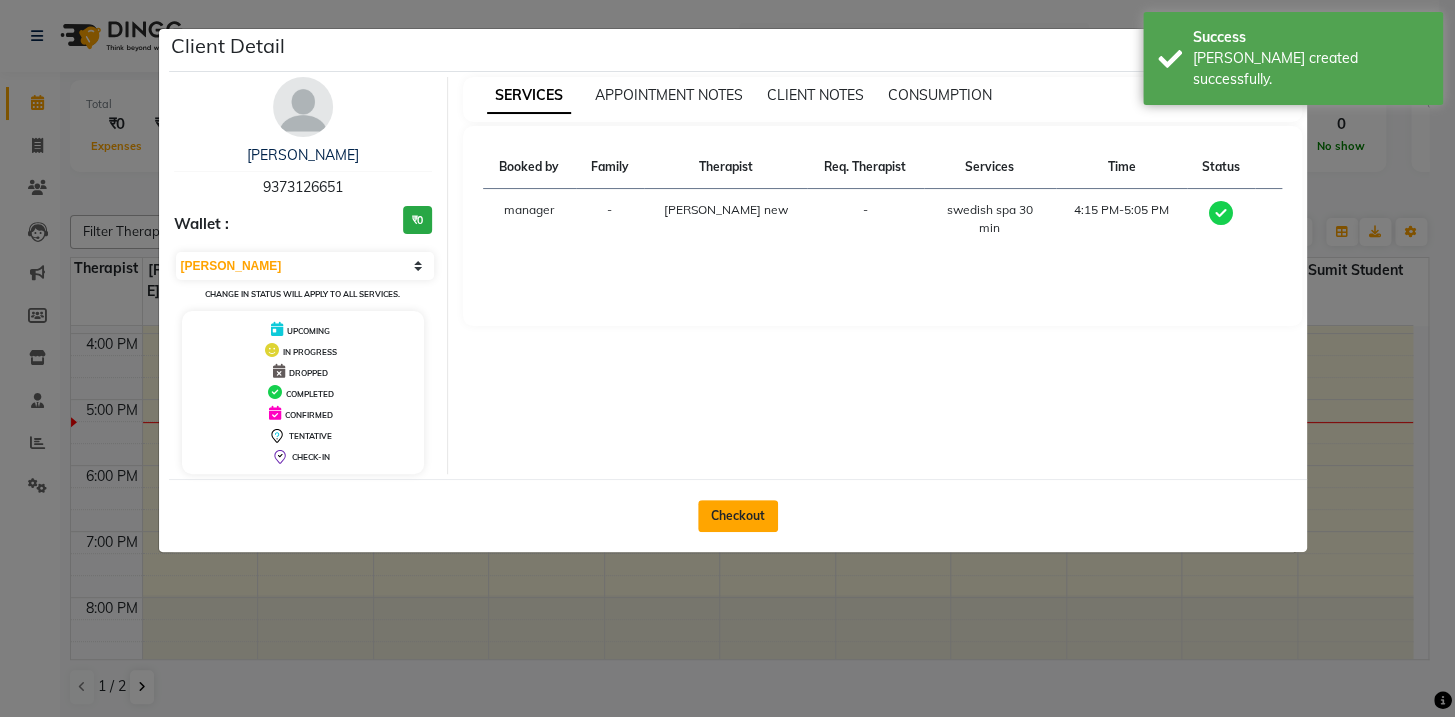 click on "Checkout" 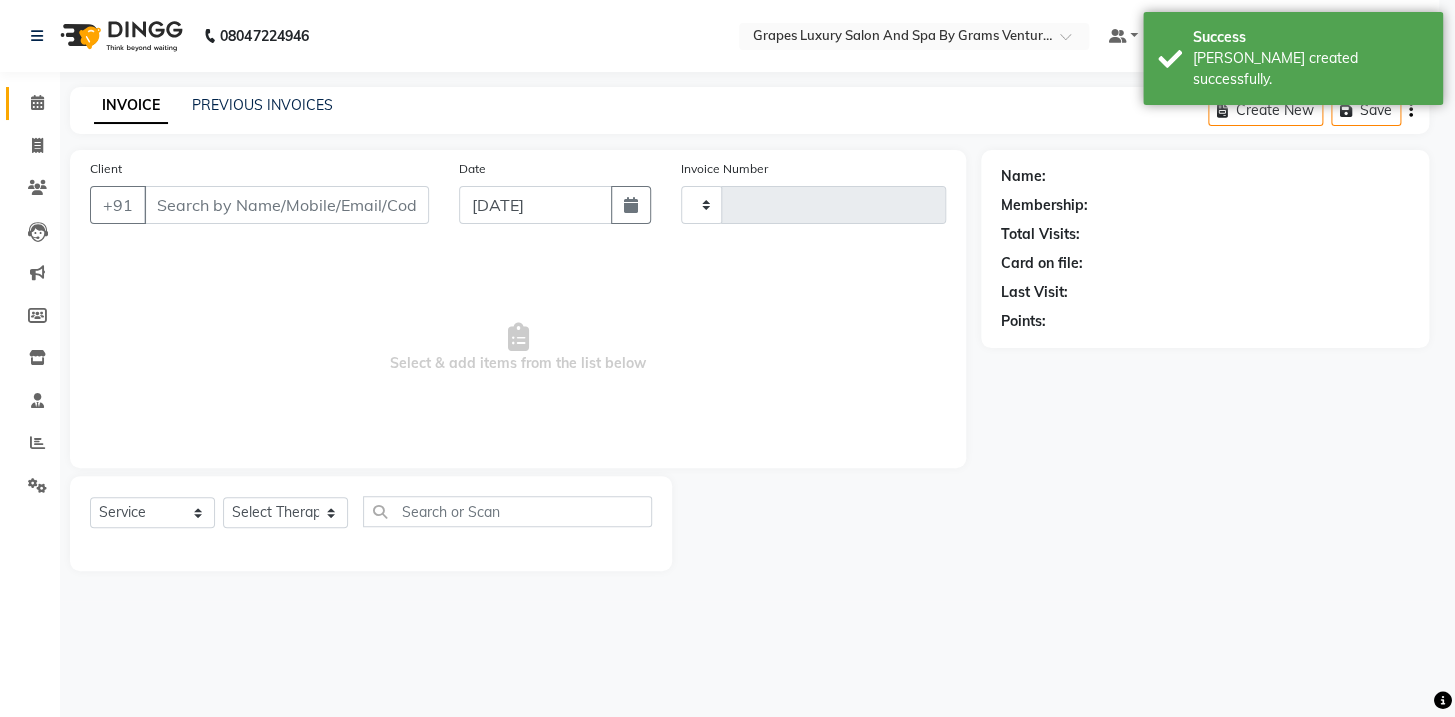 type on "1614" 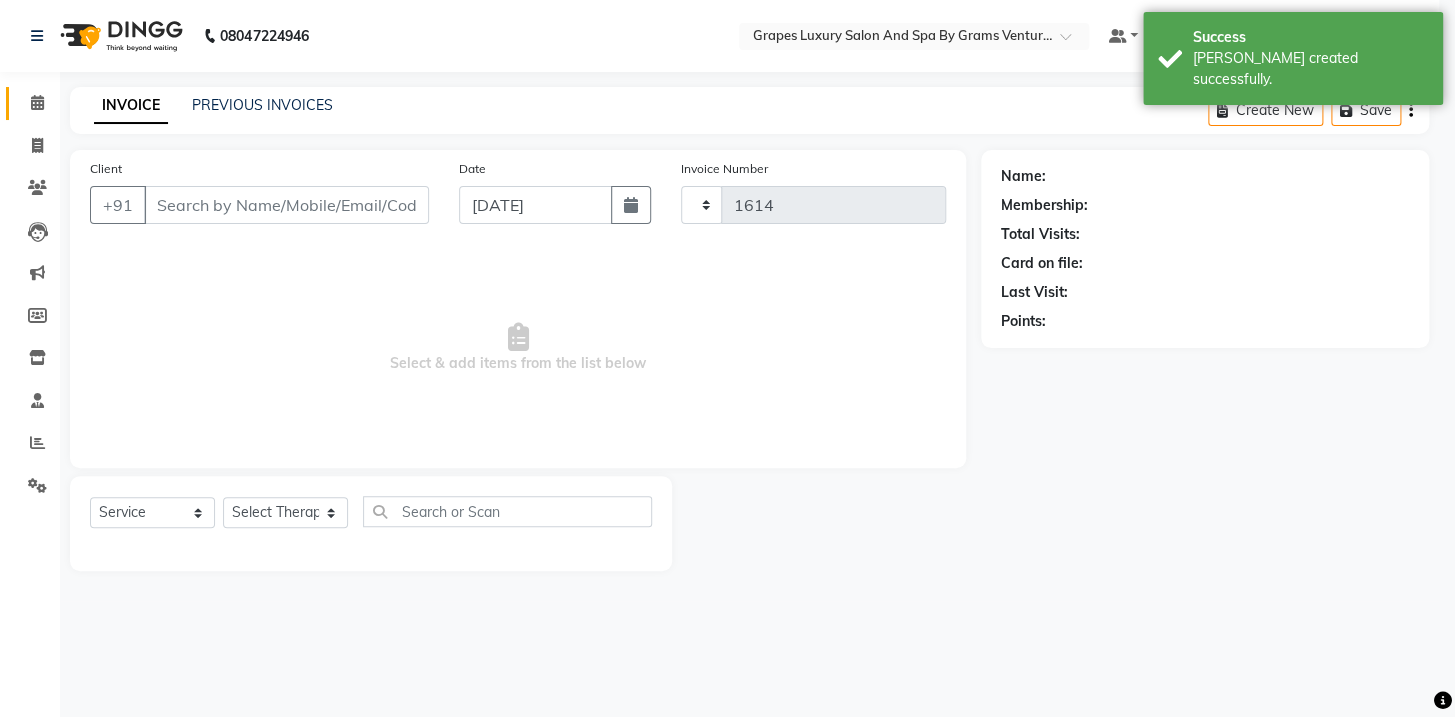 select on "3585" 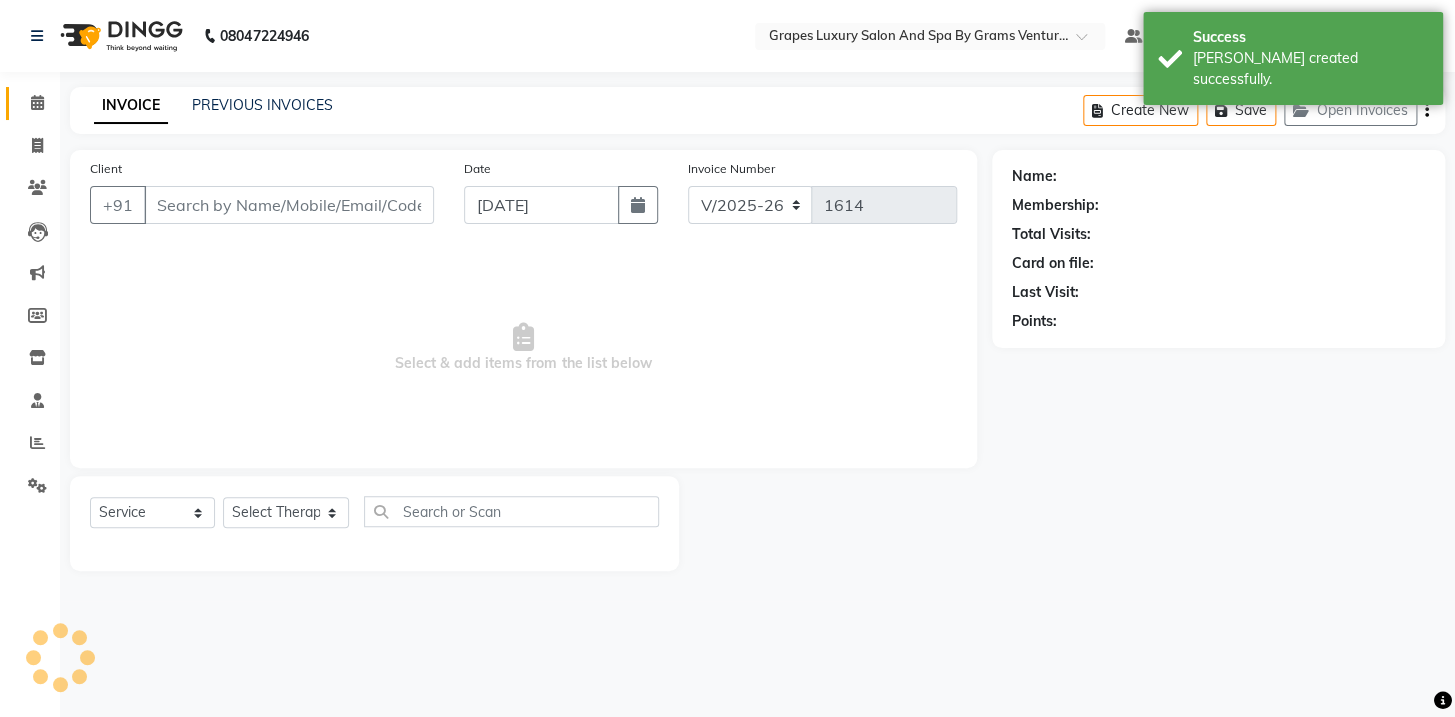 type on "9373126651" 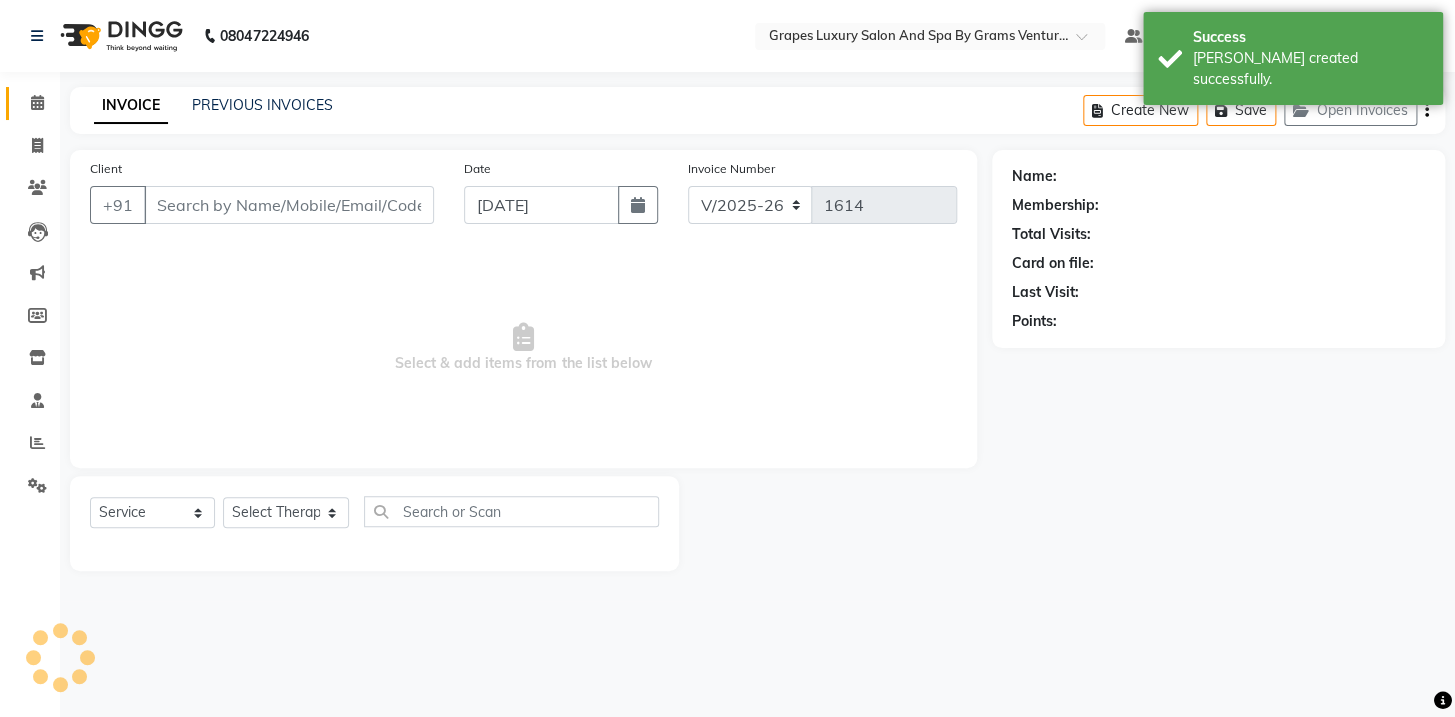 select on "77162" 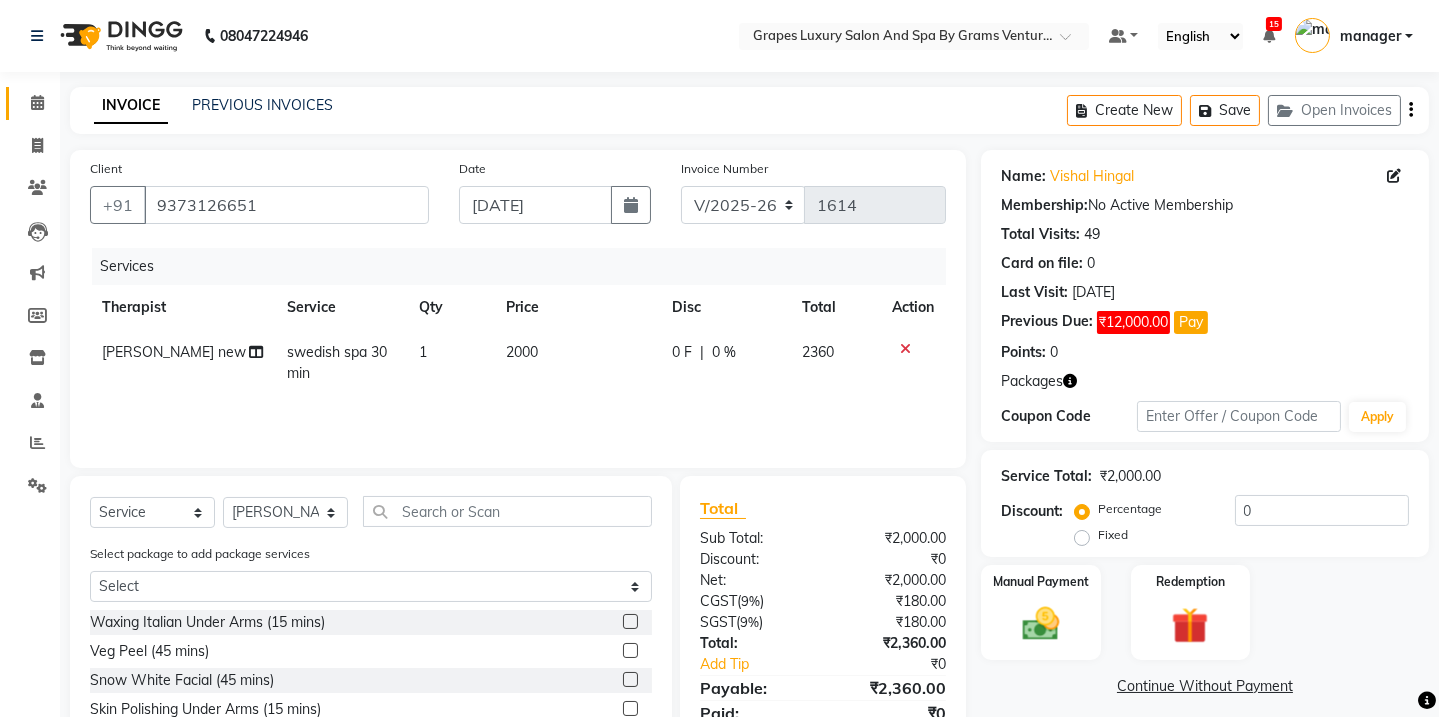 scroll, scrollTop: 151, scrollLeft: 0, axis: vertical 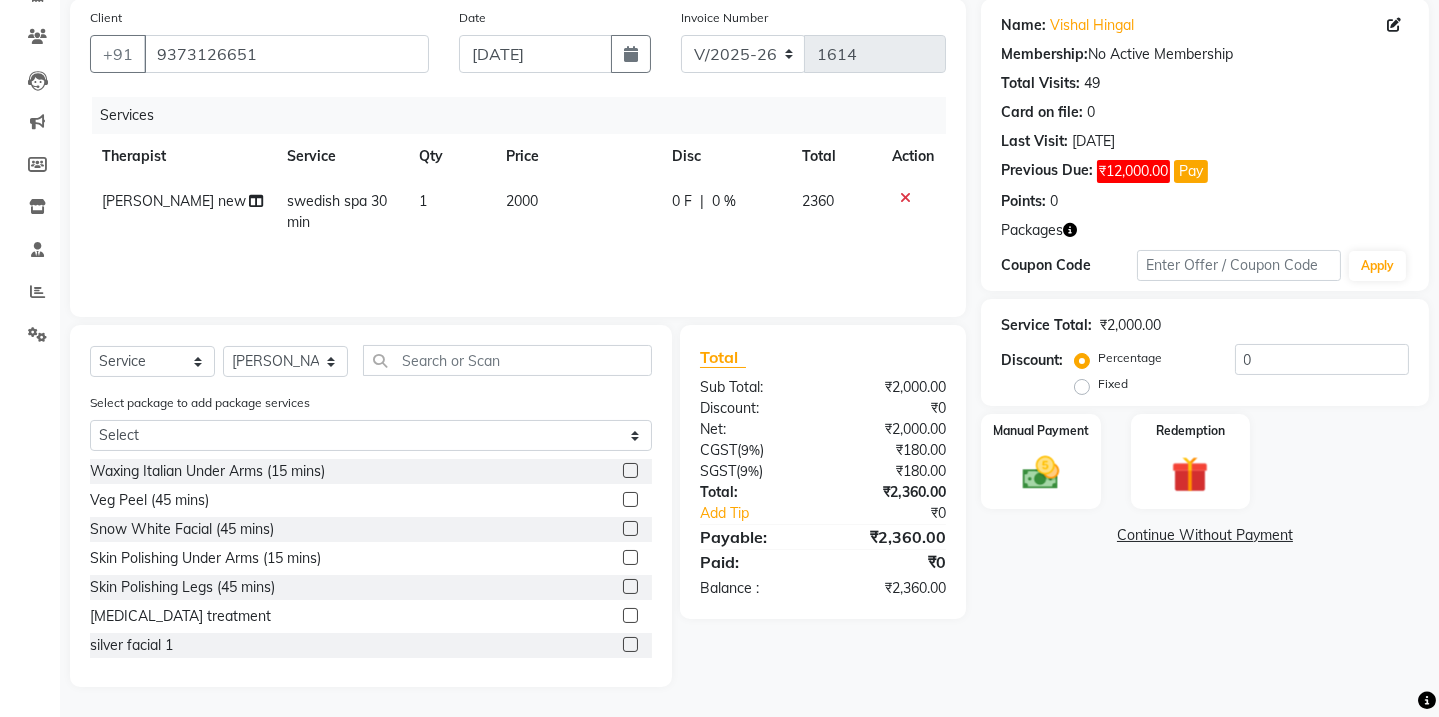 click on "swedish spa 30 min" 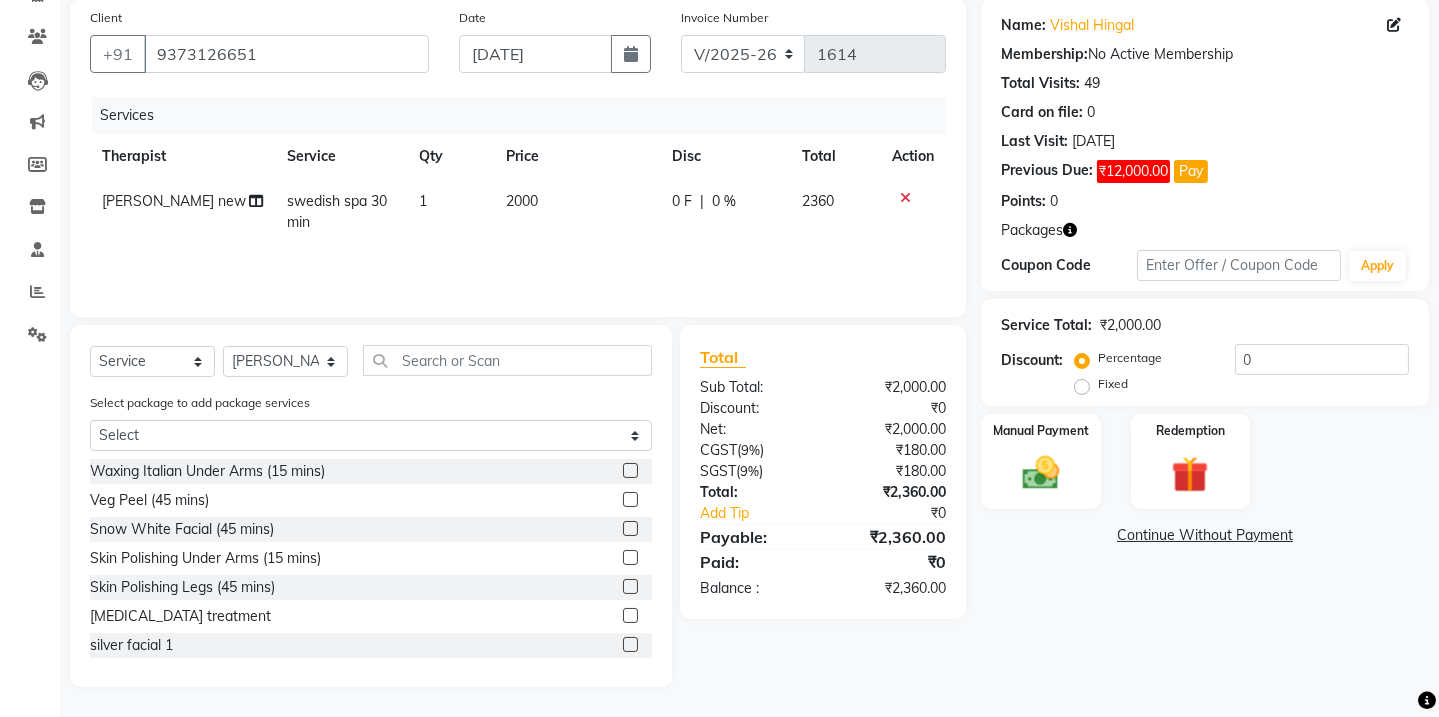 select on "77162" 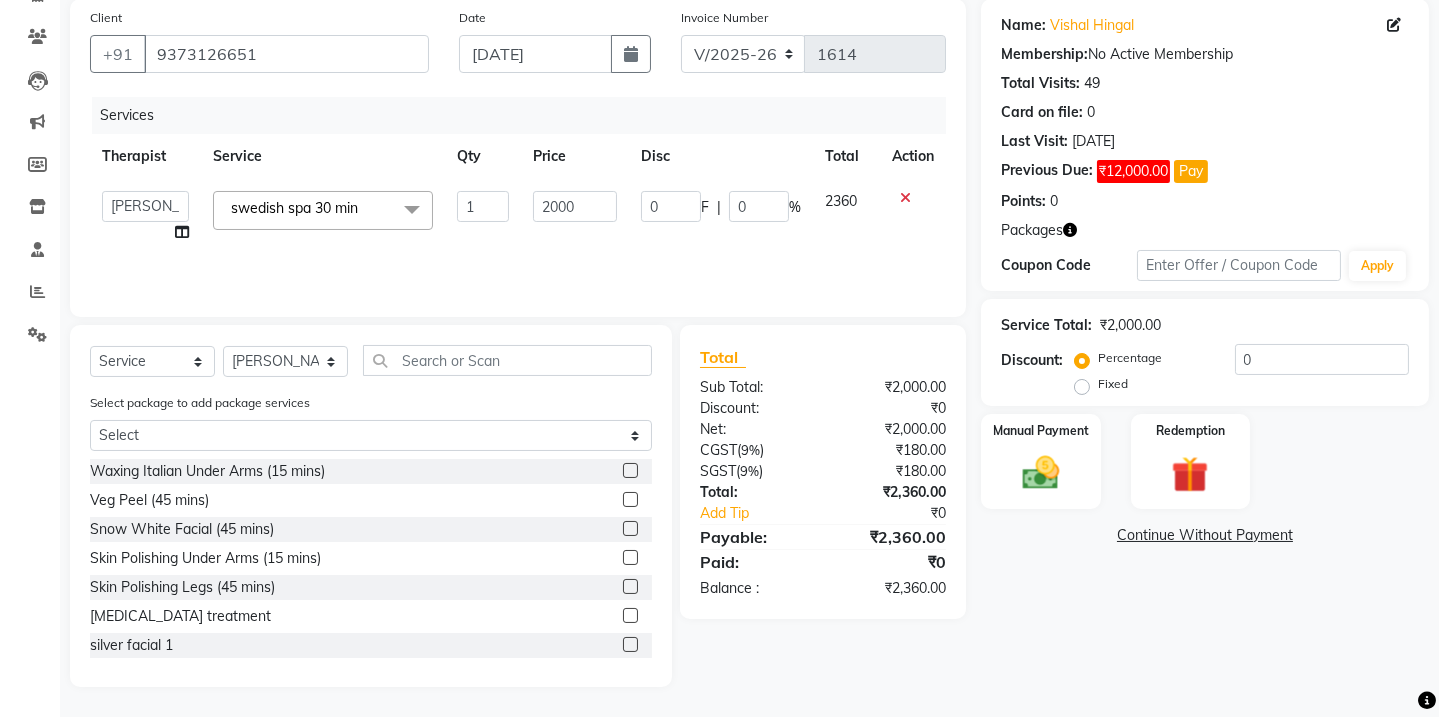 click on "swedish spa 30 min" 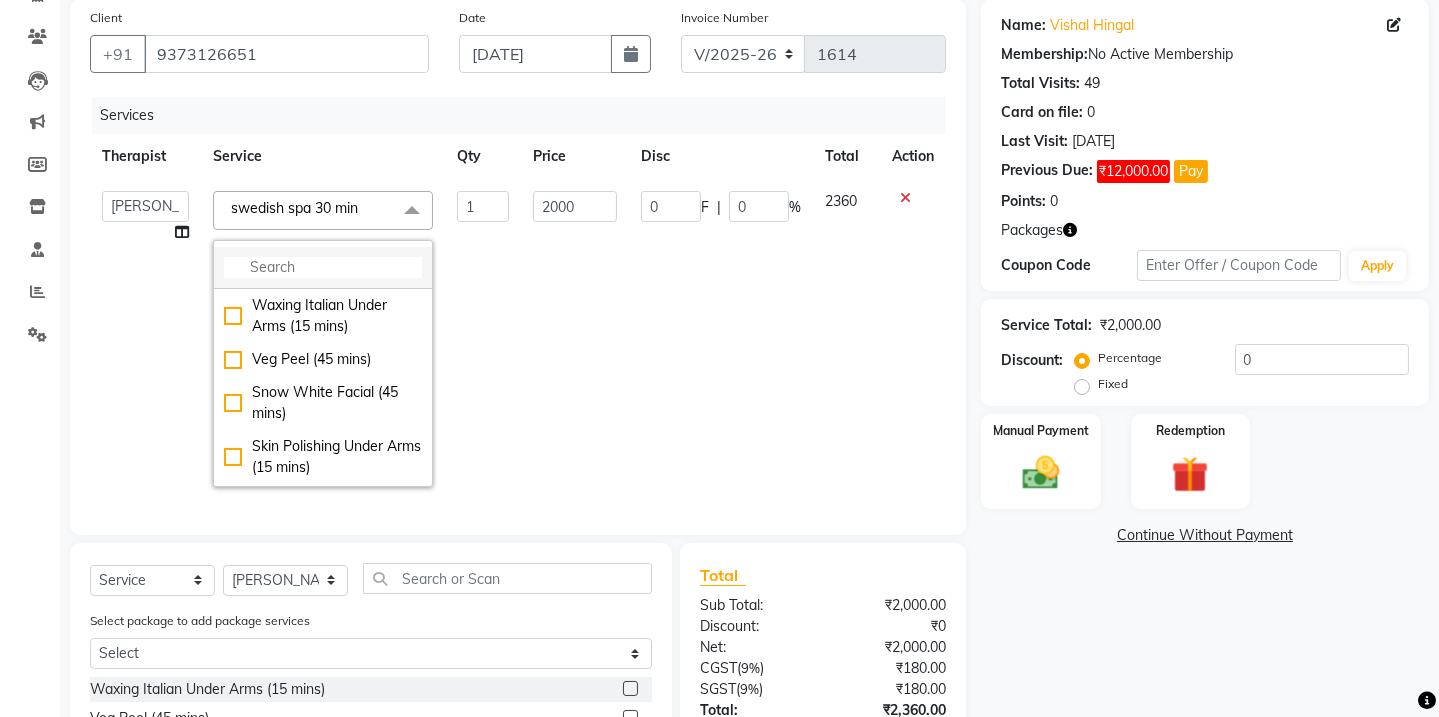 click 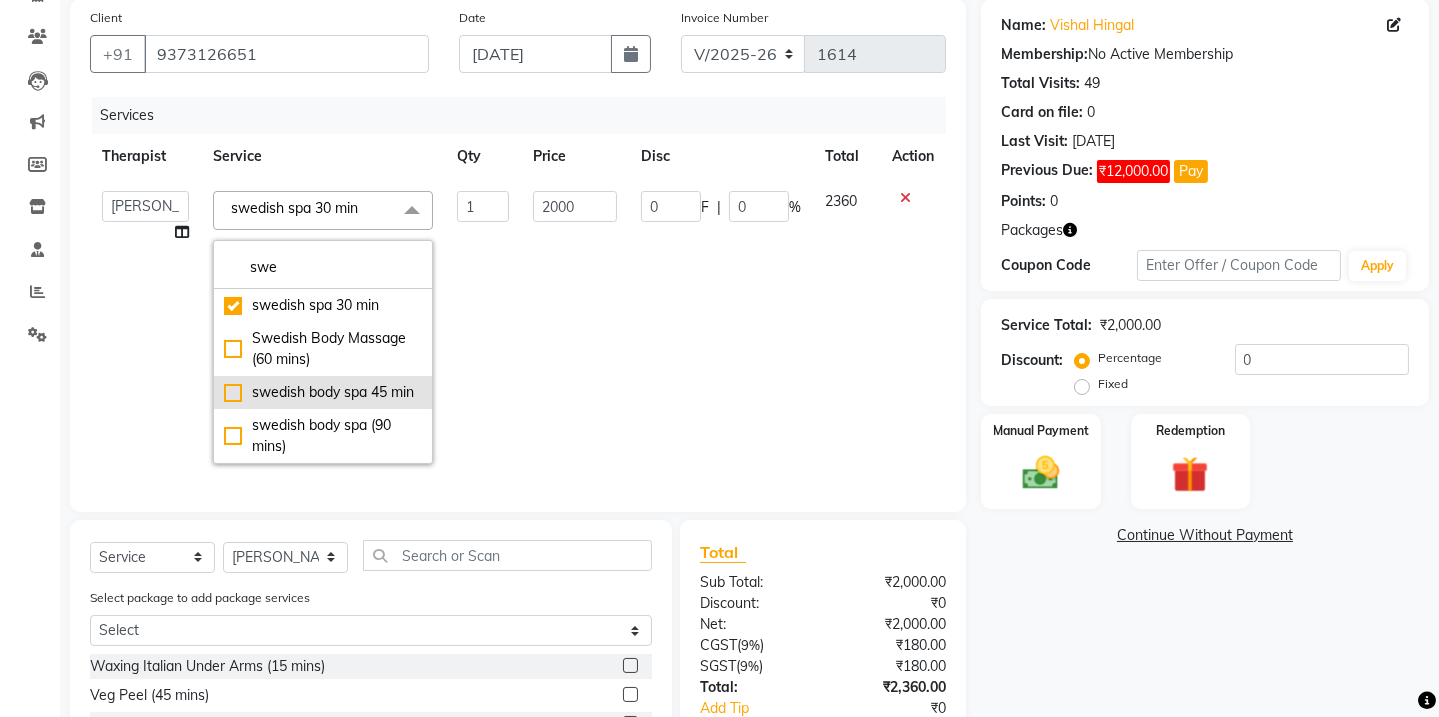 type on "swe" 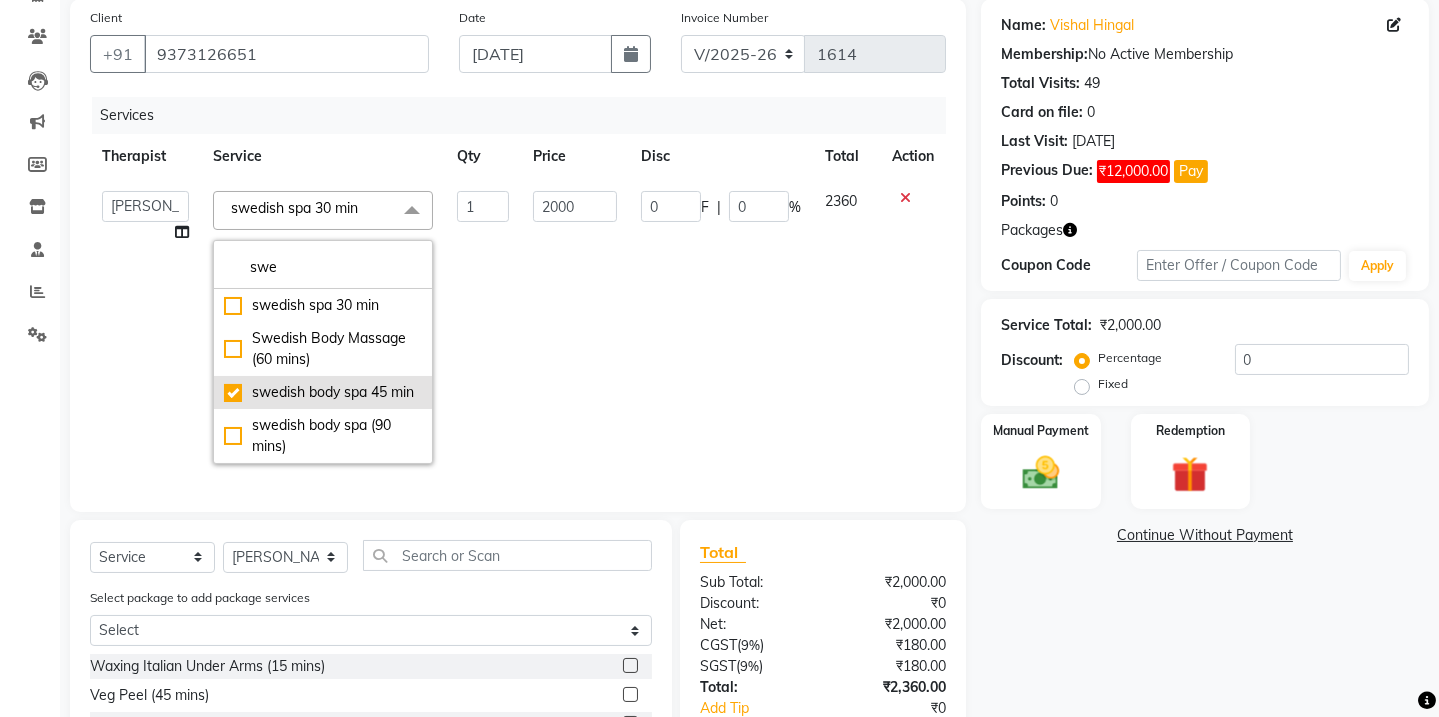 checkbox on "false" 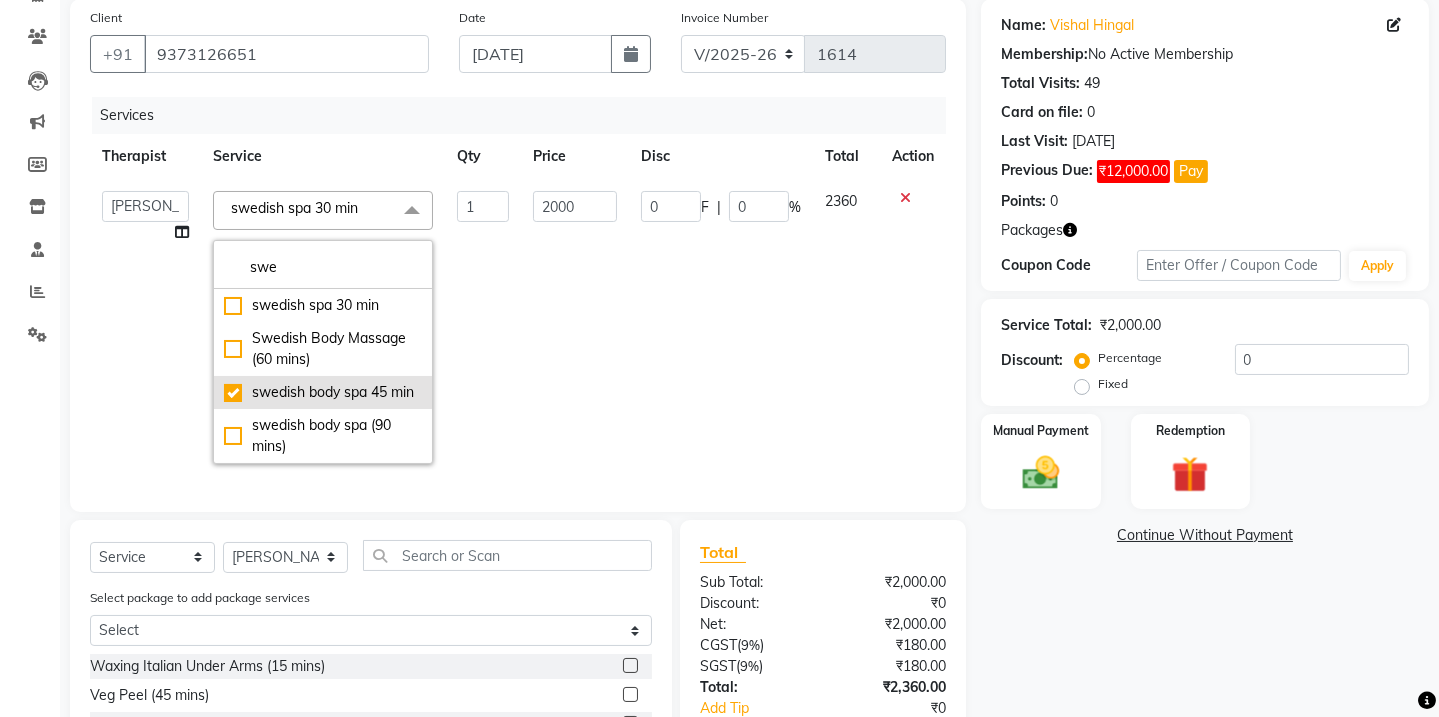 checkbox on "true" 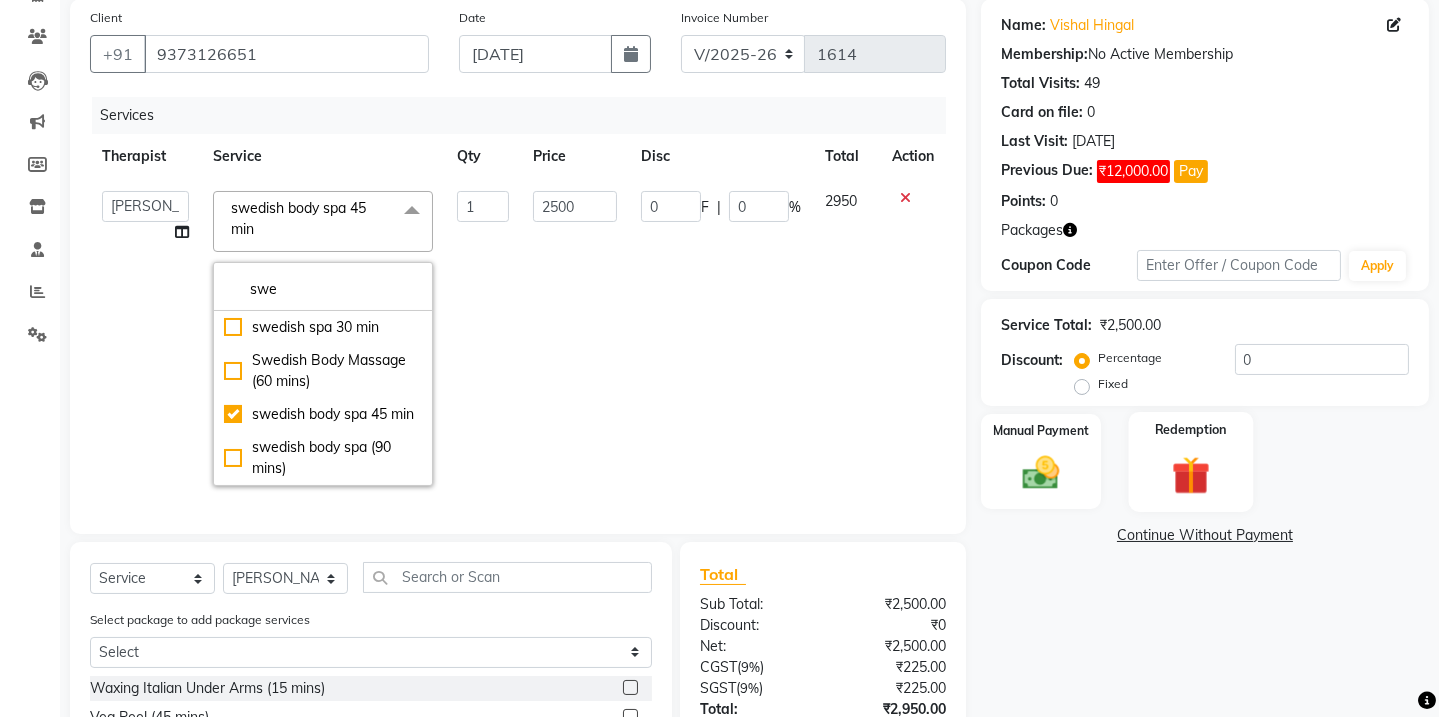 click 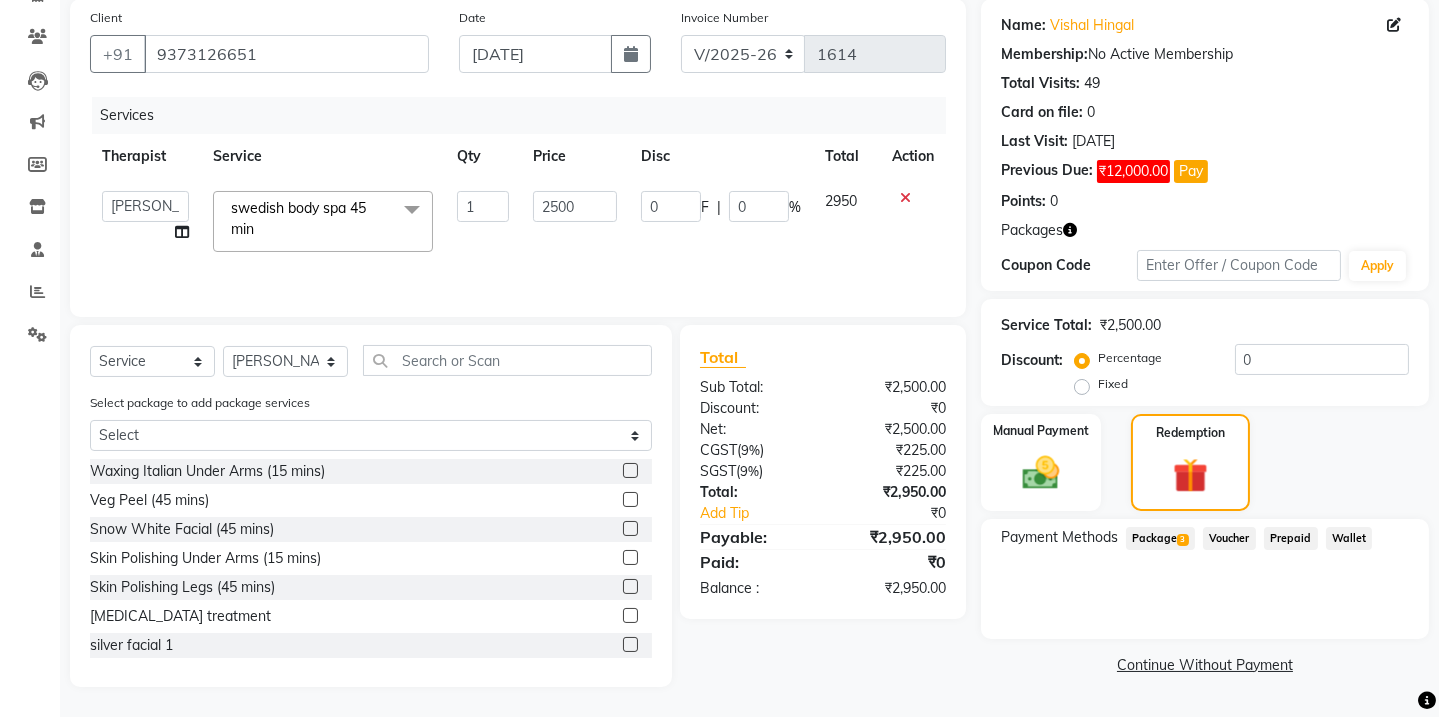 click on "Package  3" 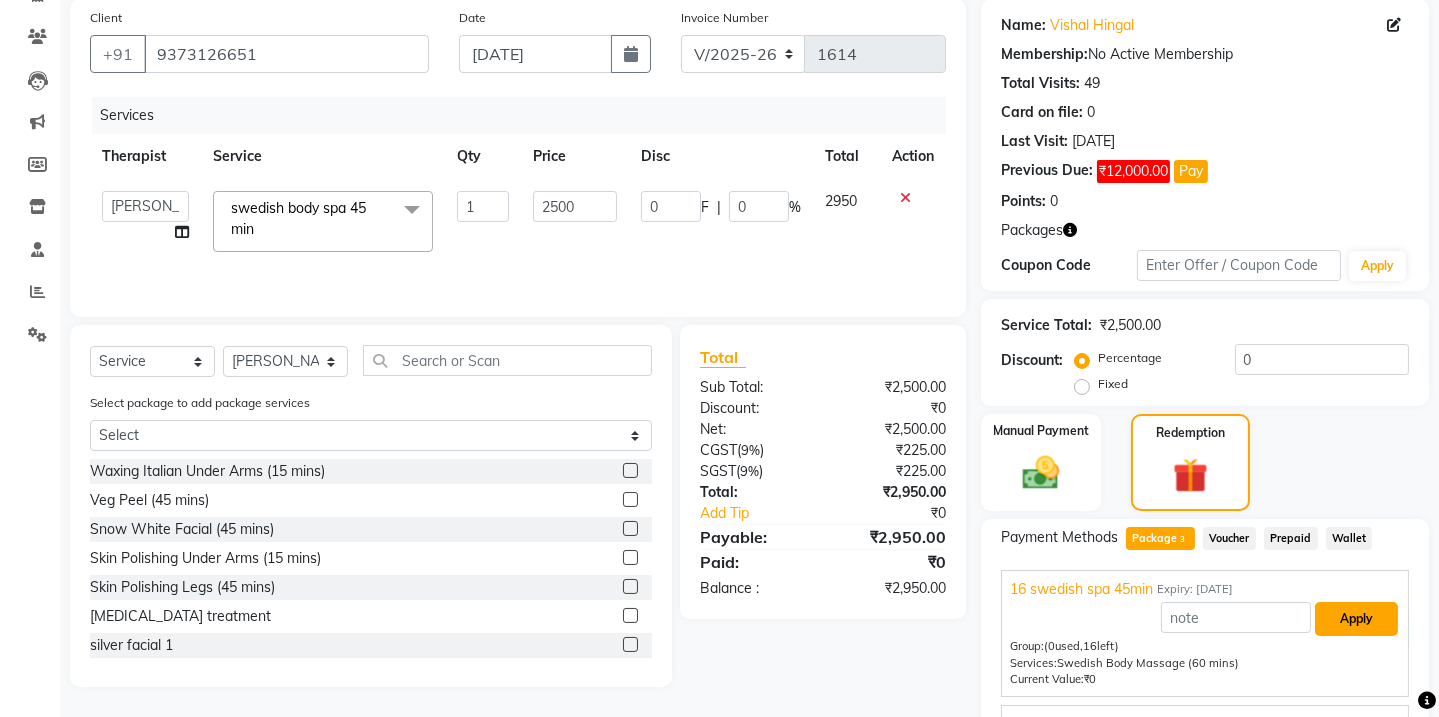 click on "Apply" at bounding box center (1356, 619) 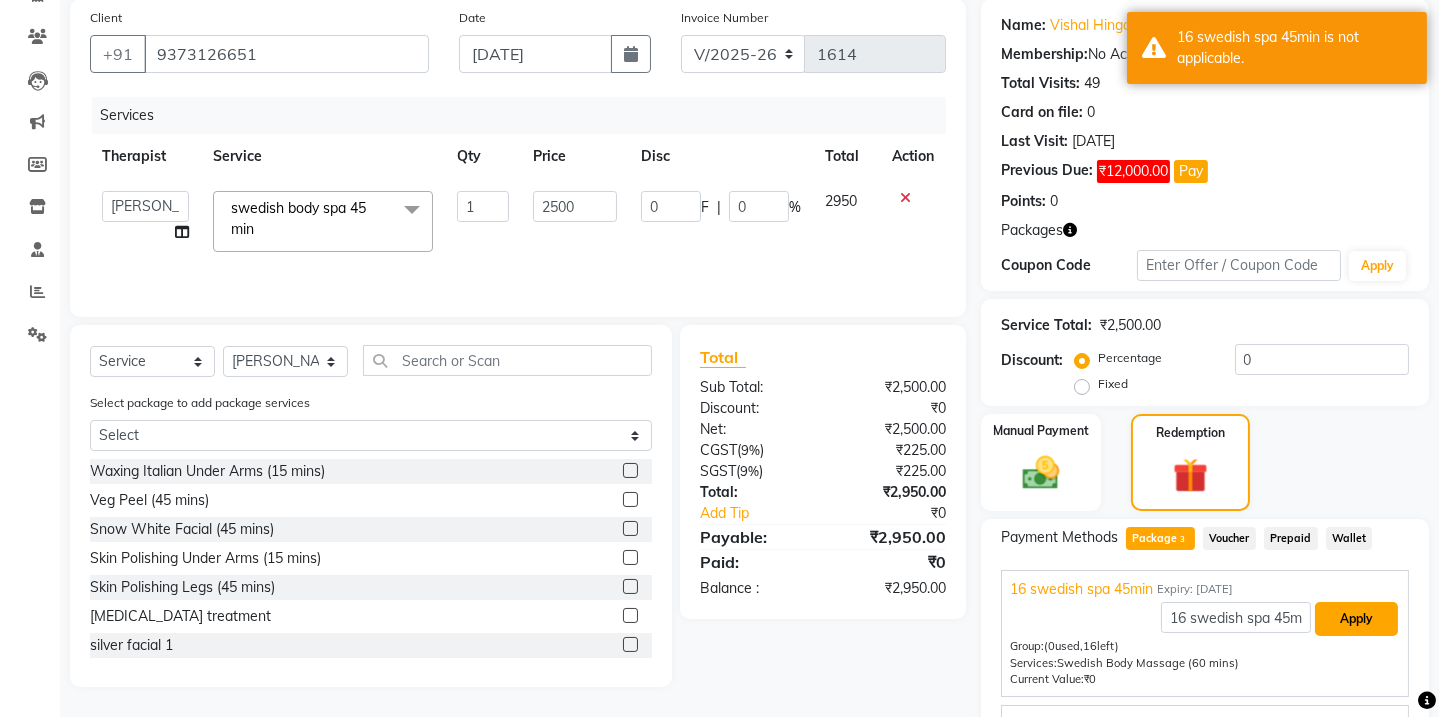 click on "Apply" at bounding box center (1356, 619) 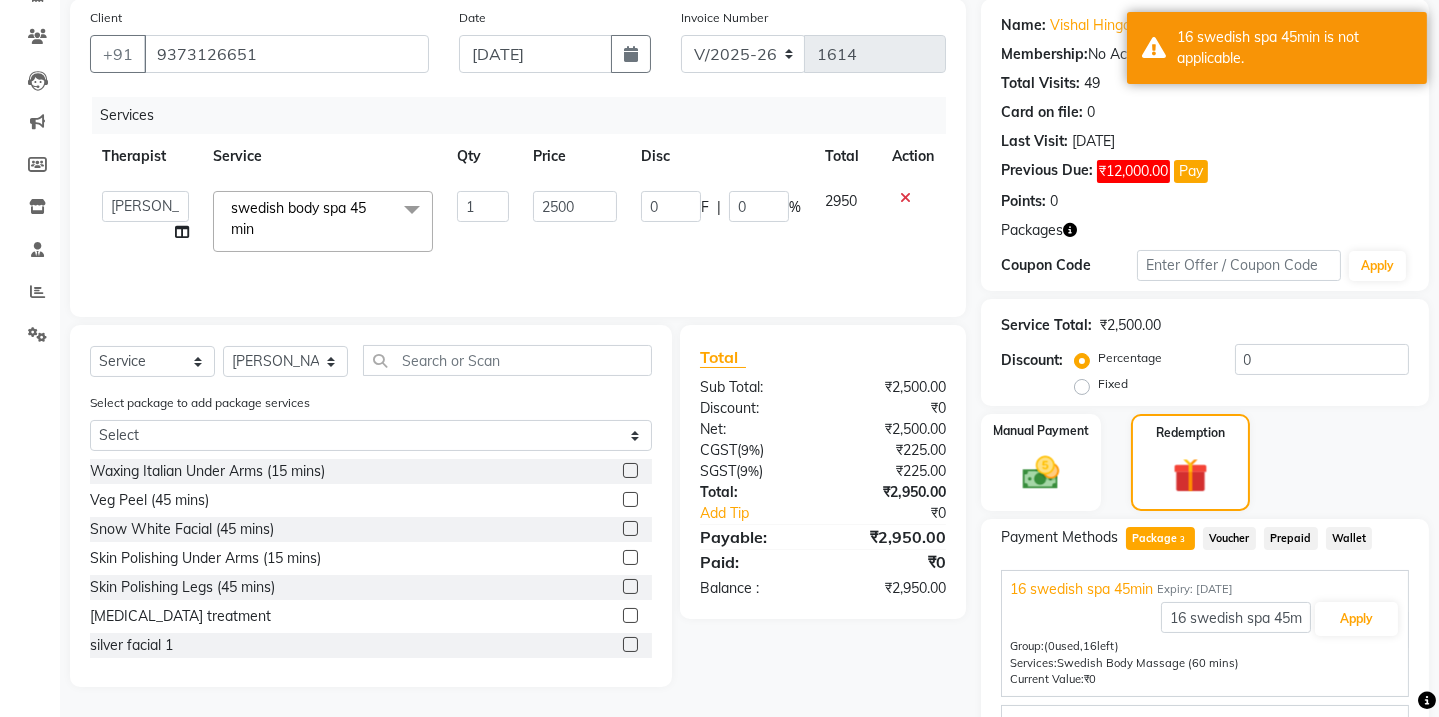 click on "swedish body spa 45 min  x" 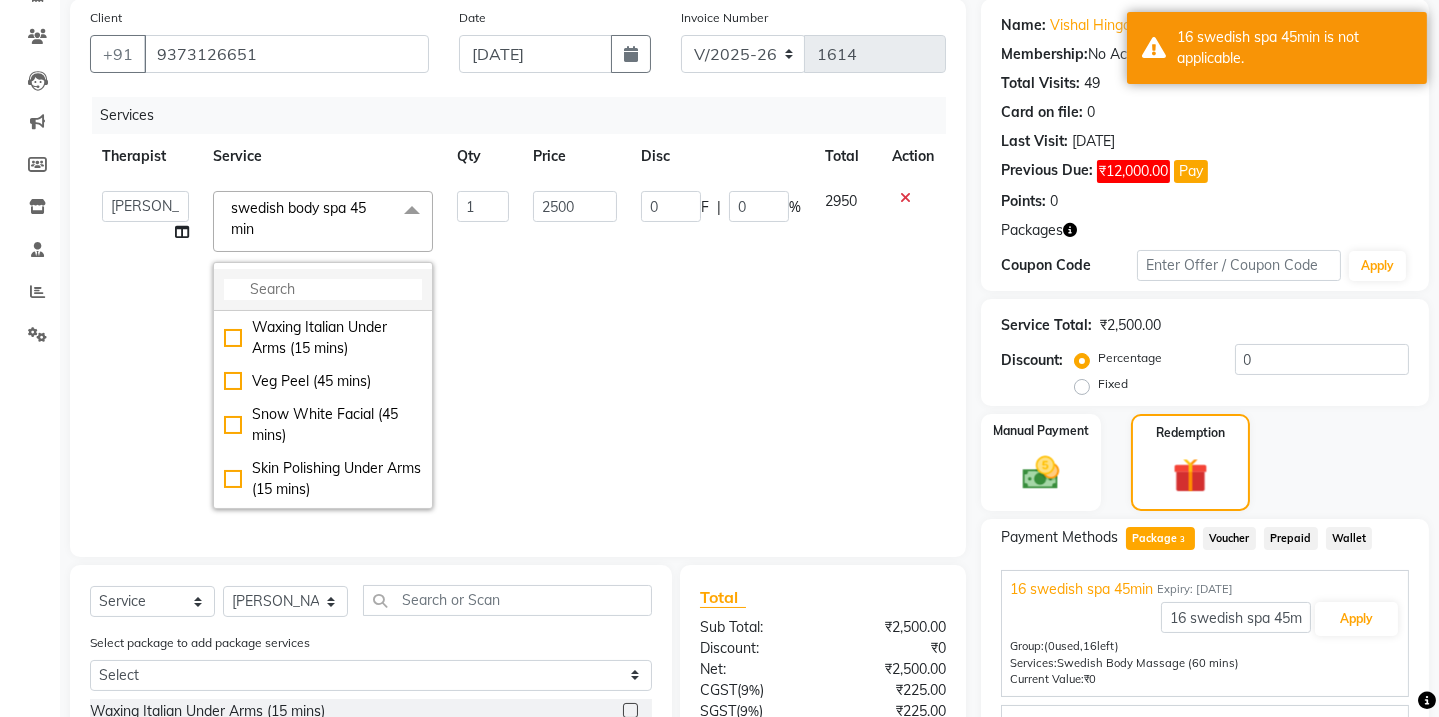 click 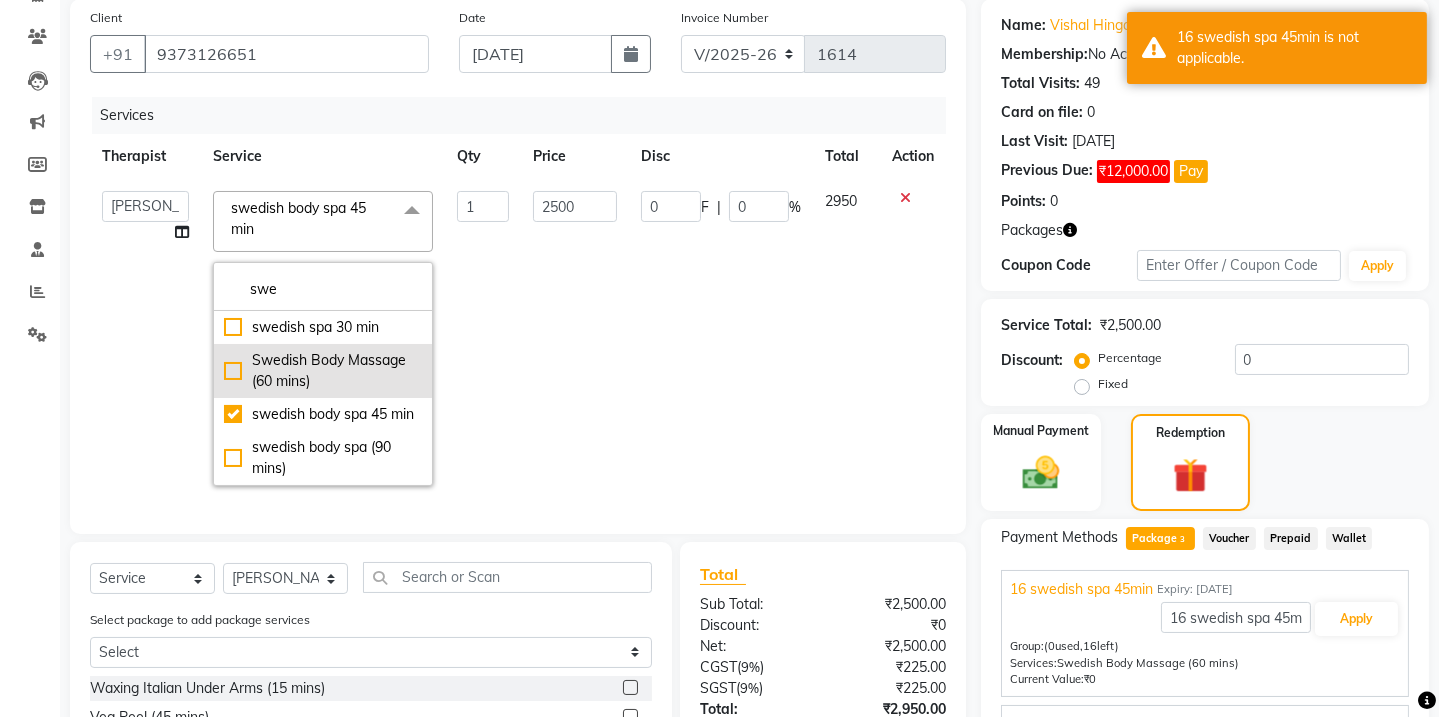 type on "swe" 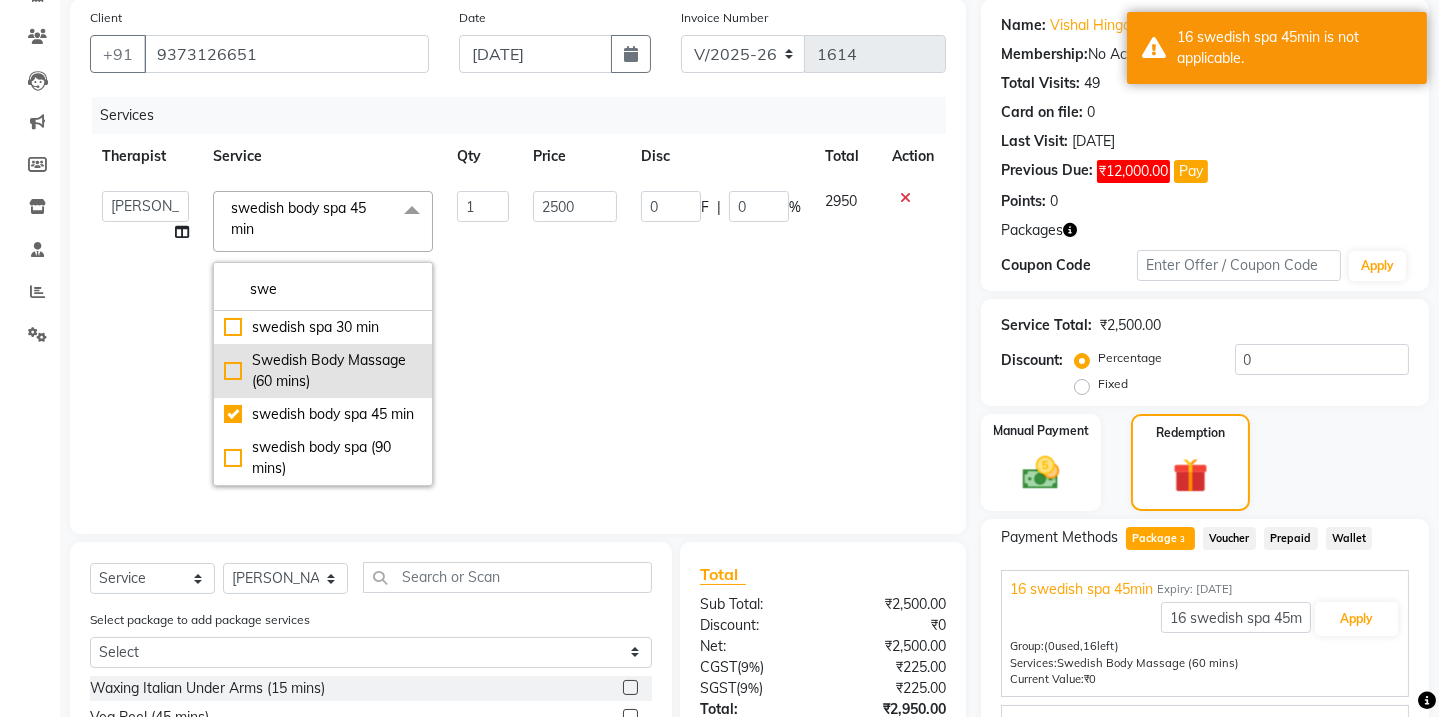 click on "Swedish Body Massage (60 mins)" 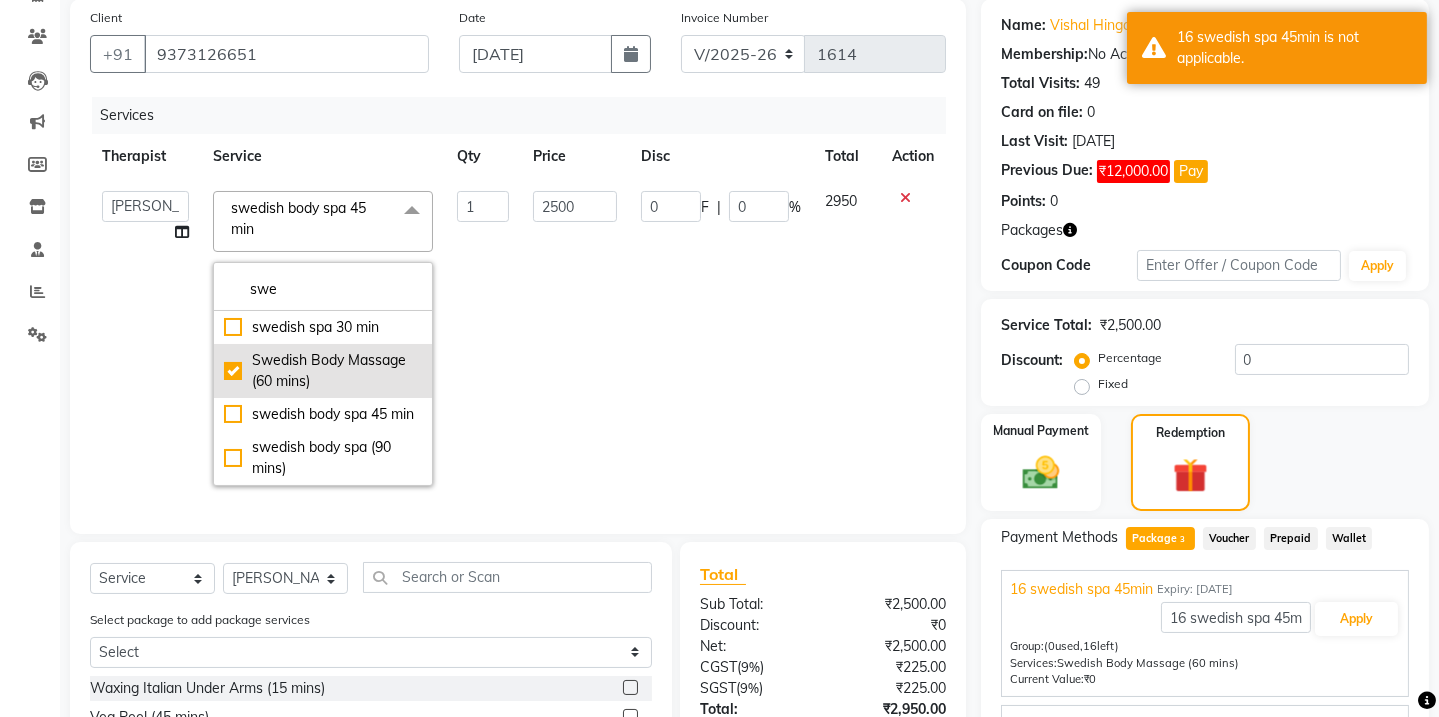 checkbox on "true" 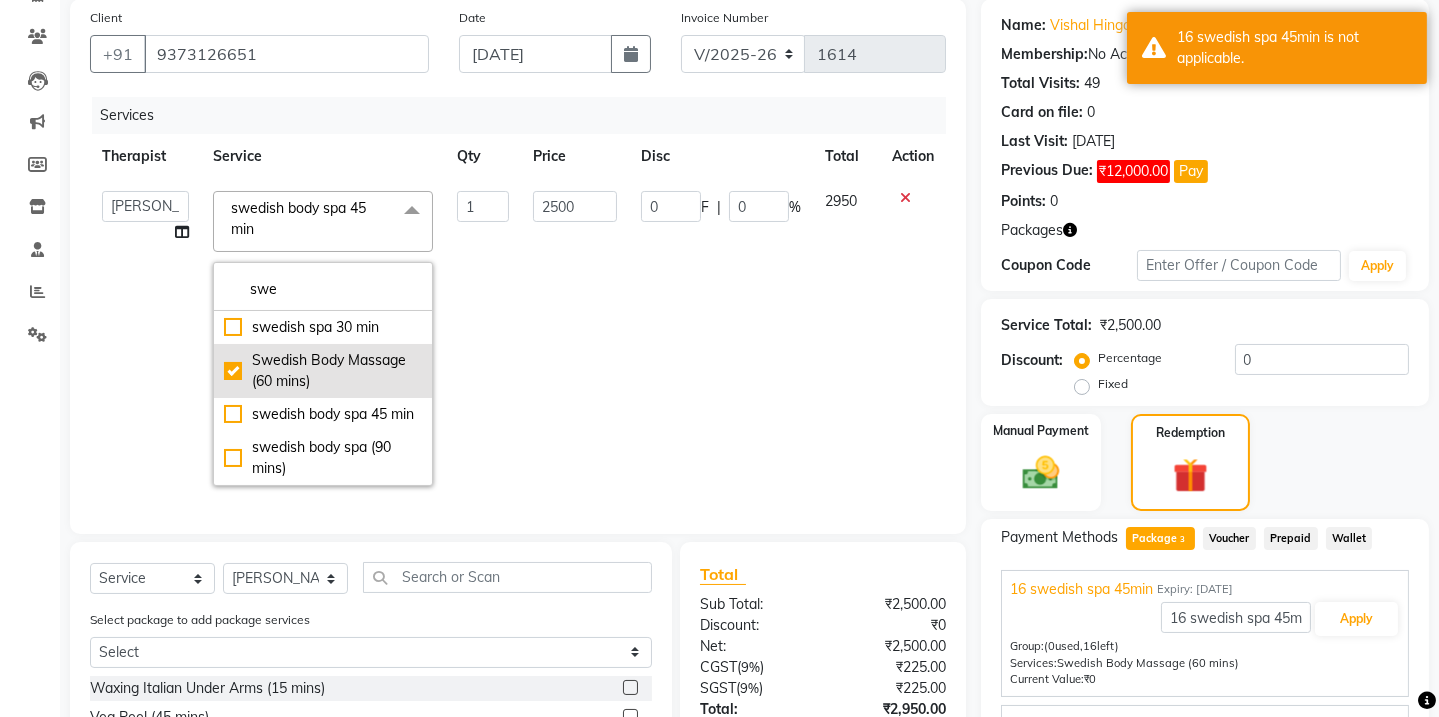 checkbox on "false" 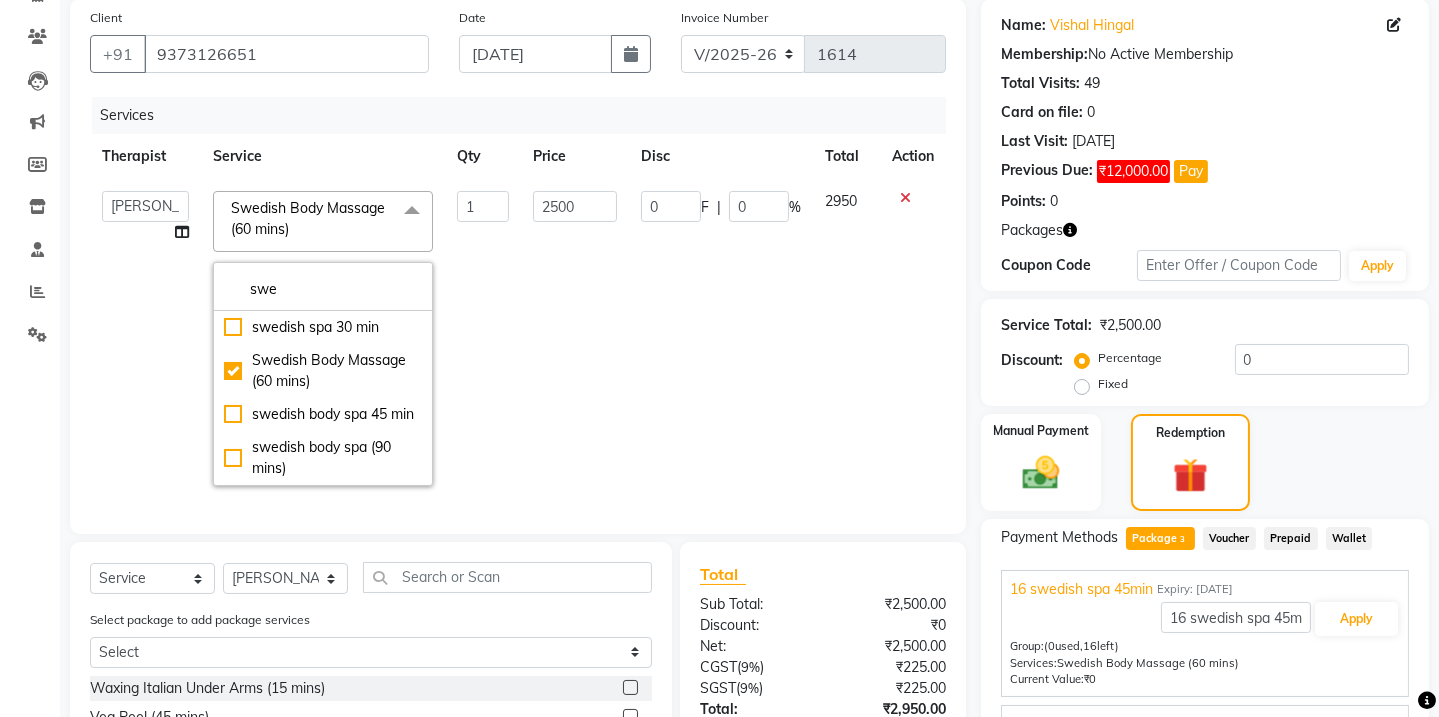 click on "Package  3" 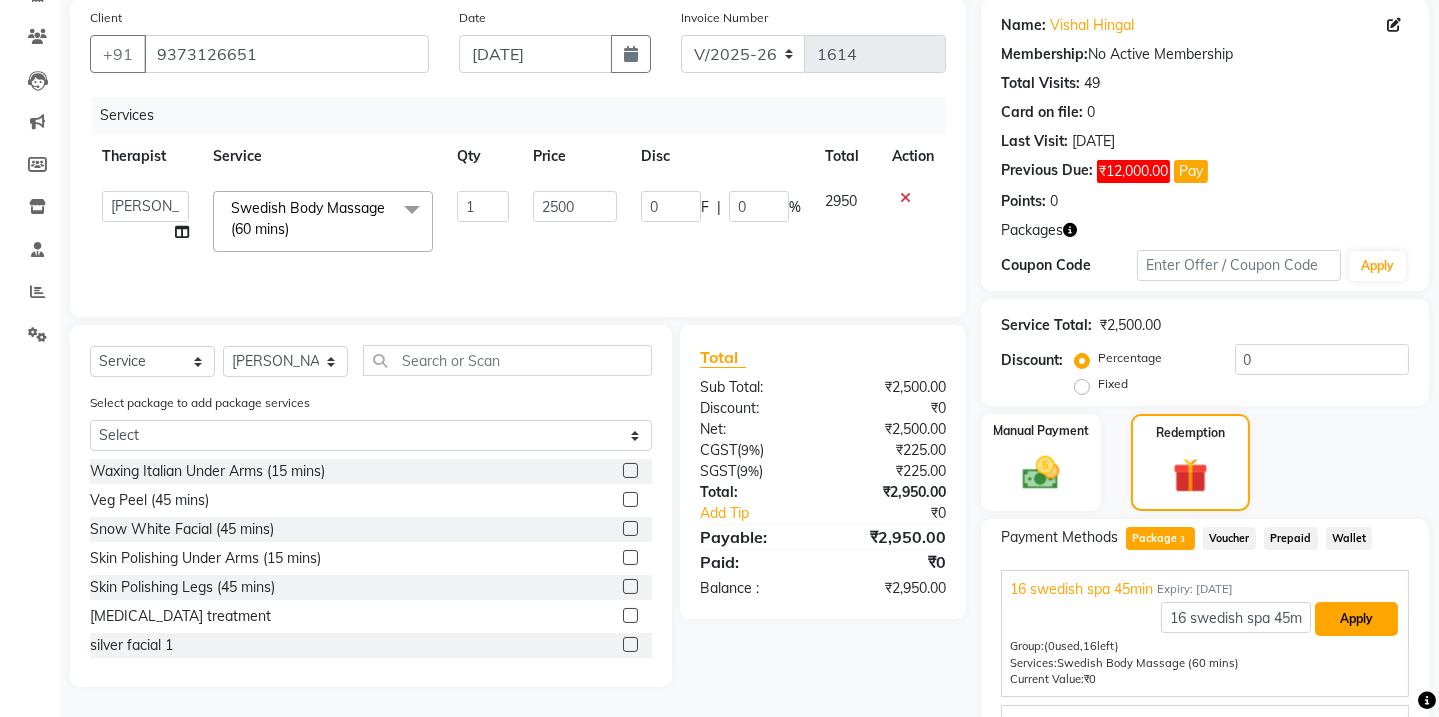 click on "Apply" at bounding box center (1356, 619) 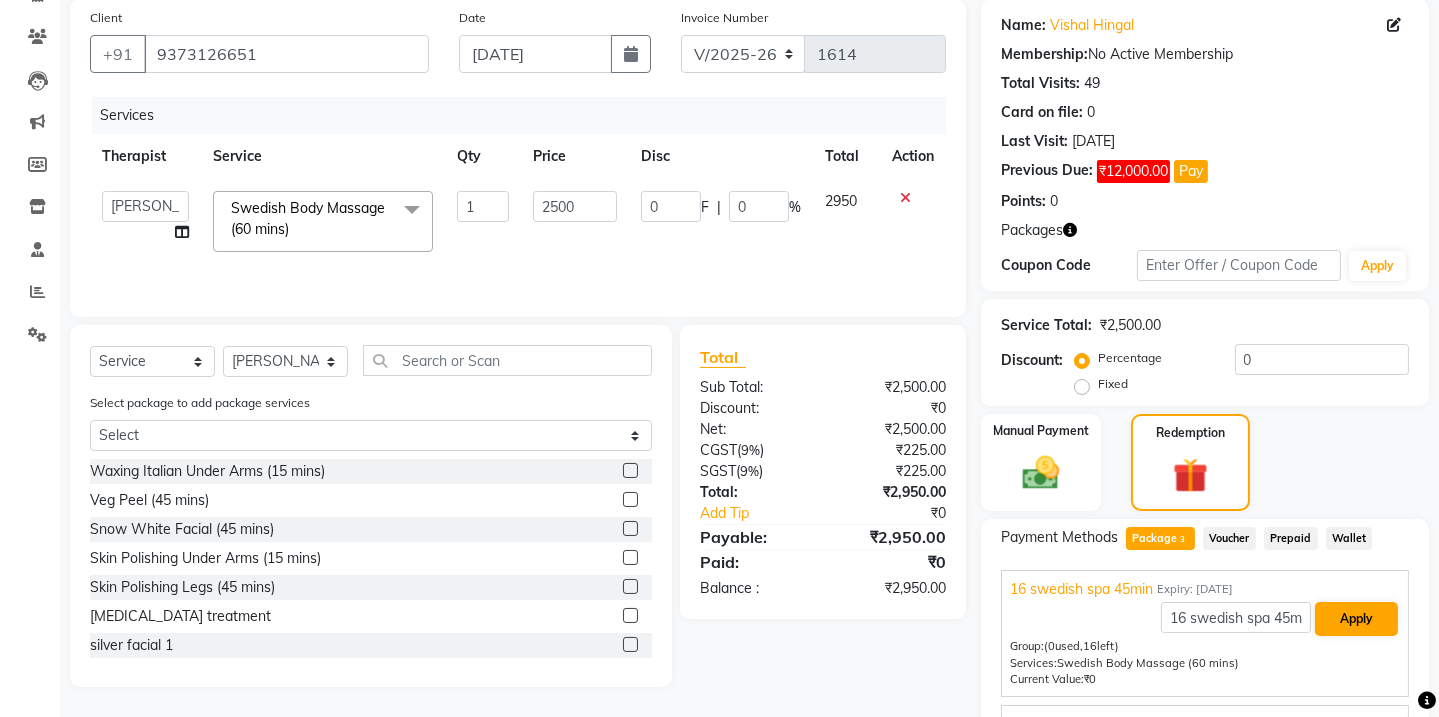 type on "1250" 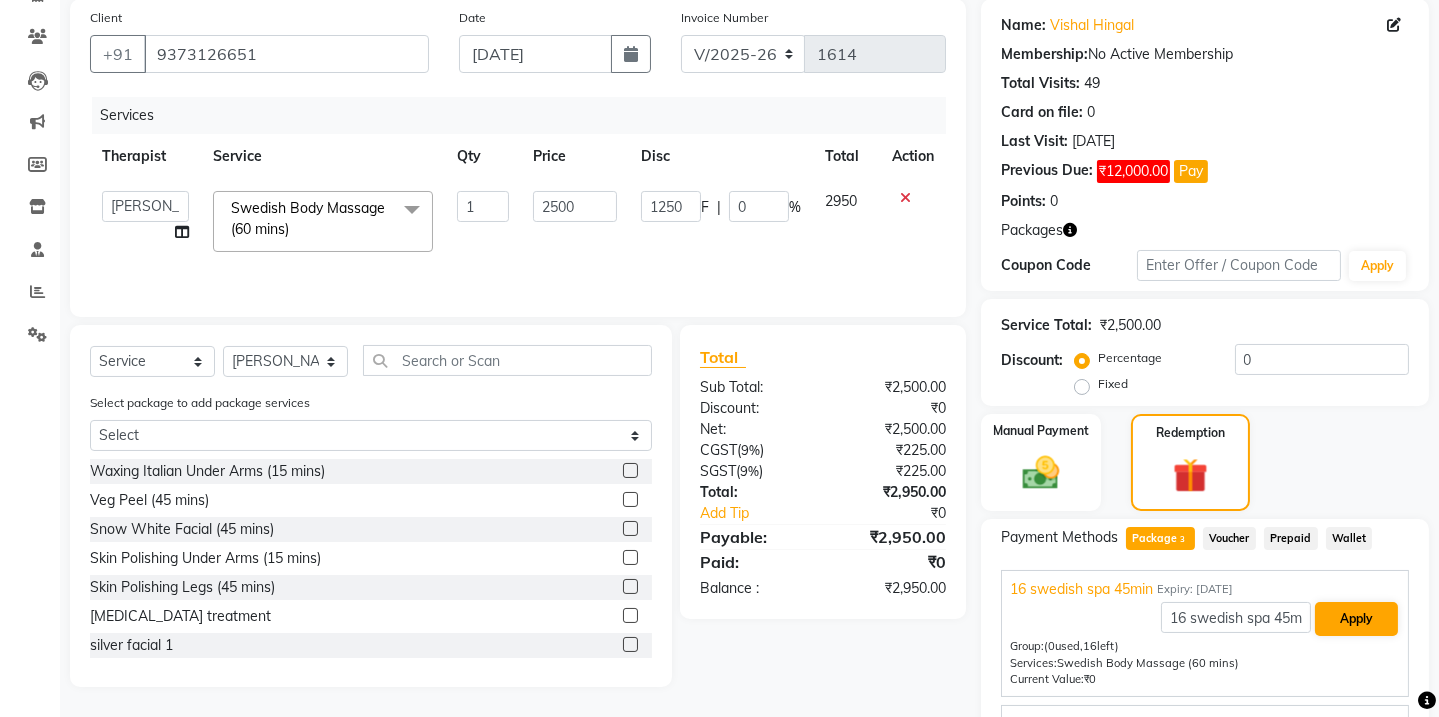 type on "50" 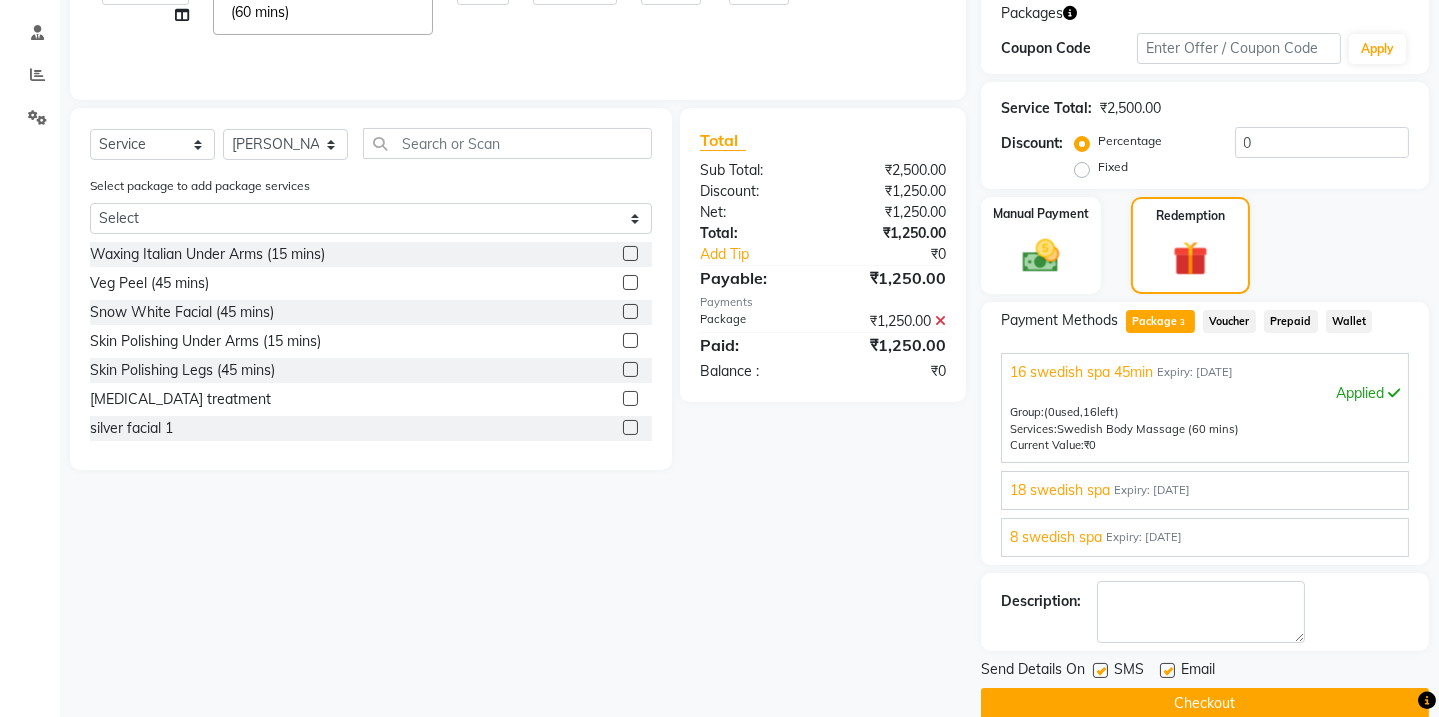 scroll, scrollTop: 384, scrollLeft: 0, axis: vertical 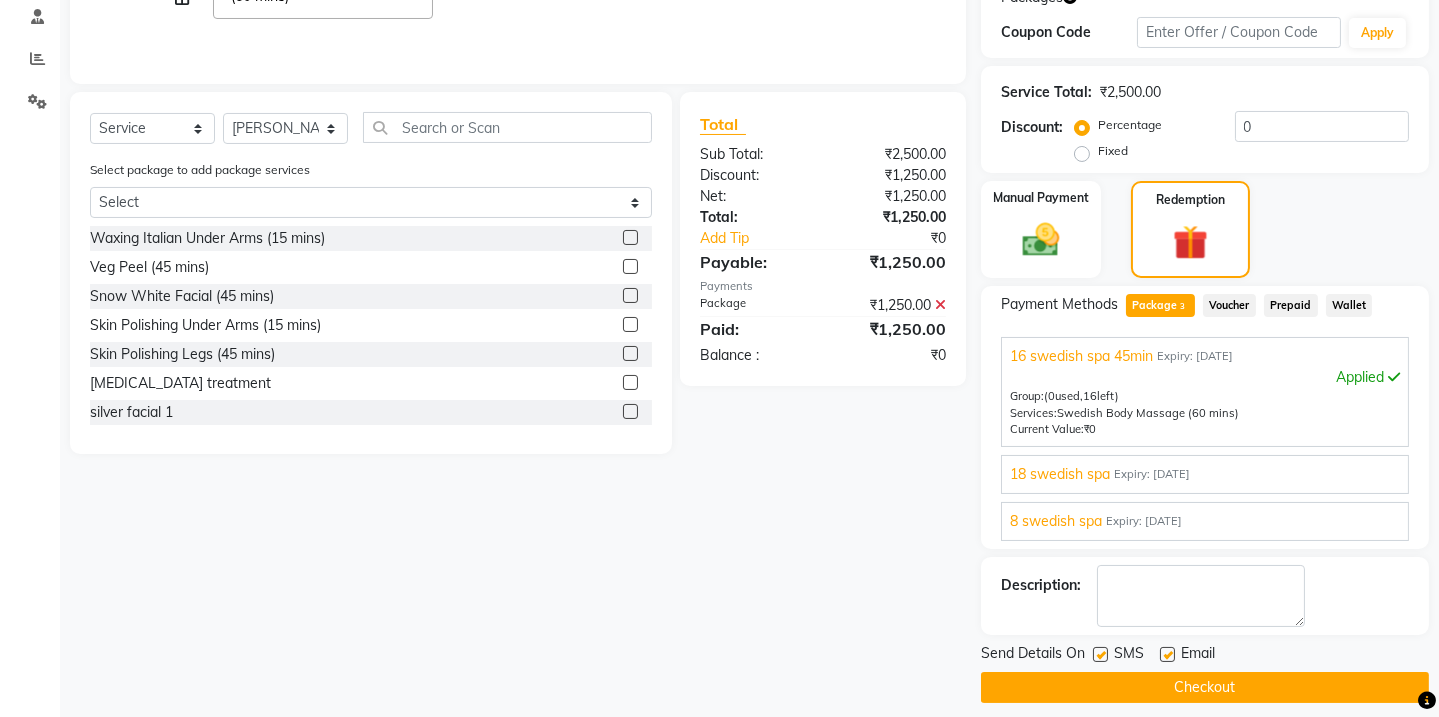click 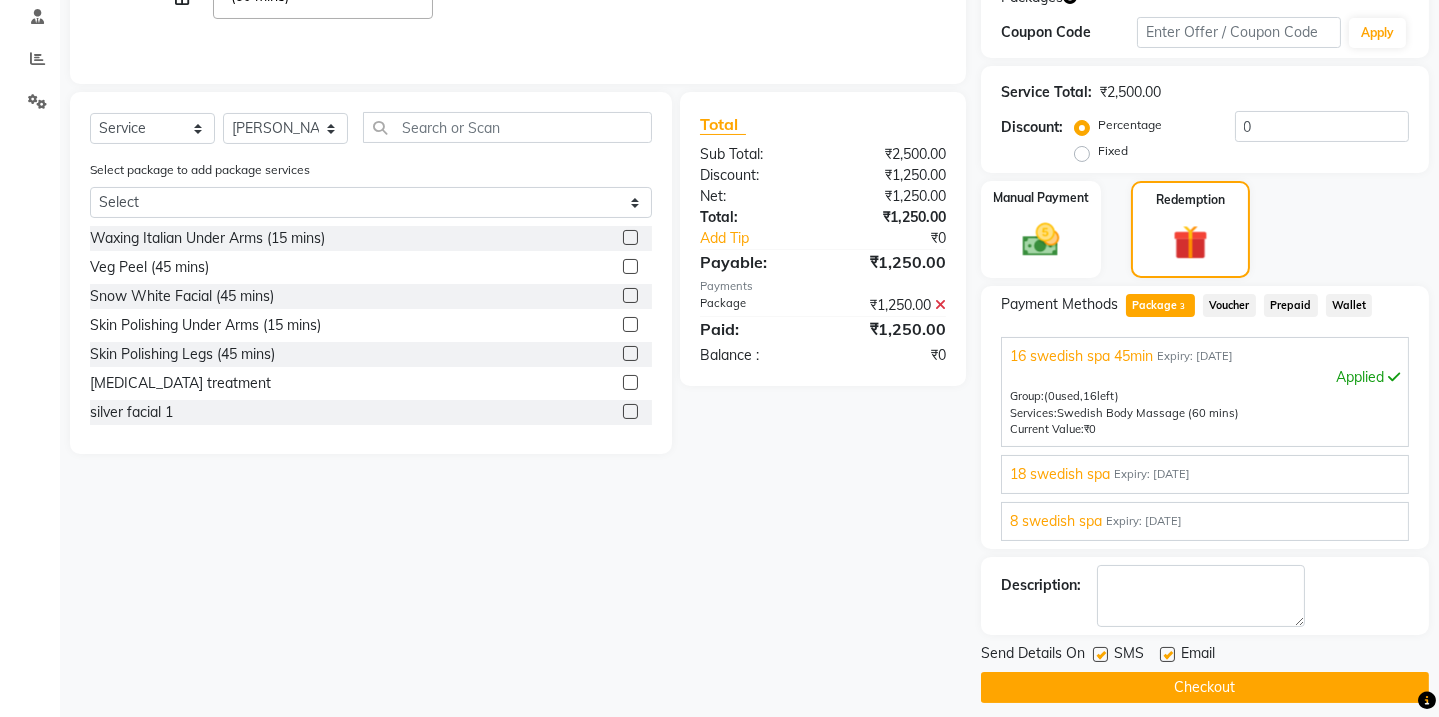 click at bounding box center (1099, 655) 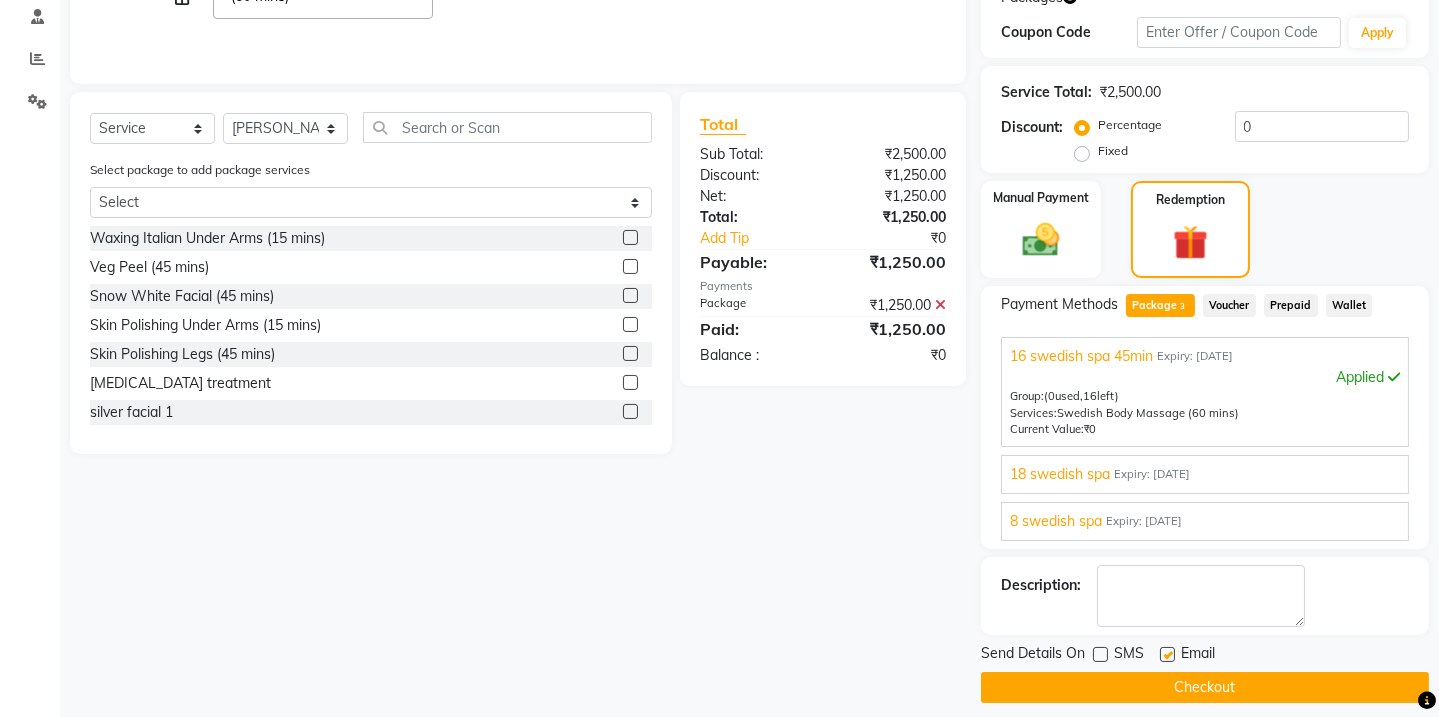 click 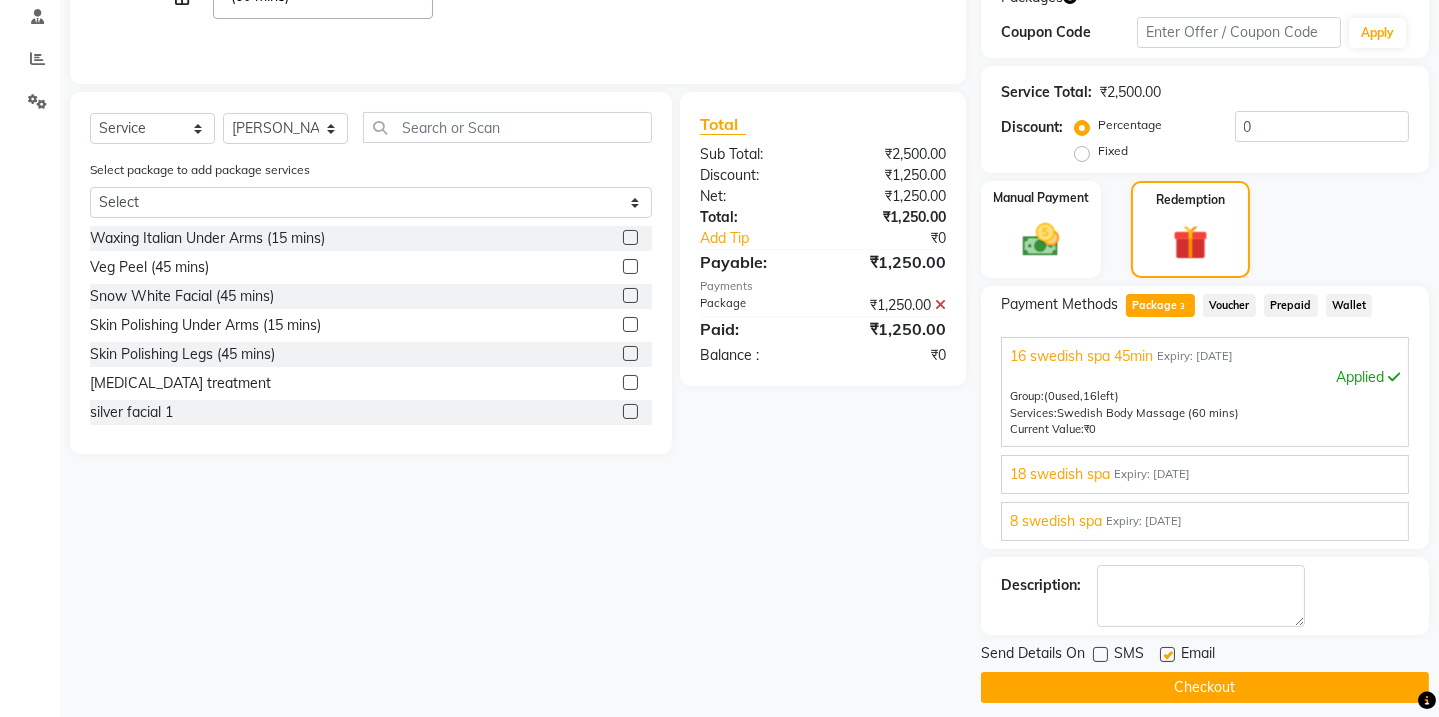 click at bounding box center (1166, 655) 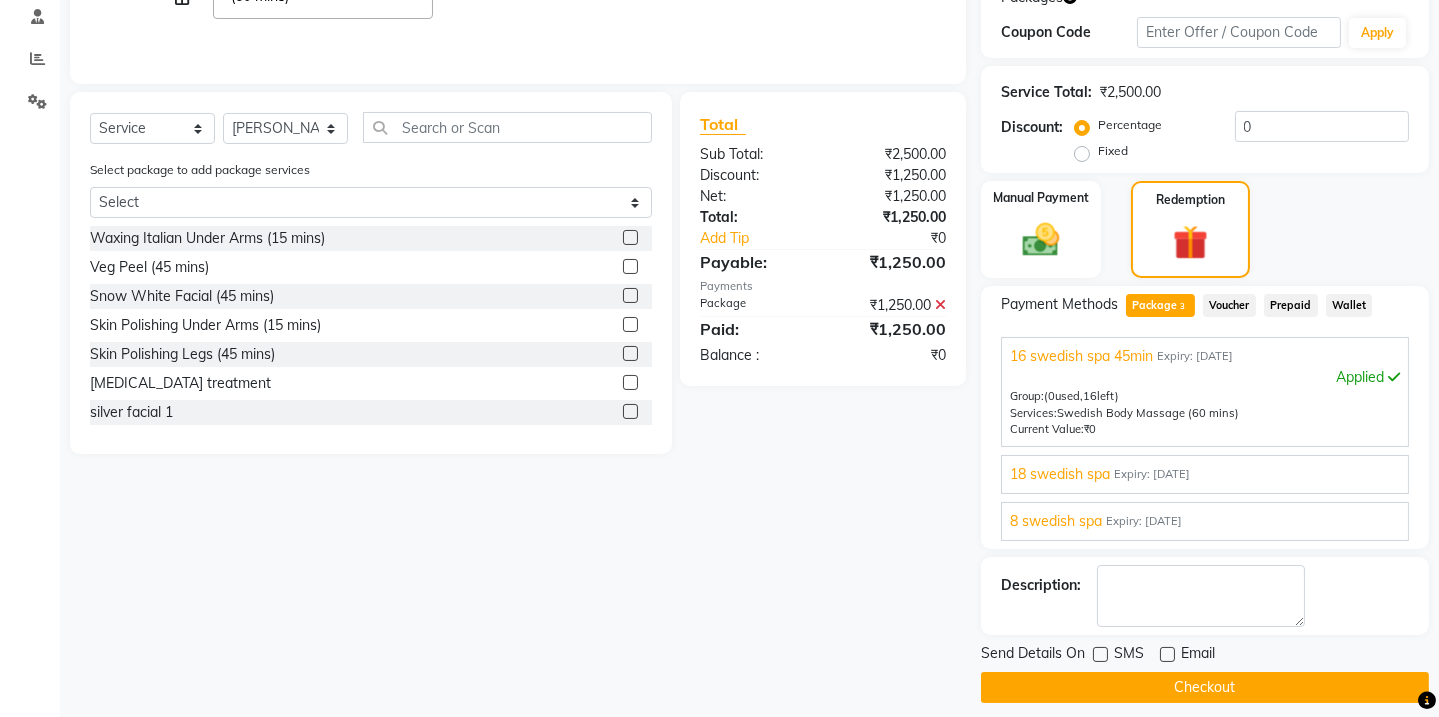 click on "Checkout" 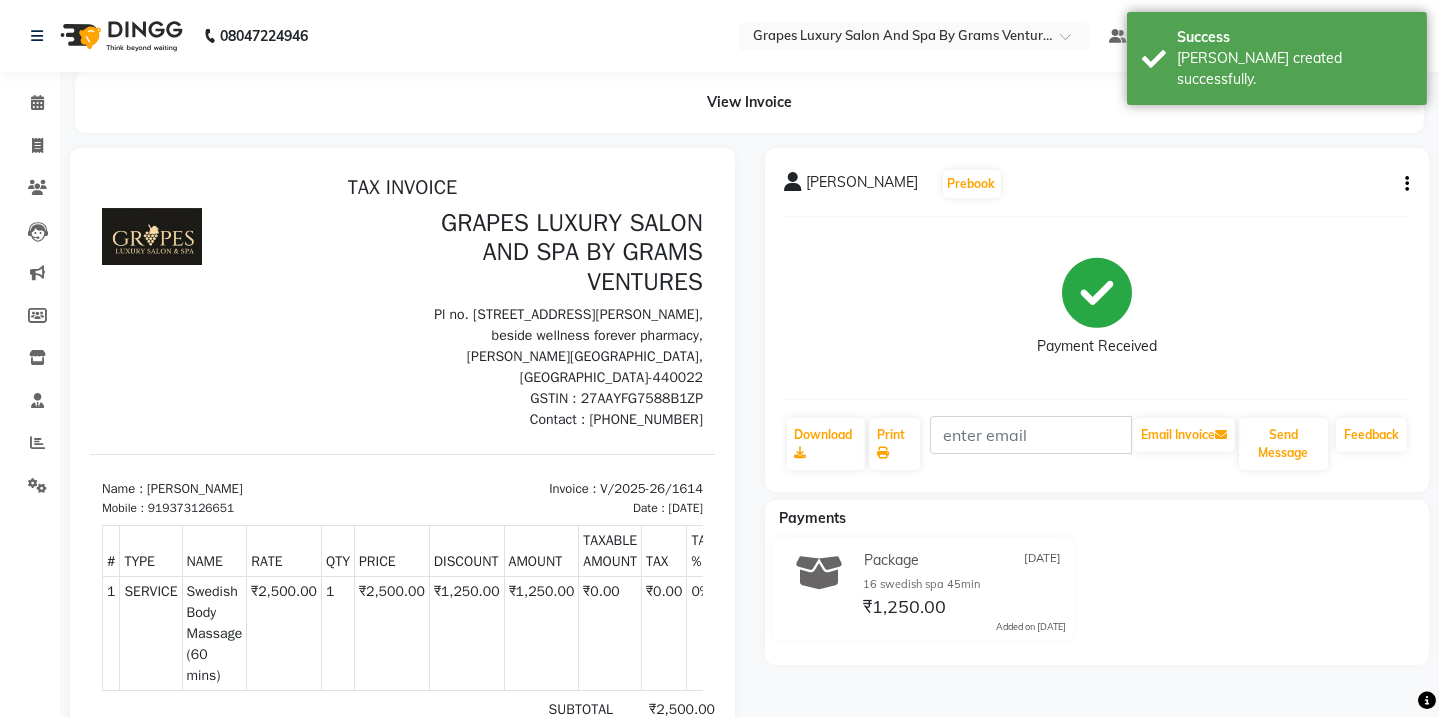 scroll, scrollTop: 0, scrollLeft: 0, axis: both 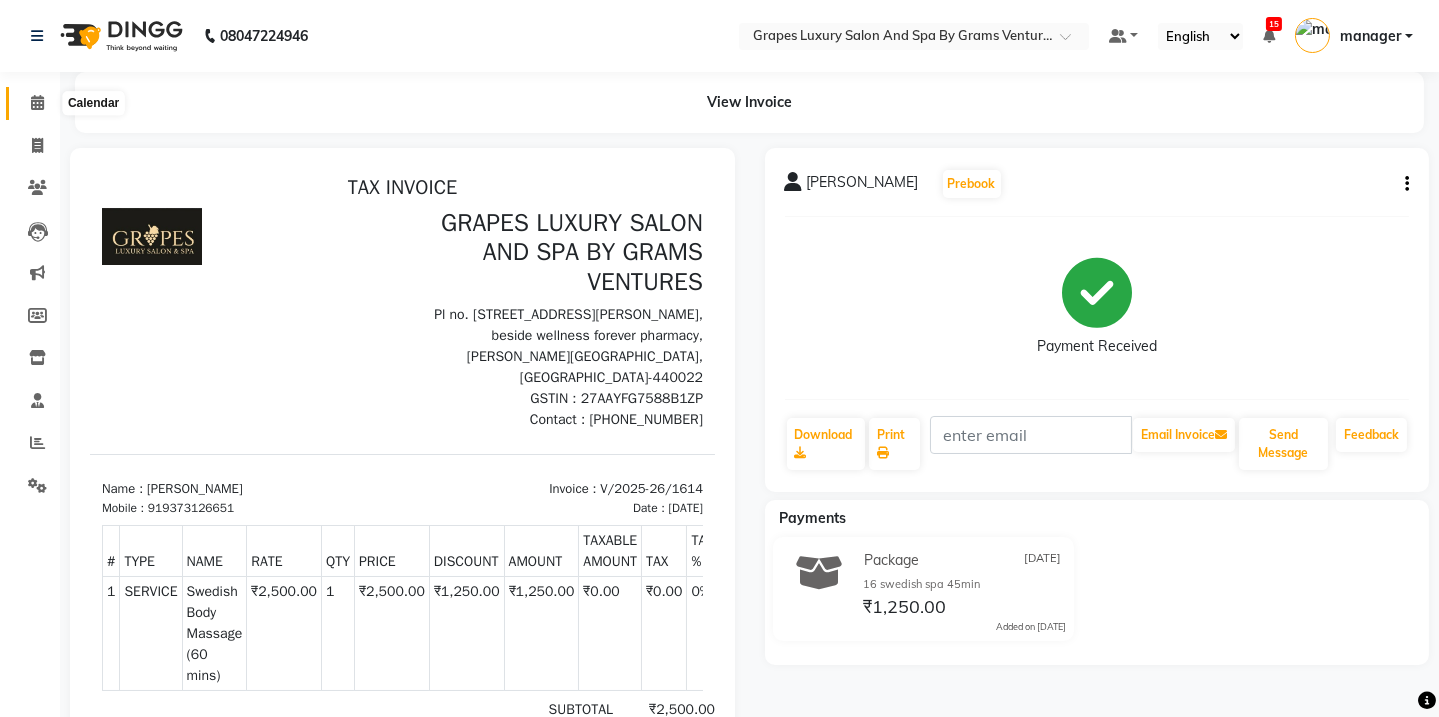 click 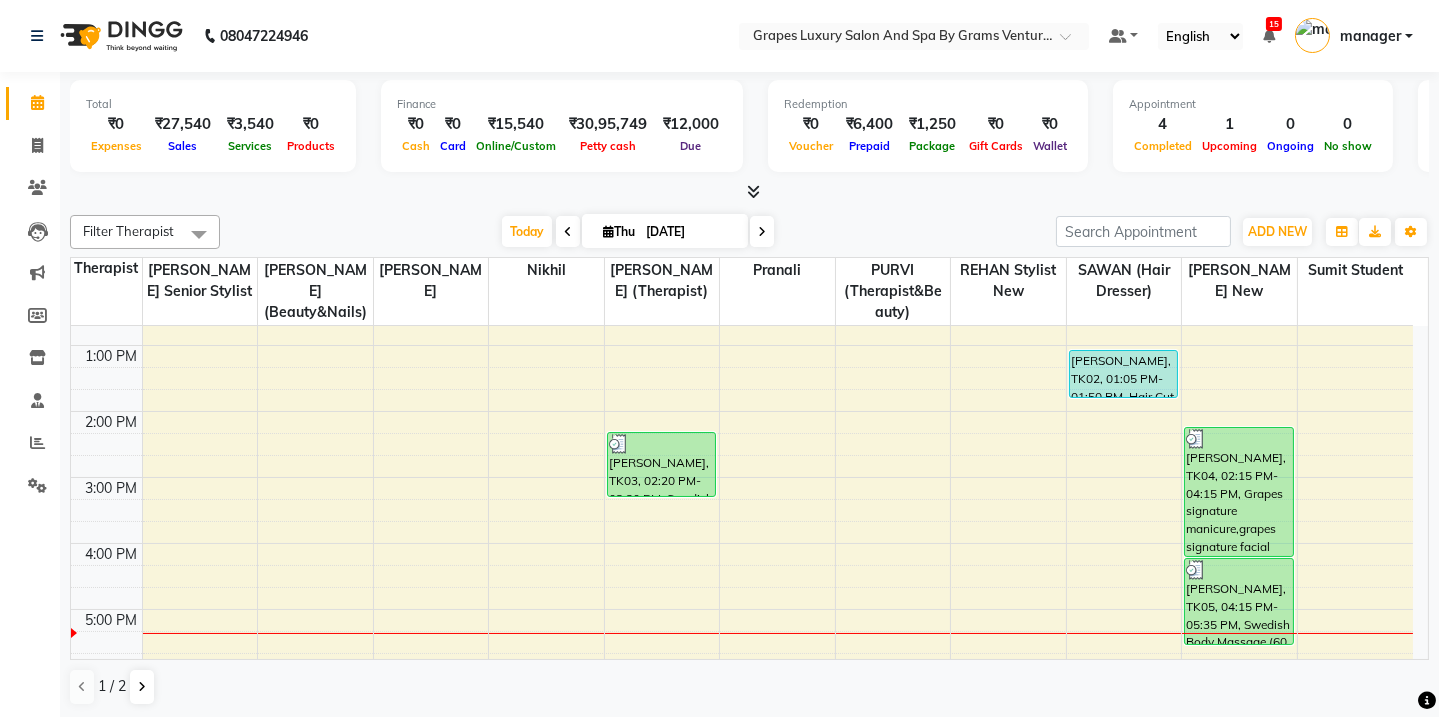 scroll, scrollTop: 308, scrollLeft: 0, axis: vertical 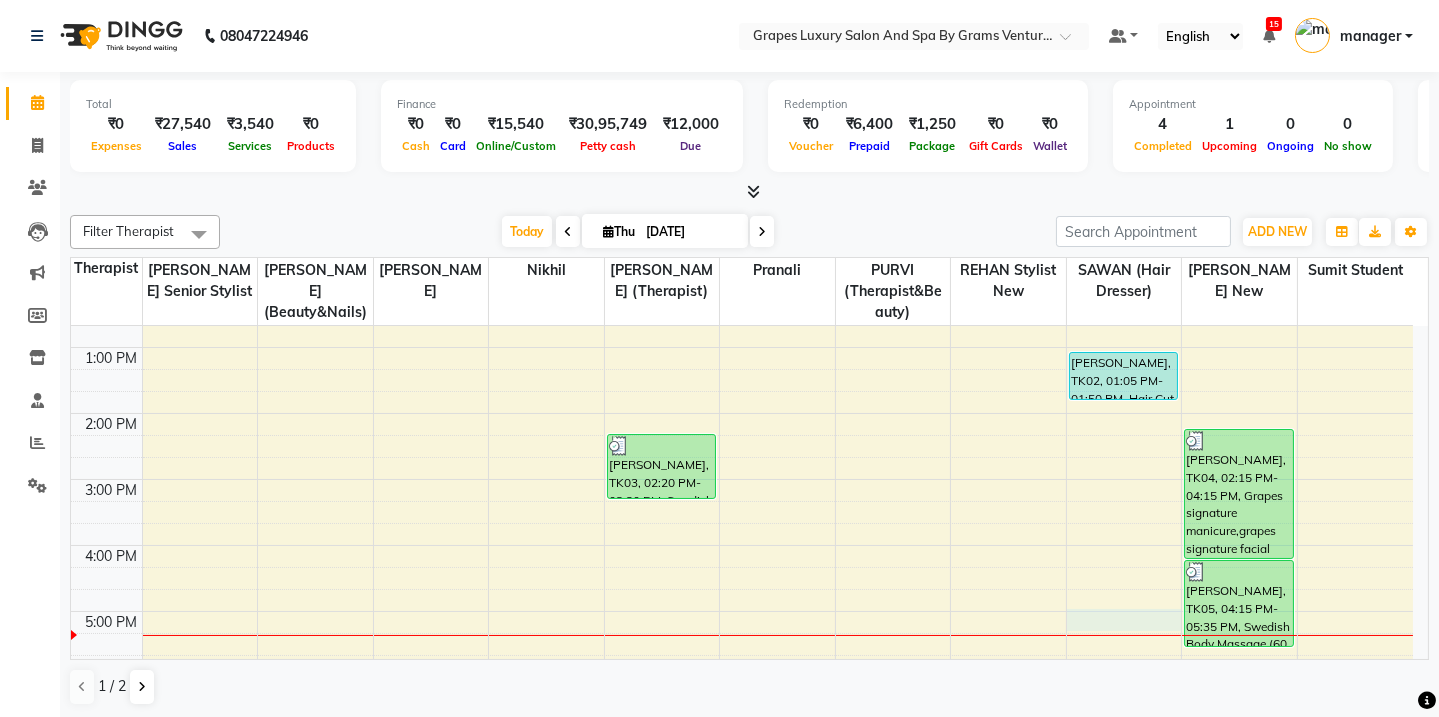 click on "8:00 AM 9:00 AM 10:00 AM 11:00 AM 12:00 PM 1:00 PM 2:00 PM 3:00 PM 4:00 PM 5:00 PM 6:00 PM 7:00 PM 8:00 PM     [PERSON_NAME], TK01, 11:00 AM-11:30 AM, Blow Dry With Outcurls/ Straight (30 mins)     aditya sir, TK03, 02:20 PM-03:20 PM, Swedish Body Massage (60 mins)    [PERSON_NAME], TK02, 01:05 PM-01:50 PM, Hair Cut [DEMOGRAPHIC_DATA] (45 mins)     [PERSON_NAME], TK04, 02:15 PM-04:15 PM, Grapes signature manicure,grapes signature facial (₹5500)     vishal hingal, TK05, 04:15 PM-05:35 PM, Swedish Body Massage (60 mins)" at bounding box center [742, 446] 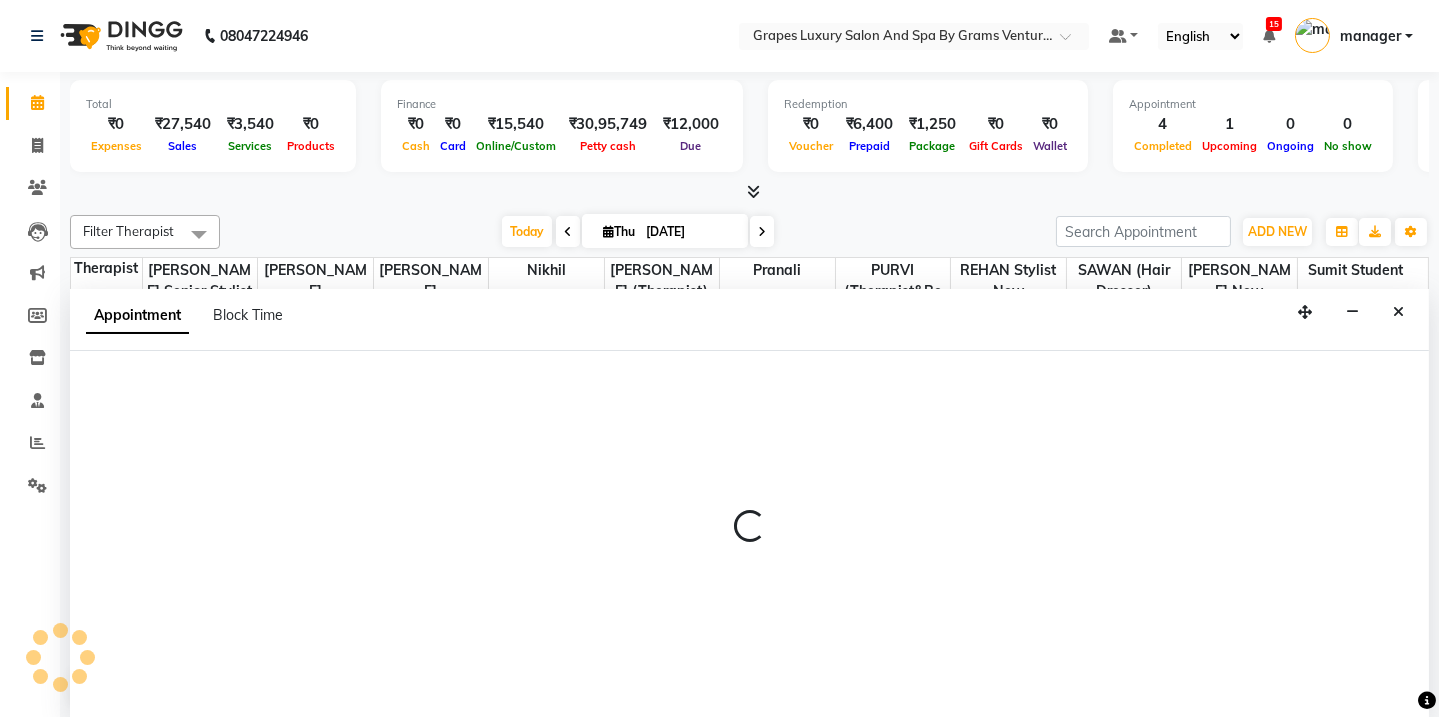scroll, scrollTop: 0, scrollLeft: 0, axis: both 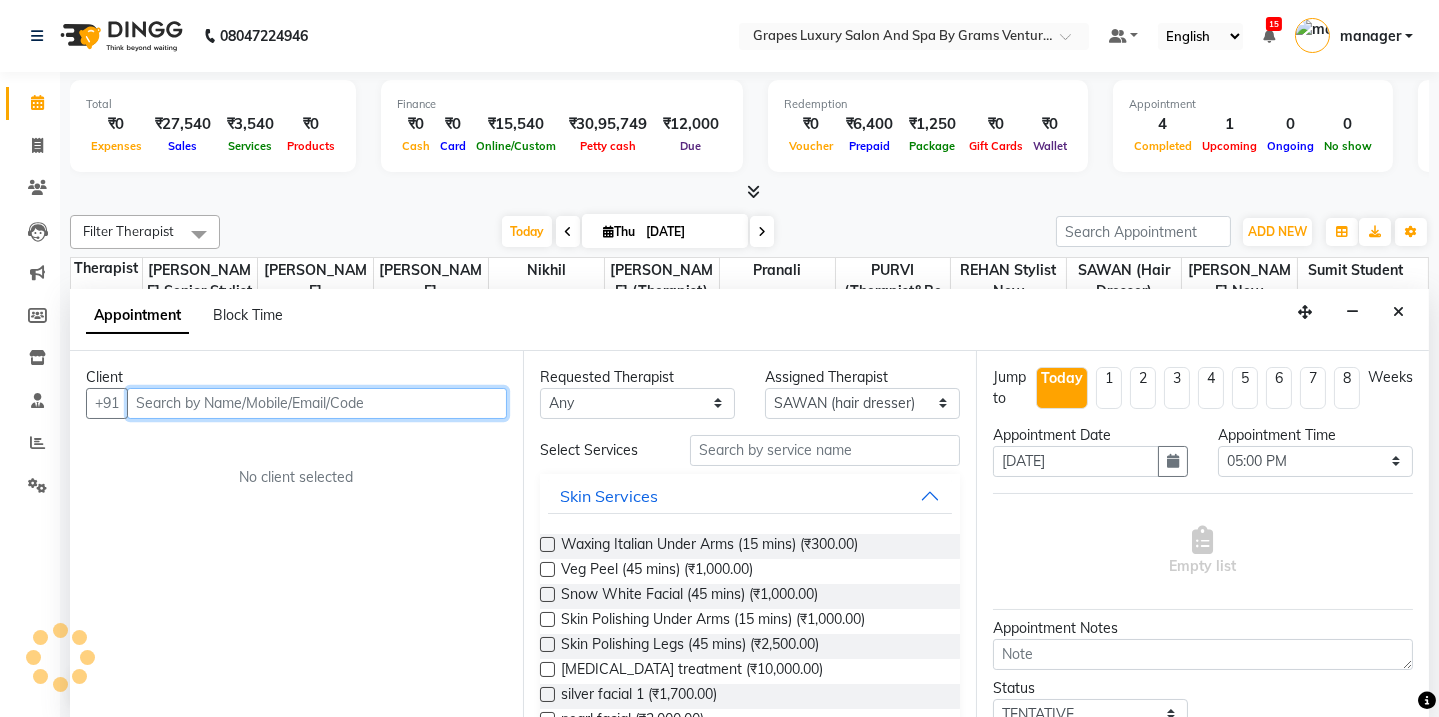 click at bounding box center (317, 403) 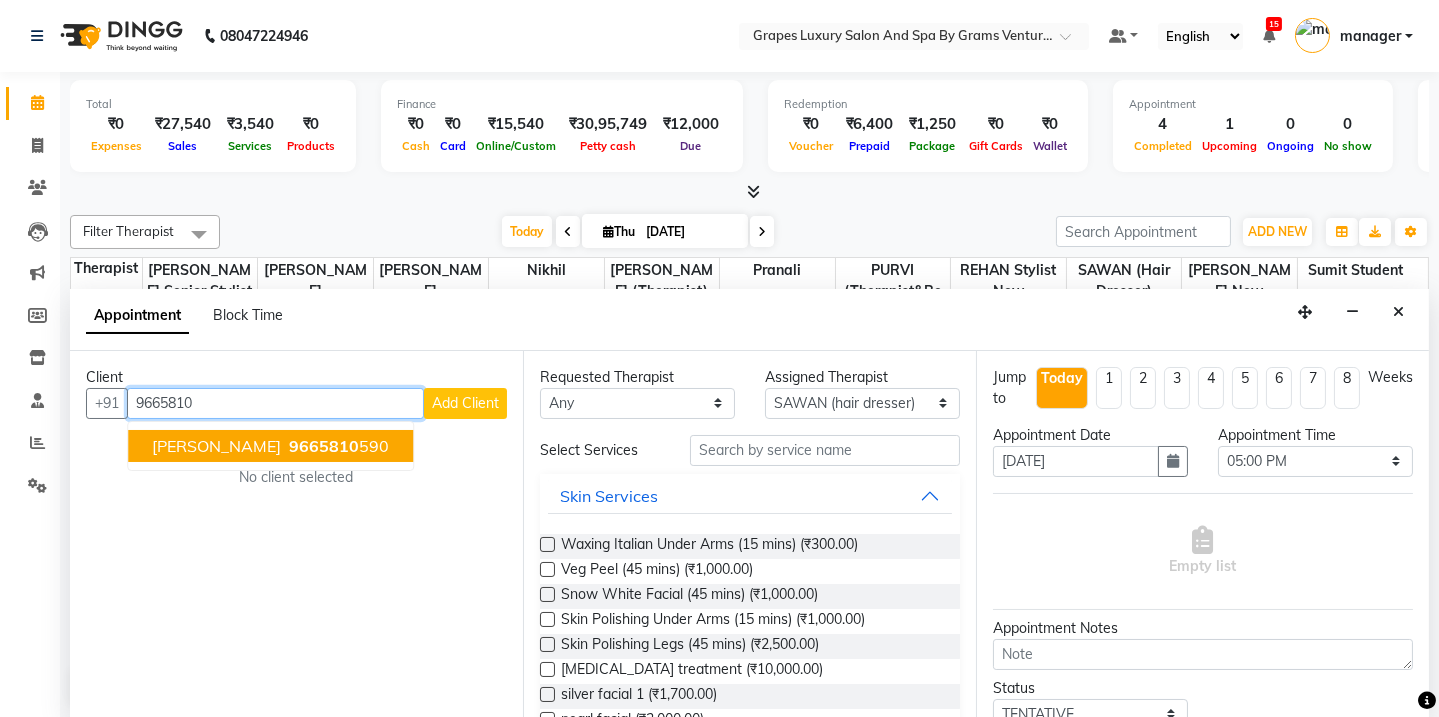 click on "9665810" at bounding box center (324, 446) 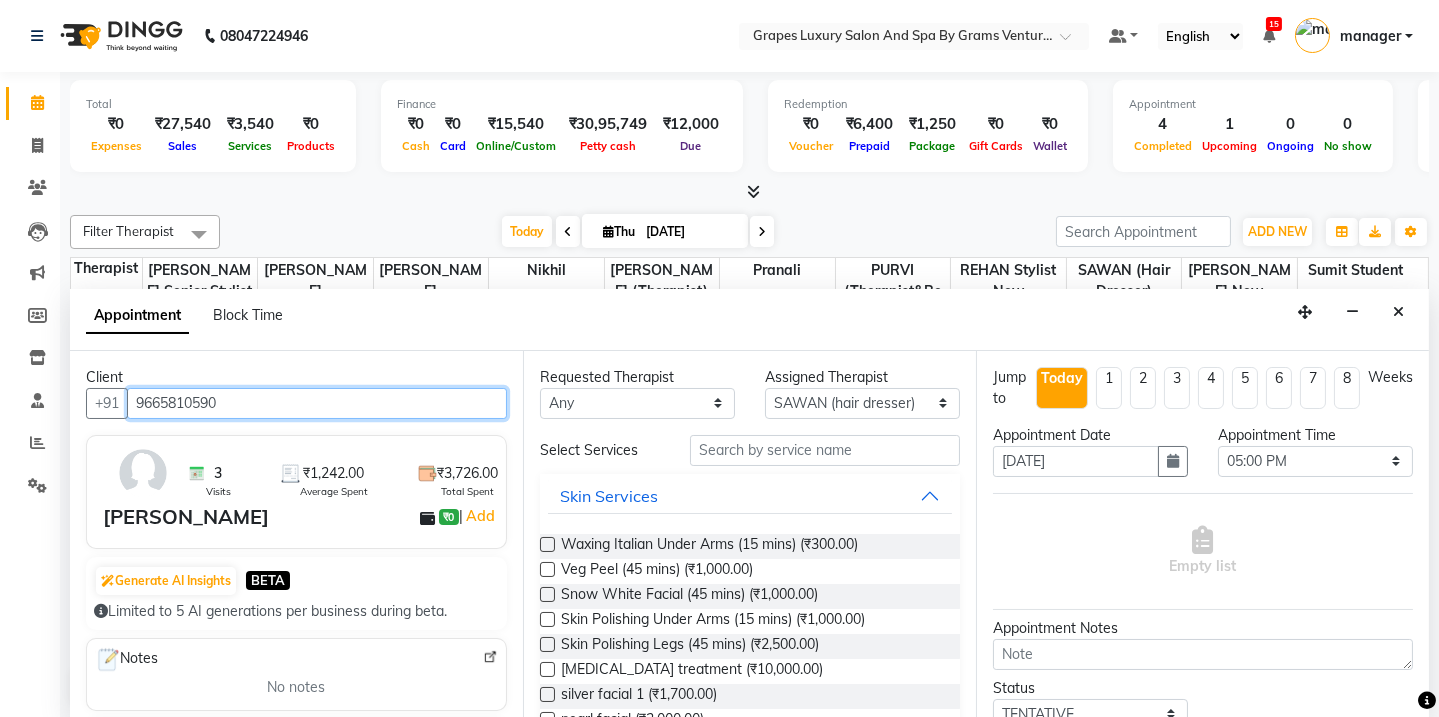 type on "9665810590" 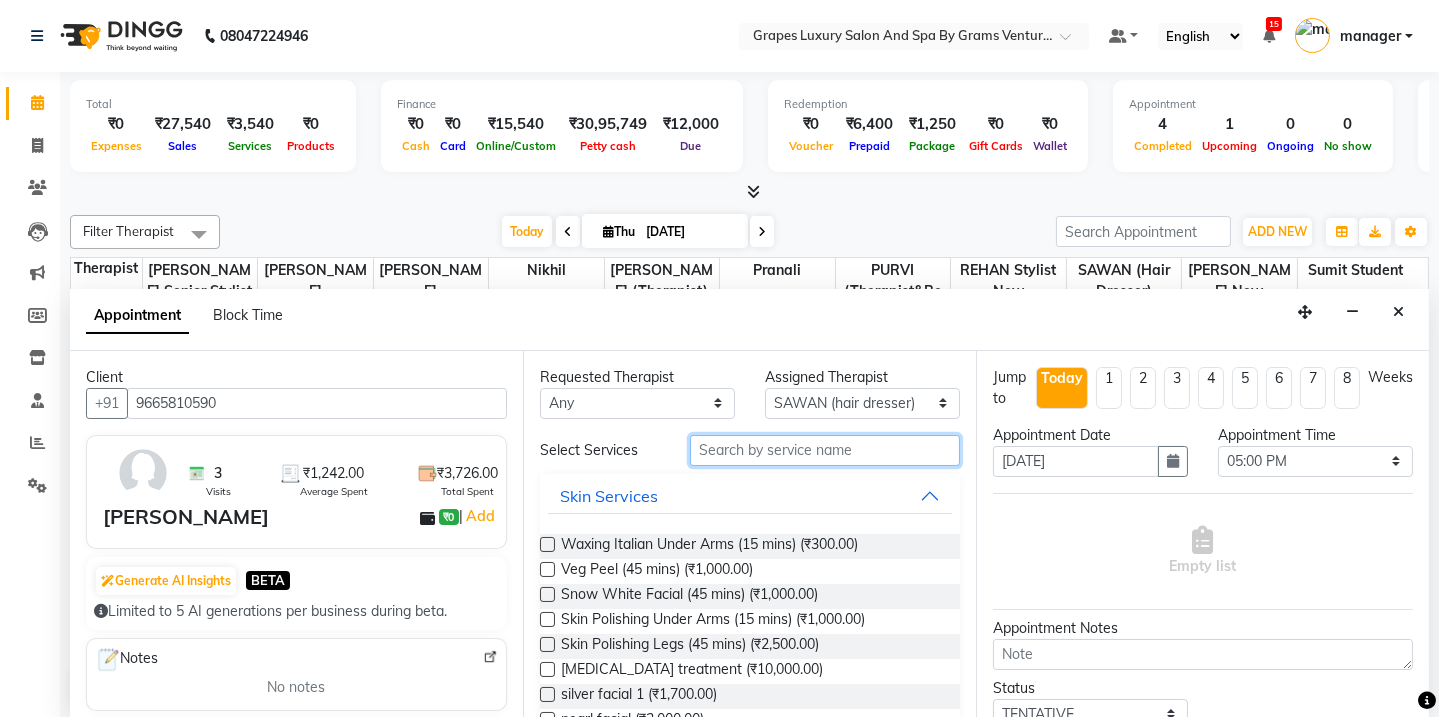 click at bounding box center (825, 450) 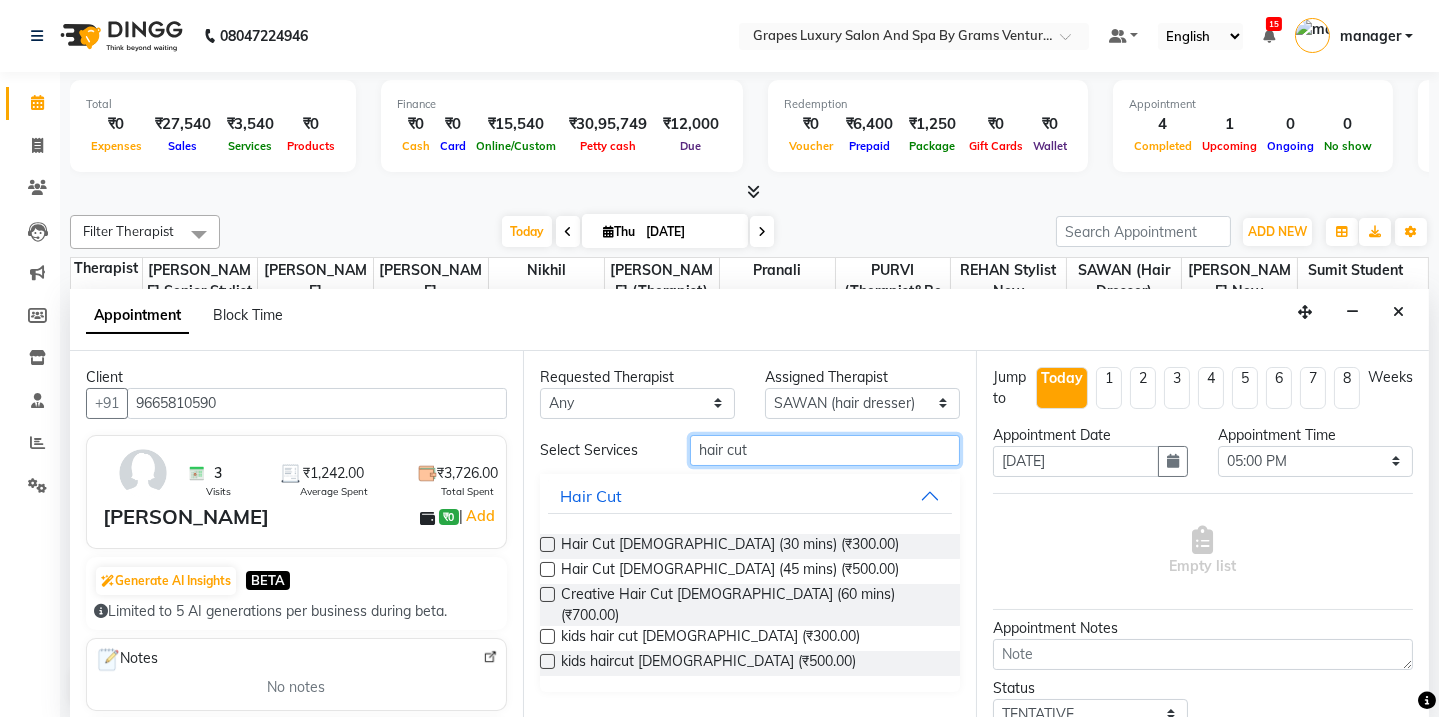 type on "hair cut" 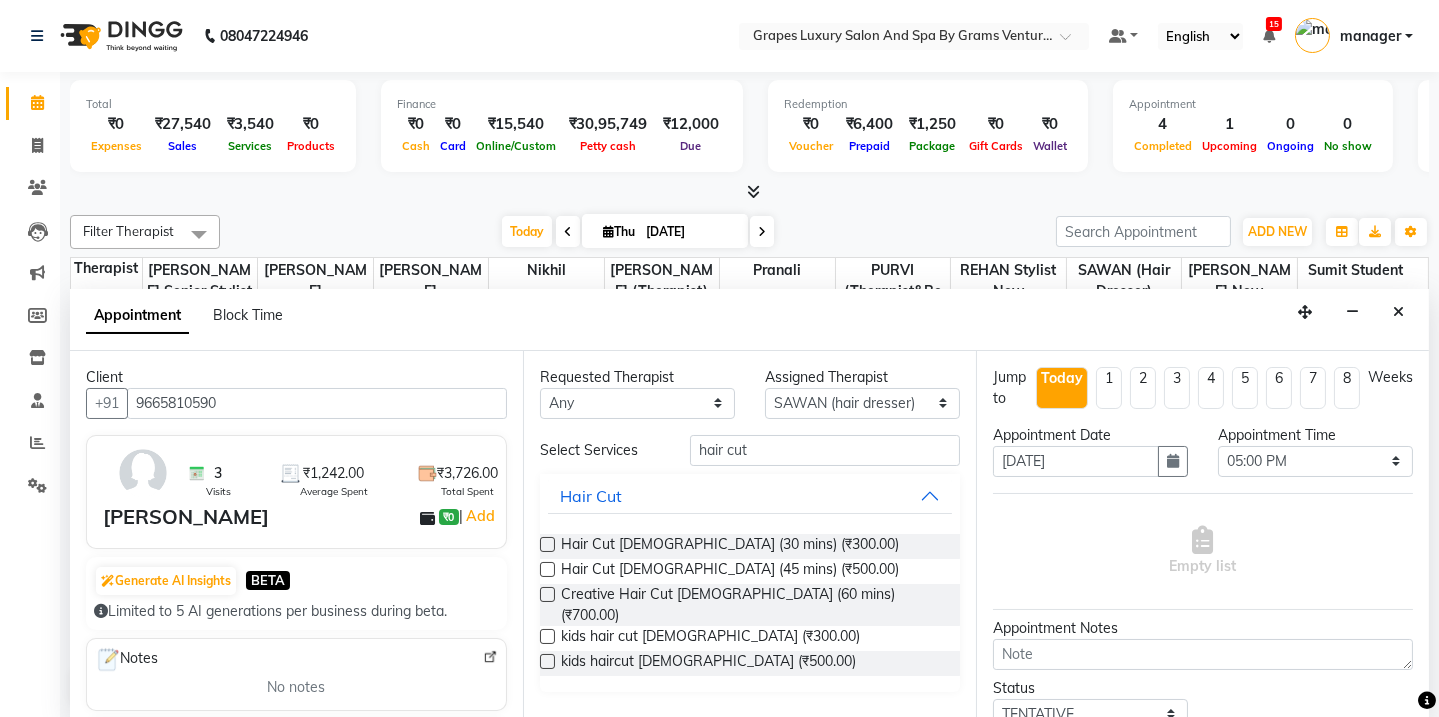 click at bounding box center (547, 569) 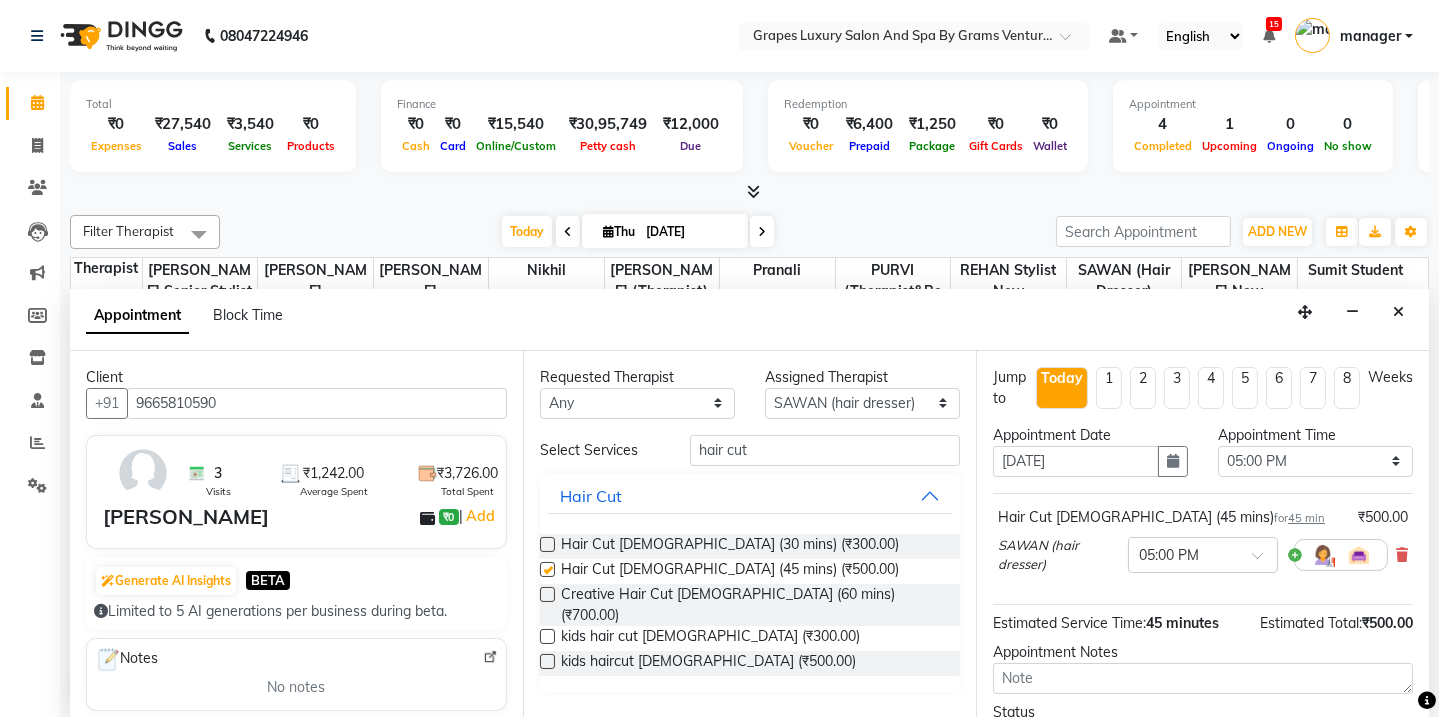 checkbox on "false" 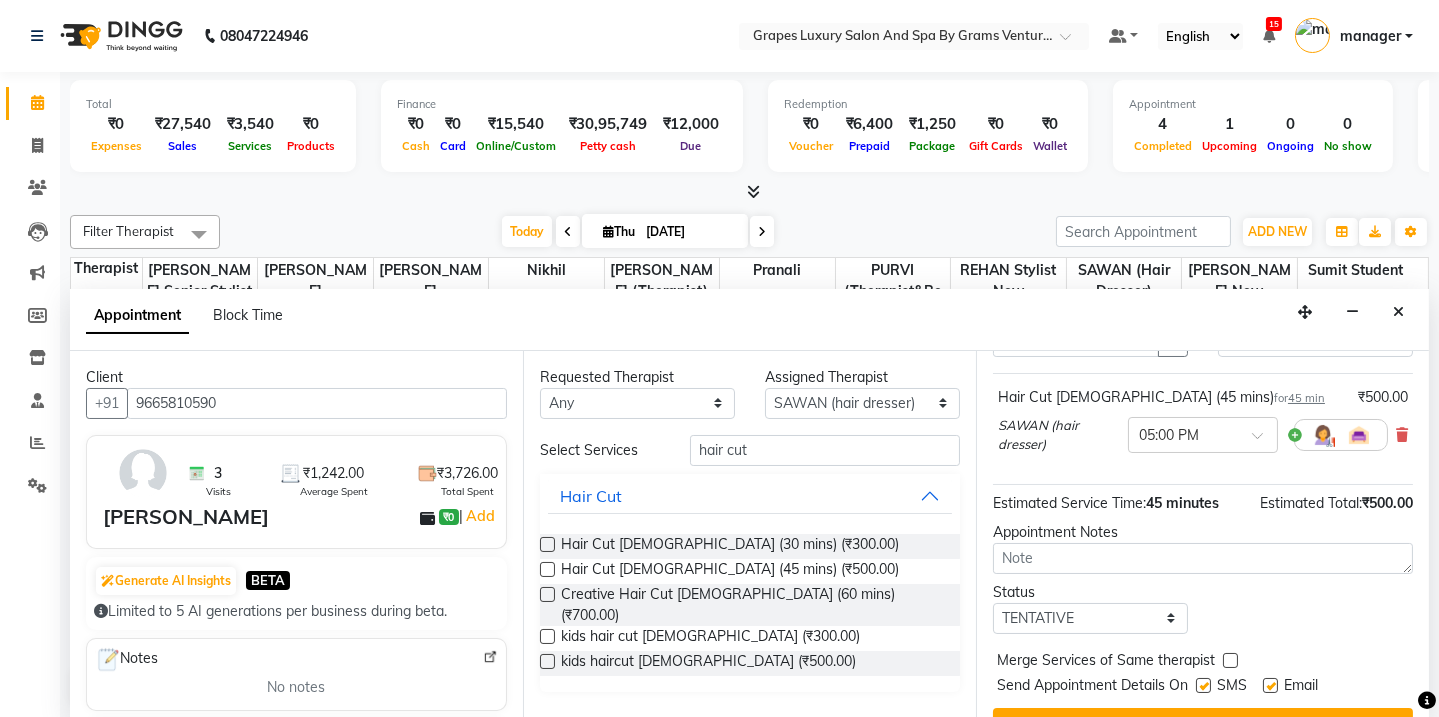 scroll, scrollTop: 160, scrollLeft: 0, axis: vertical 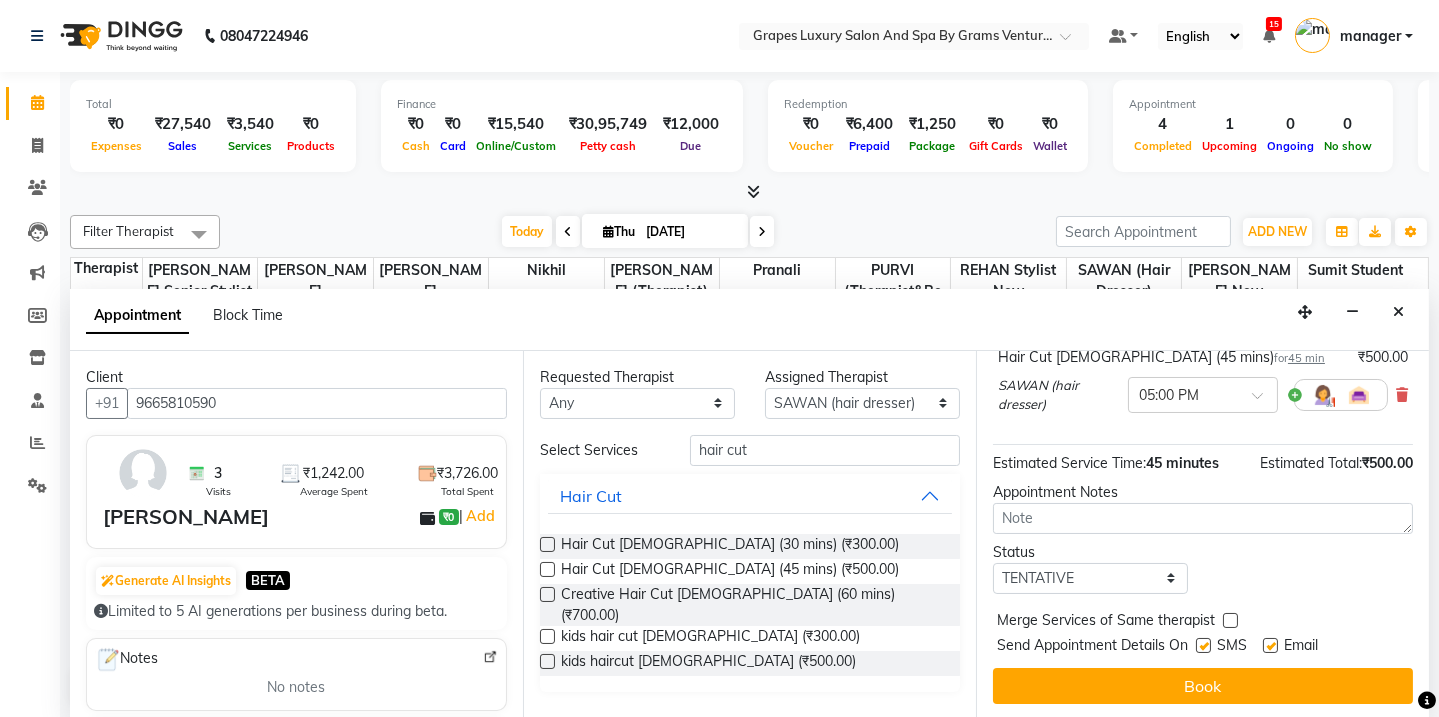 drag, startPoint x: 1200, startPoint y: 641, endPoint x: 1236, endPoint y: 641, distance: 36 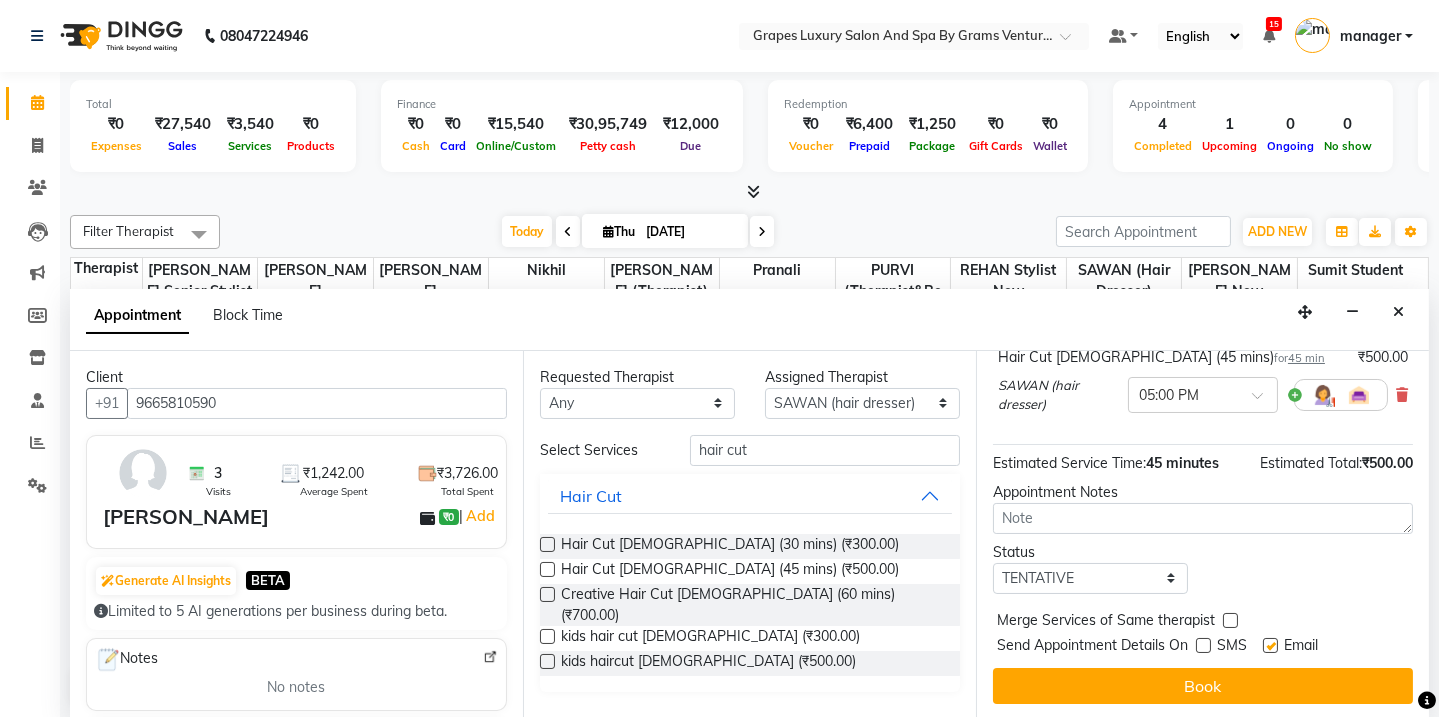 click at bounding box center [1270, 645] 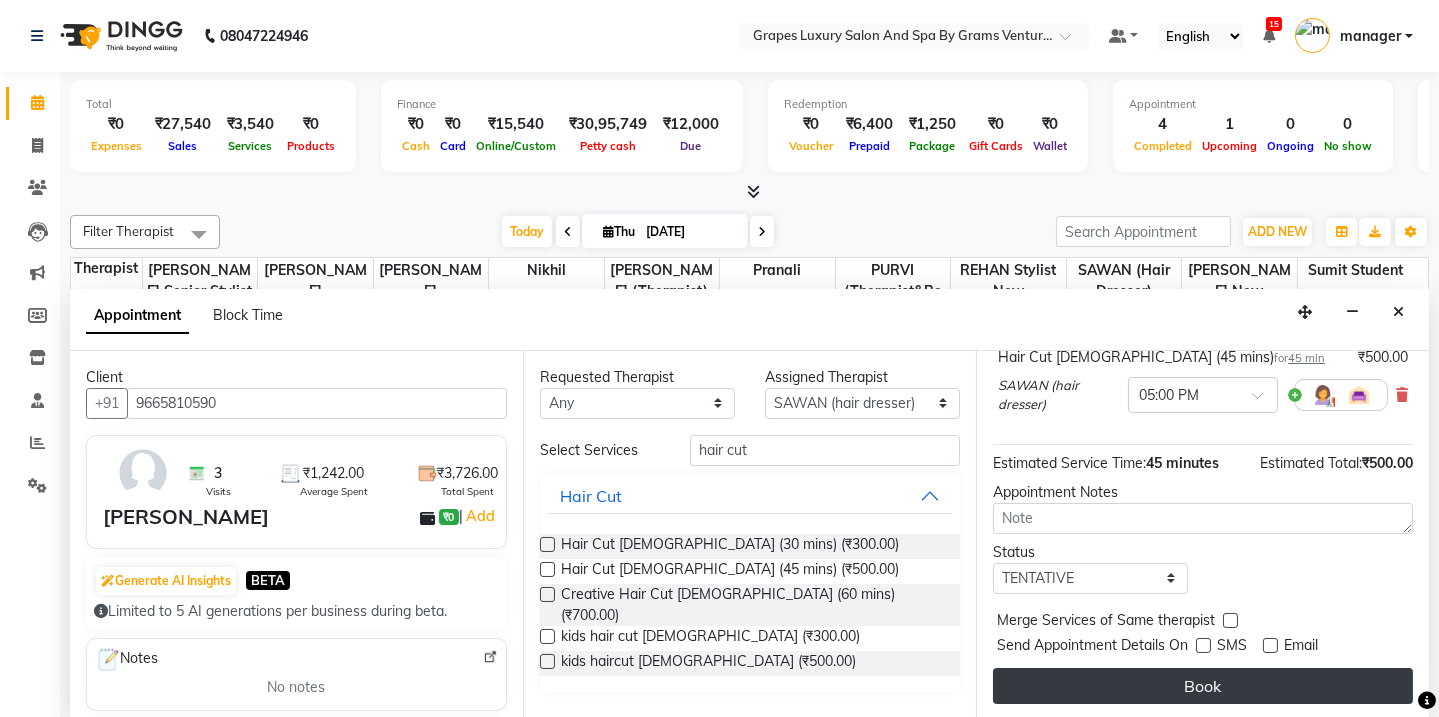 click on "Book" at bounding box center (1203, 686) 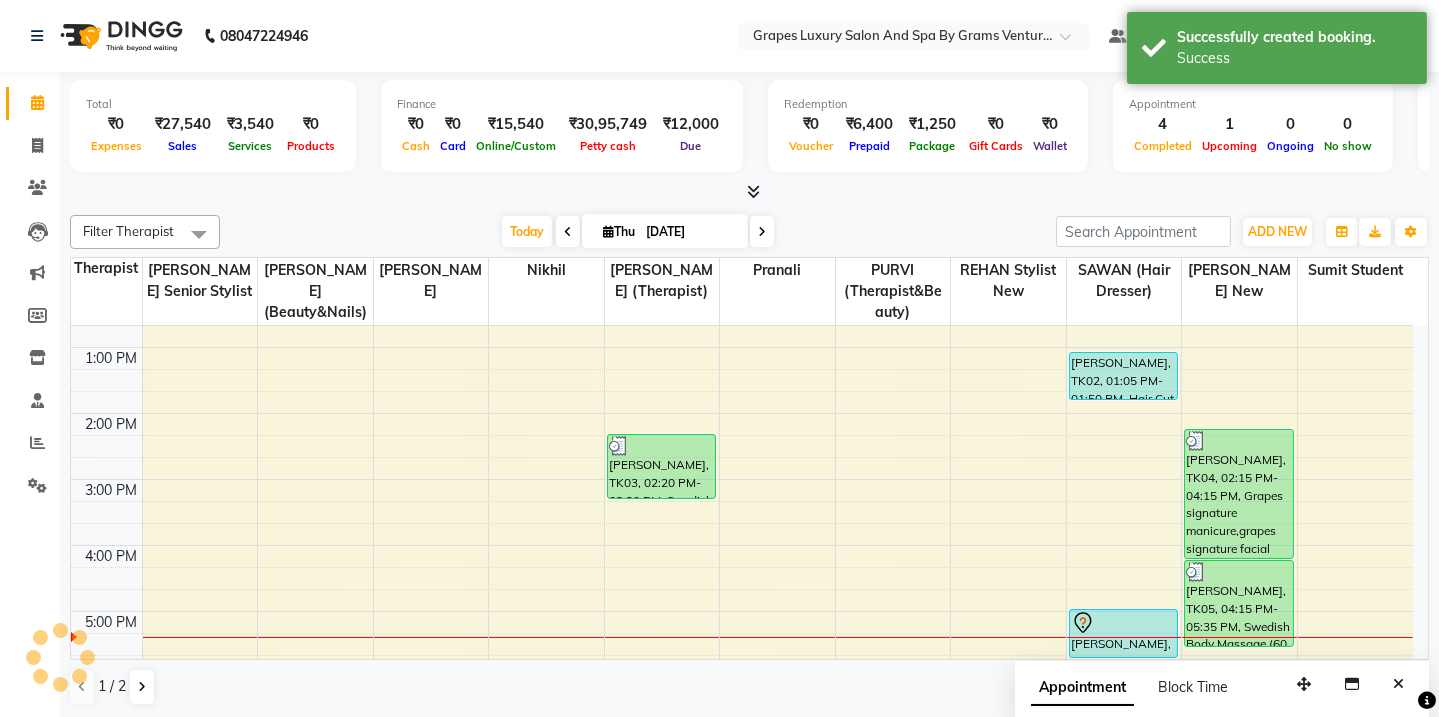 scroll, scrollTop: 0, scrollLeft: 0, axis: both 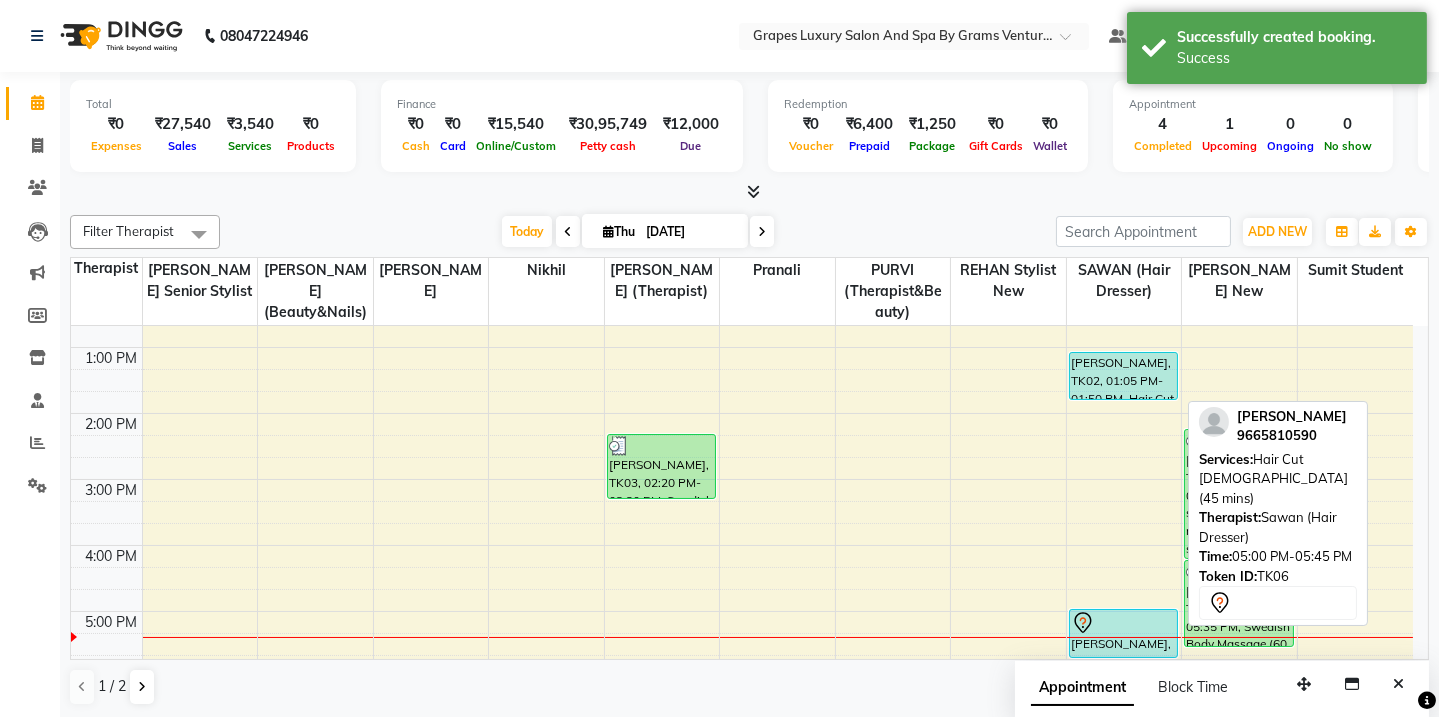 click on "[PERSON_NAME], TK06, 05:00 PM-05:45 PM, Hair Cut [DEMOGRAPHIC_DATA] (45 mins)" at bounding box center [1124, 633] 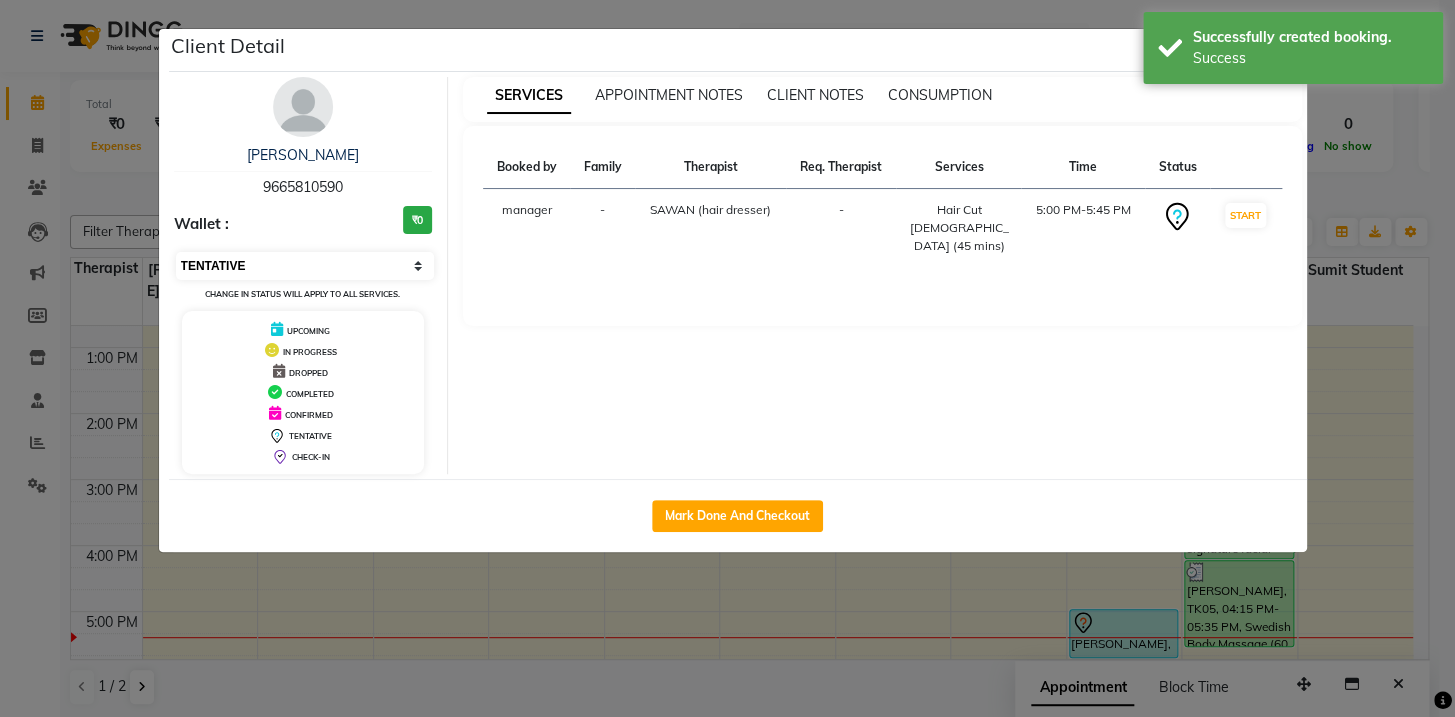 click on "Select IN SERVICE CONFIRMED TENTATIVE CHECK IN MARK DONE DROPPED UPCOMING" at bounding box center [305, 266] 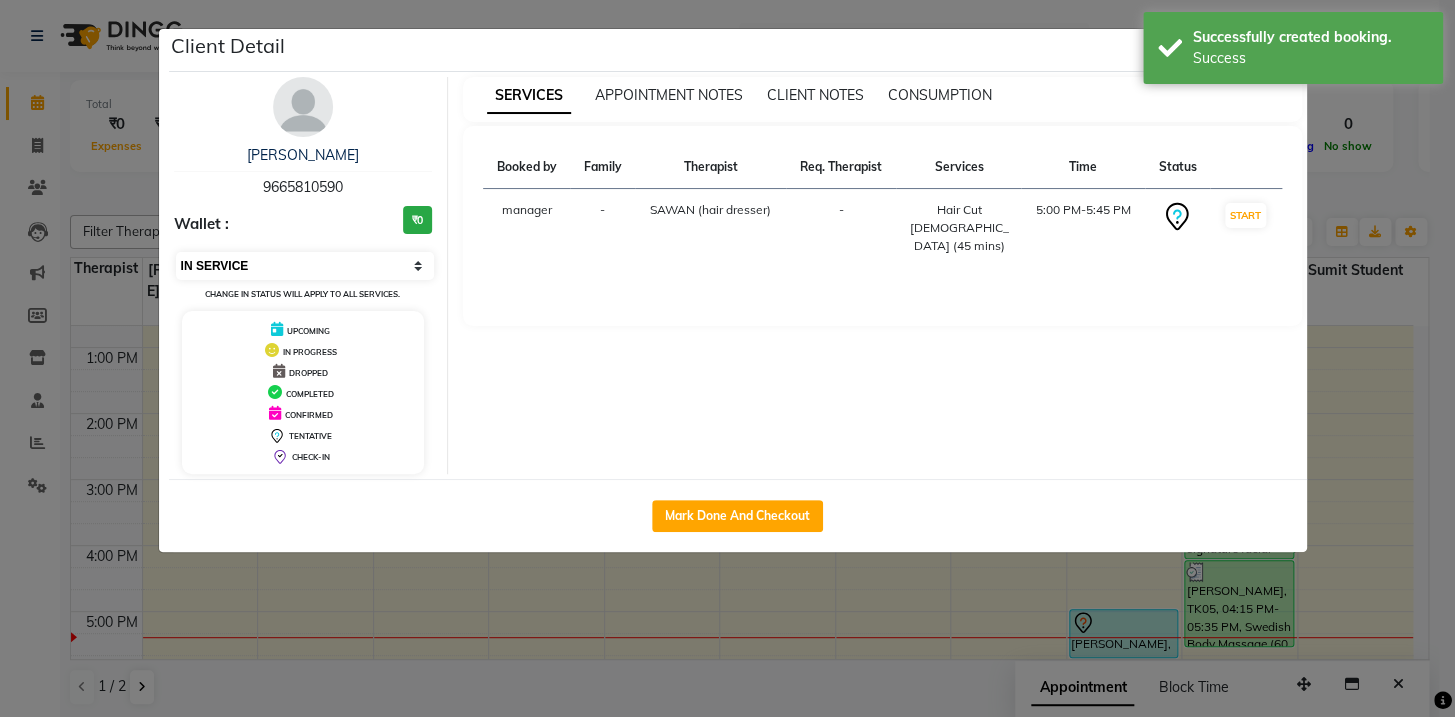 click on "Select IN SERVICE CONFIRMED TENTATIVE CHECK IN MARK DONE DROPPED UPCOMING" at bounding box center (305, 266) 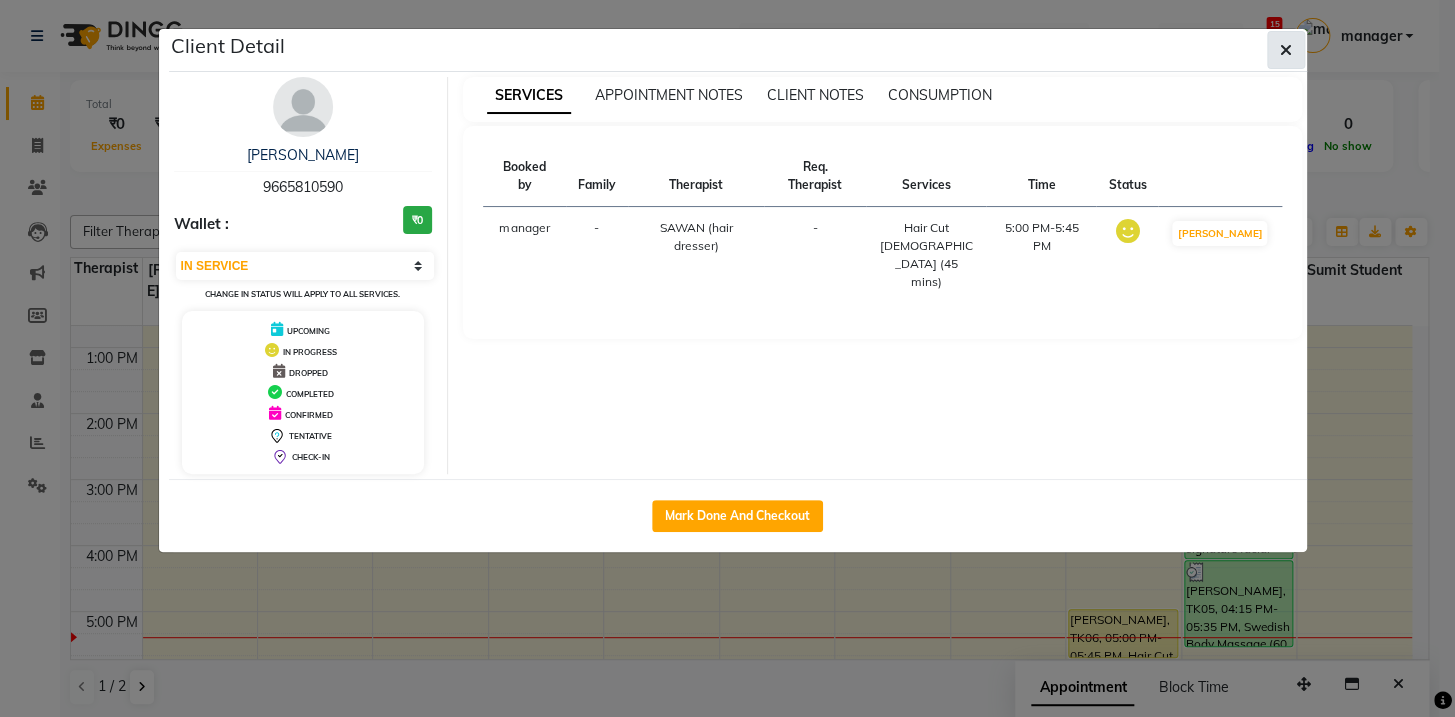 click 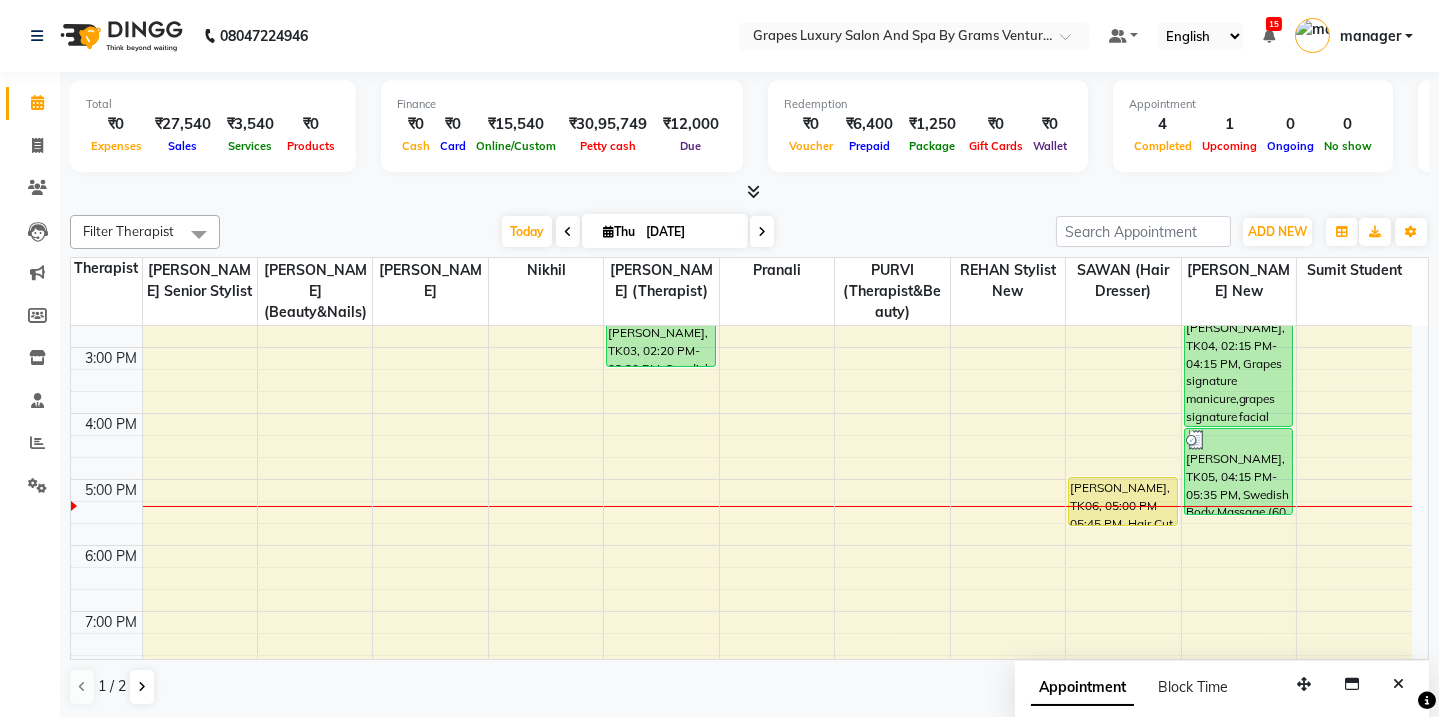 scroll, scrollTop: 446, scrollLeft: 0, axis: vertical 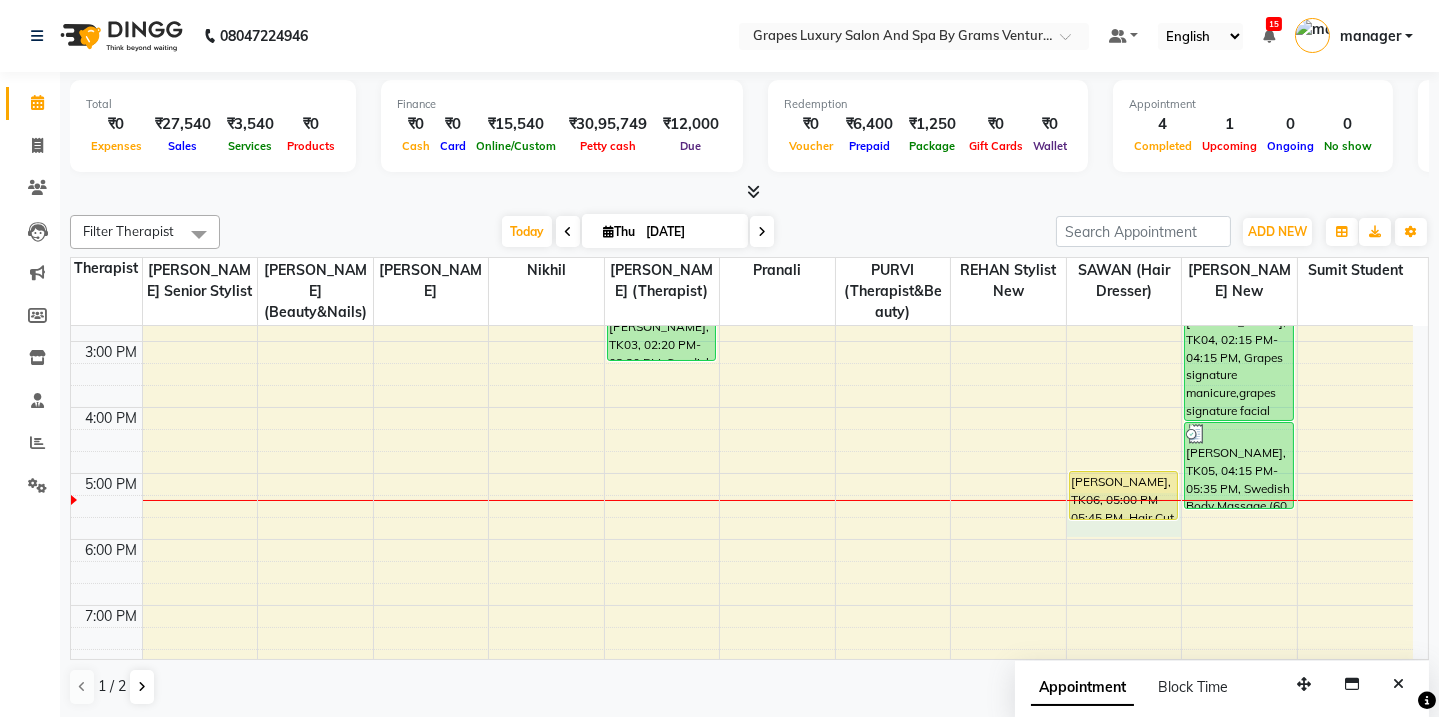 drag, startPoint x: 1123, startPoint y: 499, endPoint x: 1128, endPoint y: 531, distance: 32.38827 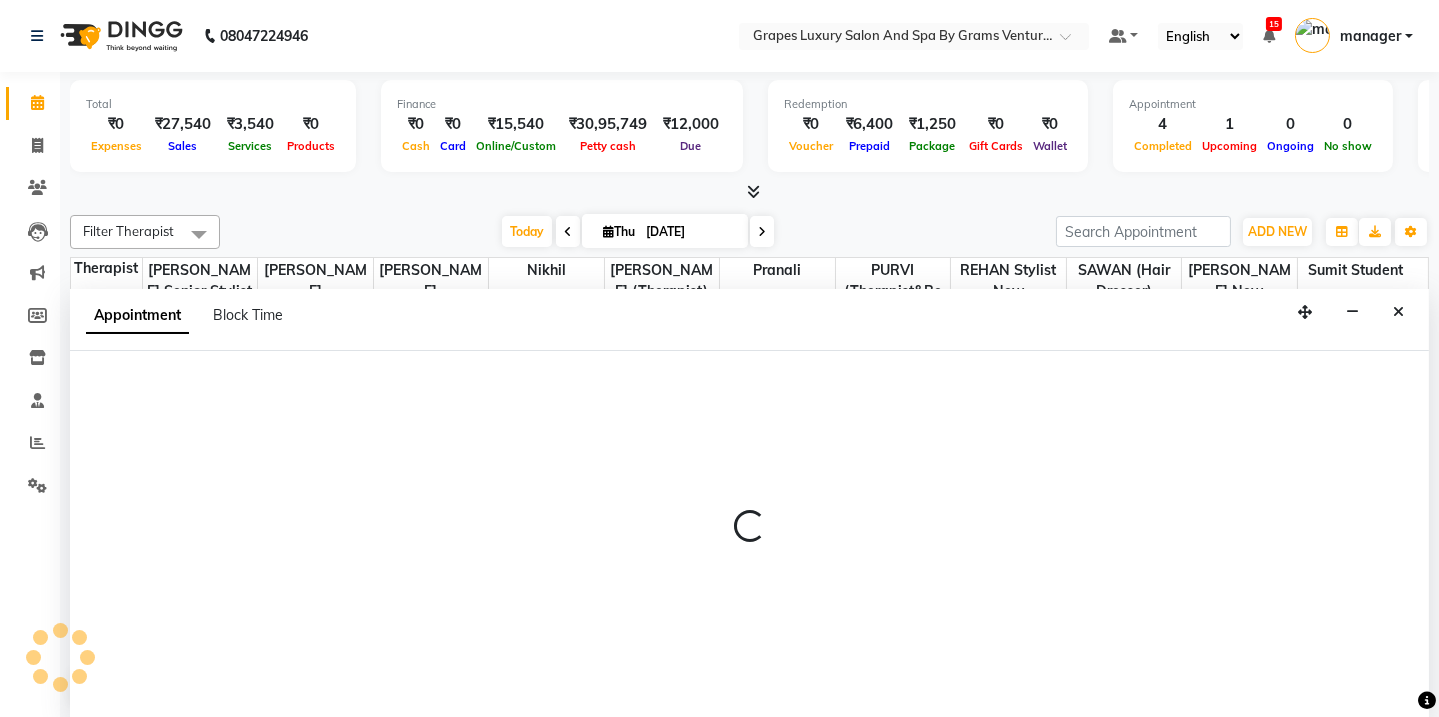 scroll, scrollTop: 0, scrollLeft: 0, axis: both 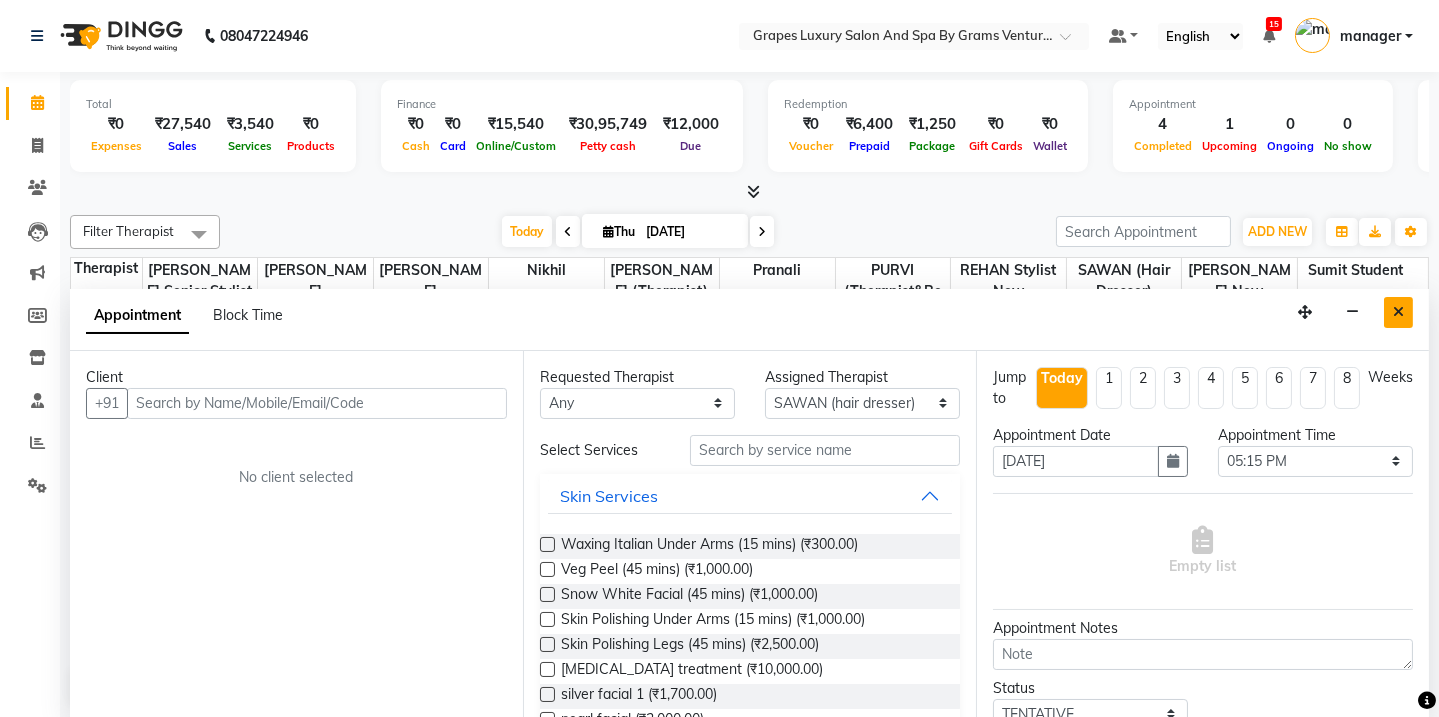 click at bounding box center [1398, 312] 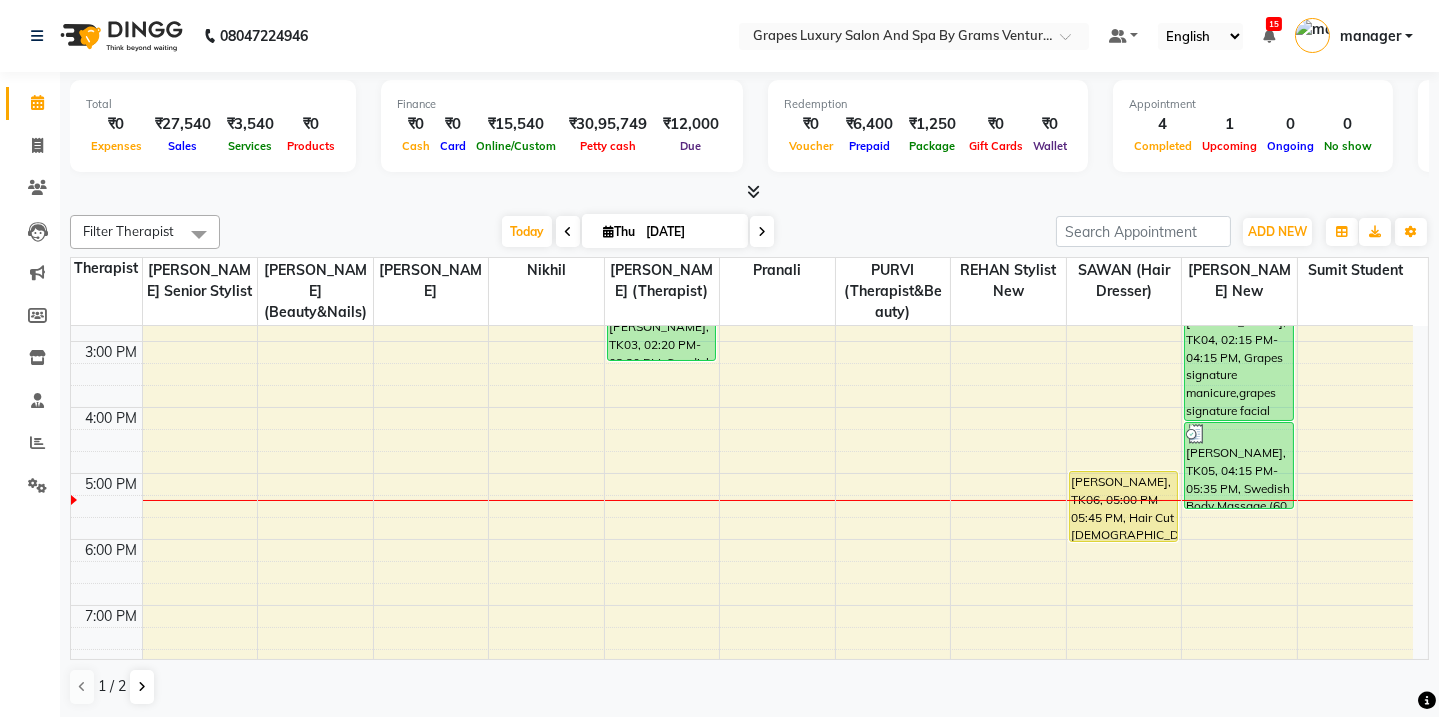 drag, startPoint x: 1158, startPoint y: 517, endPoint x: 1157, endPoint y: 551, distance: 34.0147 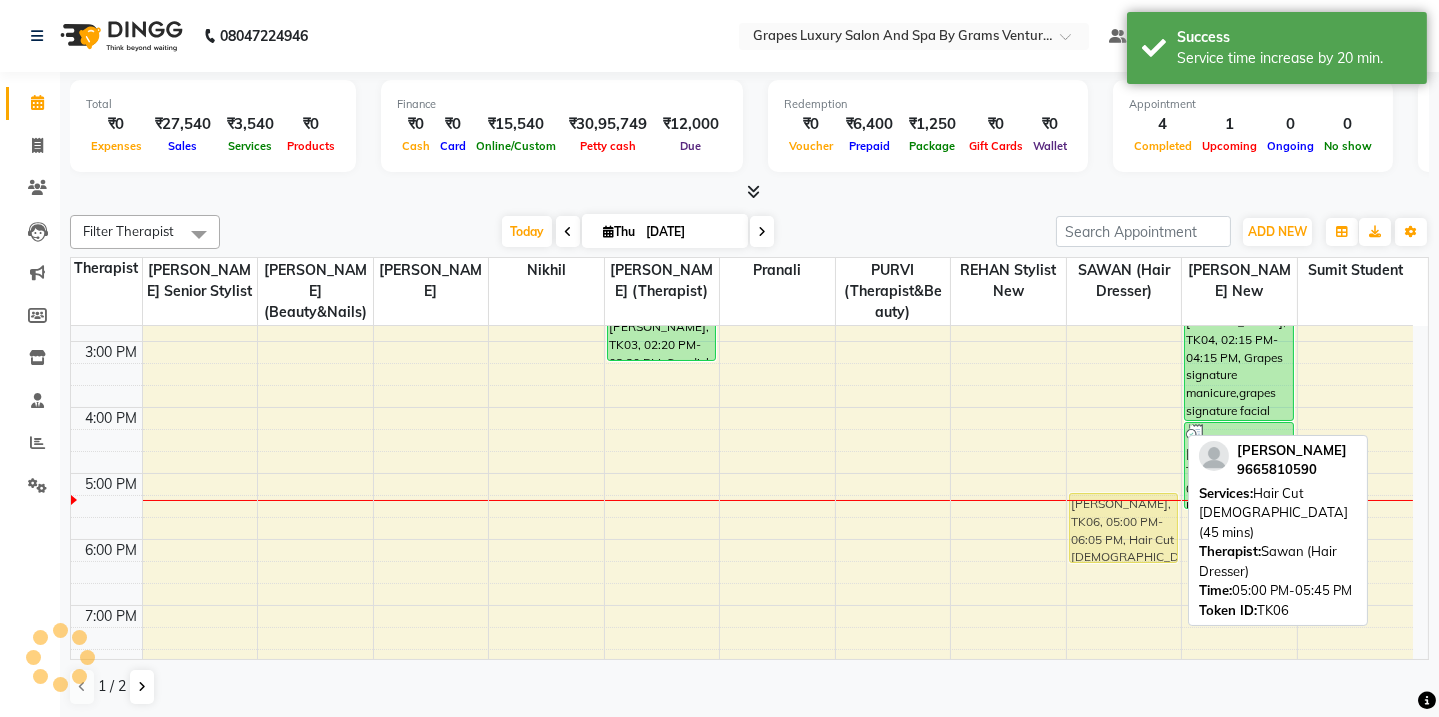 drag, startPoint x: 1137, startPoint y: 511, endPoint x: 1138, endPoint y: 529, distance: 18.027756 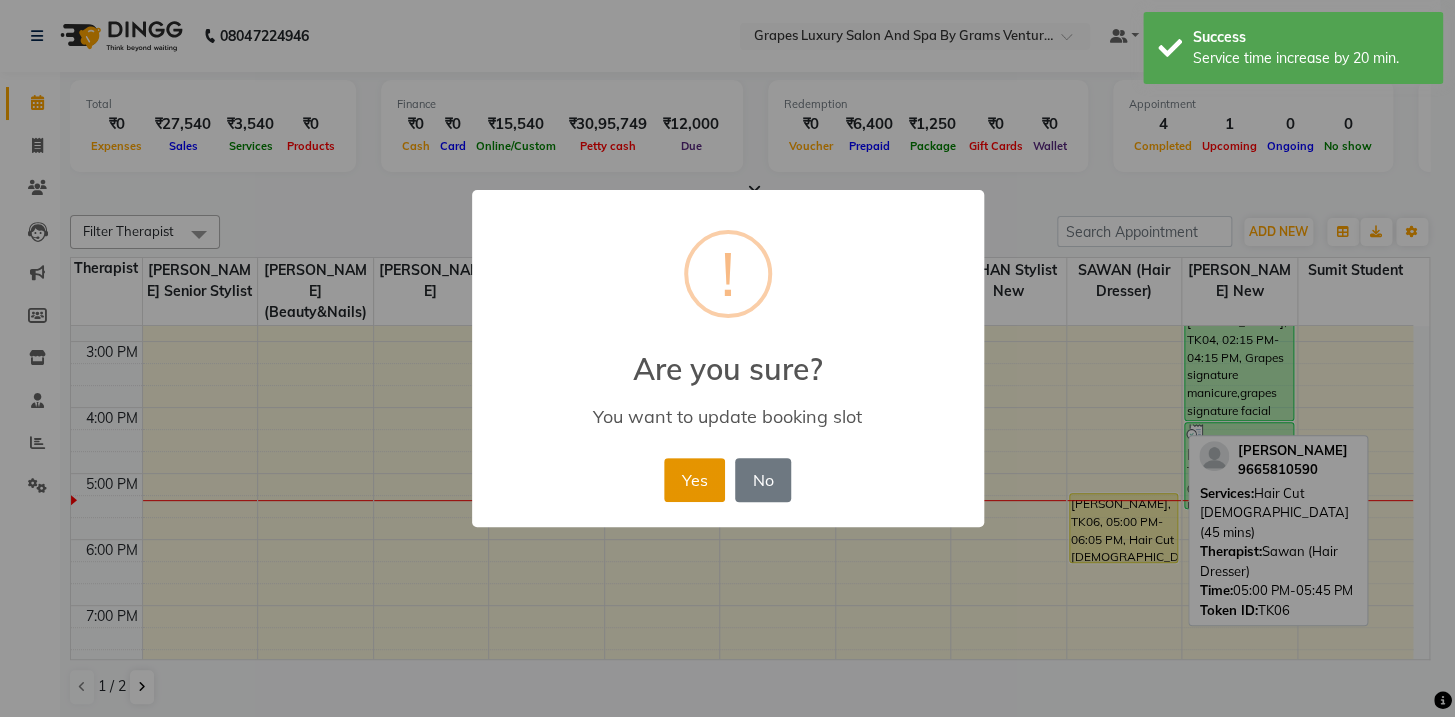 click on "Yes" at bounding box center (694, 480) 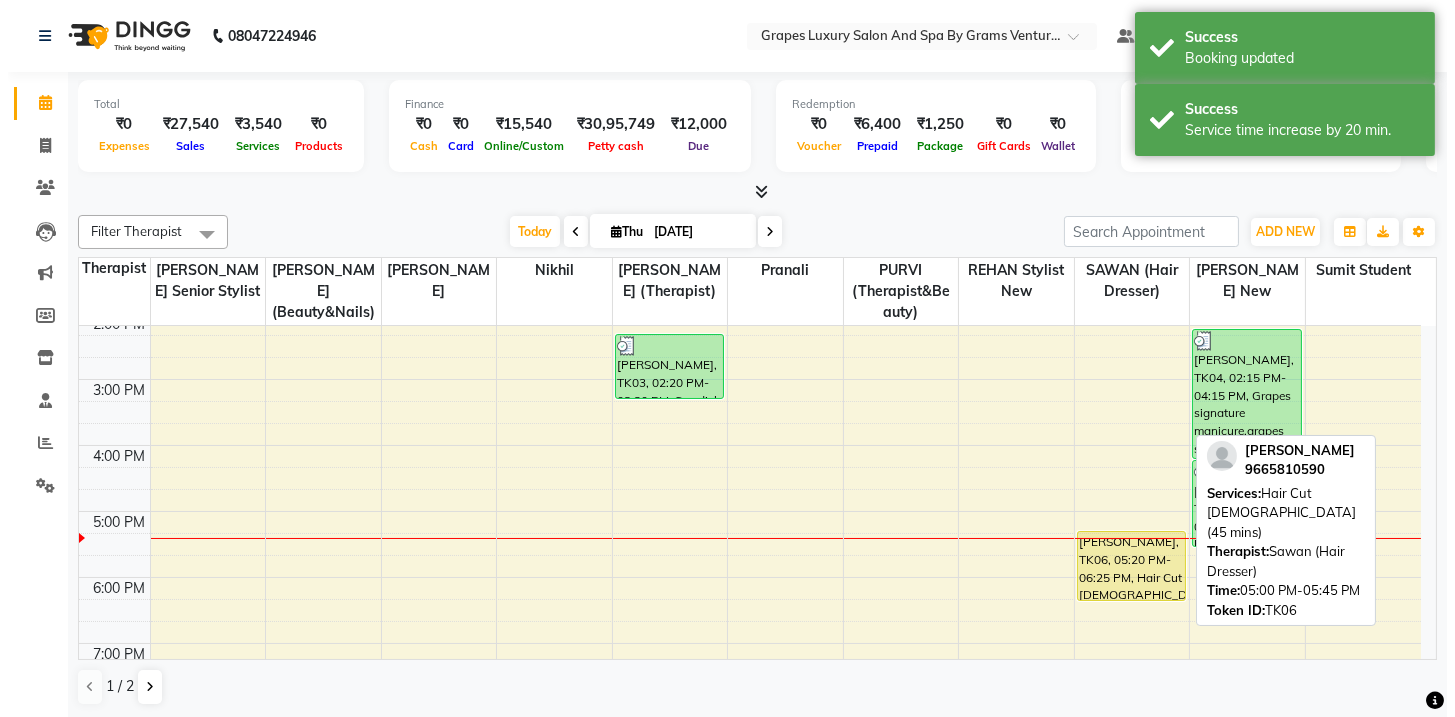 scroll, scrollTop: 474, scrollLeft: 0, axis: vertical 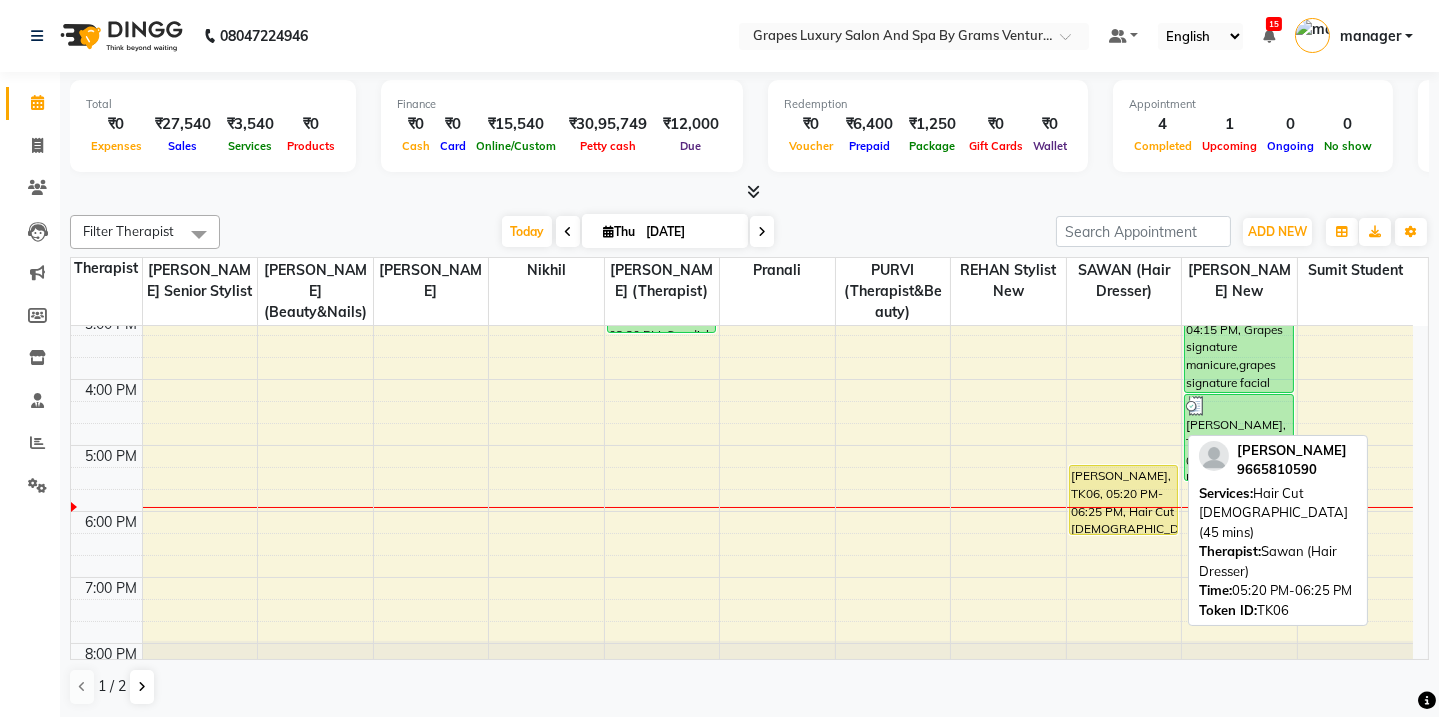 click on "[PERSON_NAME], TK06, 05:20 PM-06:25 PM, Hair Cut [DEMOGRAPHIC_DATA] (45 mins)" at bounding box center [1124, 500] 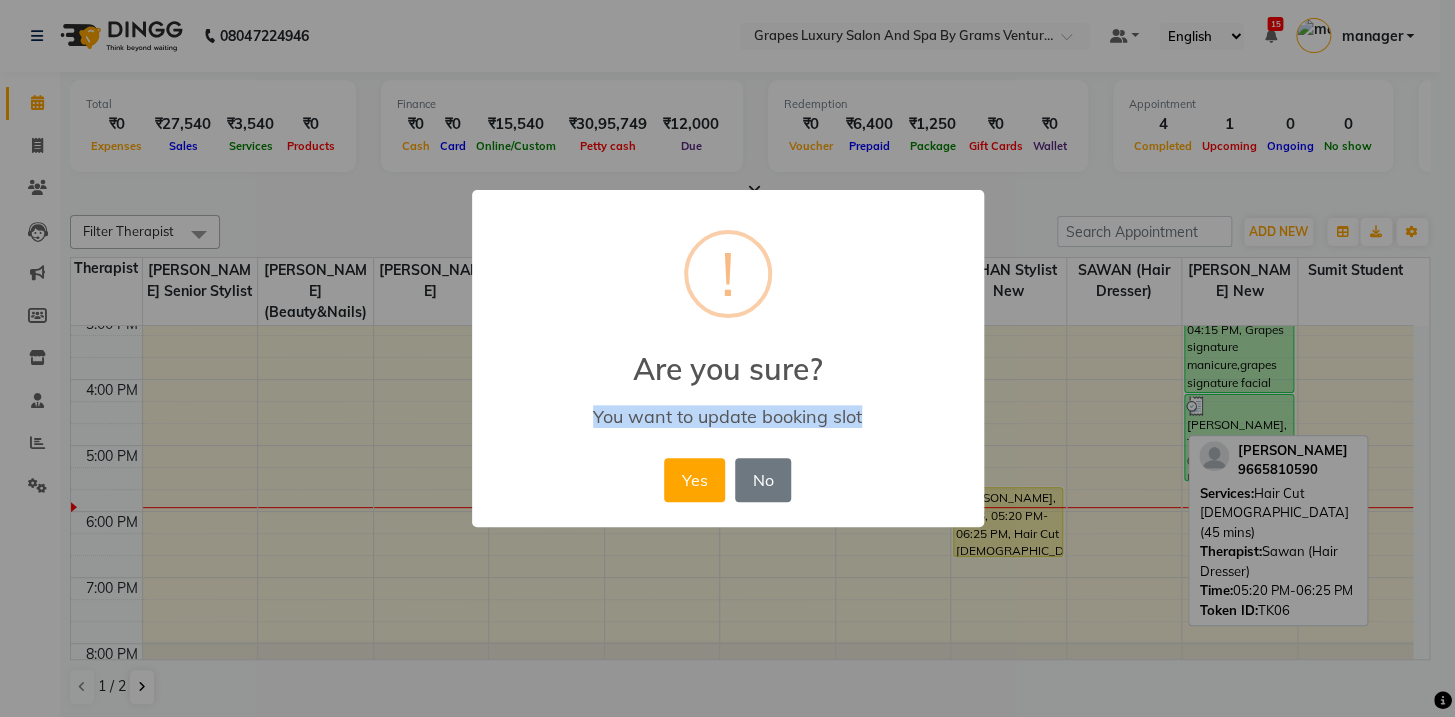 drag, startPoint x: 988, startPoint y: 523, endPoint x: 1117, endPoint y: 518, distance: 129.09686 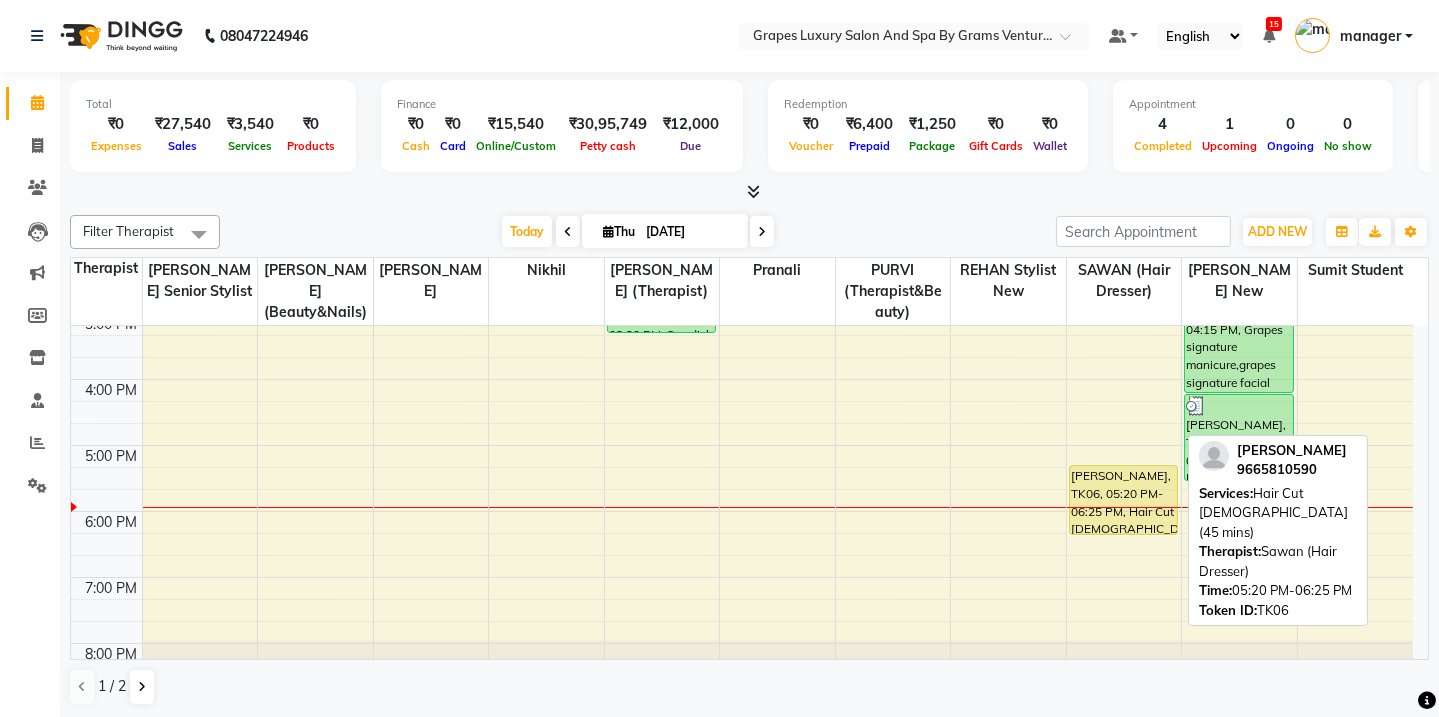 click on "[PERSON_NAME], TK06, 05:20 PM-06:25 PM, Hair Cut [DEMOGRAPHIC_DATA] (45 mins)" at bounding box center (1124, 500) 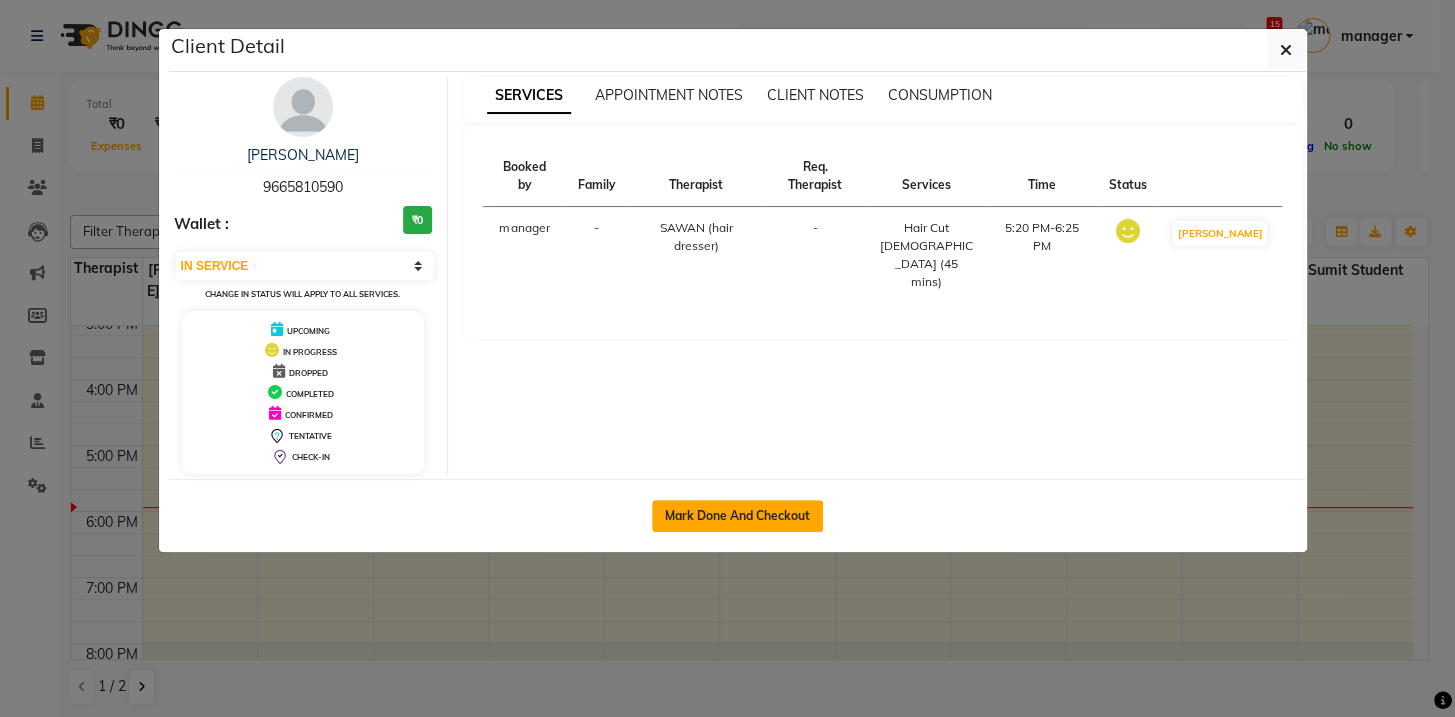 click on "Mark Done And Checkout" 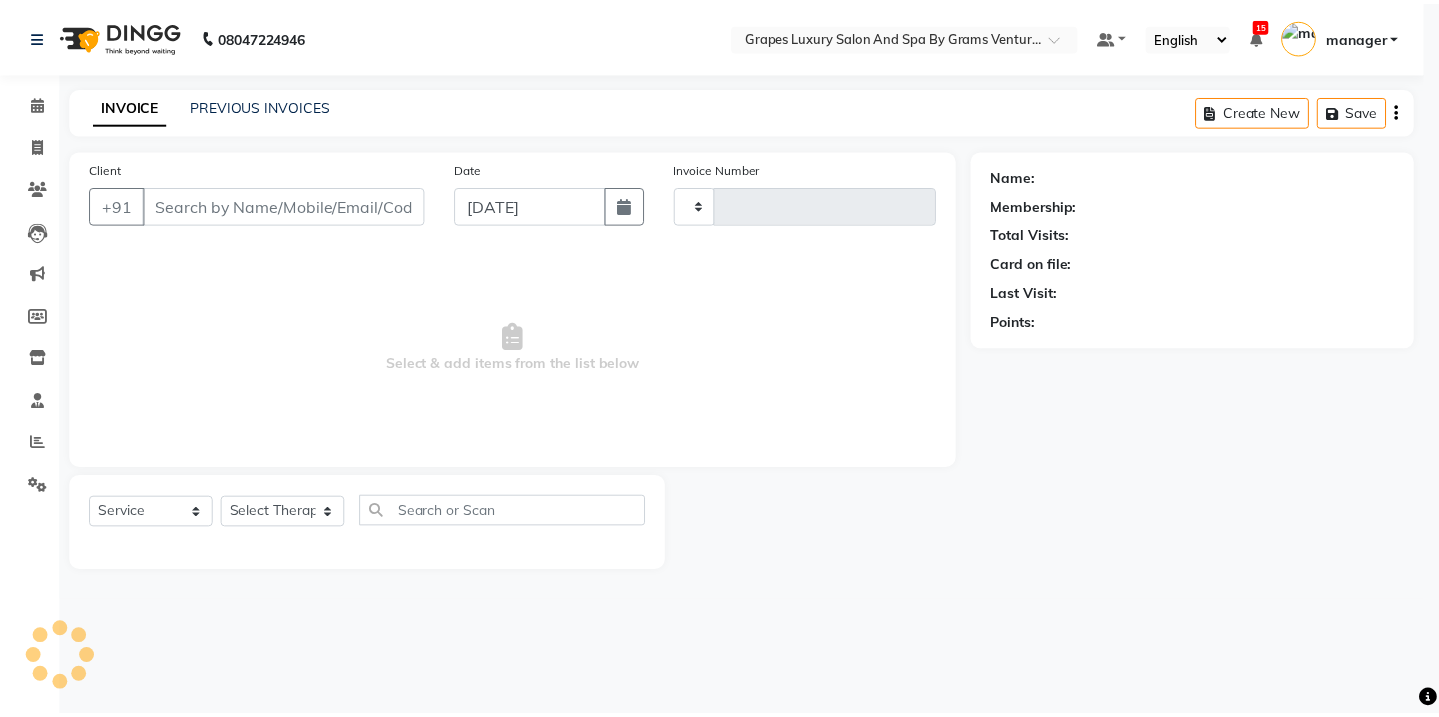 scroll, scrollTop: 0, scrollLeft: 0, axis: both 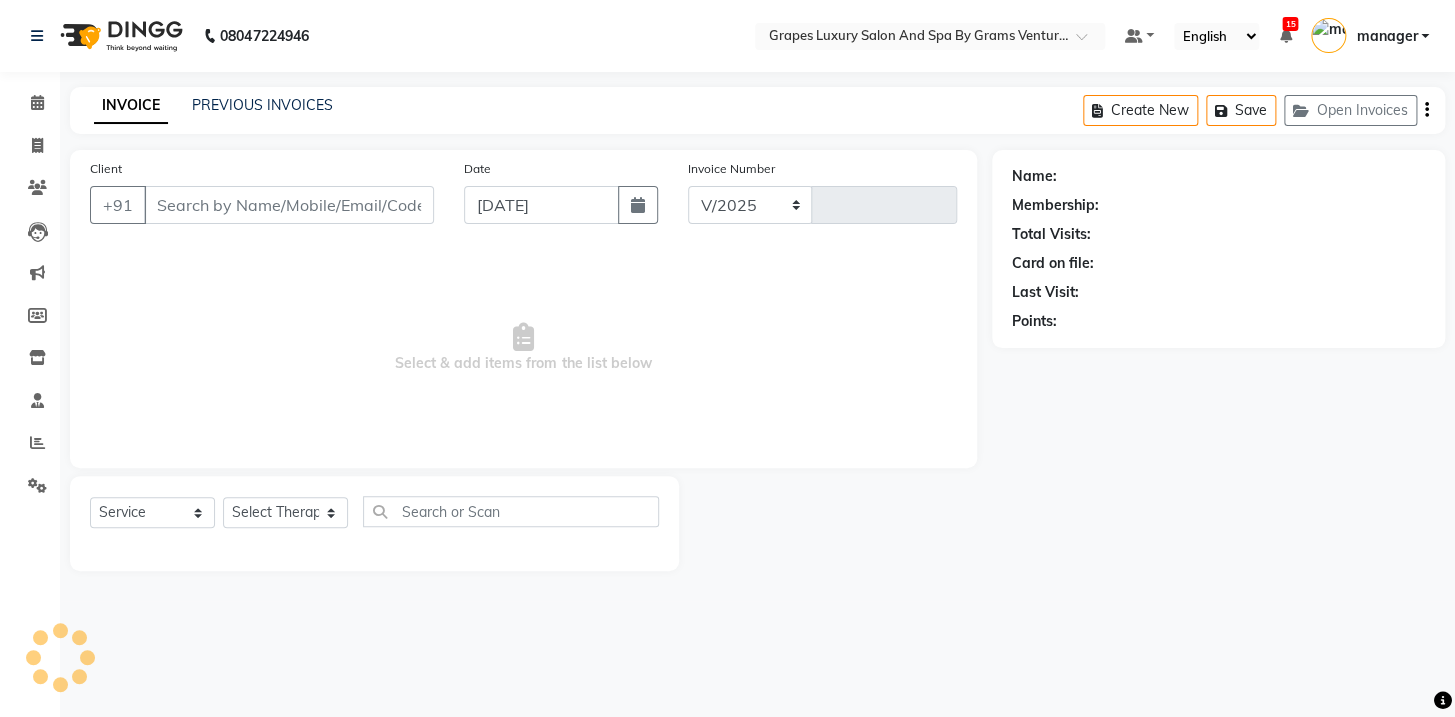 select on "3585" 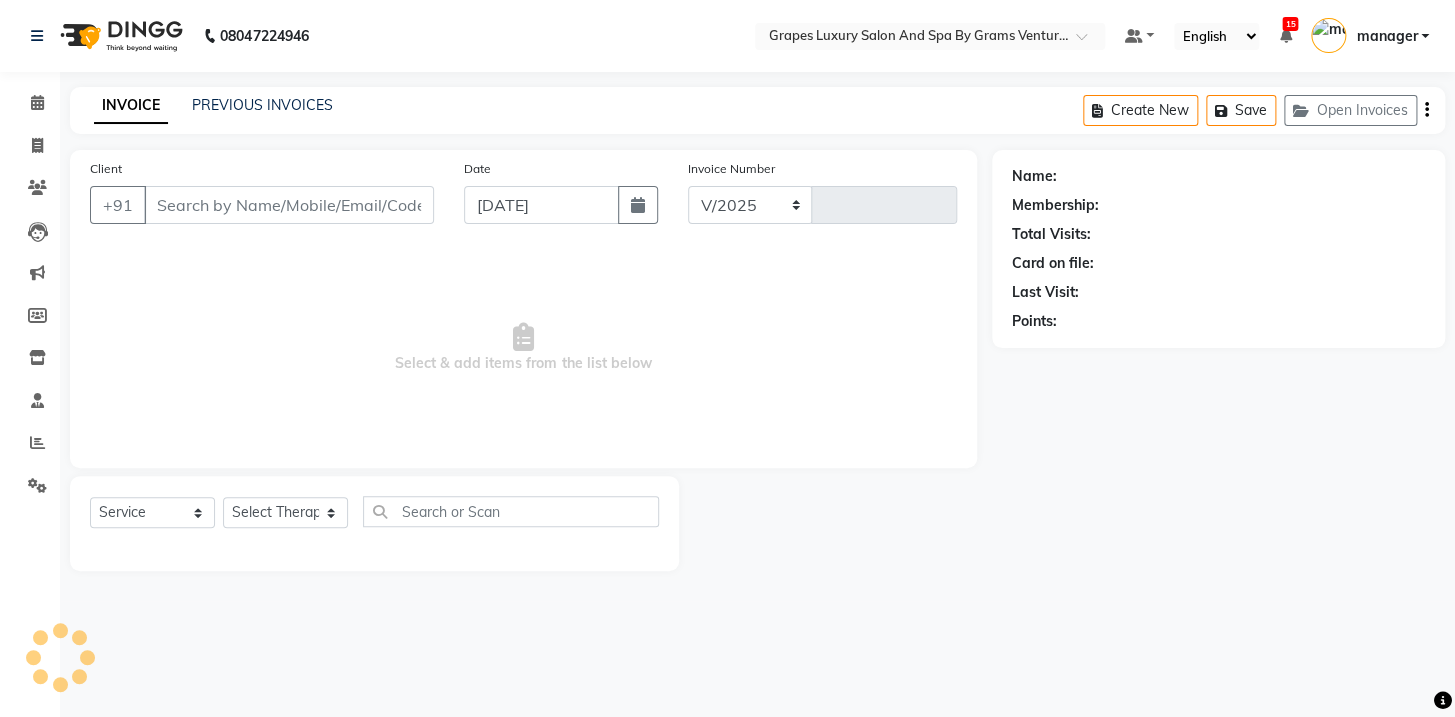 type on "1615" 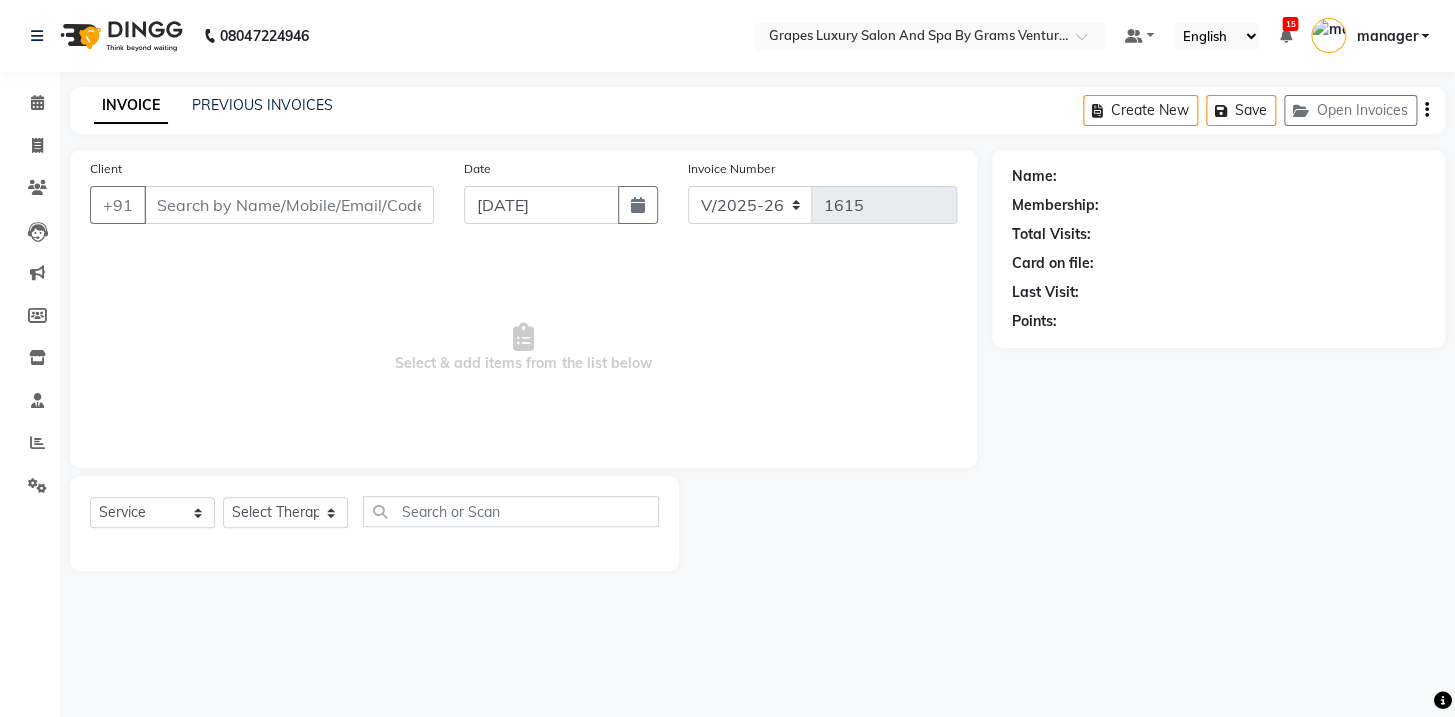 type on "9665810590" 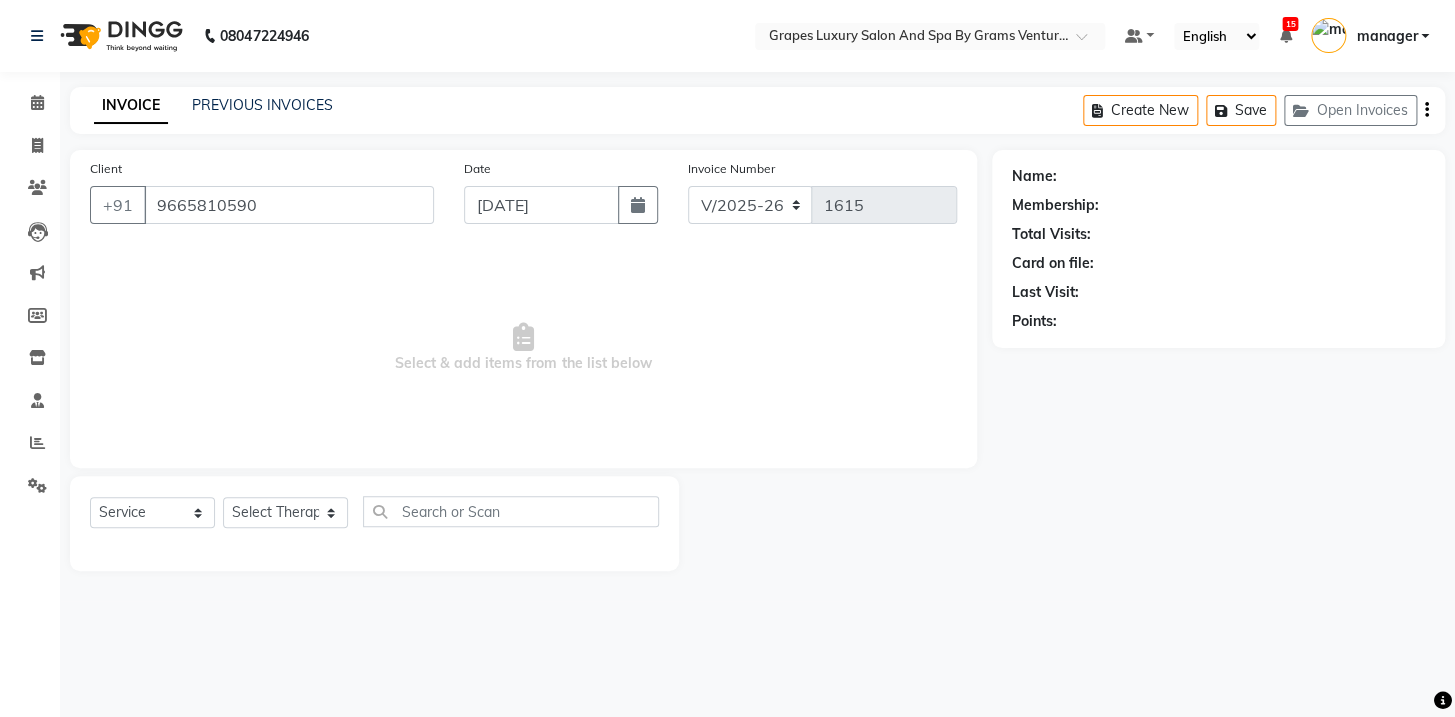 select on "41130" 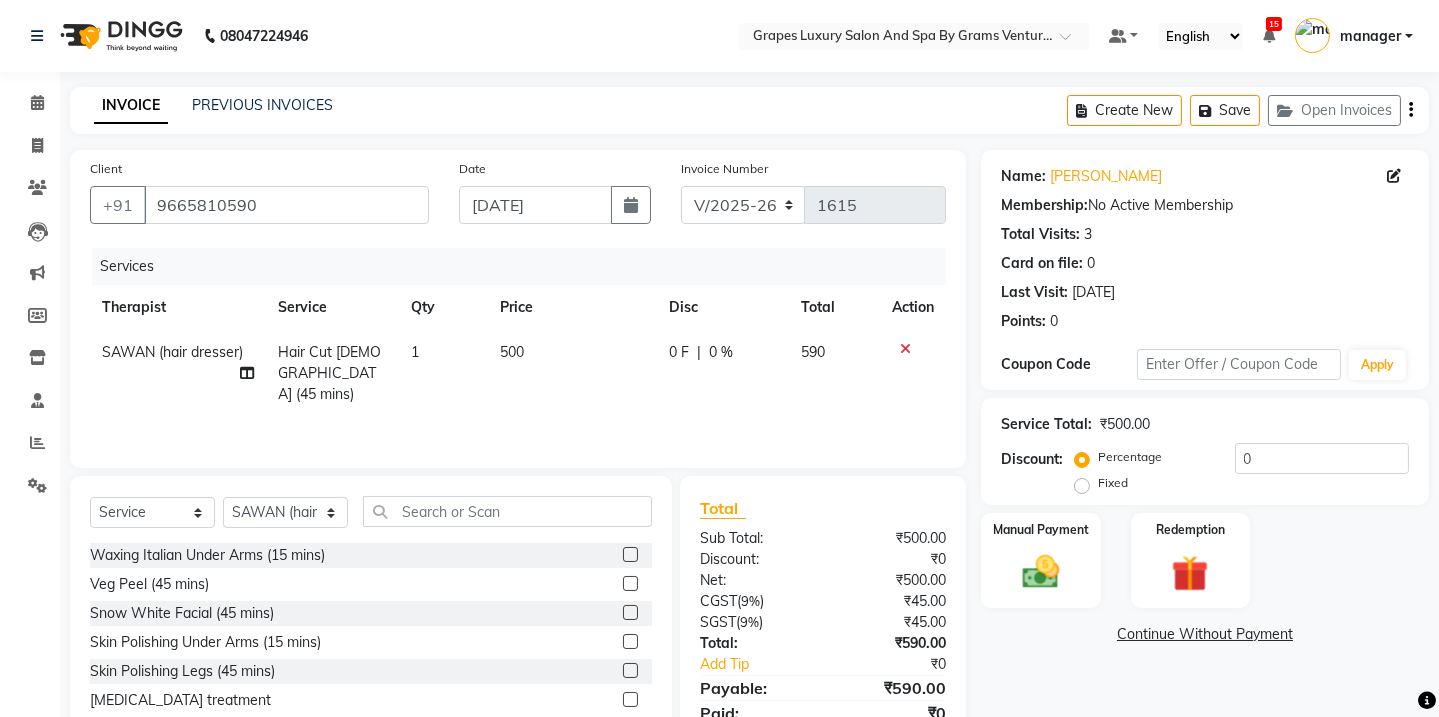 click on "500" 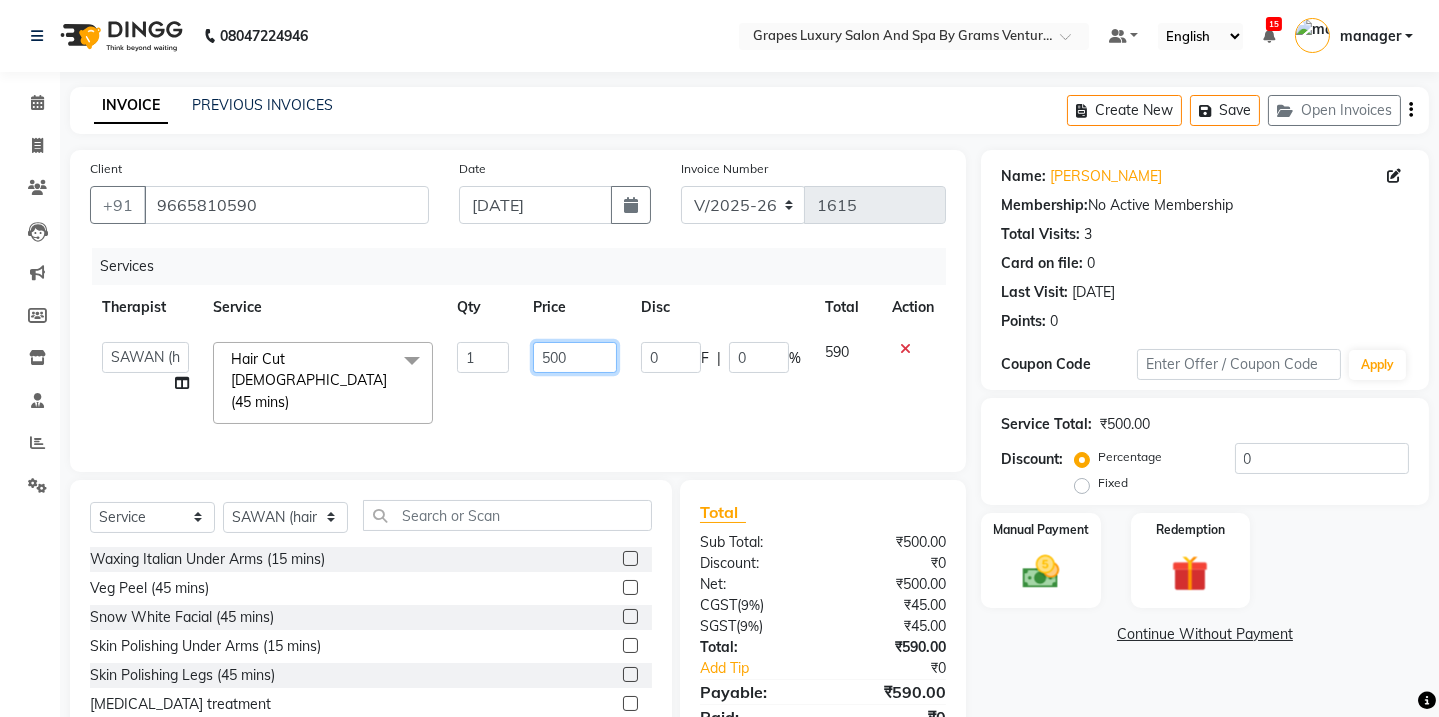 click on "500" 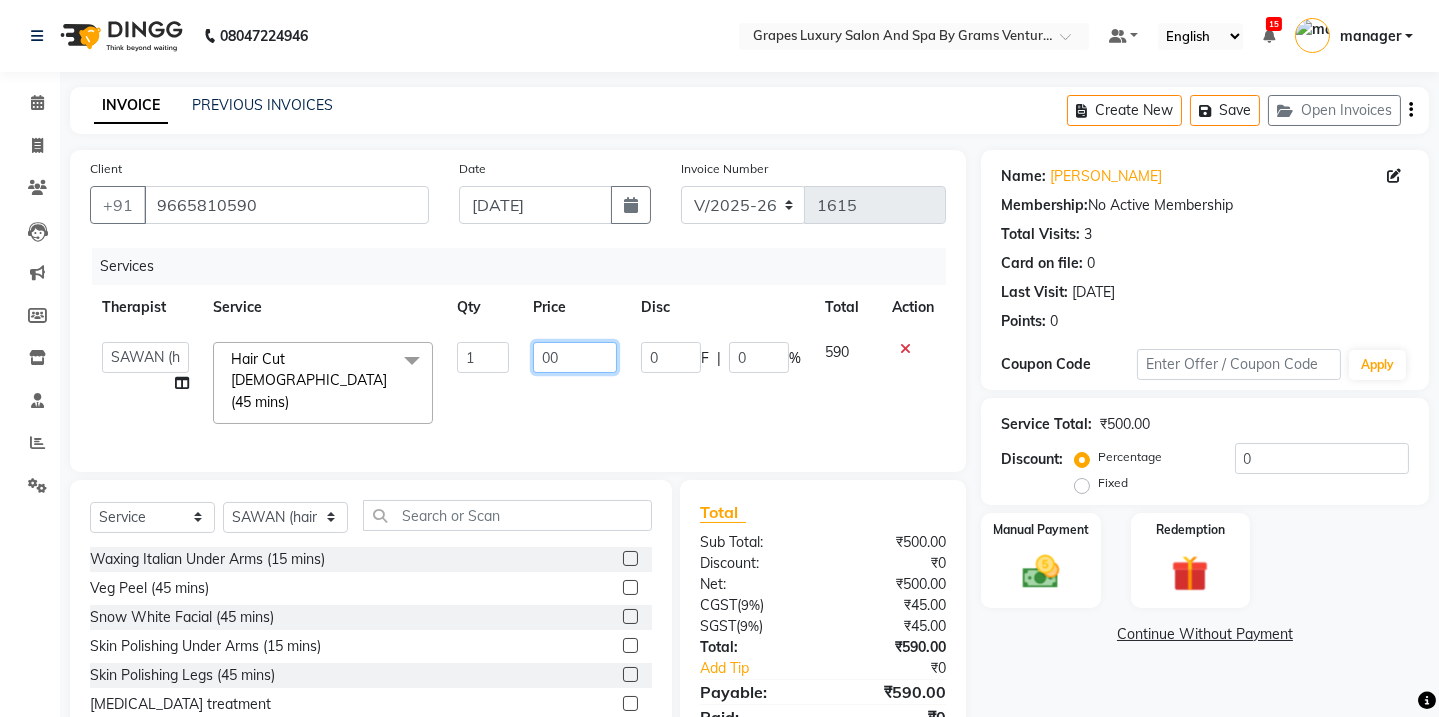 type on "700" 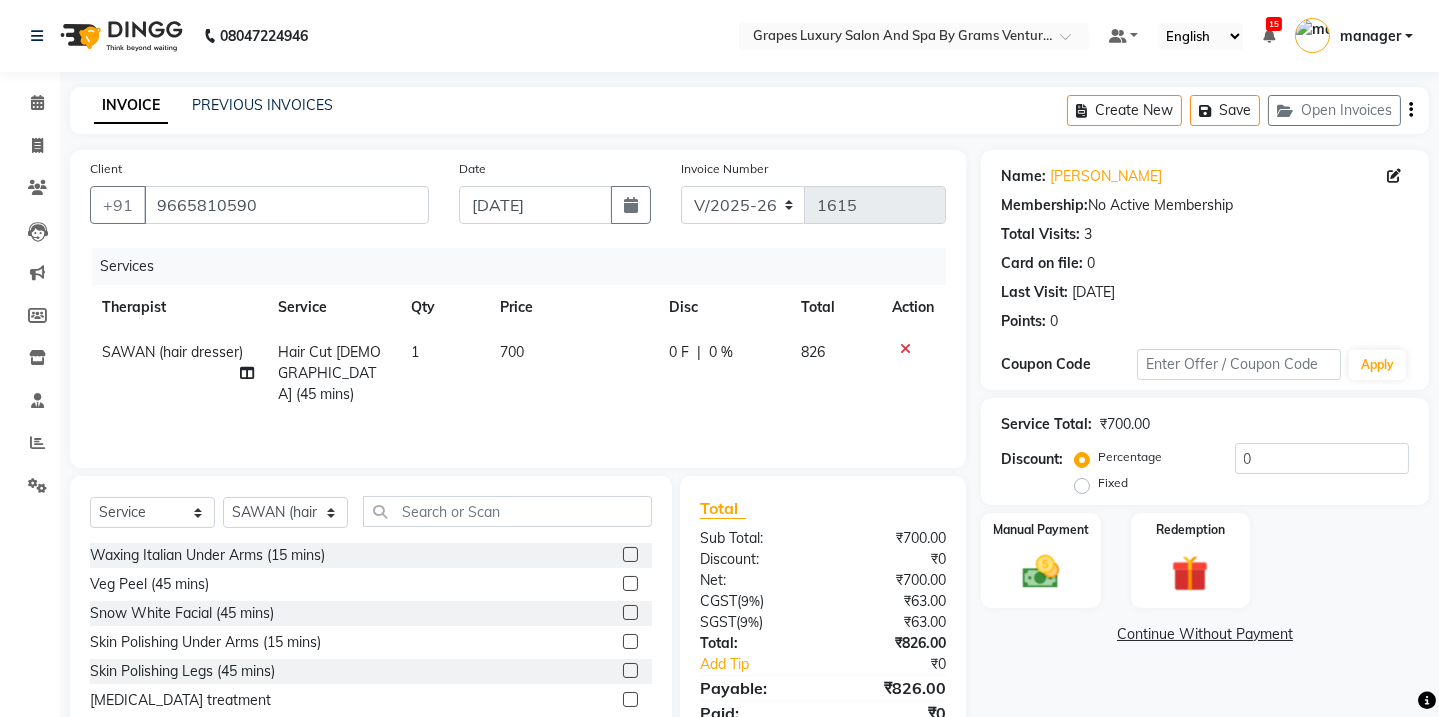 click on "0 F | 0 %" 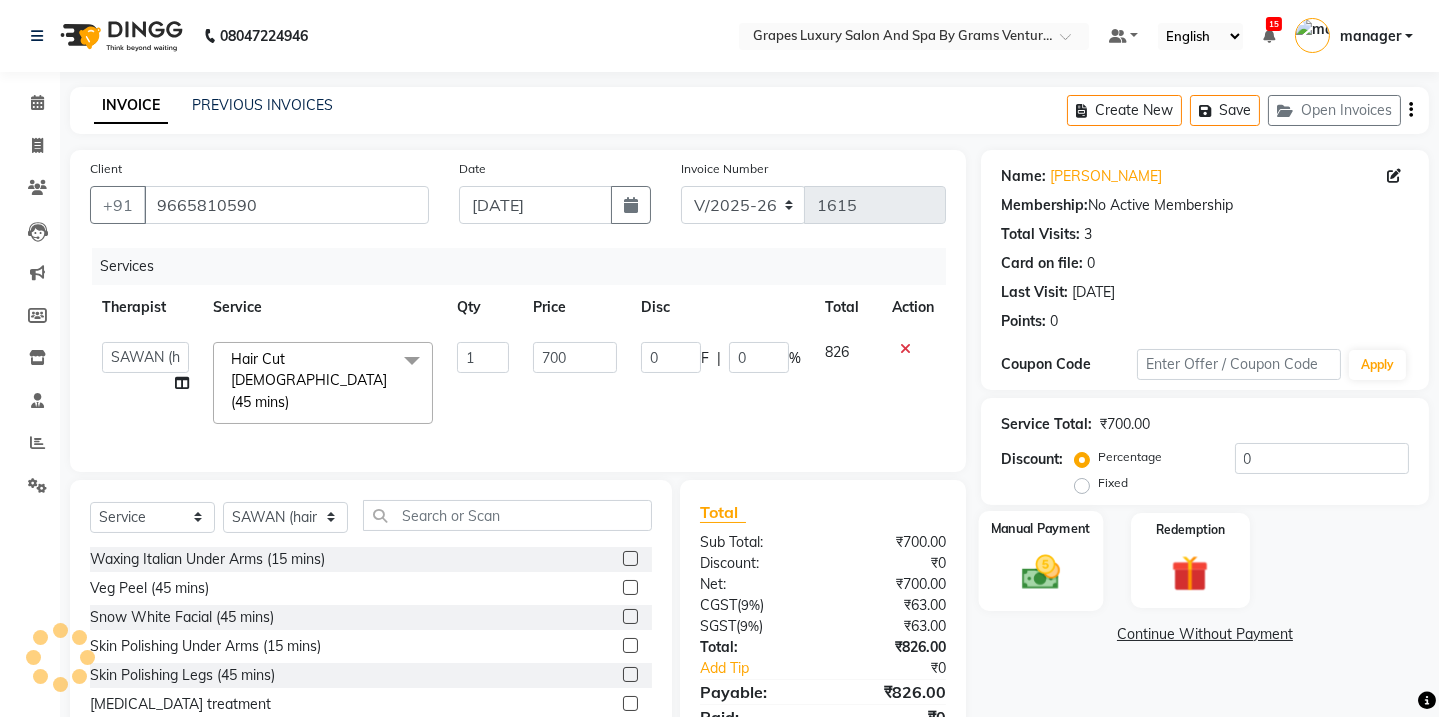 click 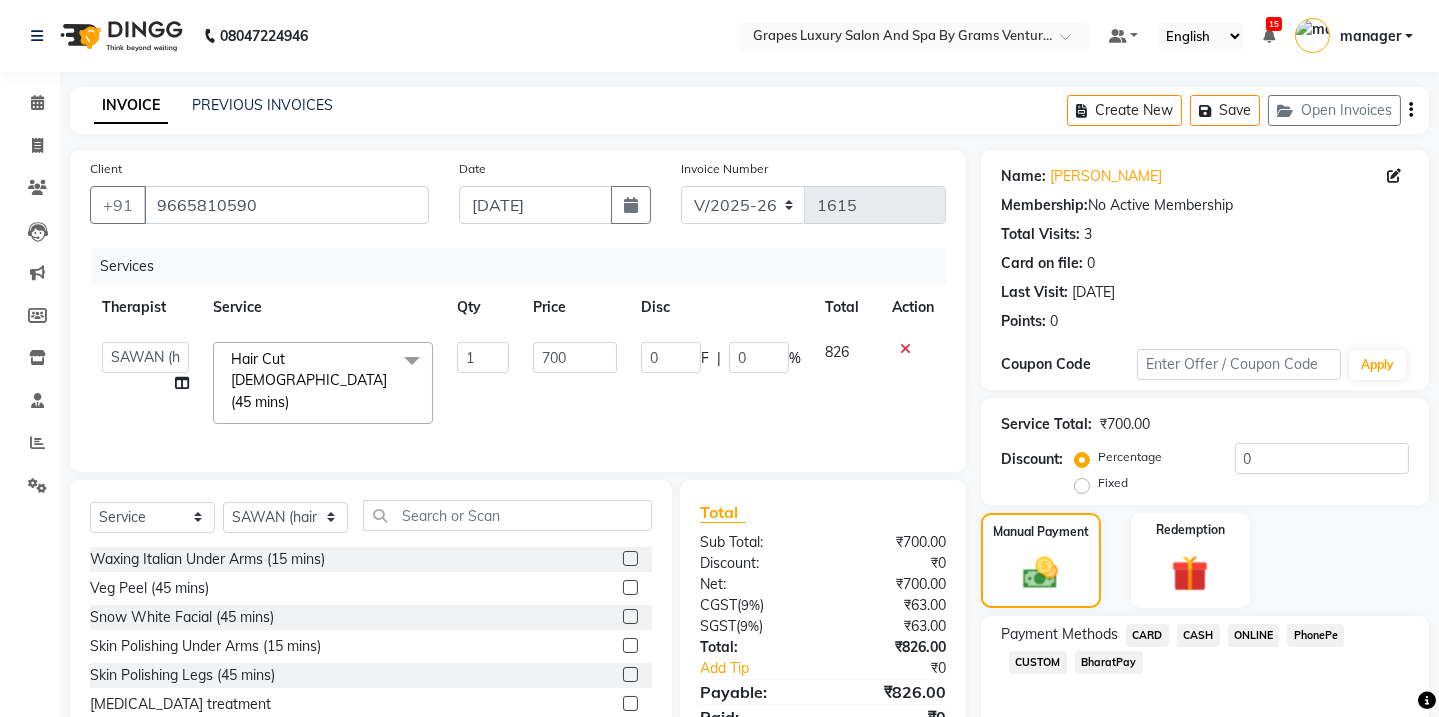 click on "CASH" 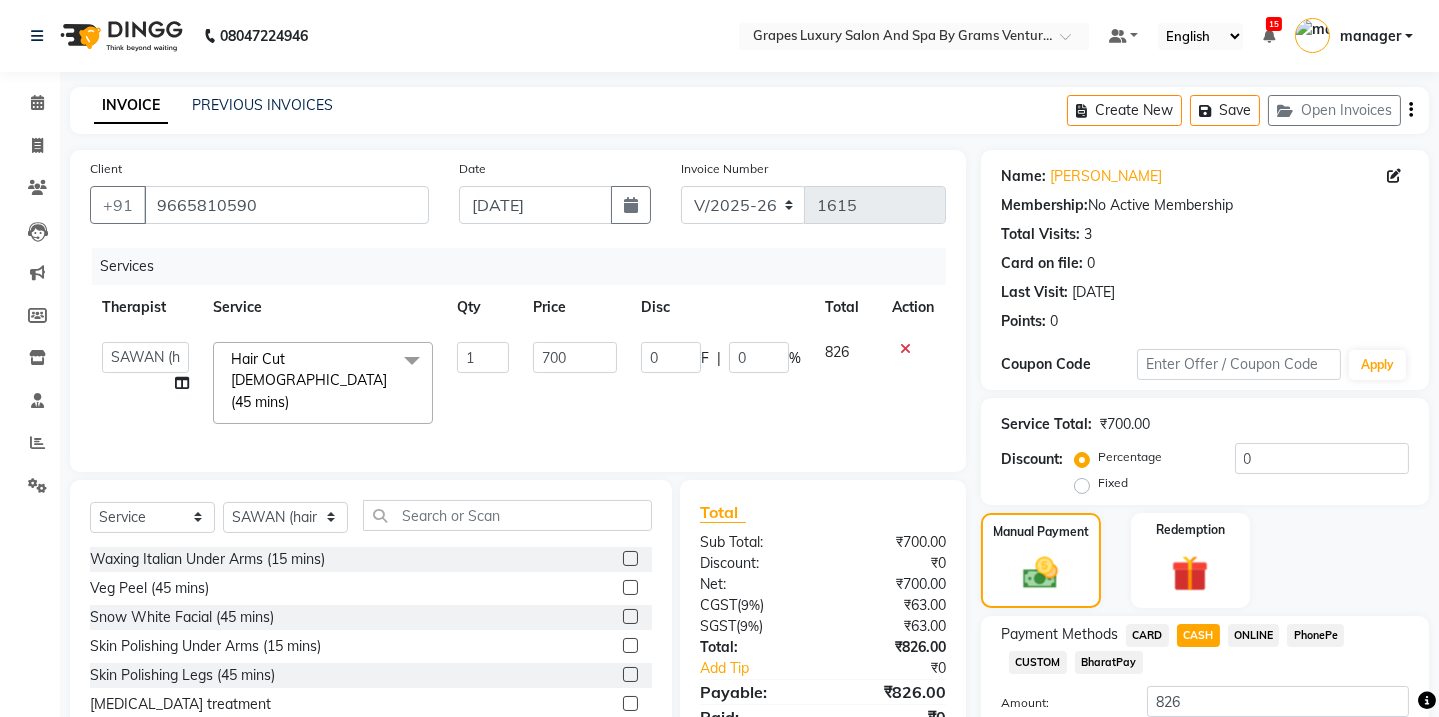 scroll, scrollTop: 110, scrollLeft: 0, axis: vertical 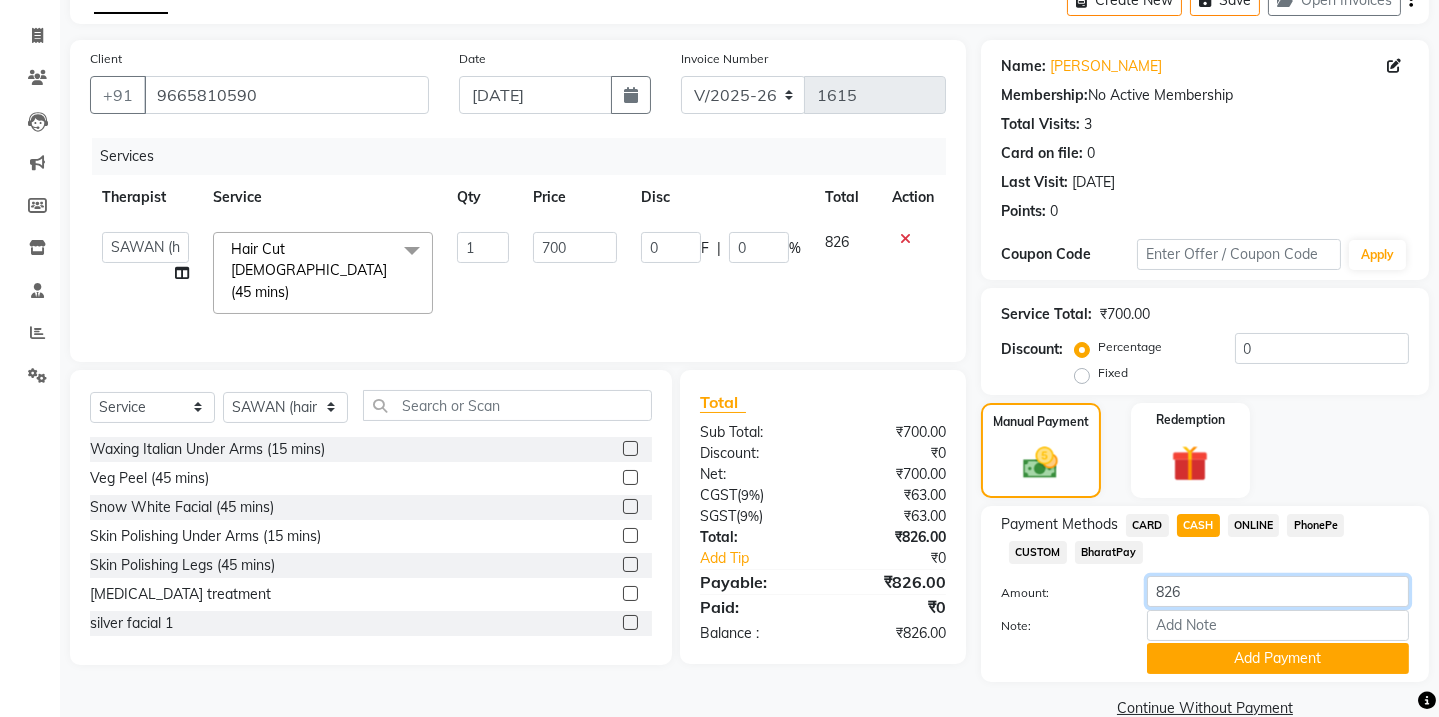 click on "826" 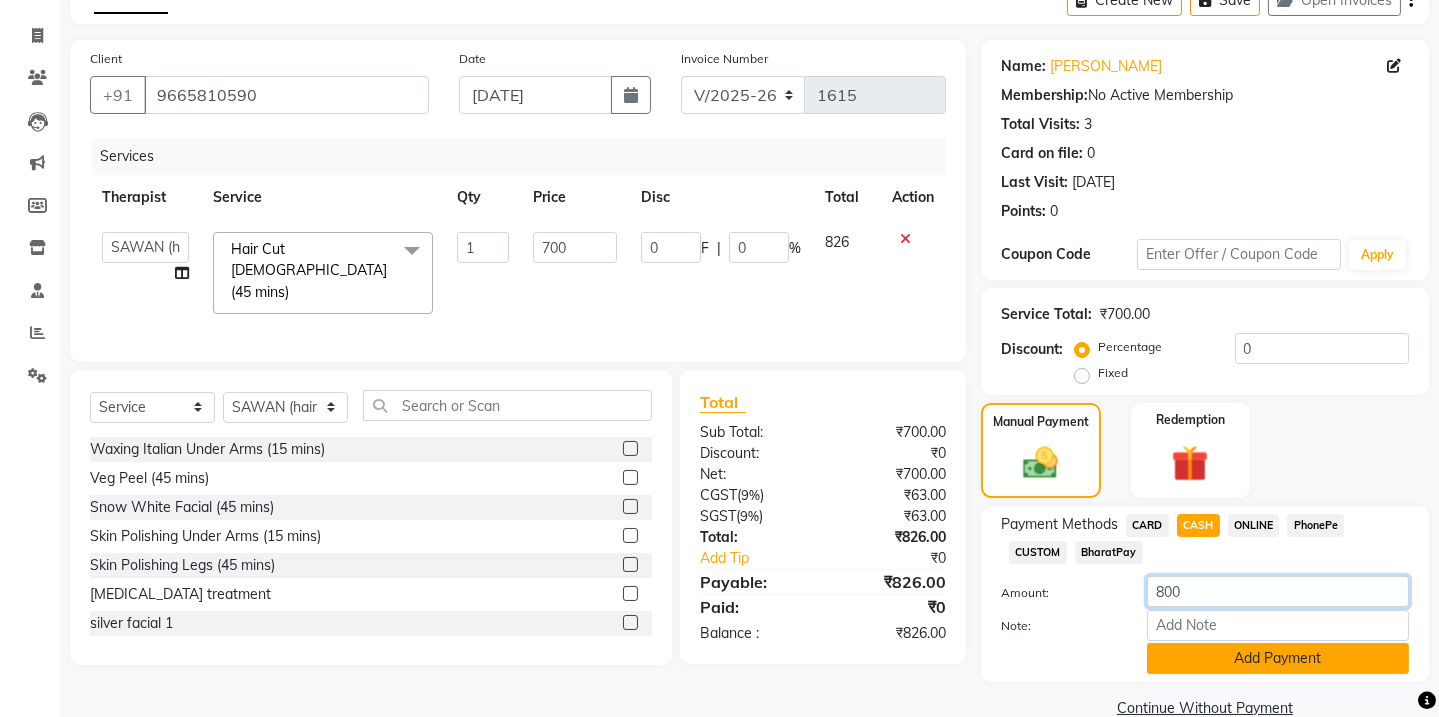 type on "800" 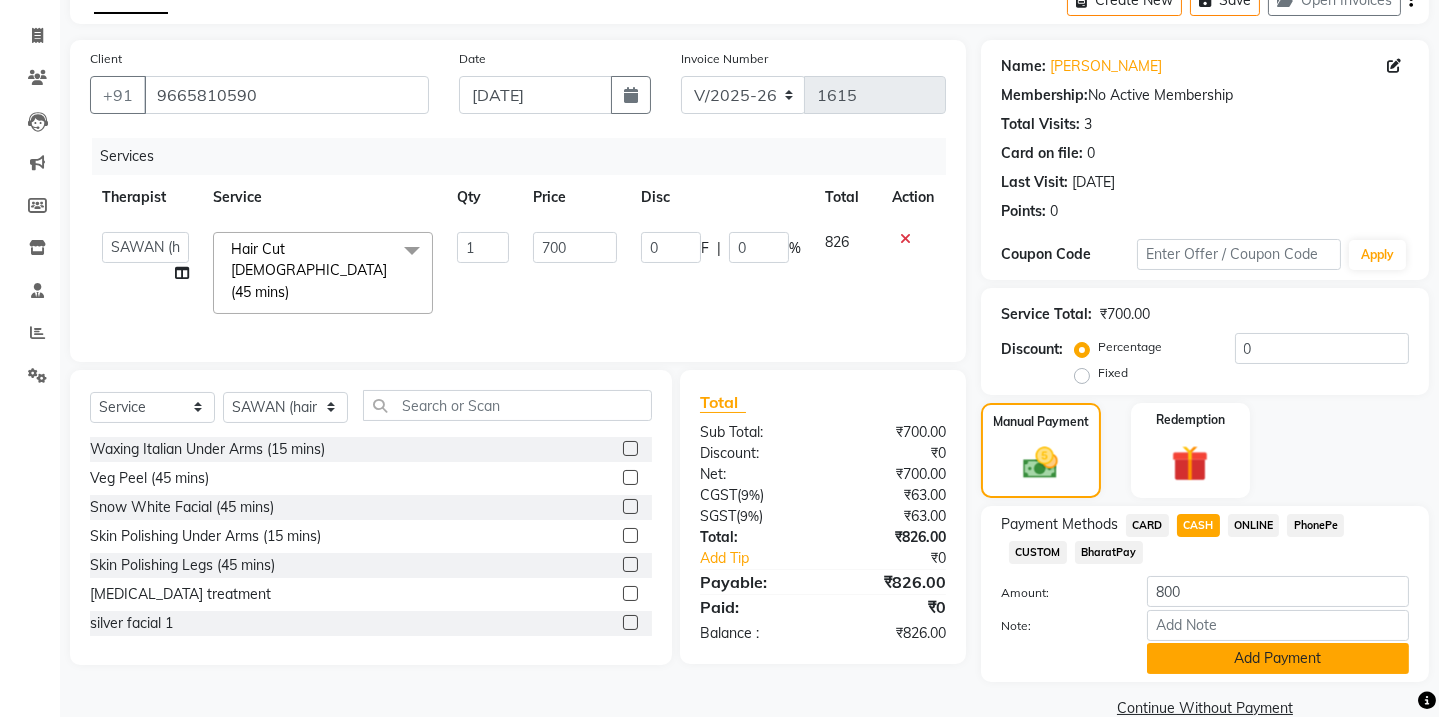 click on "Add Payment" 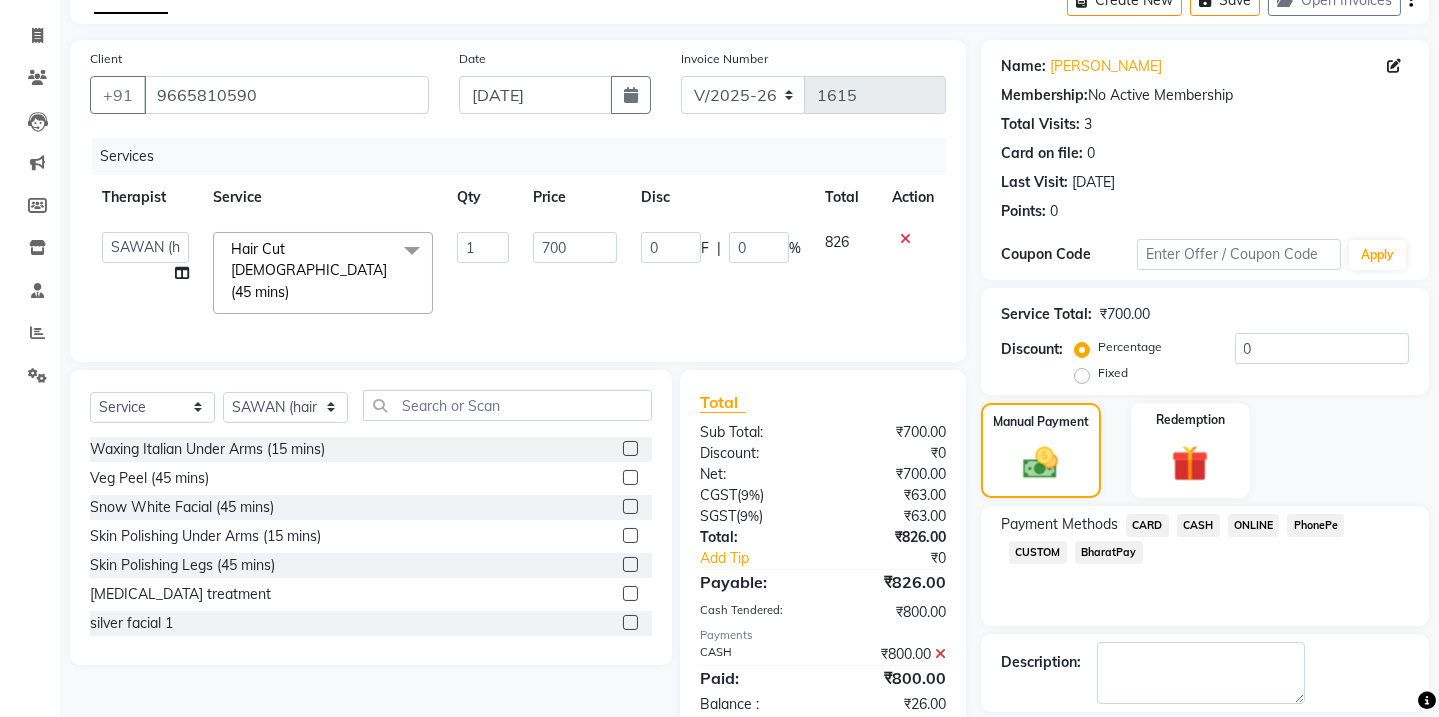 click on "ONLINE" 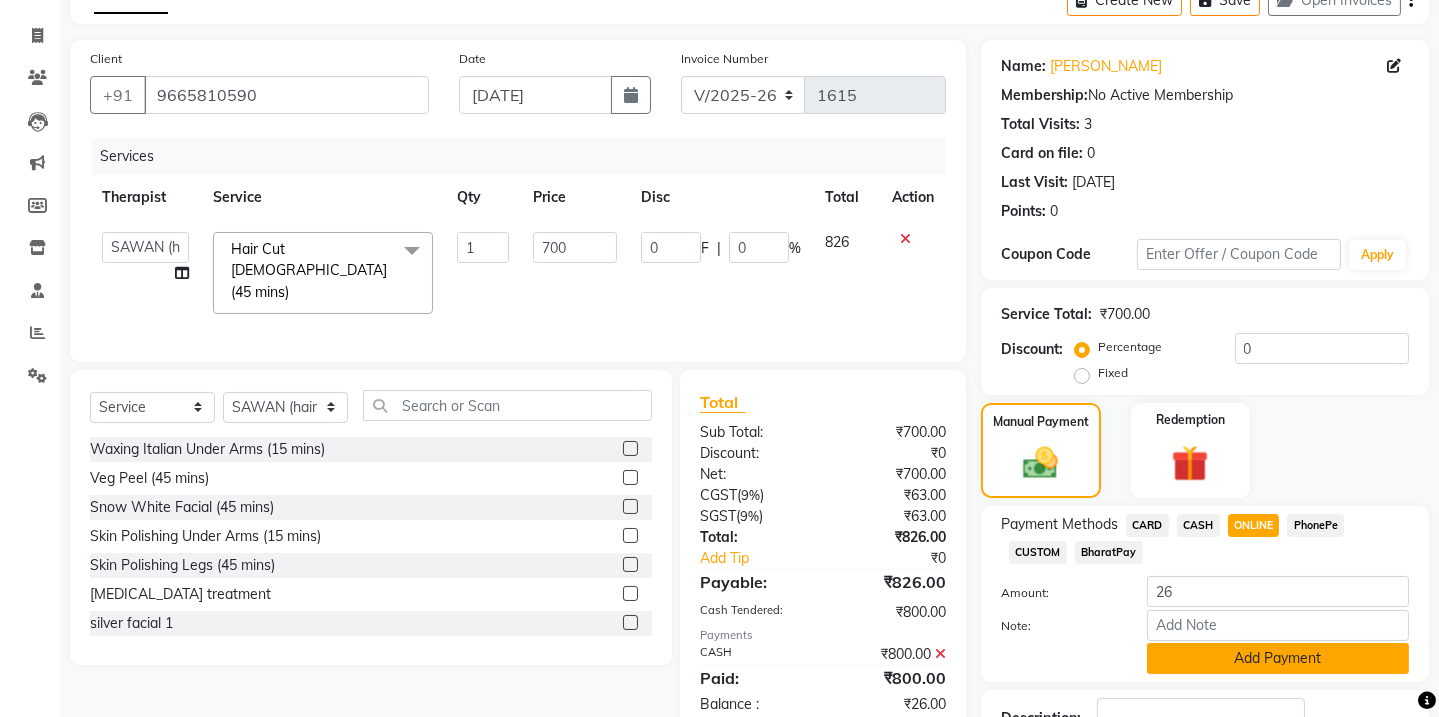 click on "Add Payment" 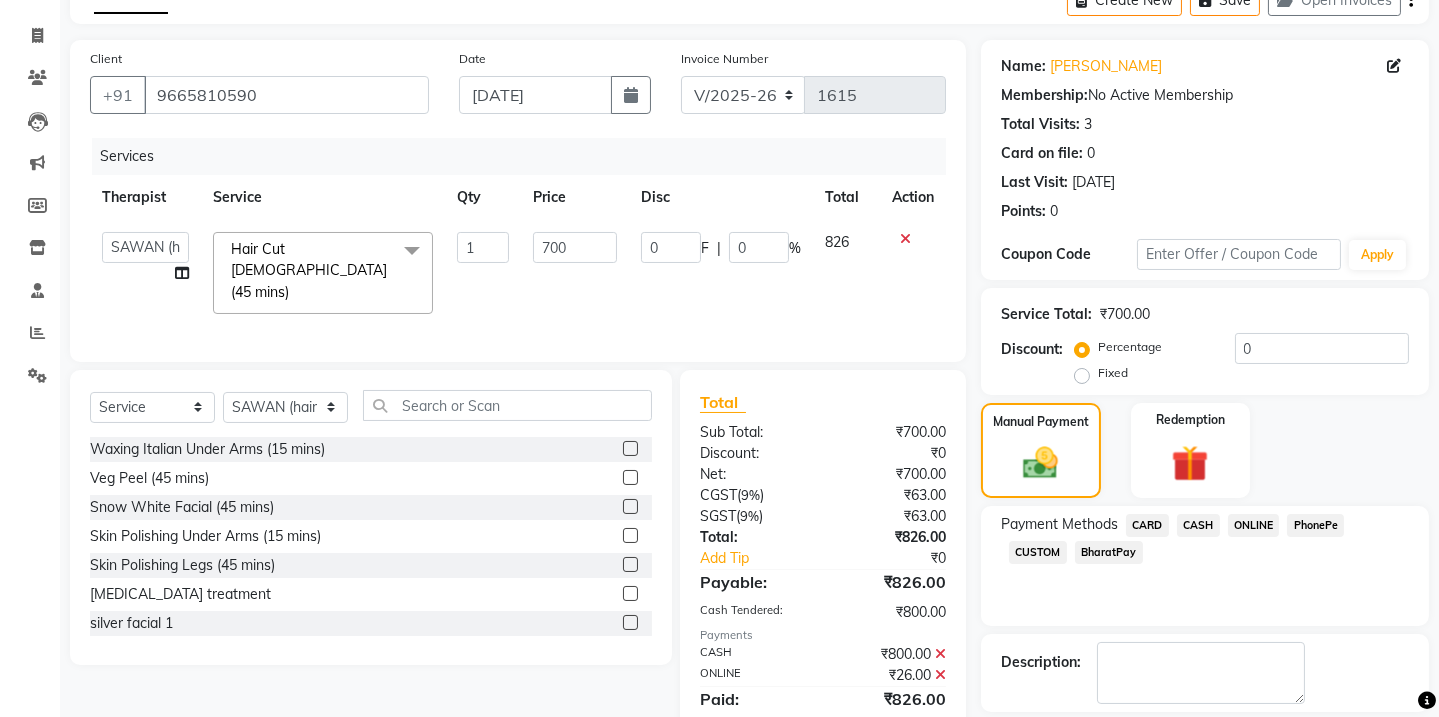 scroll, scrollTop: 201, scrollLeft: 0, axis: vertical 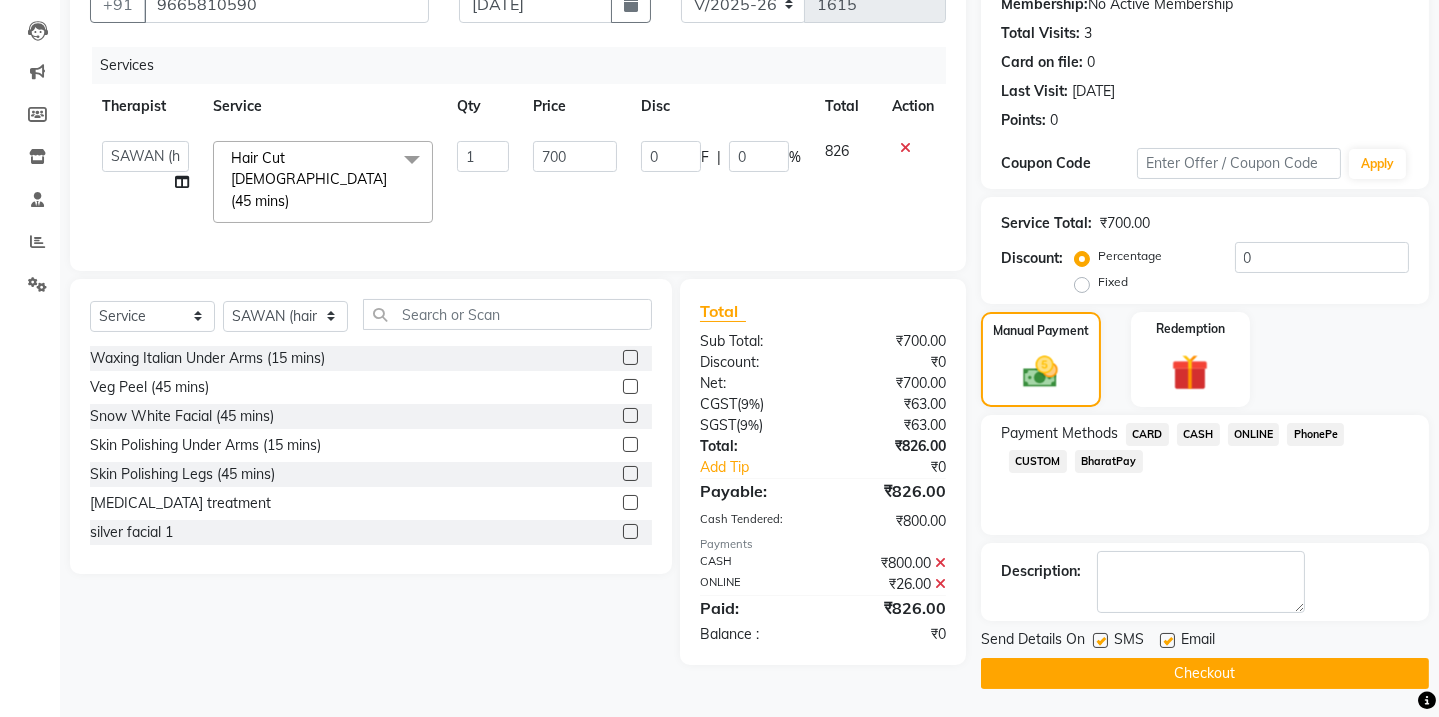 click 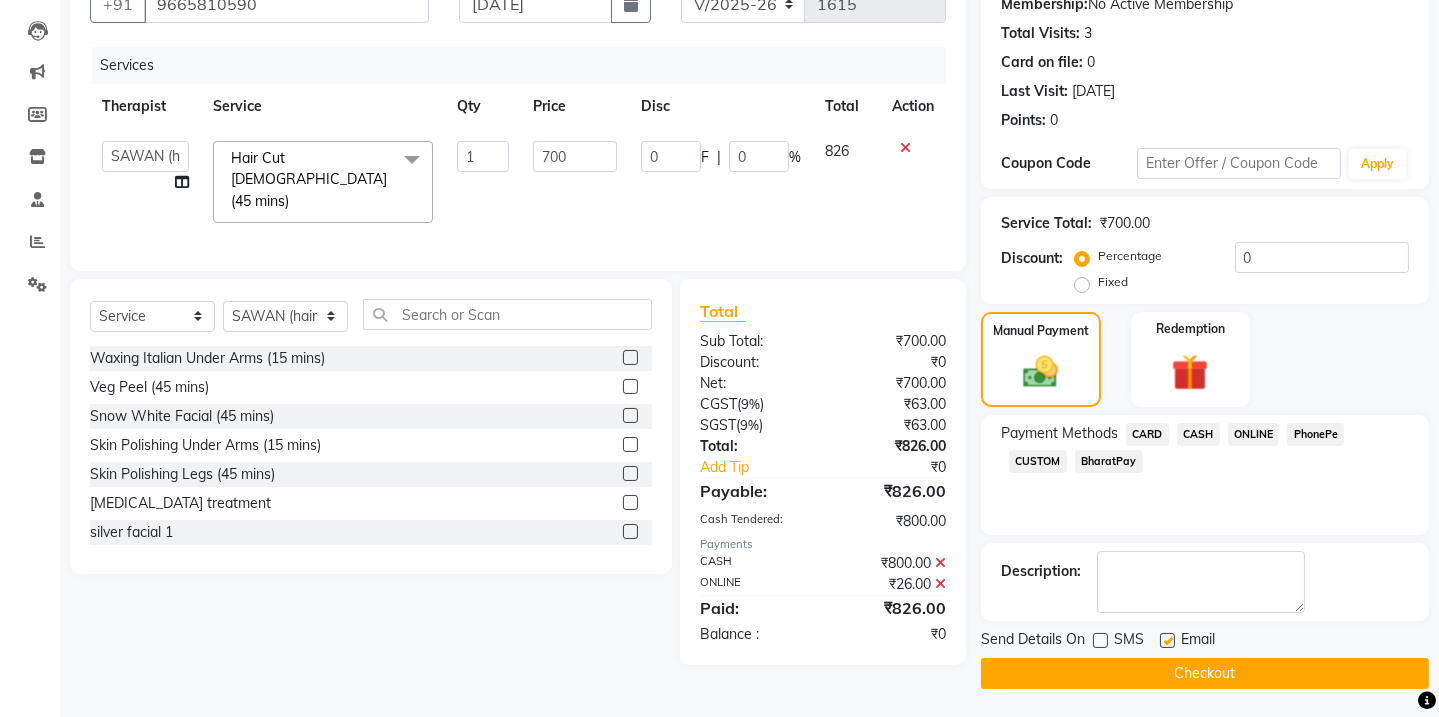 click 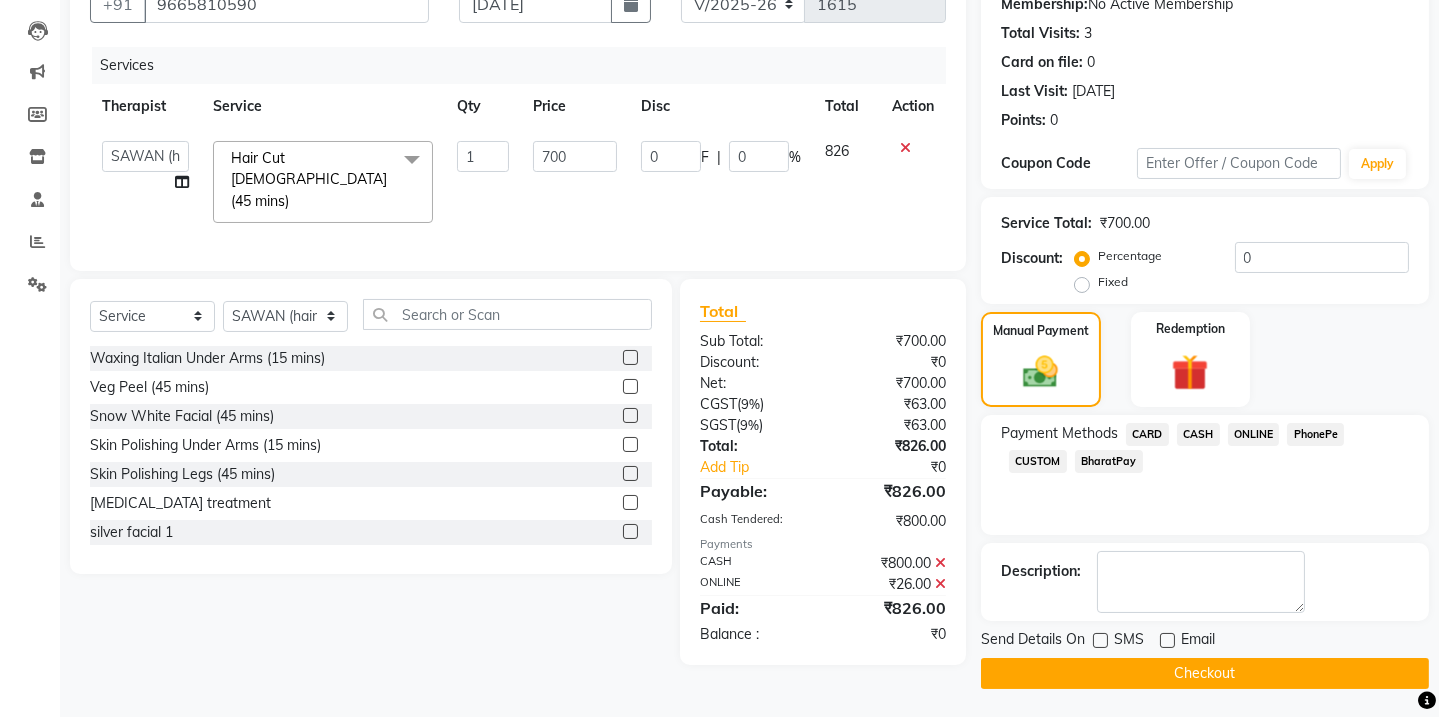click on "Checkout" 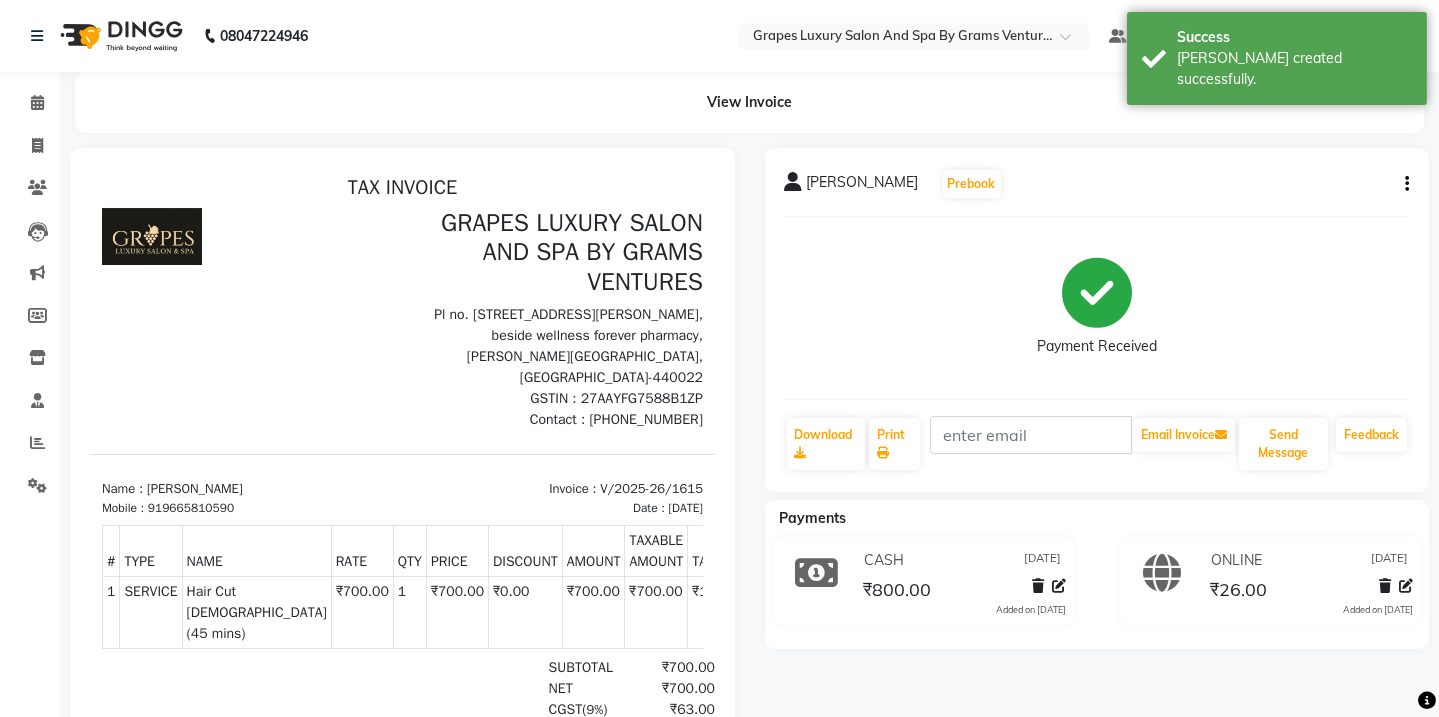 scroll, scrollTop: 0, scrollLeft: 0, axis: both 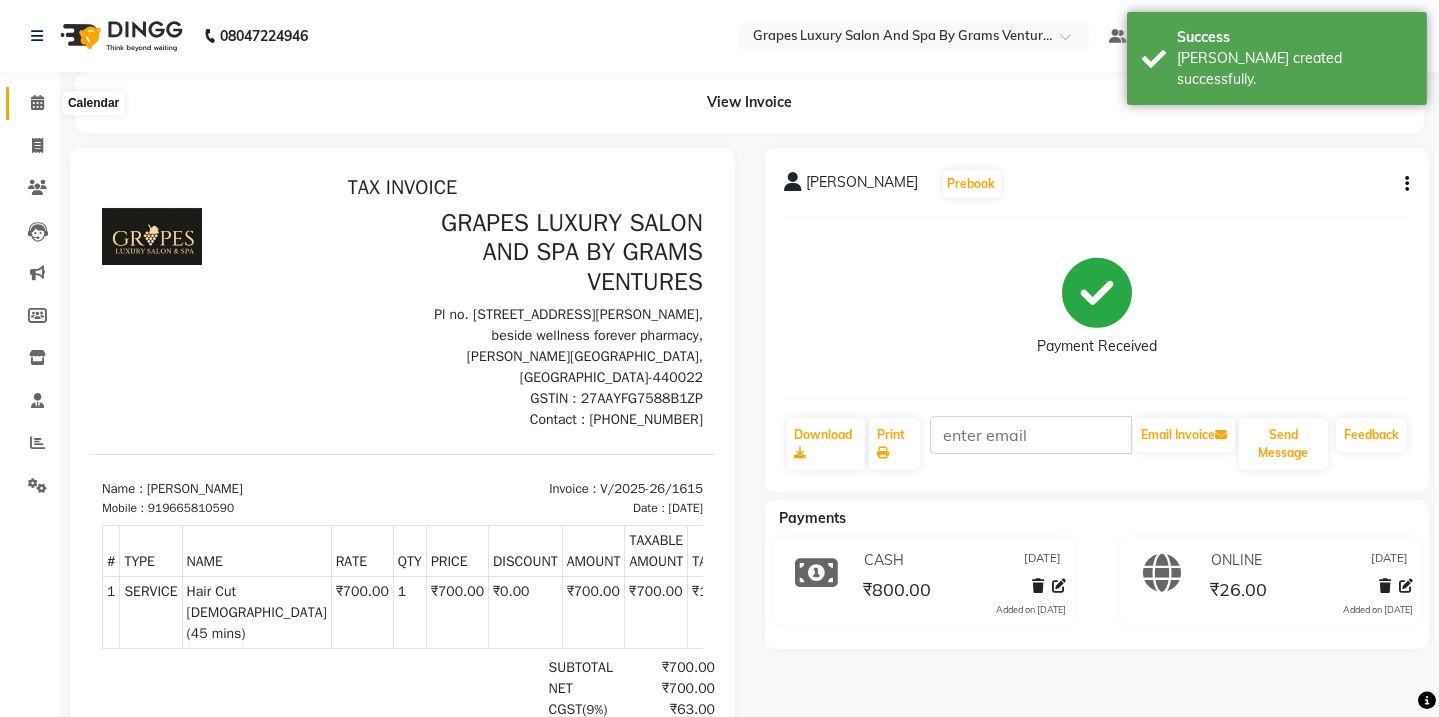 click 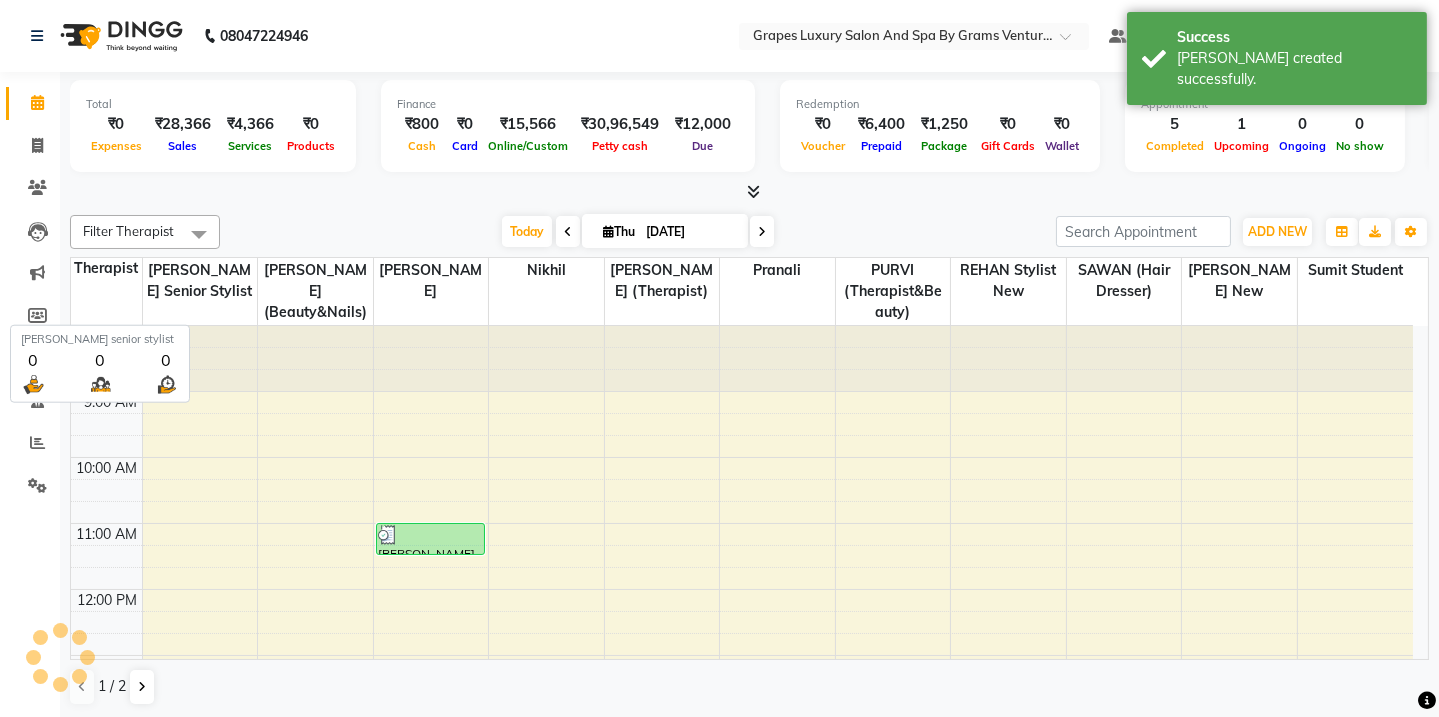 scroll, scrollTop: 0, scrollLeft: 0, axis: both 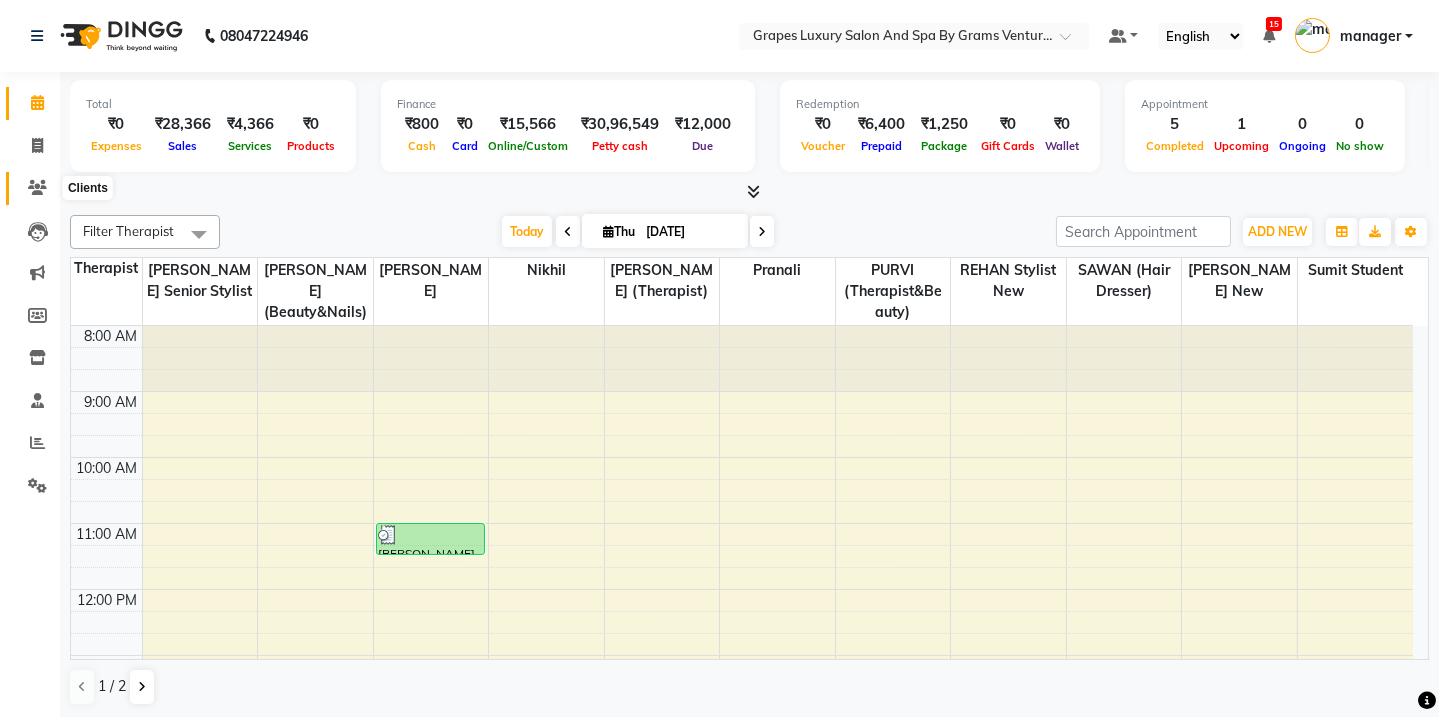 click 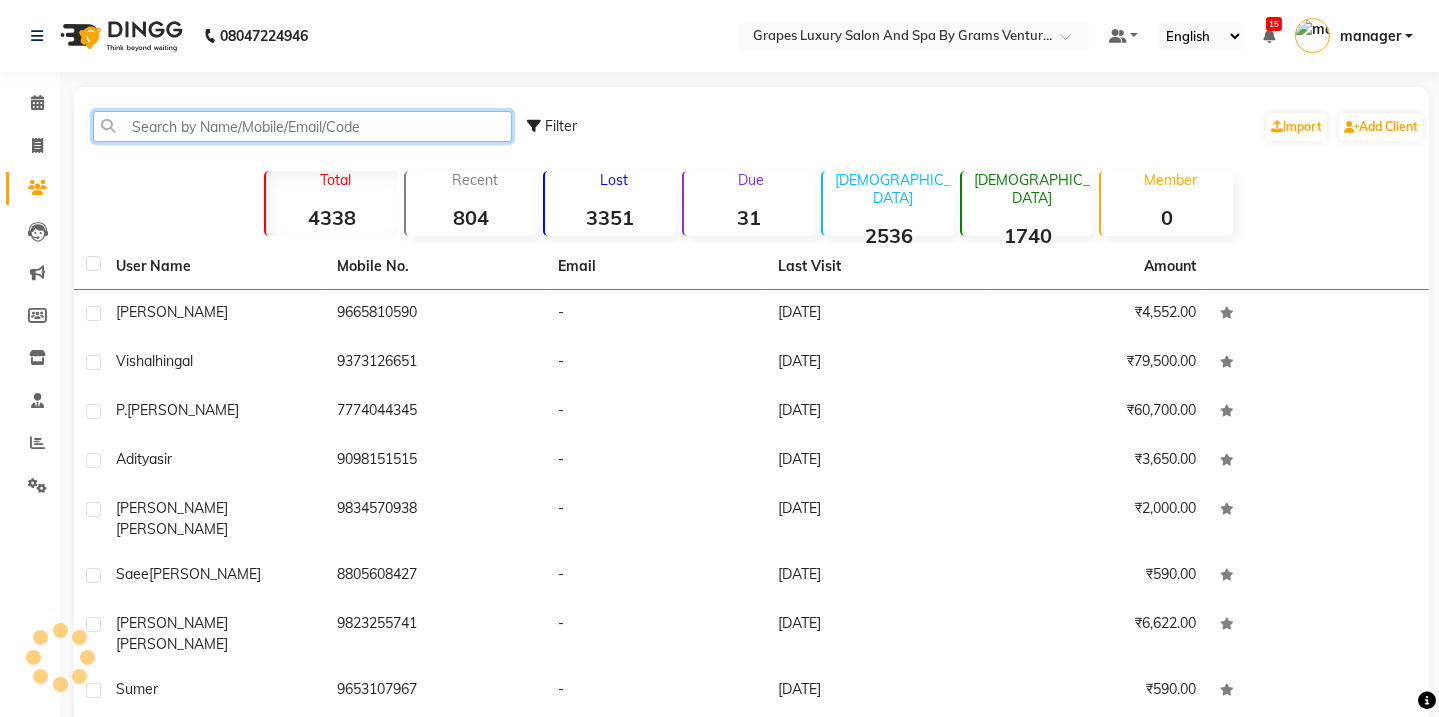 click 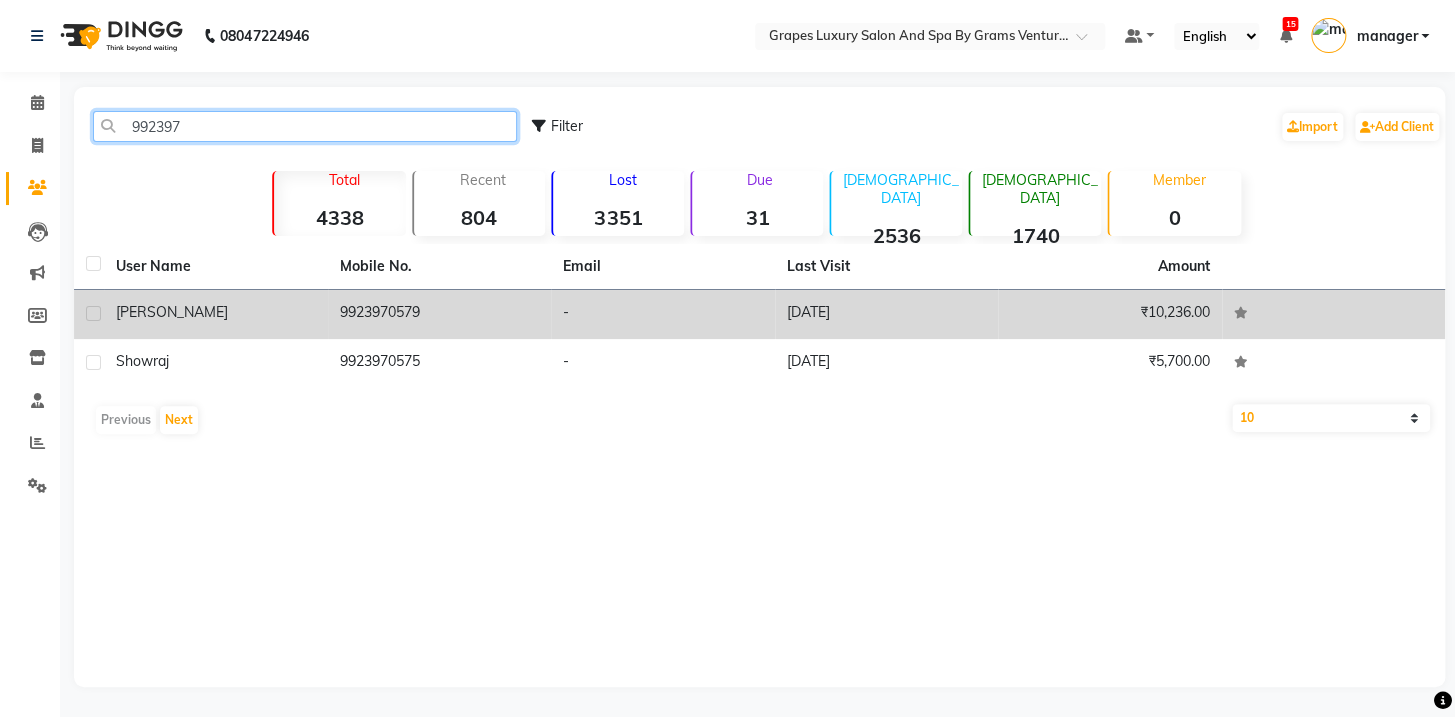 type on "992397" 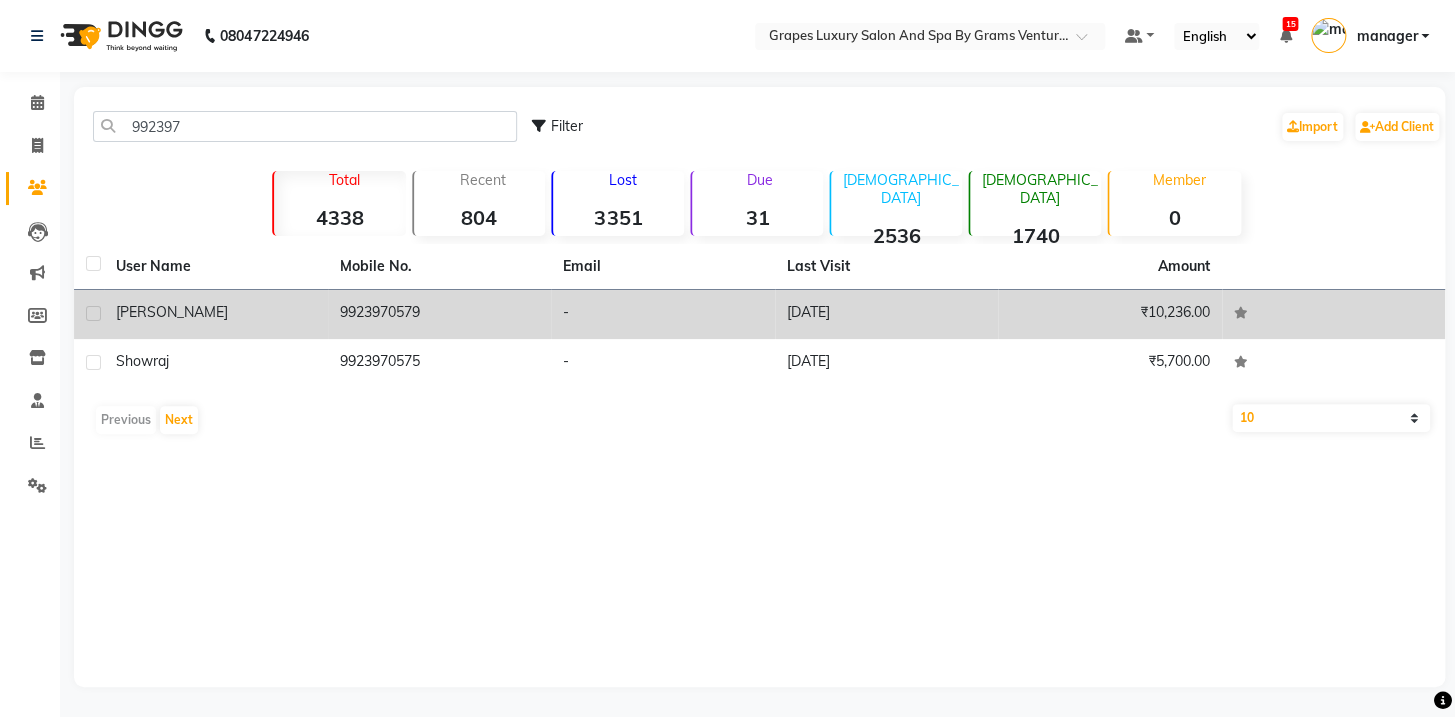 click on "[PERSON_NAME]" 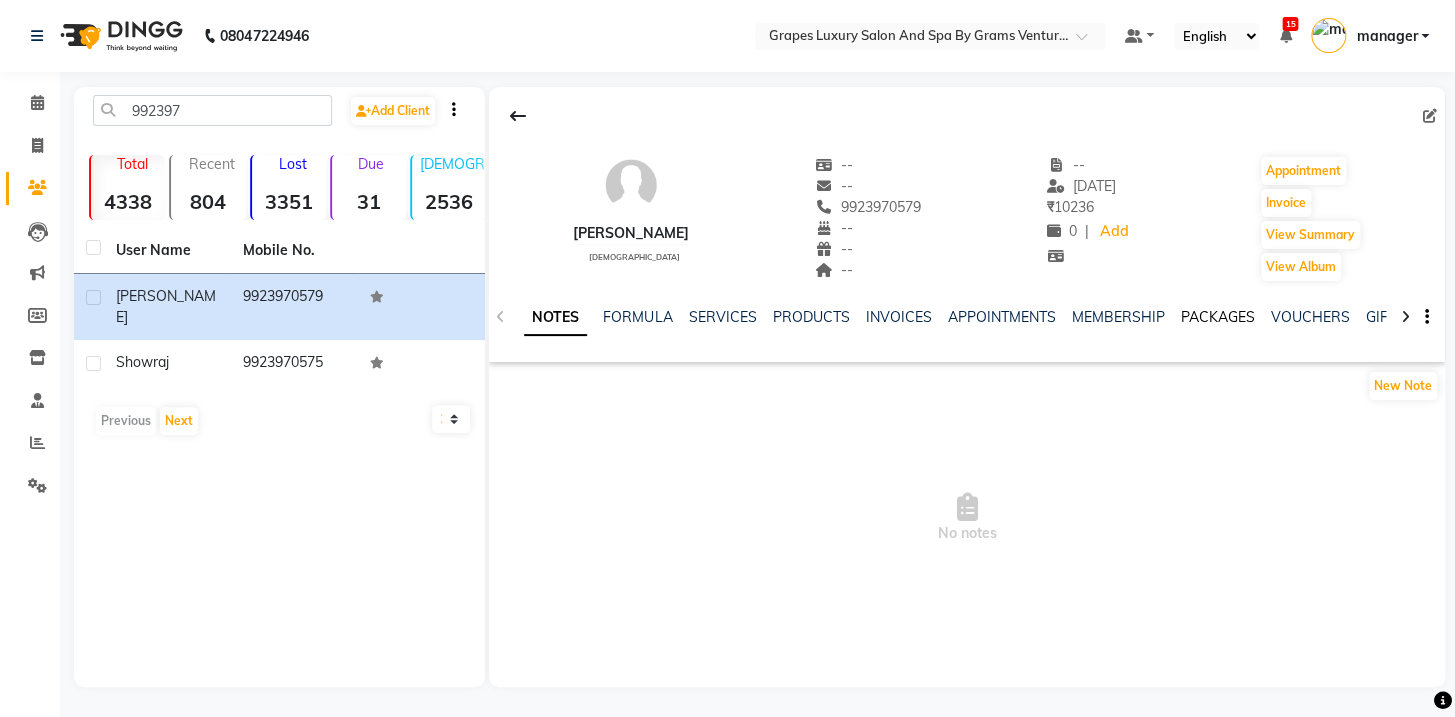 click on "PACKAGES" 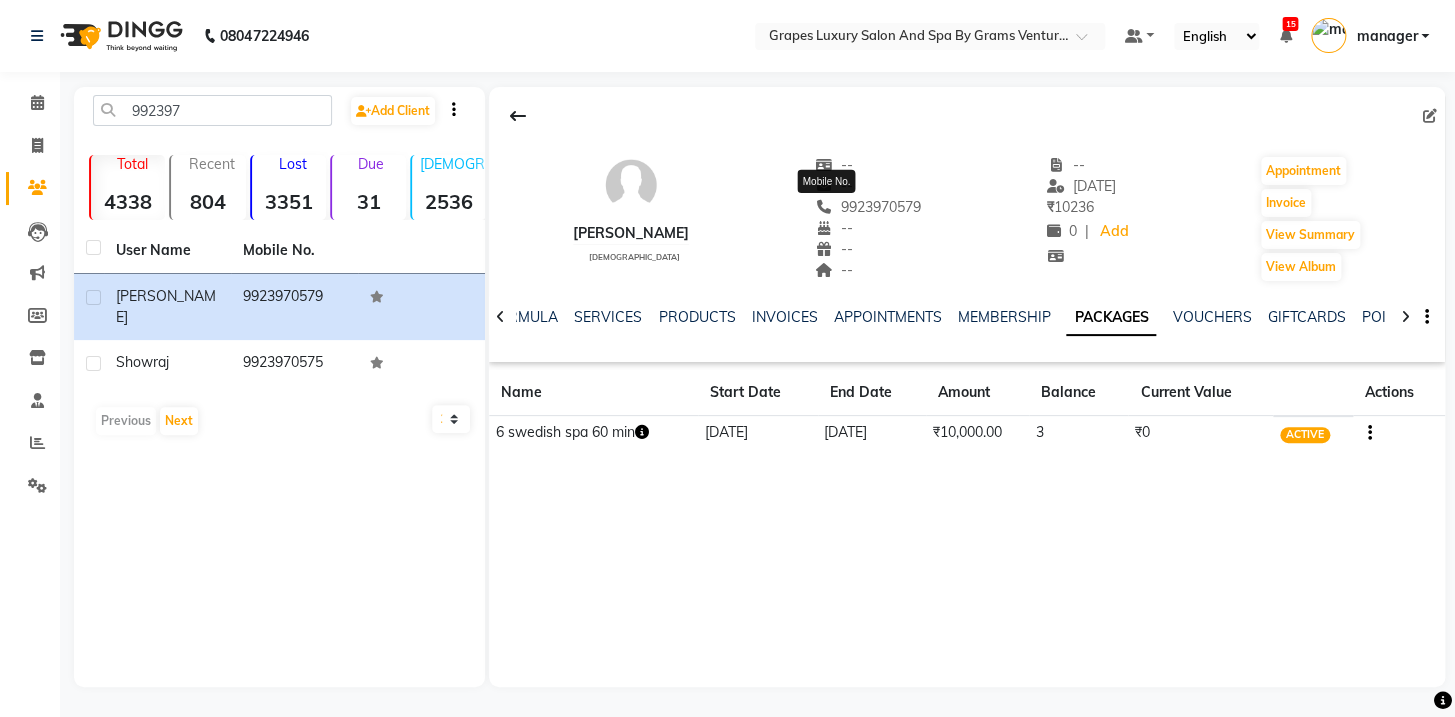 drag, startPoint x: 883, startPoint y: 200, endPoint x: 792, endPoint y: 208, distance: 91.350975 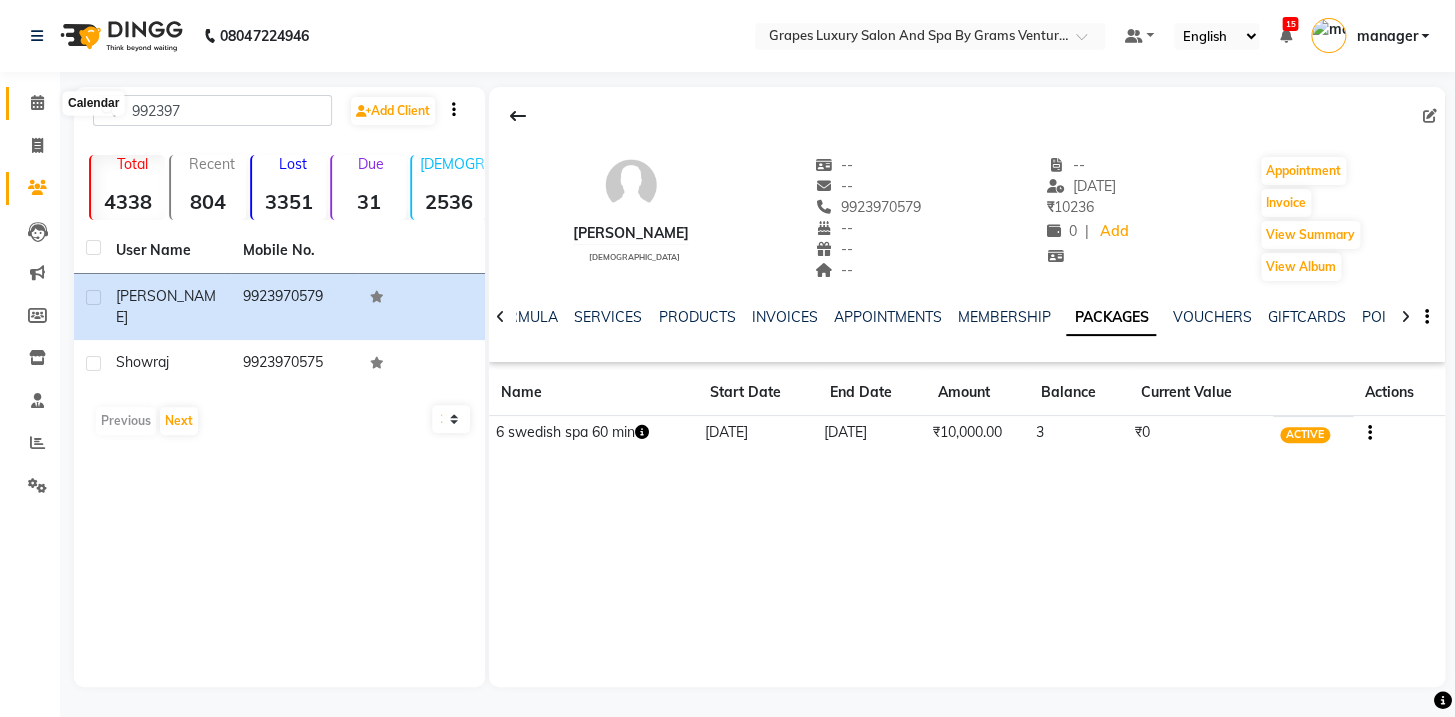 click 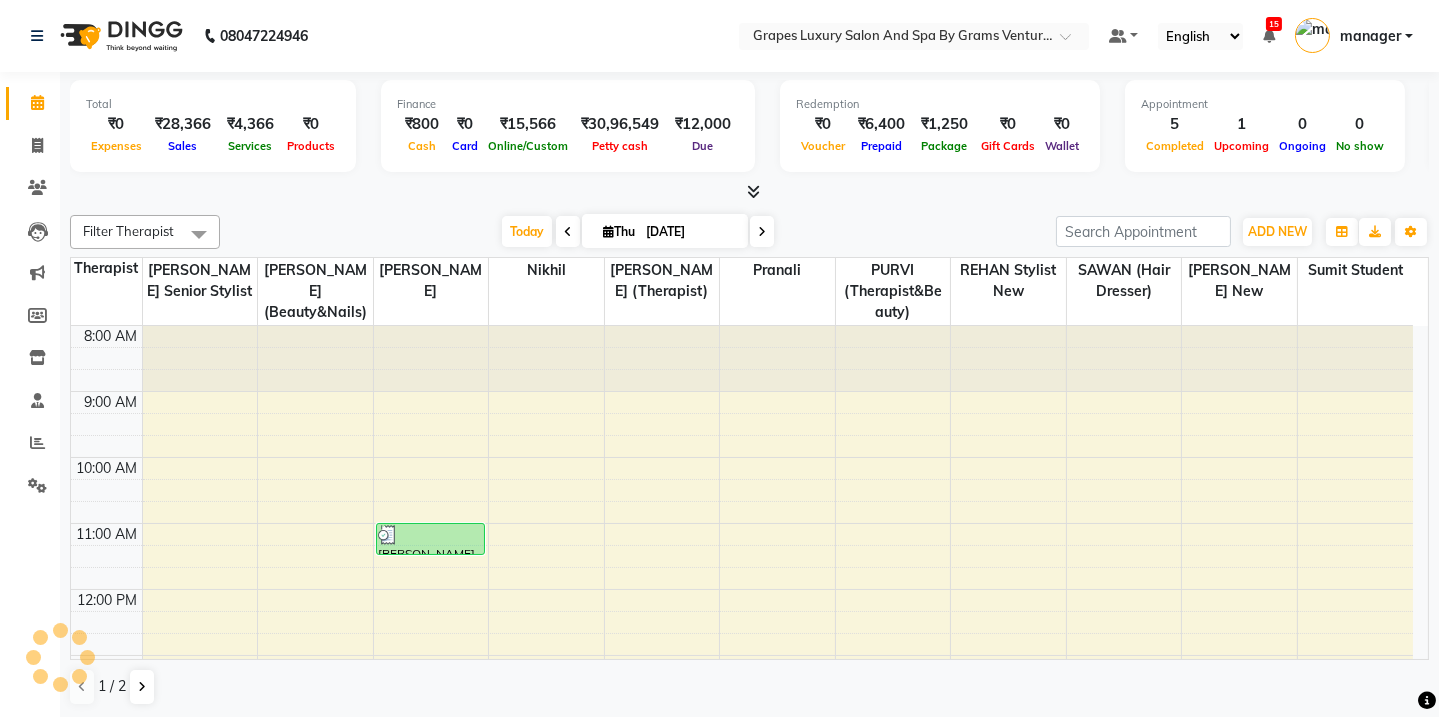 scroll, scrollTop: 482, scrollLeft: 0, axis: vertical 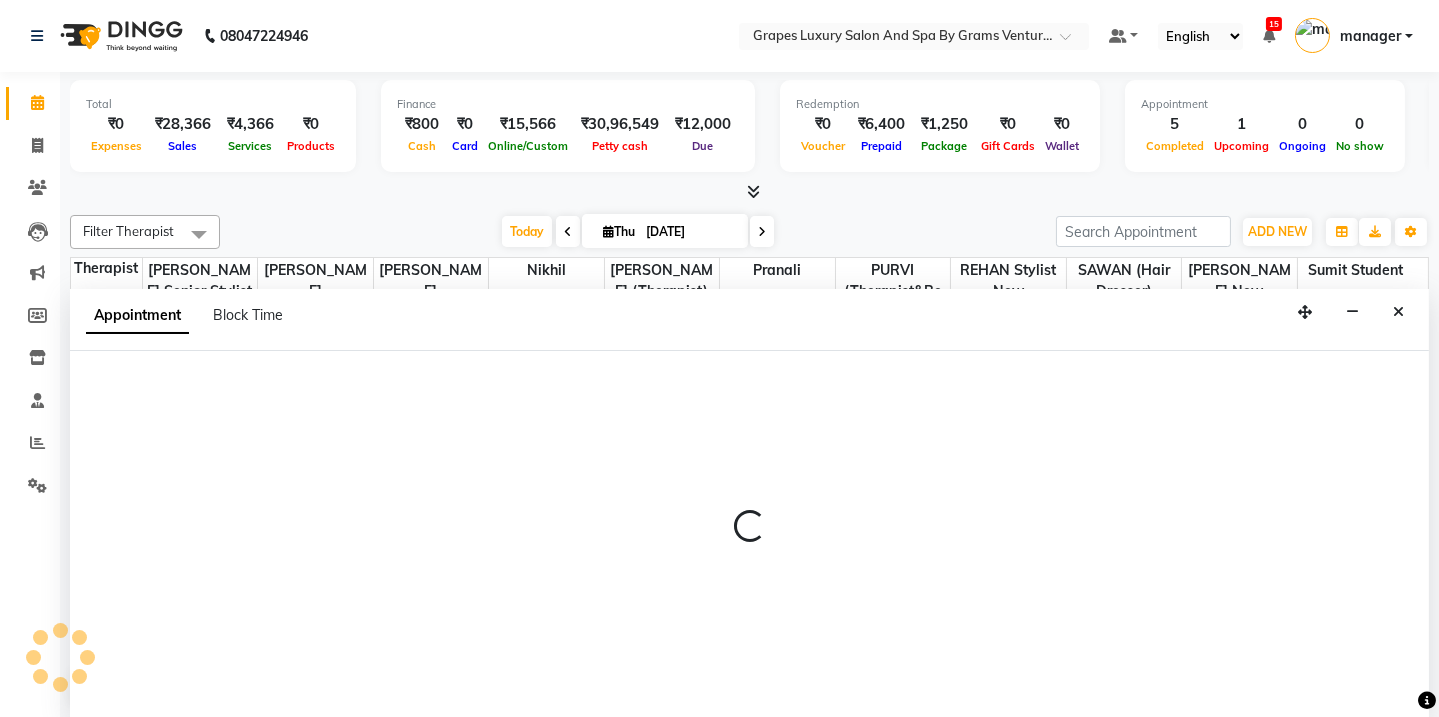 select on "79782" 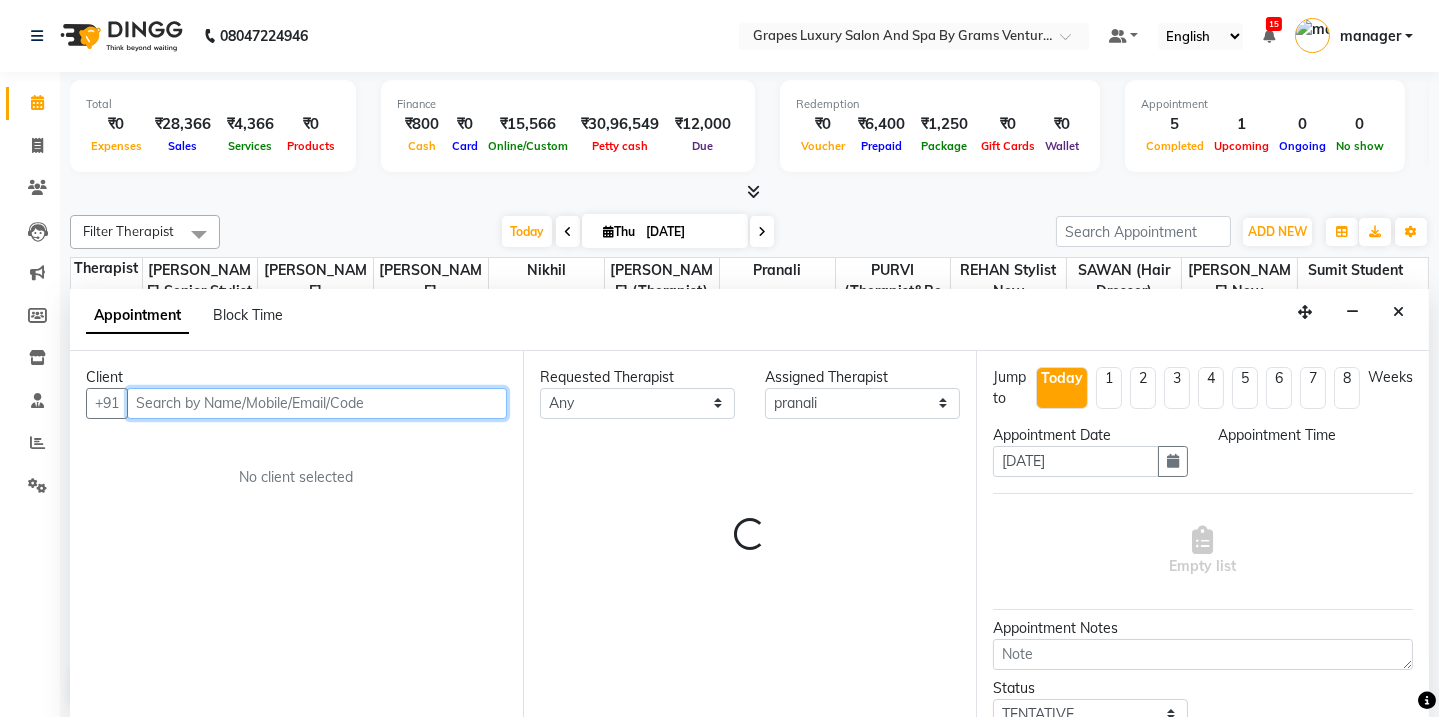 select on "1080" 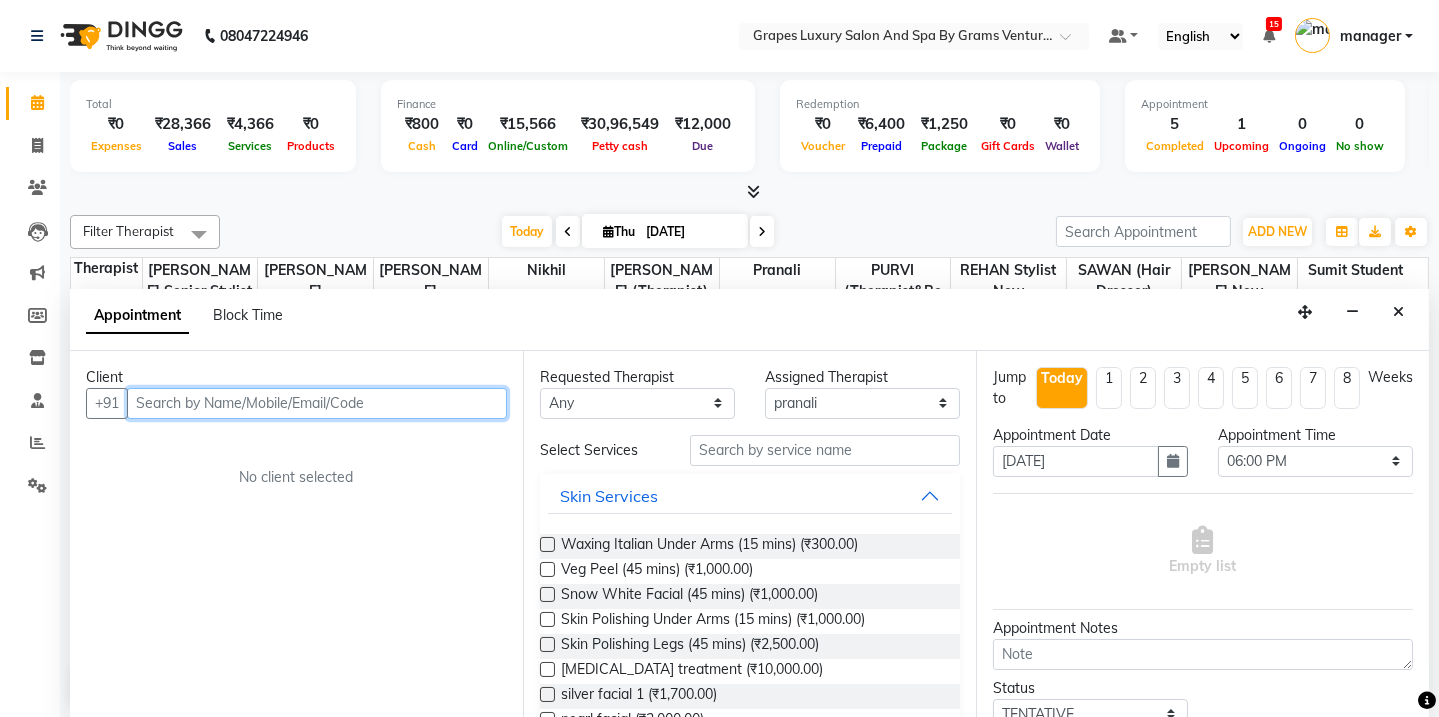 drag, startPoint x: 770, startPoint y: 503, endPoint x: 328, endPoint y: 405, distance: 452.73392 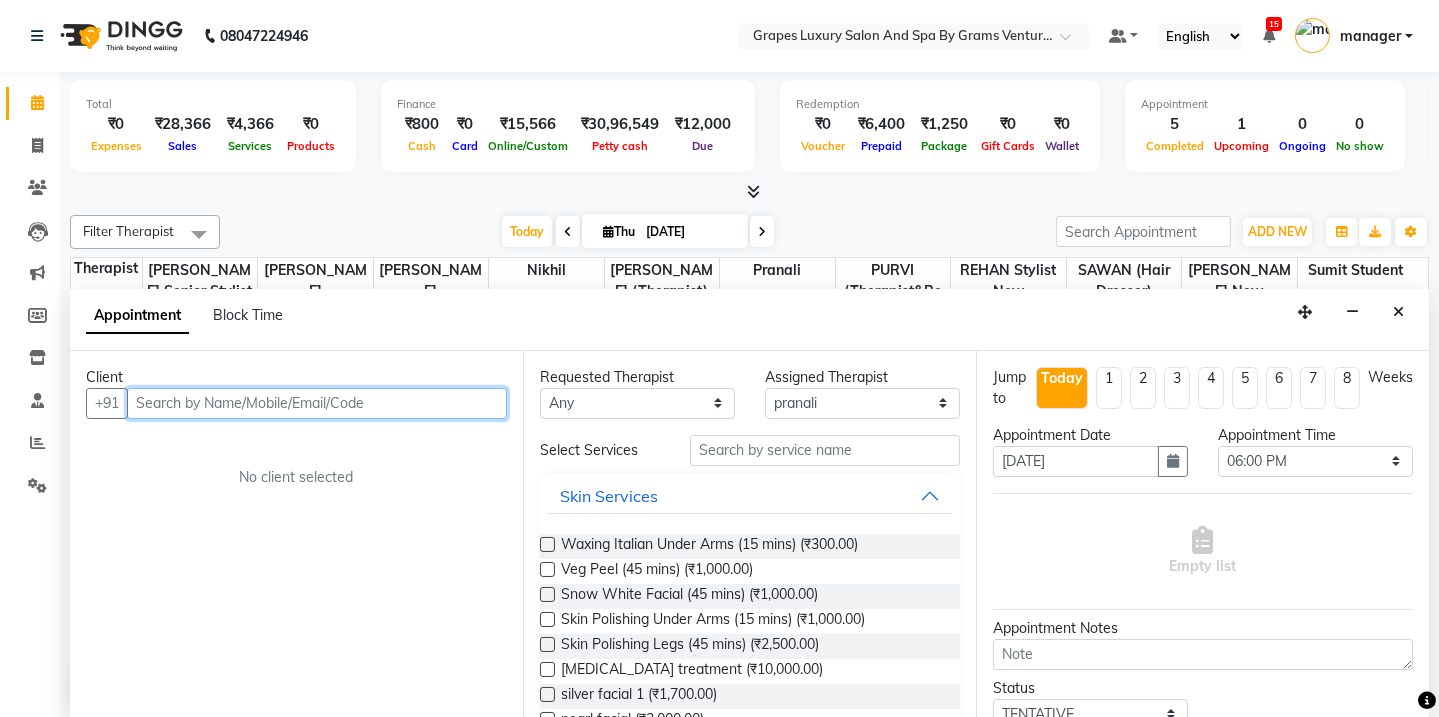 paste on "9923970579" 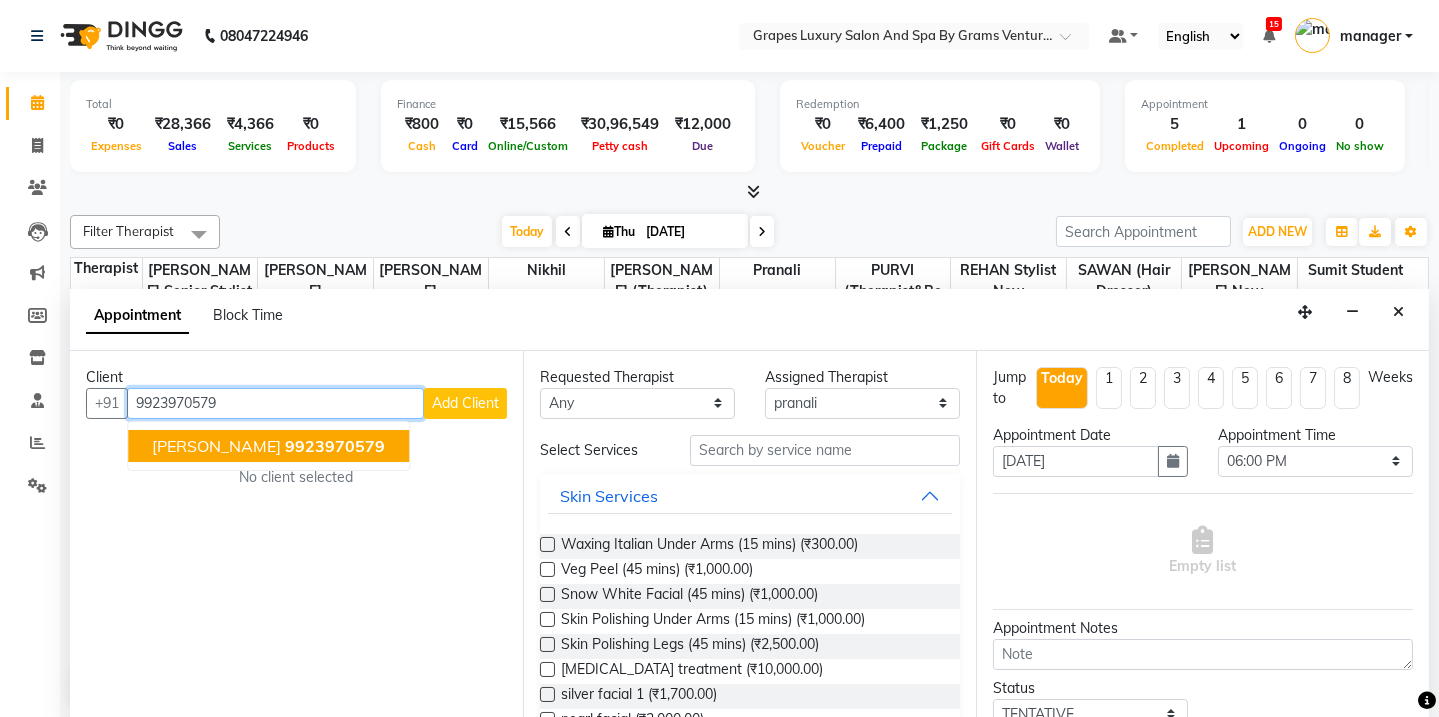 click on "[PERSON_NAME]" at bounding box center [216, 446] 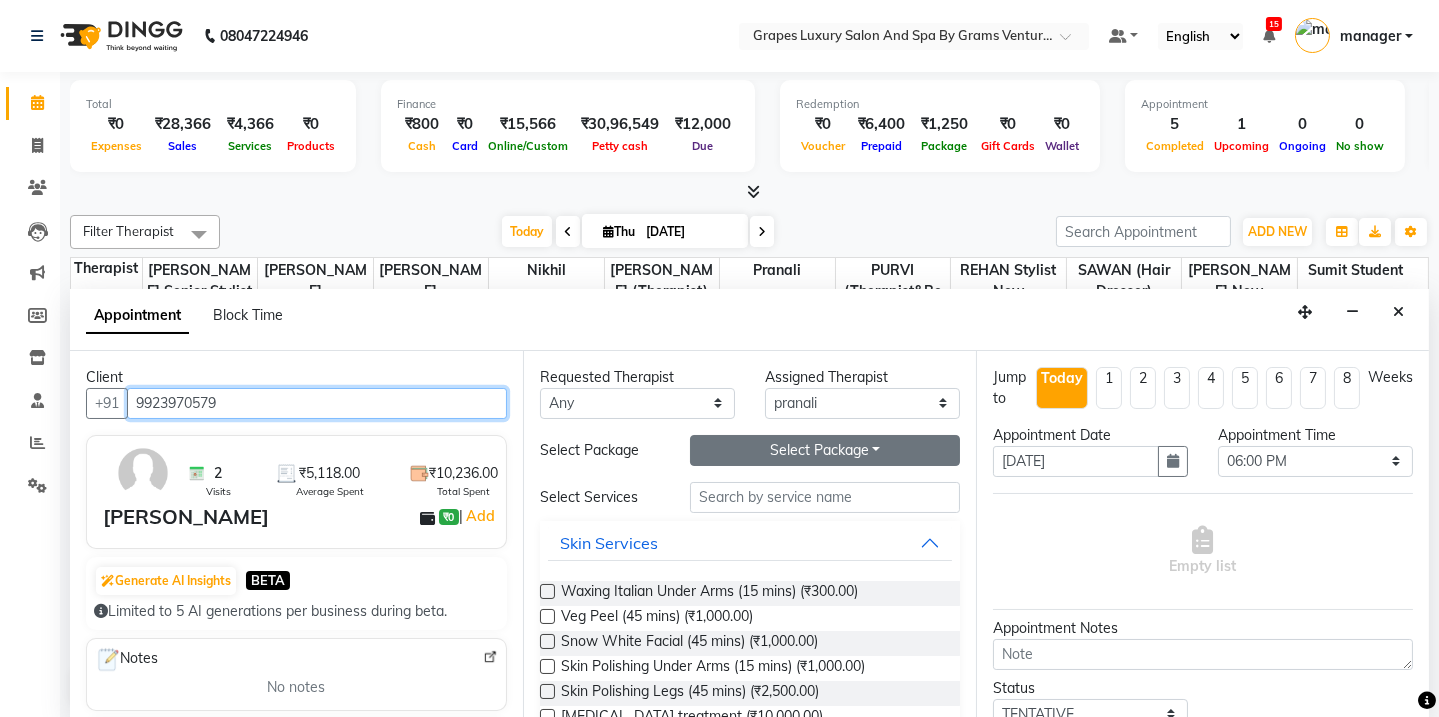 type on "9923970579" 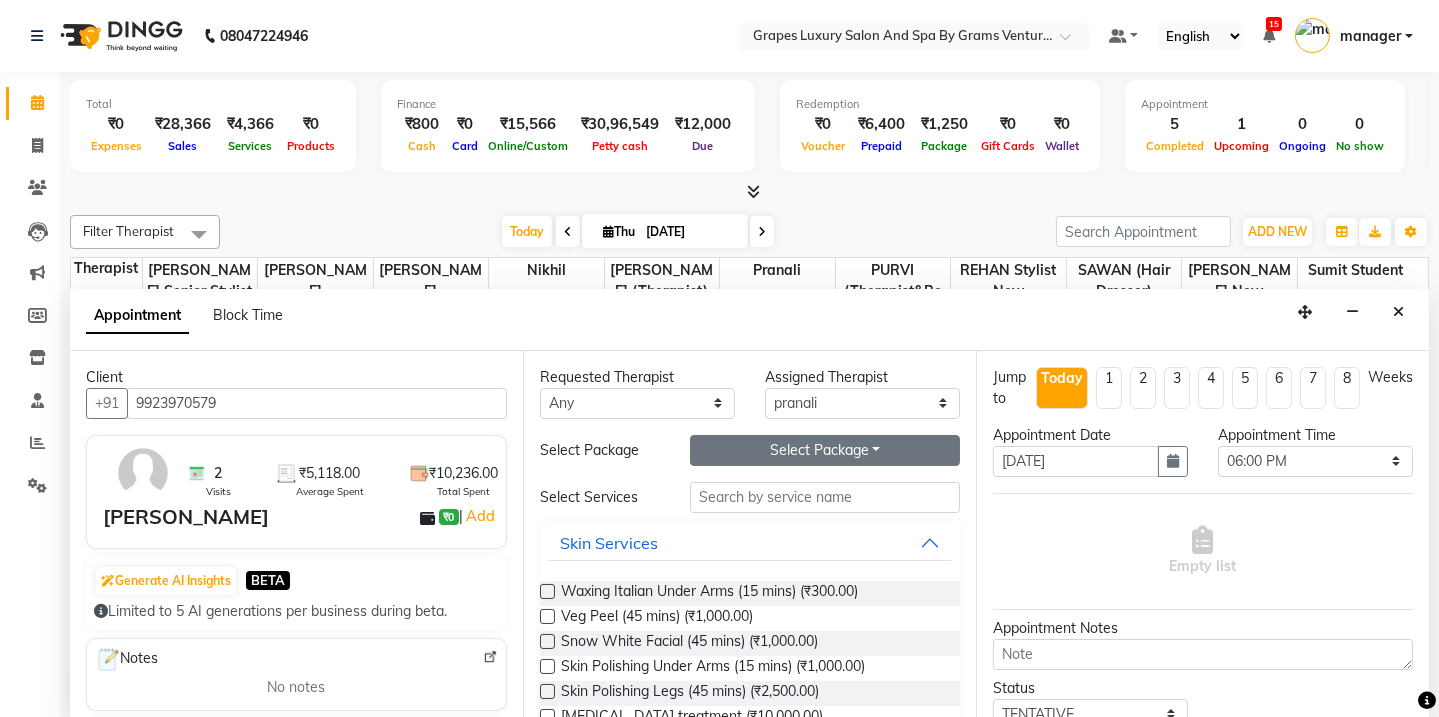 click on "Select Package  Toggle Dropdown" at bounding box center [825, 450] 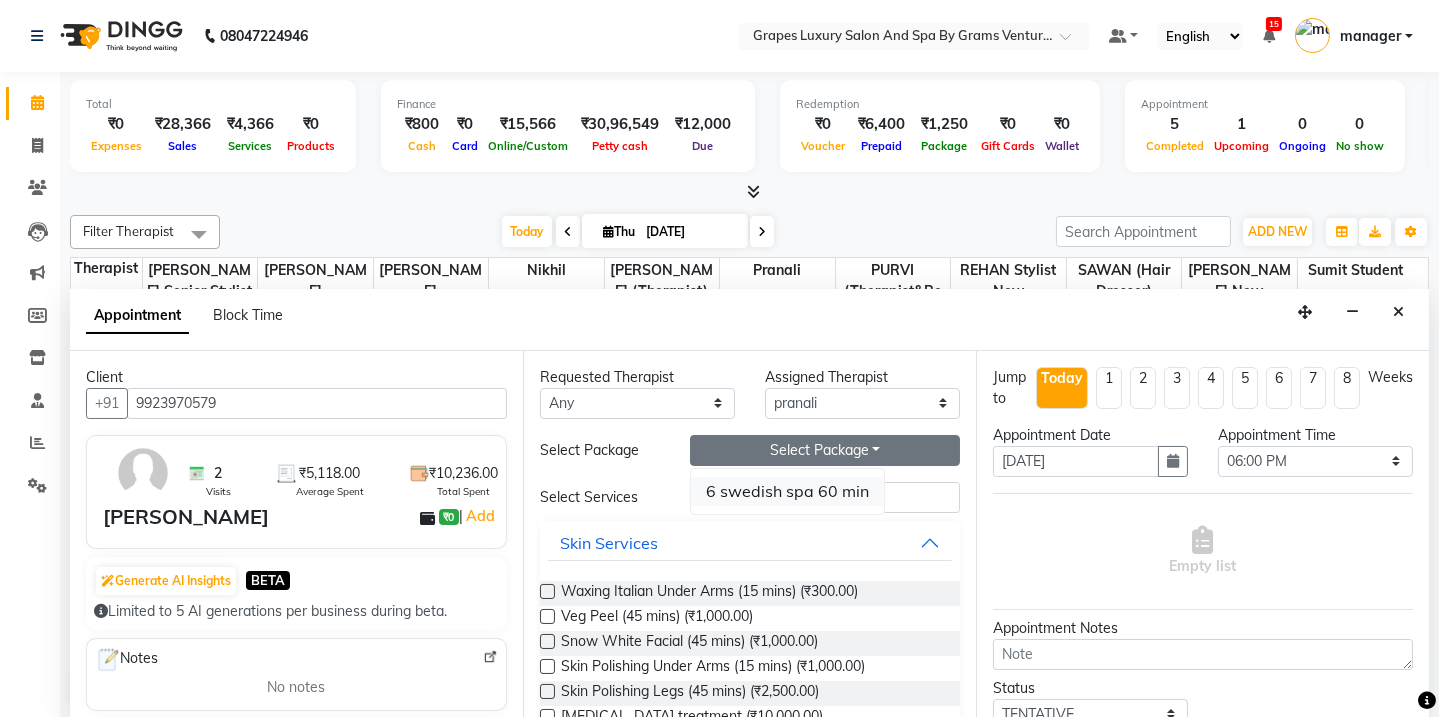 click on "6 swedish spa 60 min" at bounding box center (787, 491) 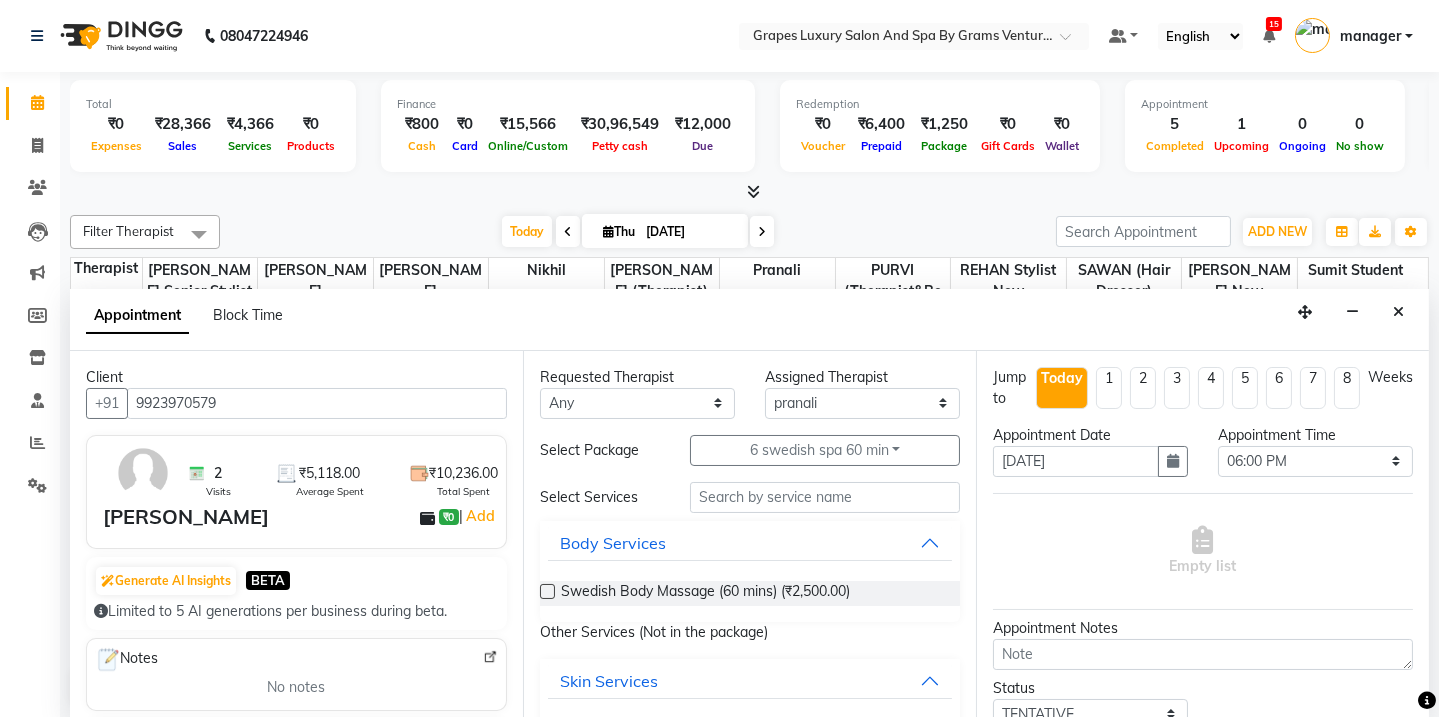 click at bounding box center [547, 591] 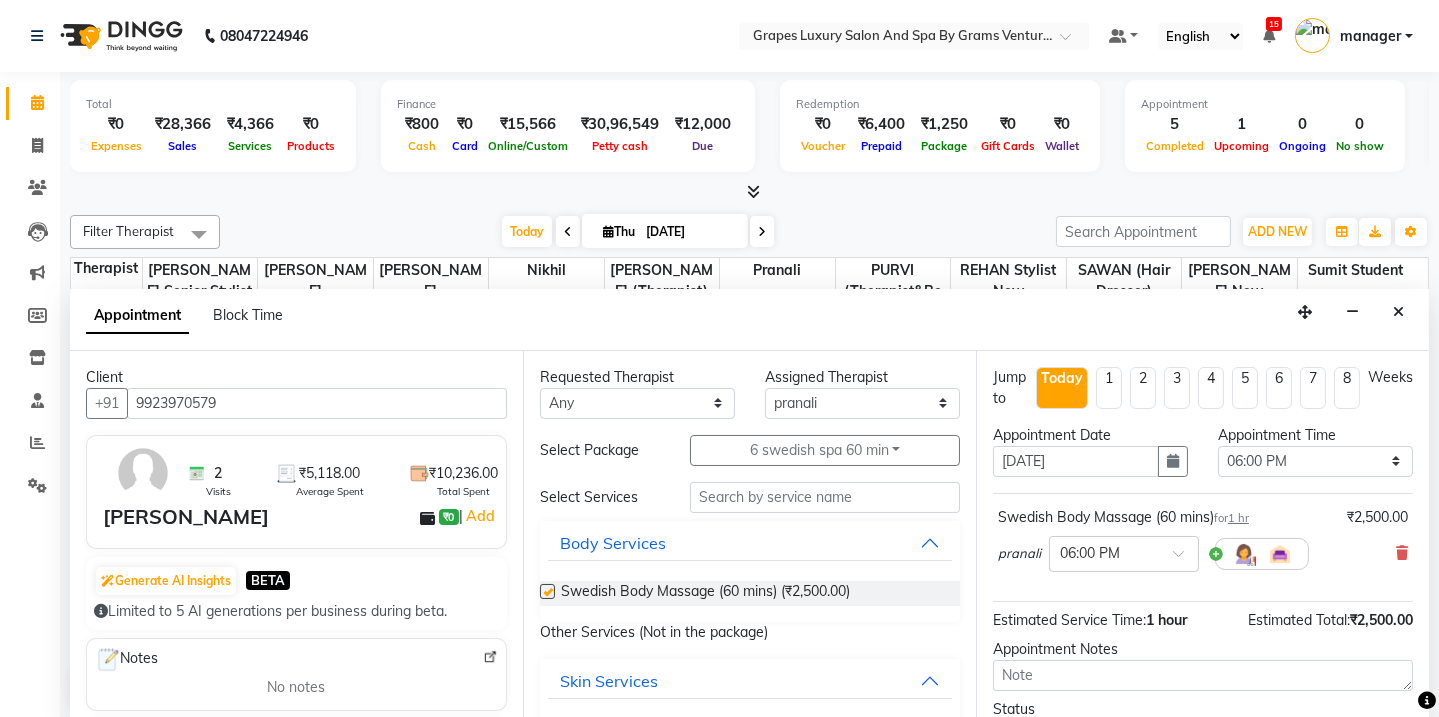 checkbox on "false" 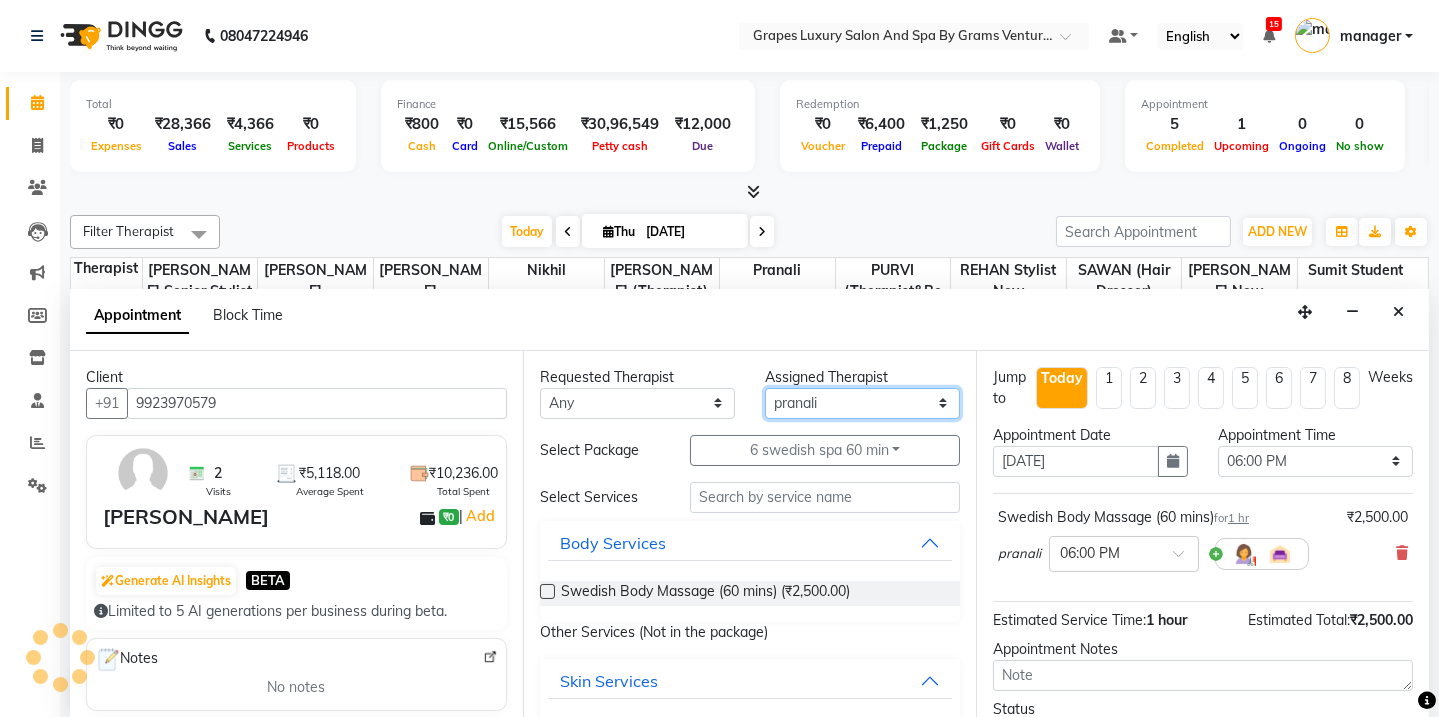click on "Select [PERSON_NAME] (beauty&nails) [PERSON_NAME] "[PERSON_NAME]''   <BO$$> MAHI (pedicureist) [PERSON_NAME] (Therapist) [PERSON_NAME] [PERSON_NAME] (therapist&Beauty) [PERSON_NAME]  stylist new SAWAN (hair dresser) [PERSON_NAME] new sumit student  [PERSON_NAME] senior stylist" at bounding box center [862, 403] 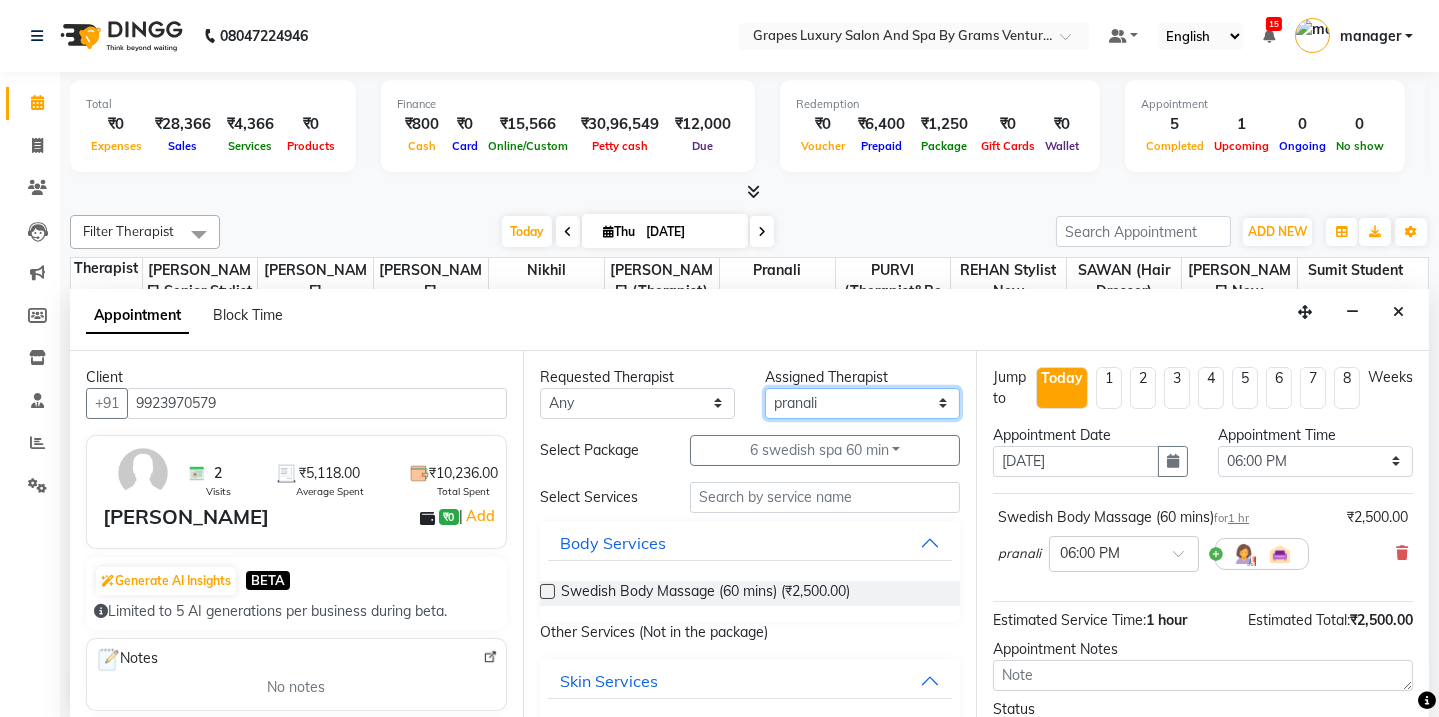 select on "47786" 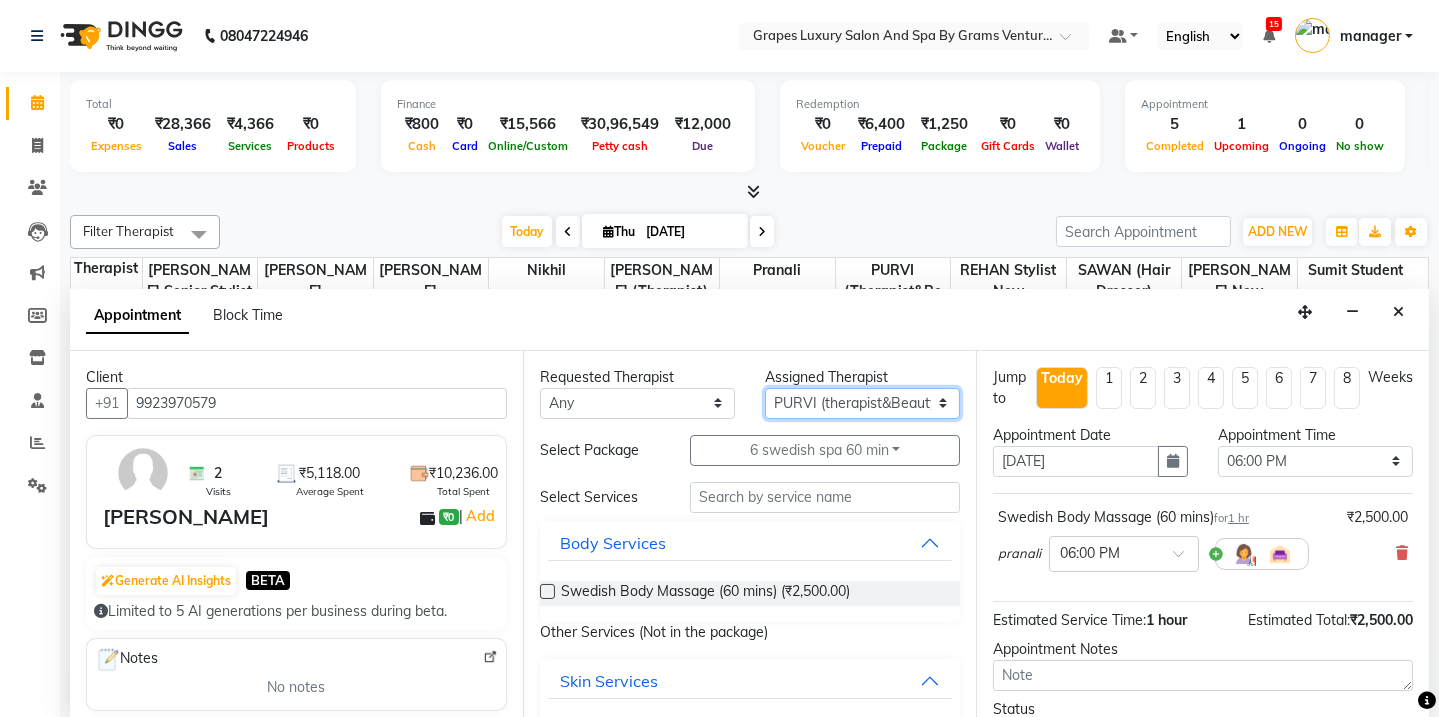 click on "Select [PERSON_NAME] (beauty&nails) [PERSON_NAME] "[PERSON_NAME]''   <BO$$> MAHI (pedicureist) [PERSON_NAME] (Therapist) [PERSON_NAME] [PERSON_NAME] (therapist&Beauty) [PERSON_NAME]  stylist new SAWAN (hair dresser) [PERSON_NAME] new sumit student  [PERSON_NAME] senior stylist" at bounding box center (862, 403) 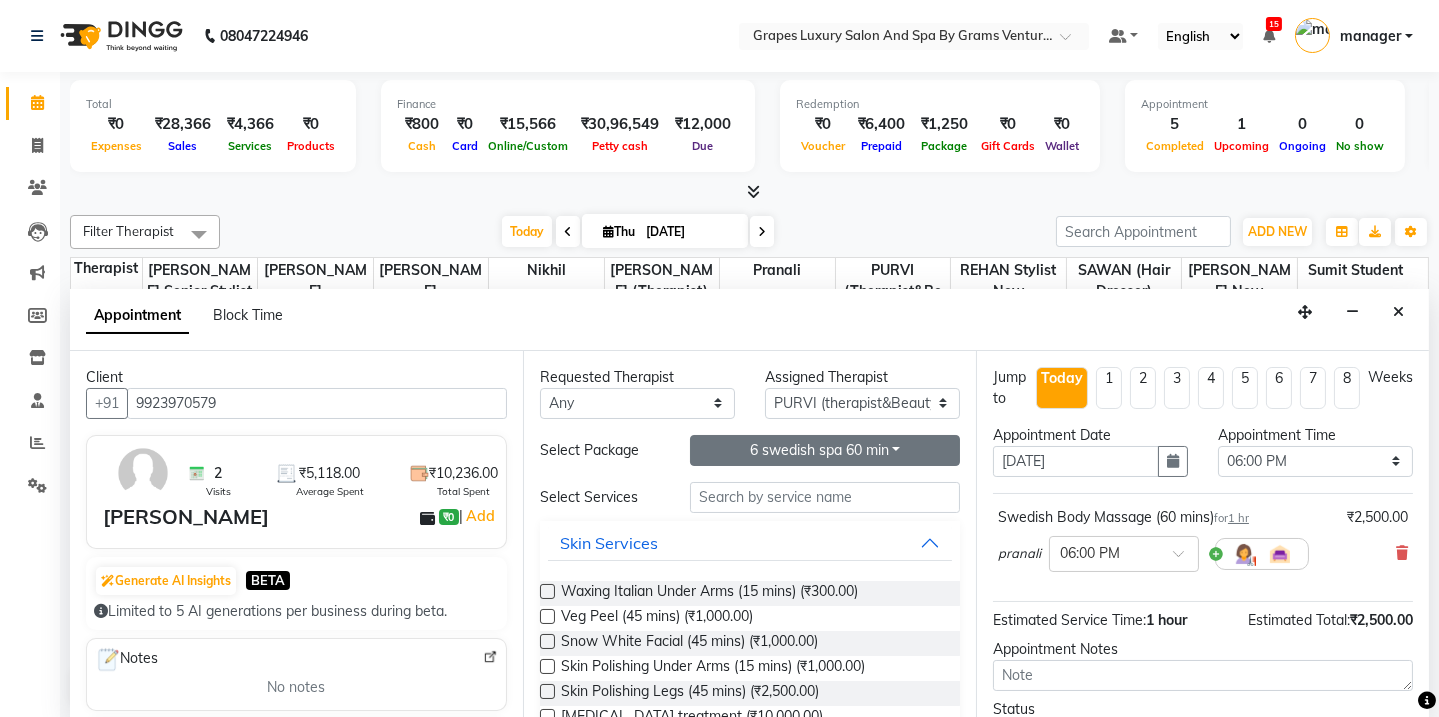 click on "6 swedish spa 60 min" at bounding box center (825, 450) 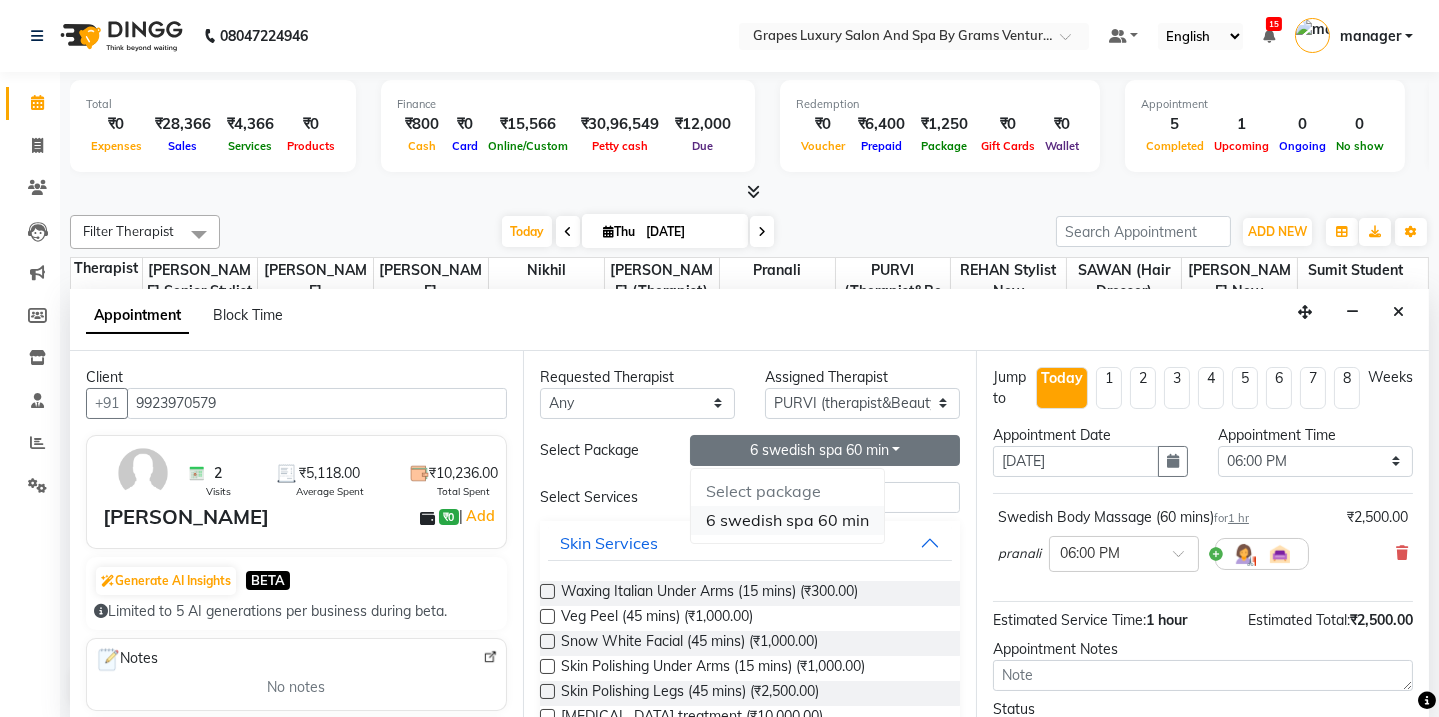 click on "6 swedish spa 60 min" at bounding box center (787, 520) 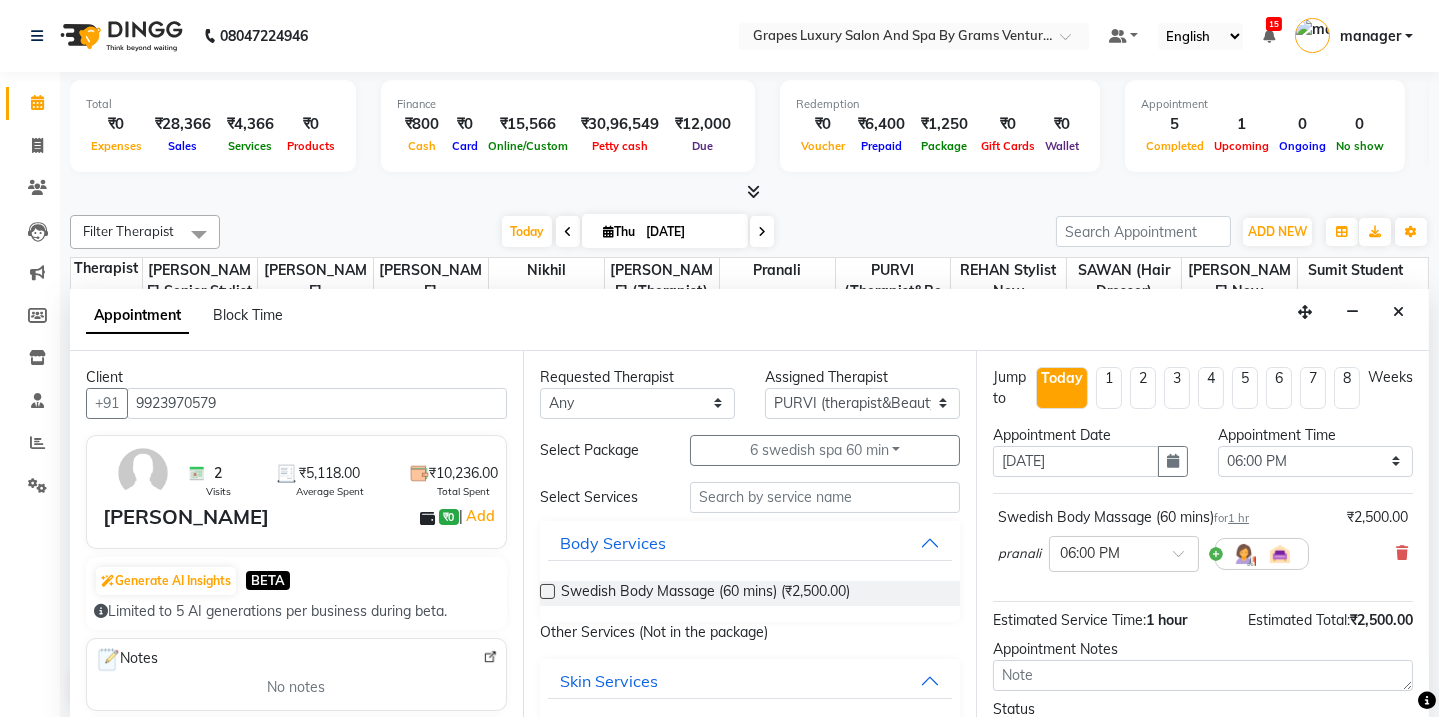 click at bounding box center [547, 591] 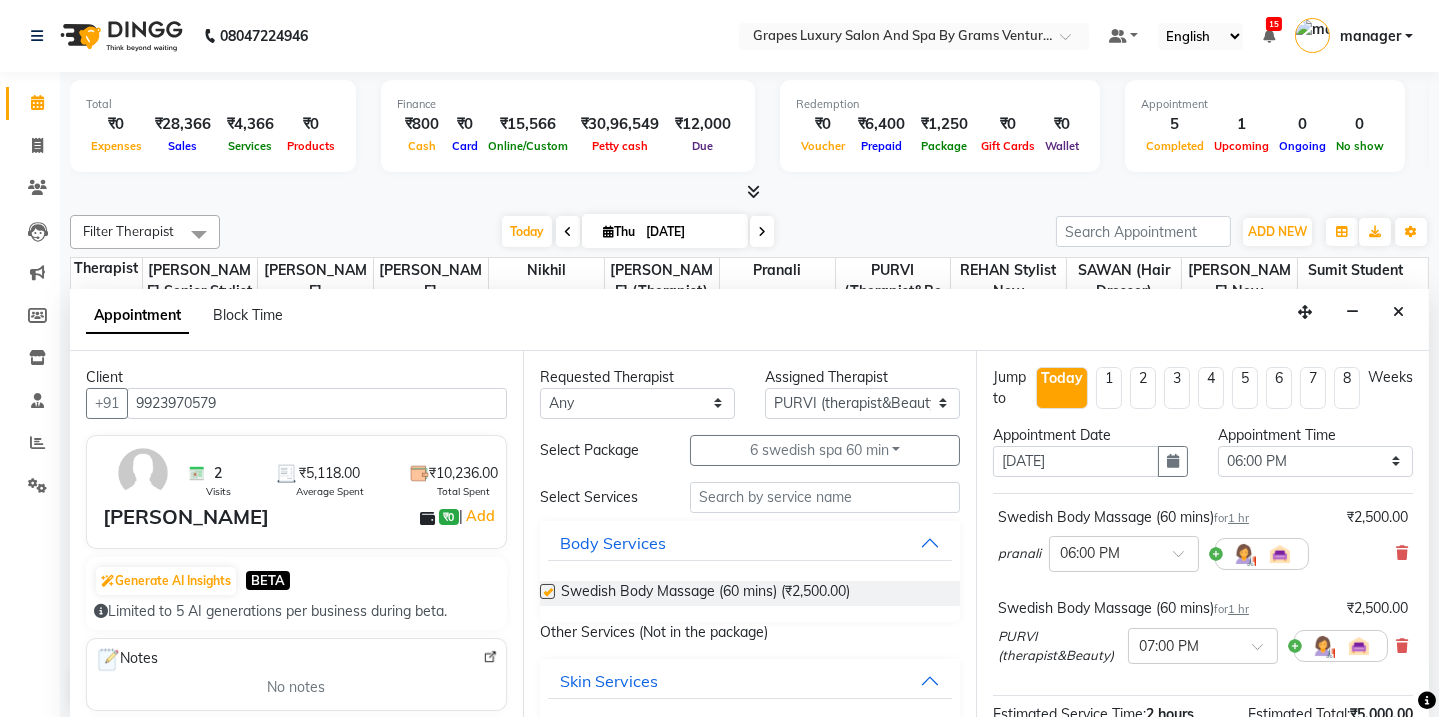 checkbox on "false" 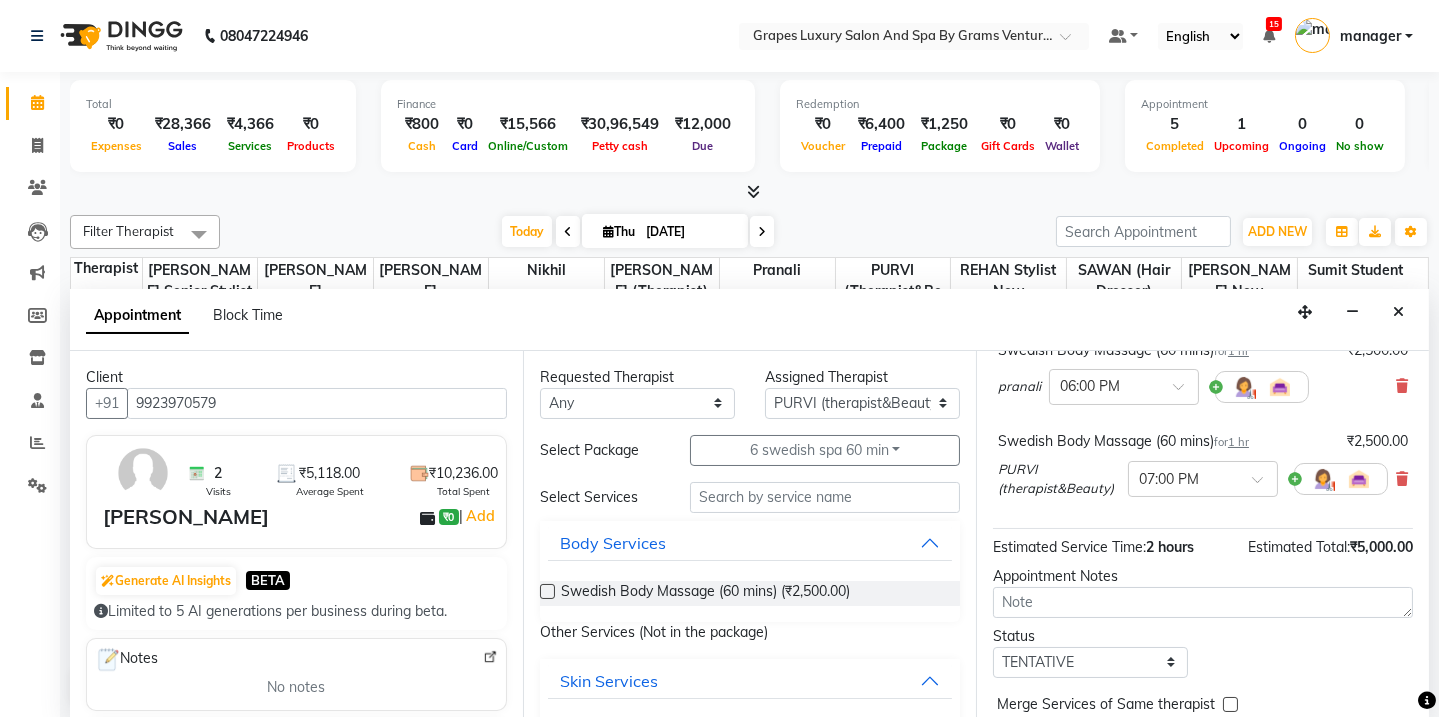 scroll, scrollTop: 171, scrollLeft: 0, axis: vertical 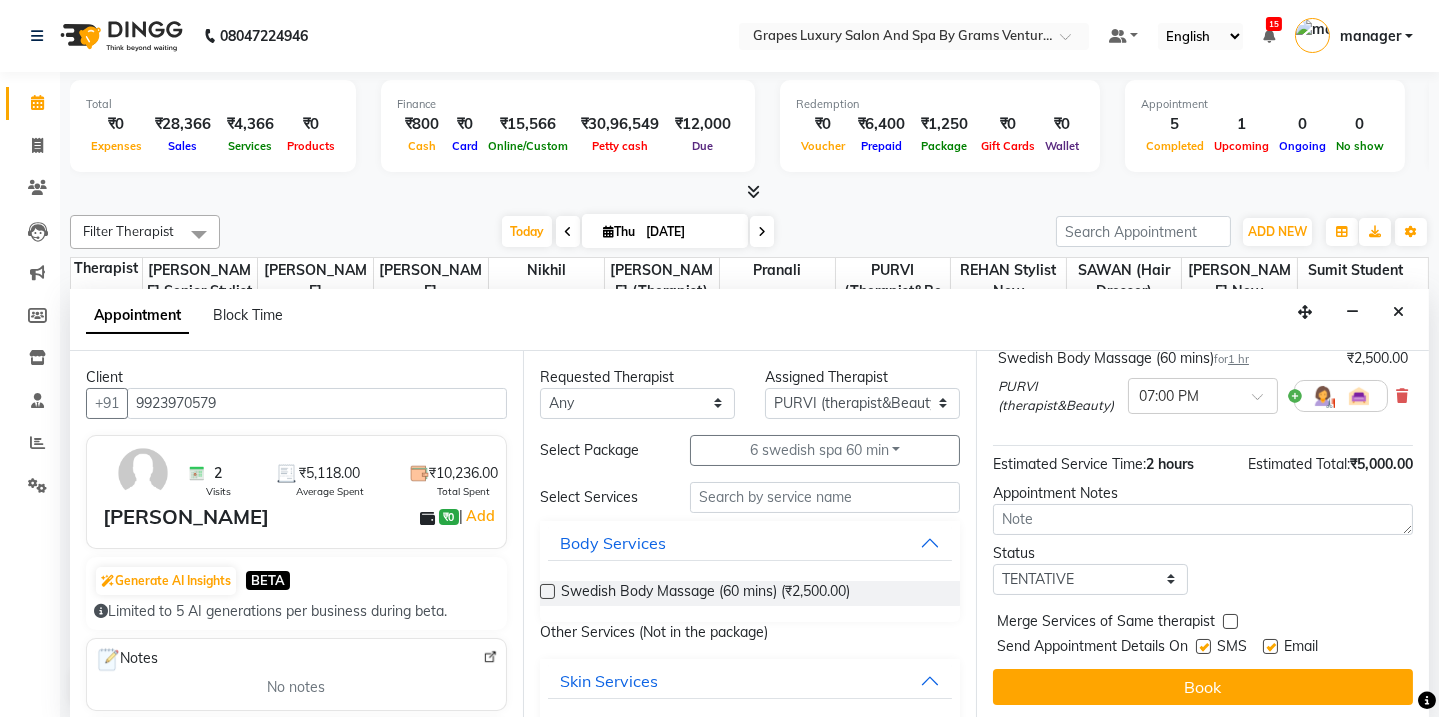click at bounding box center [1203, 646] 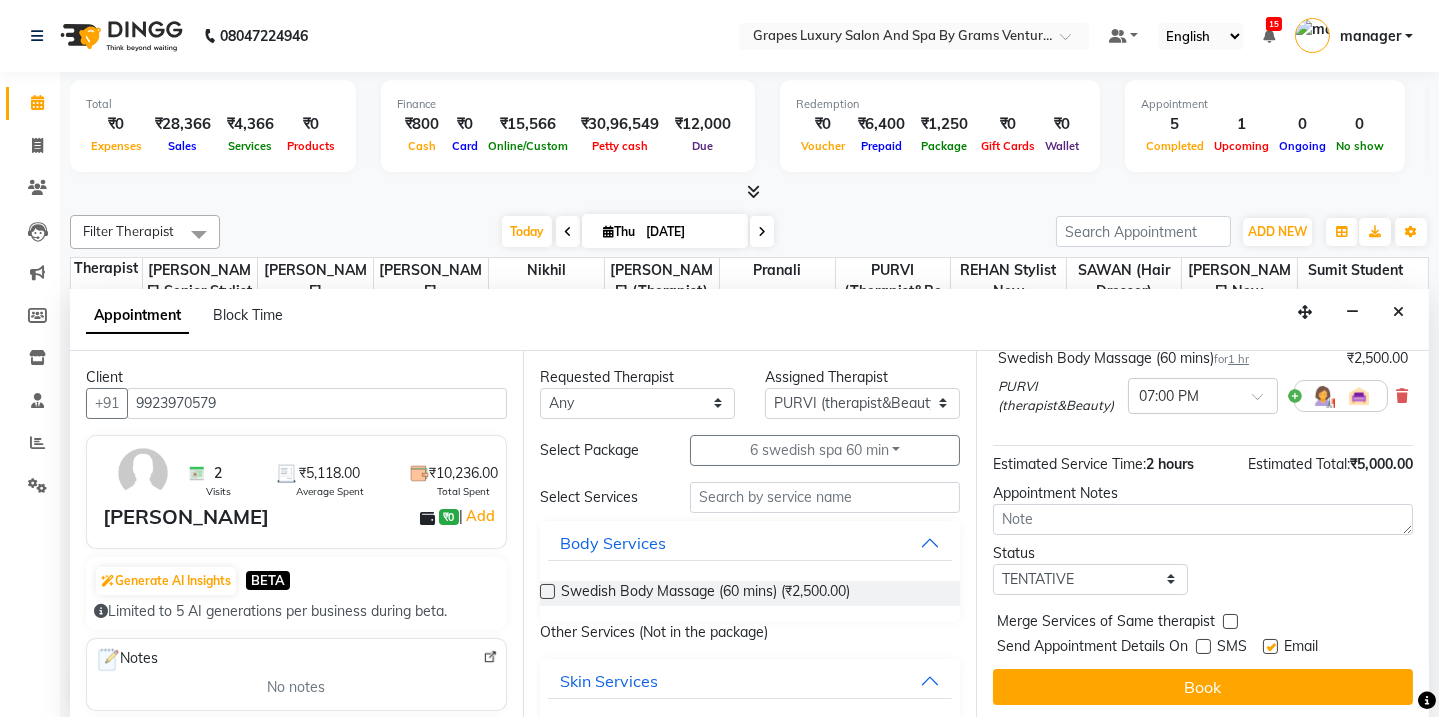 click at bounding box center [1270, 646] 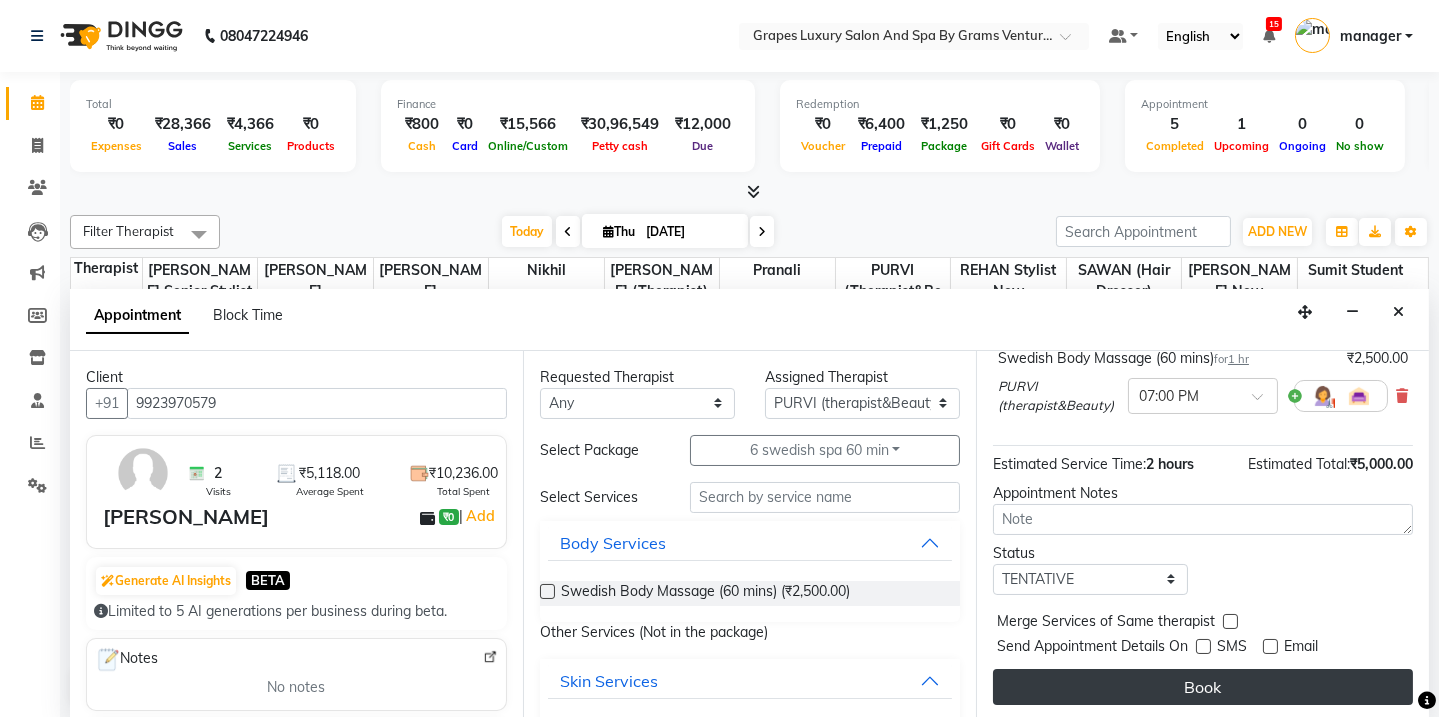 click on "Book" at bounding box center (1203, 687) 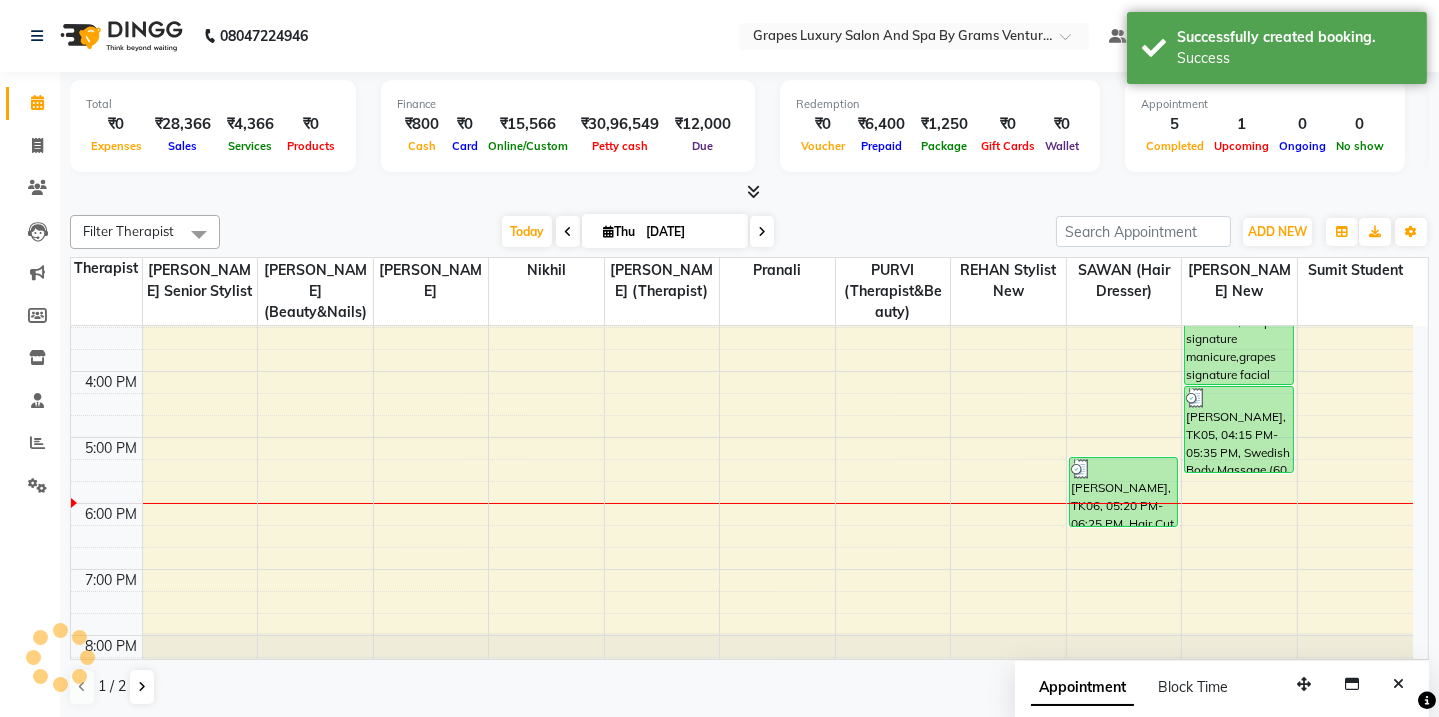 scroll, scrollTop: 0, scrollLeft: 0, axis: both 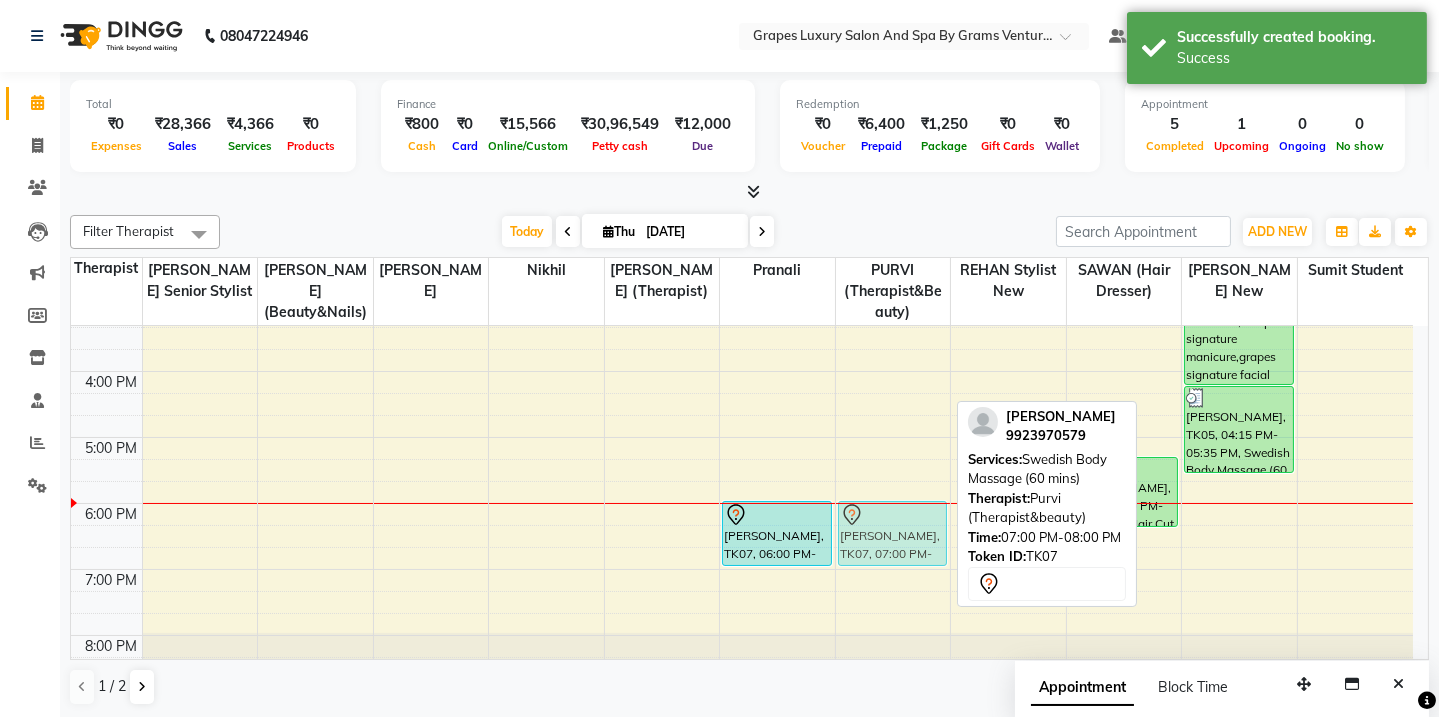 drag, startPoint x: 884, startPoint y: 601, endPoint x: 907, endPoint y: 546, distance: 59.615433 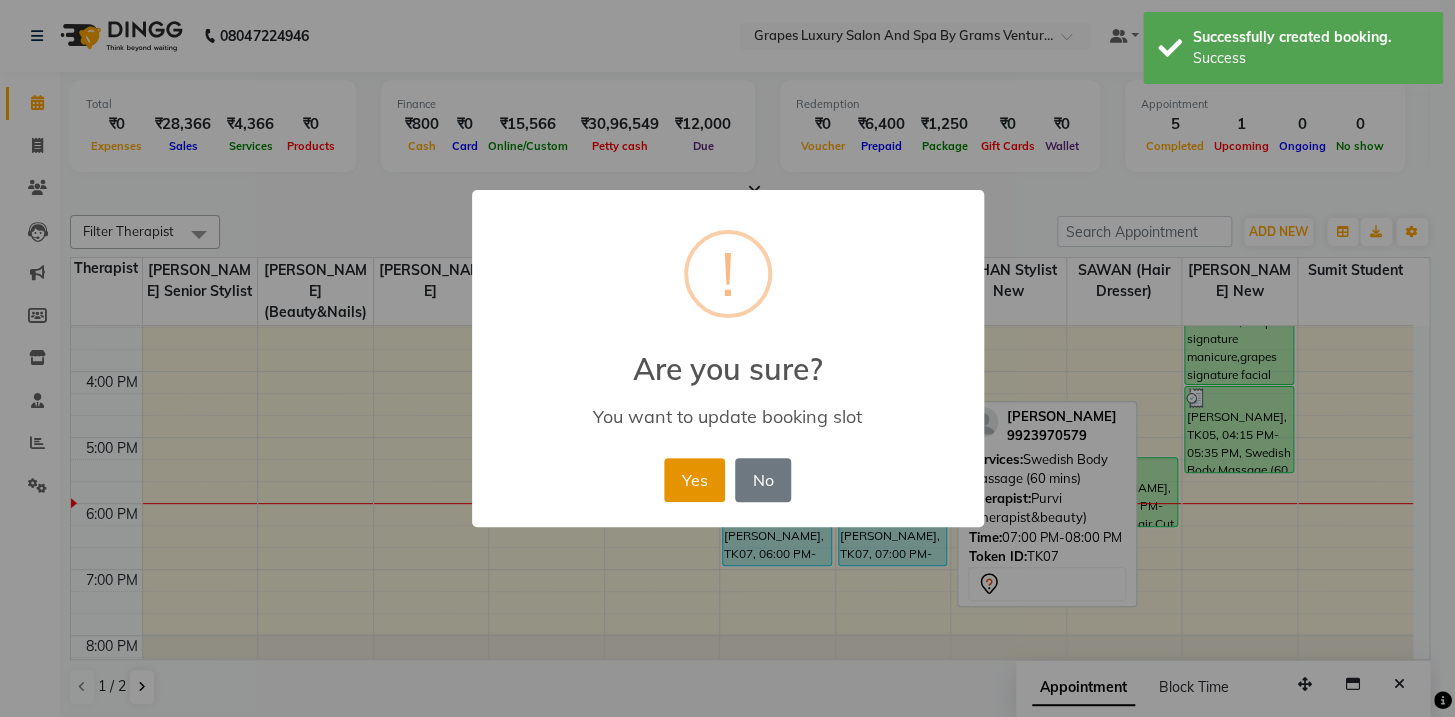 click on "Yes" at bounding box center [694, 480] 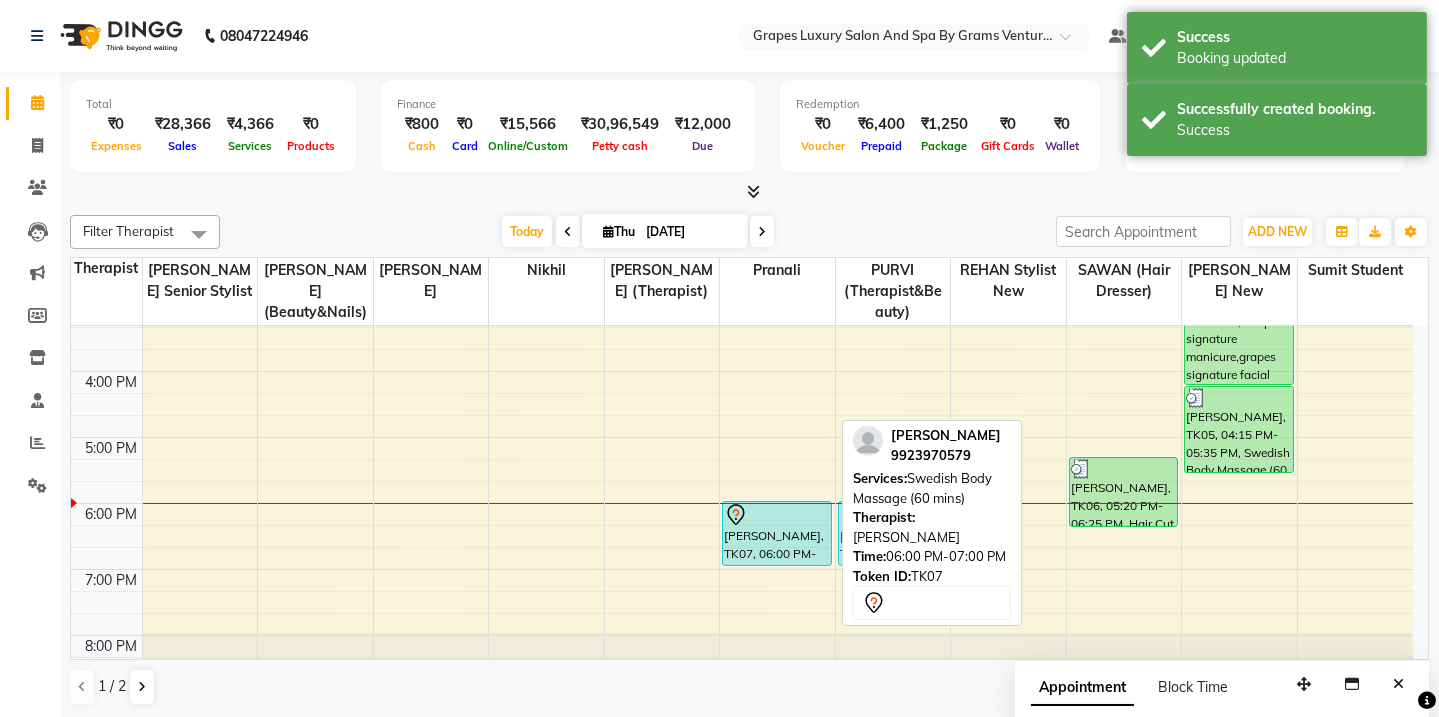 click on "[PERSON_NAME], TK07, 06:00 PM-07:00 PM, Swedish Body Massage (60 mins)" at bounding box center [777, 533] 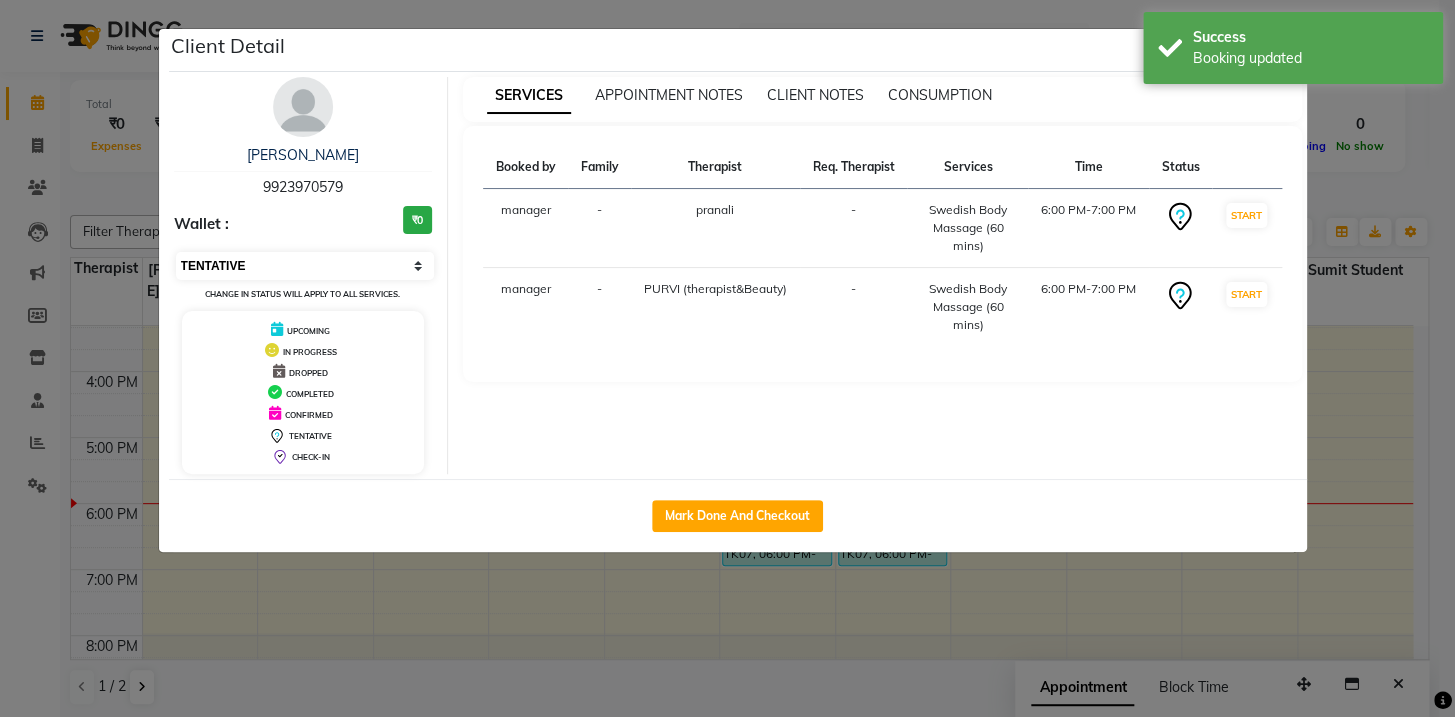 click on "Select IN SERVICE CONFIRMED TENTATIVE CHECK IN MARK DONE DROPPED UPCOMING" at bounding box center (305, 266) 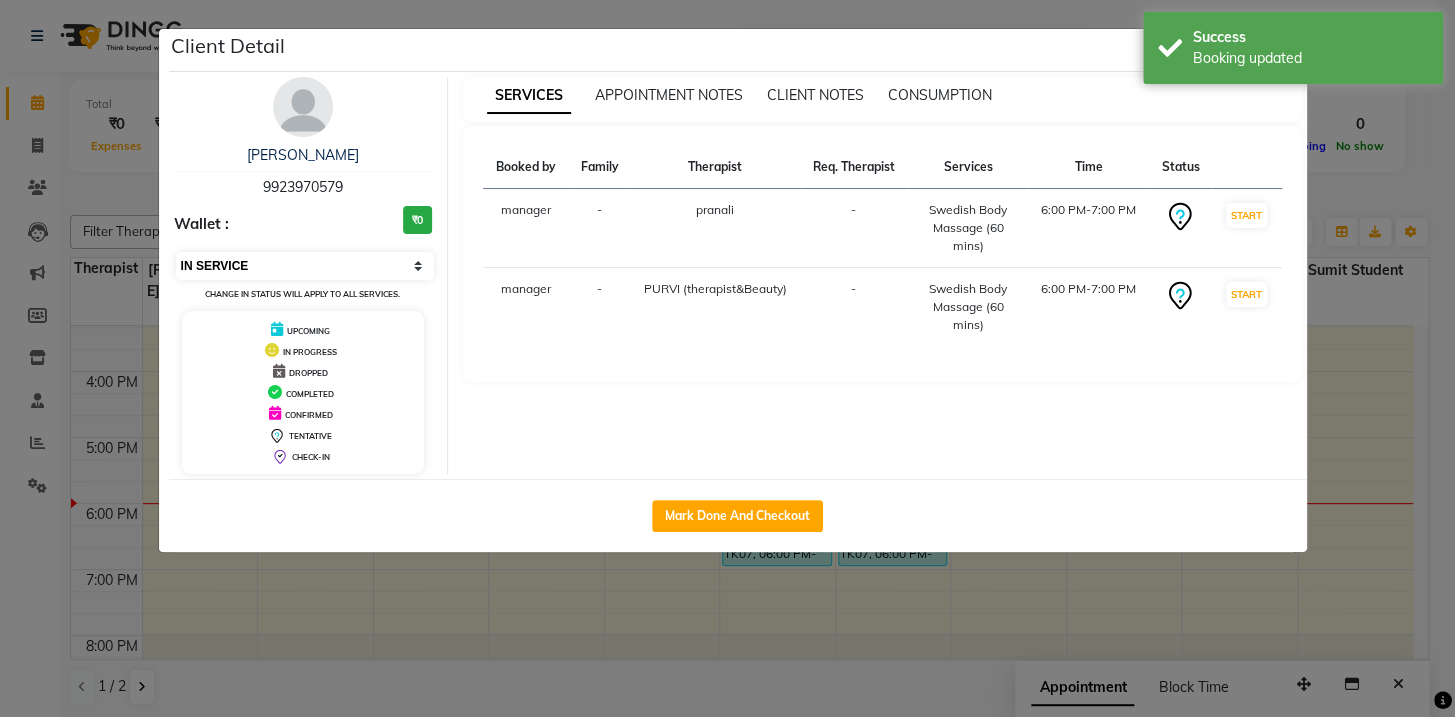 click on "Select IN SERVICE CONFIRMED TENTATIVE CHECK IN MARK DONE DROPPED UPCOMING" at bounding box center (305, 266) 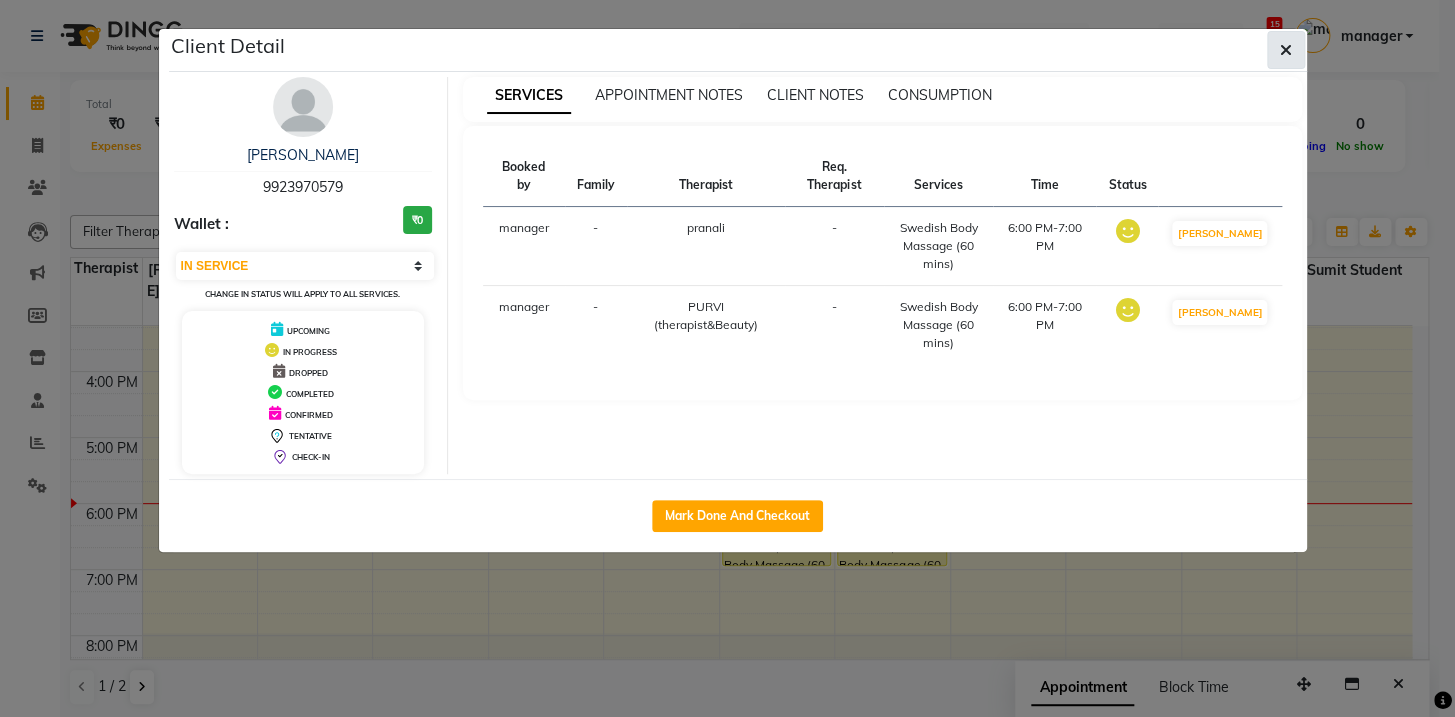 click 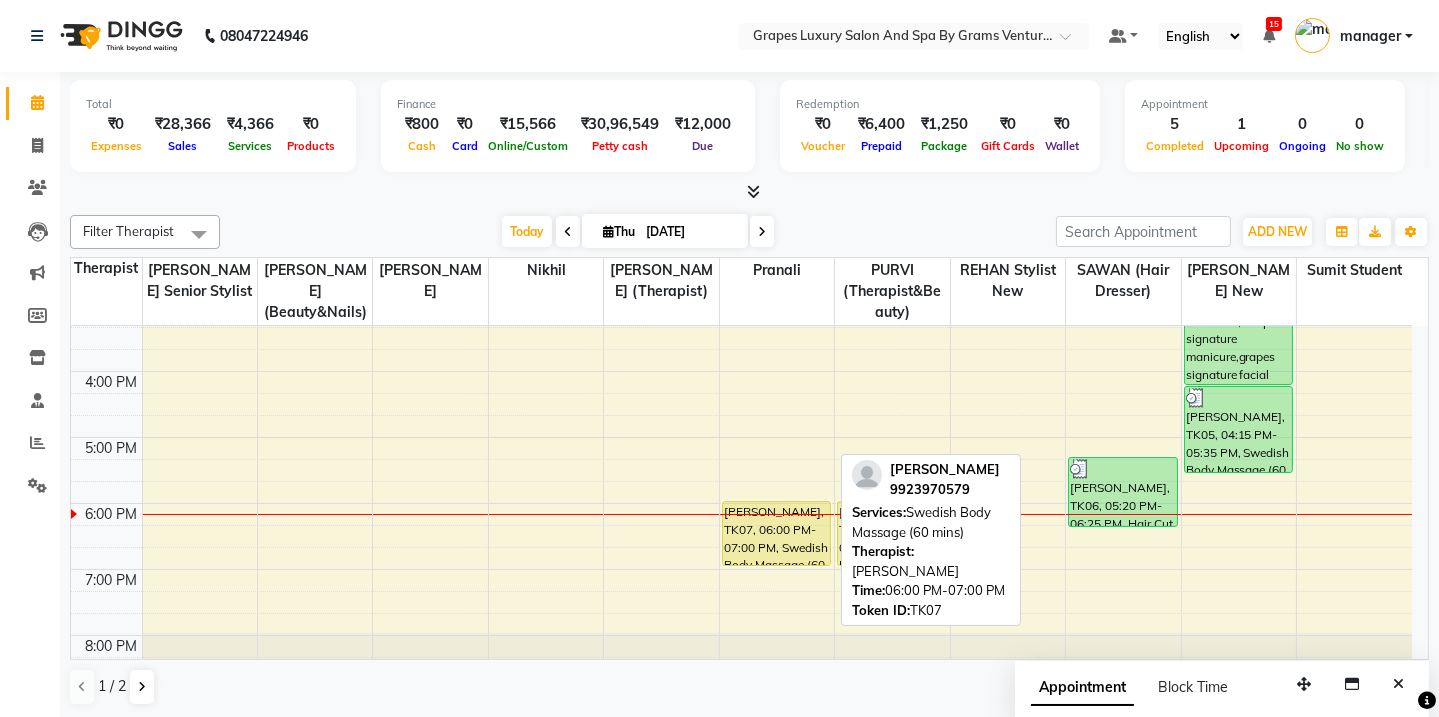 click on "[PERSON_NAME], TK07, 06:00 PM-07:00 PM, Swedish Body Massage (60 mins)" at bounding box center [777, 533] 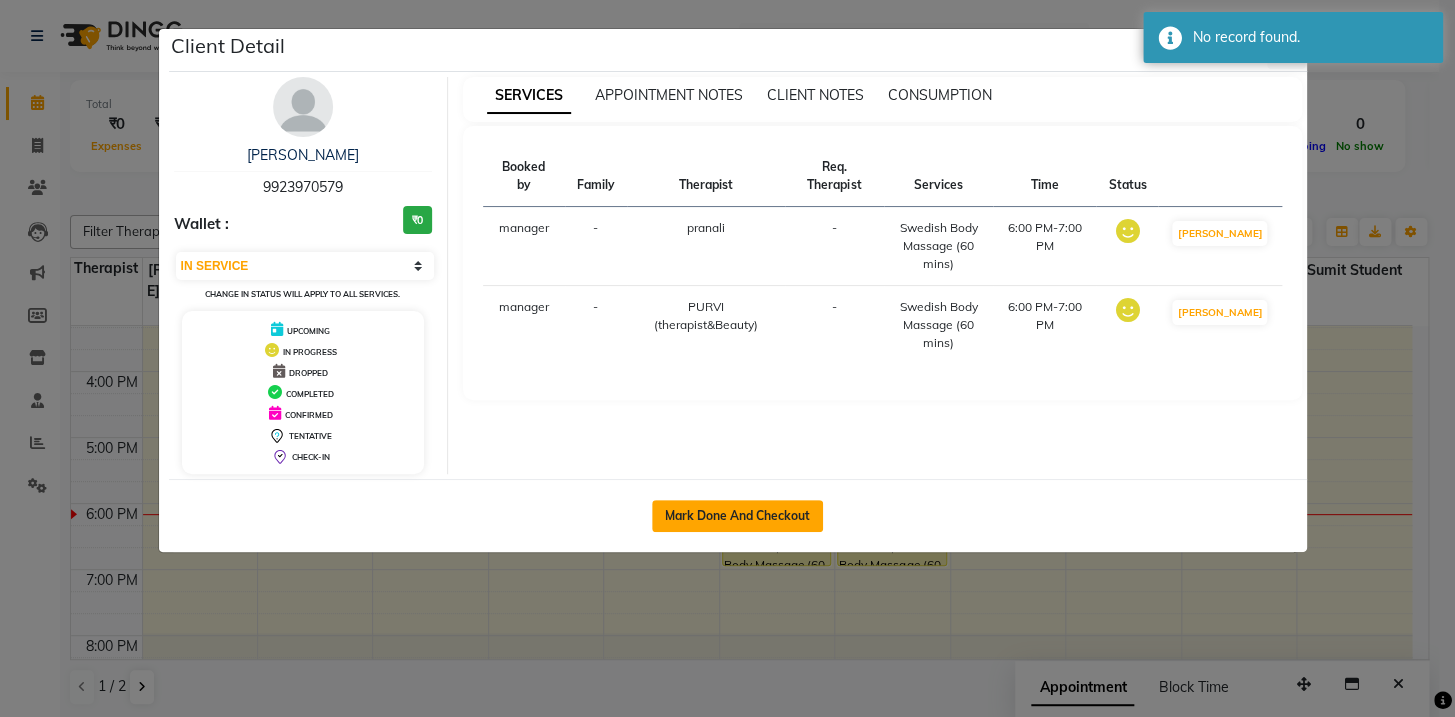 click on "Mark Done And Checkout" 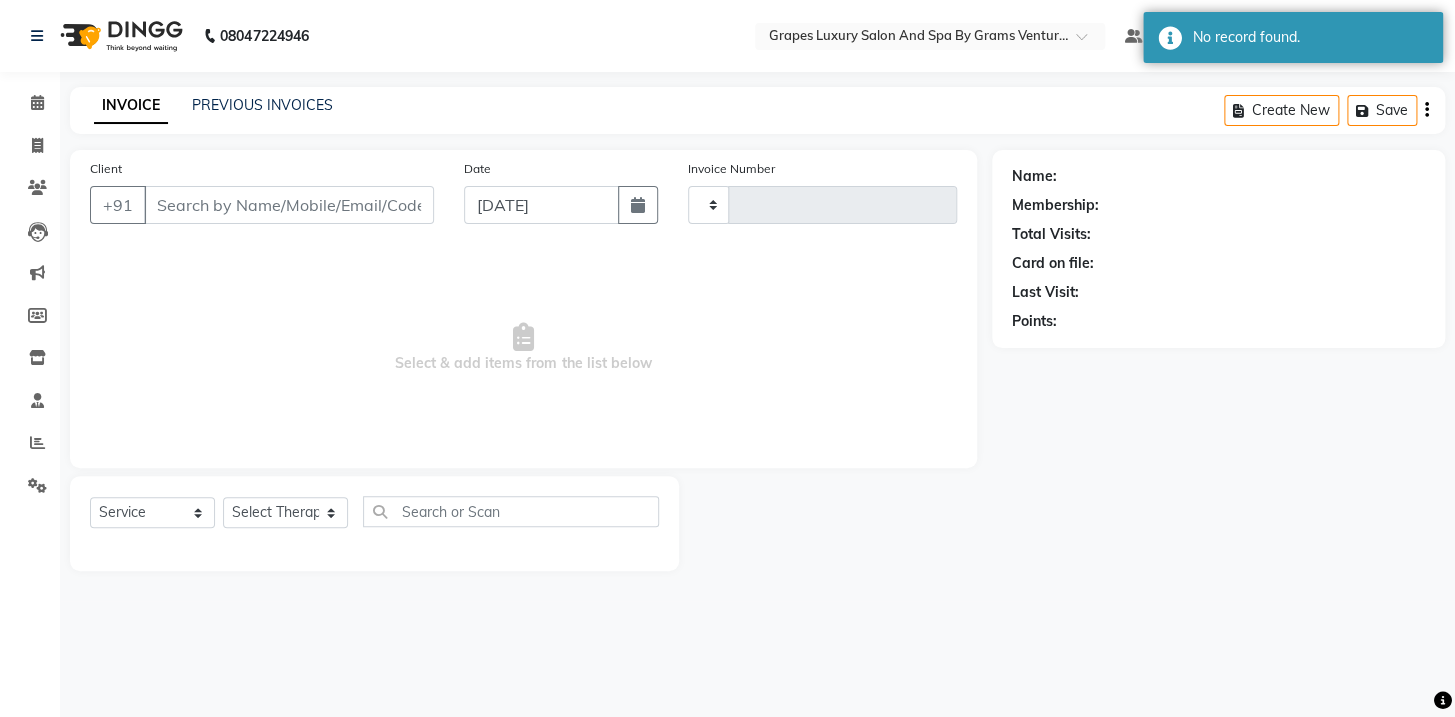 type on "1616" 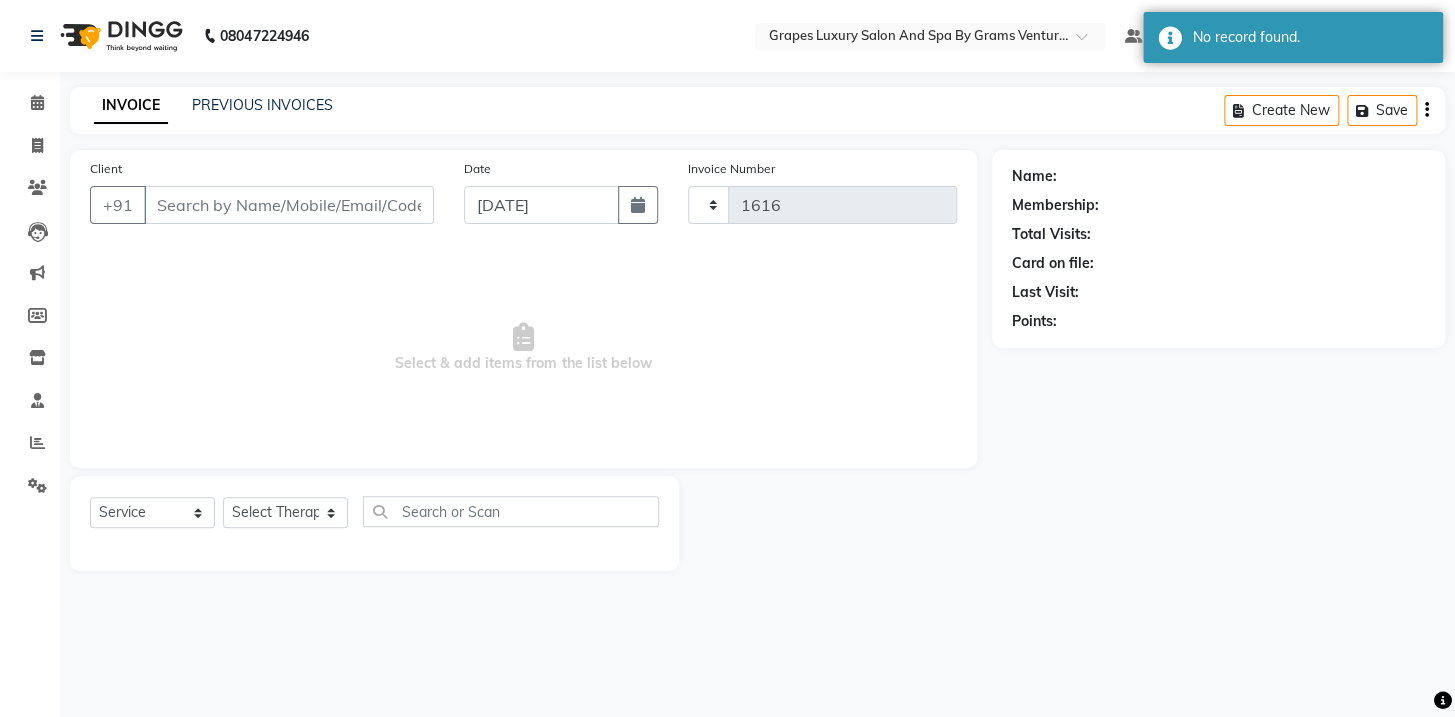 select on "3585" 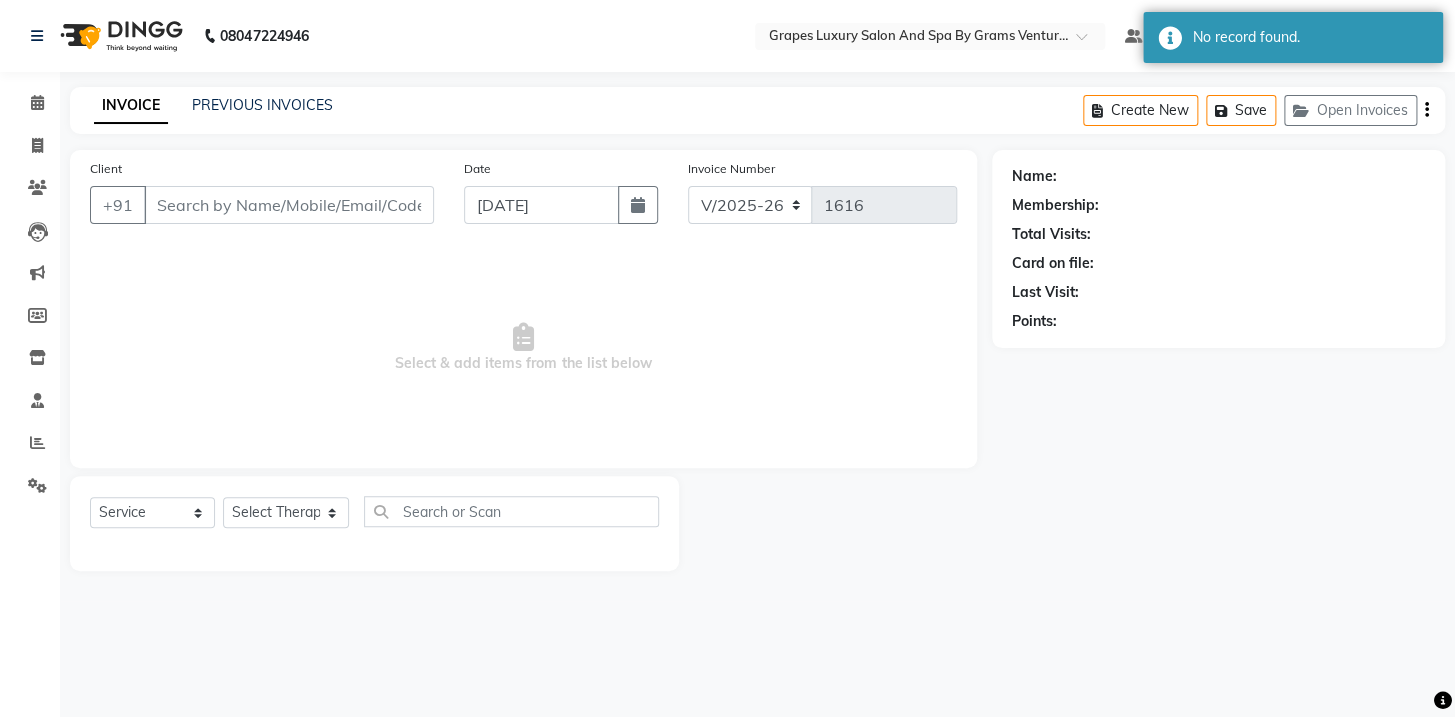 type on "9923970579" 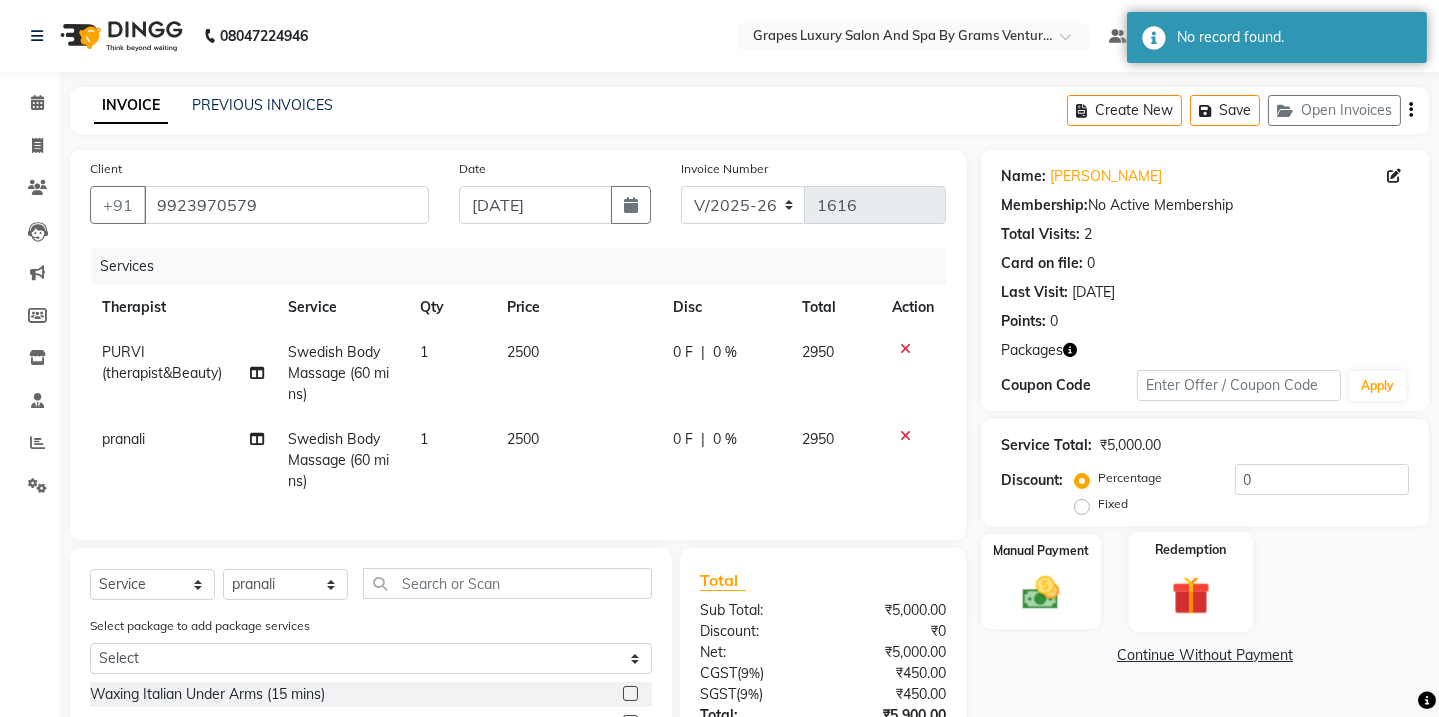 click 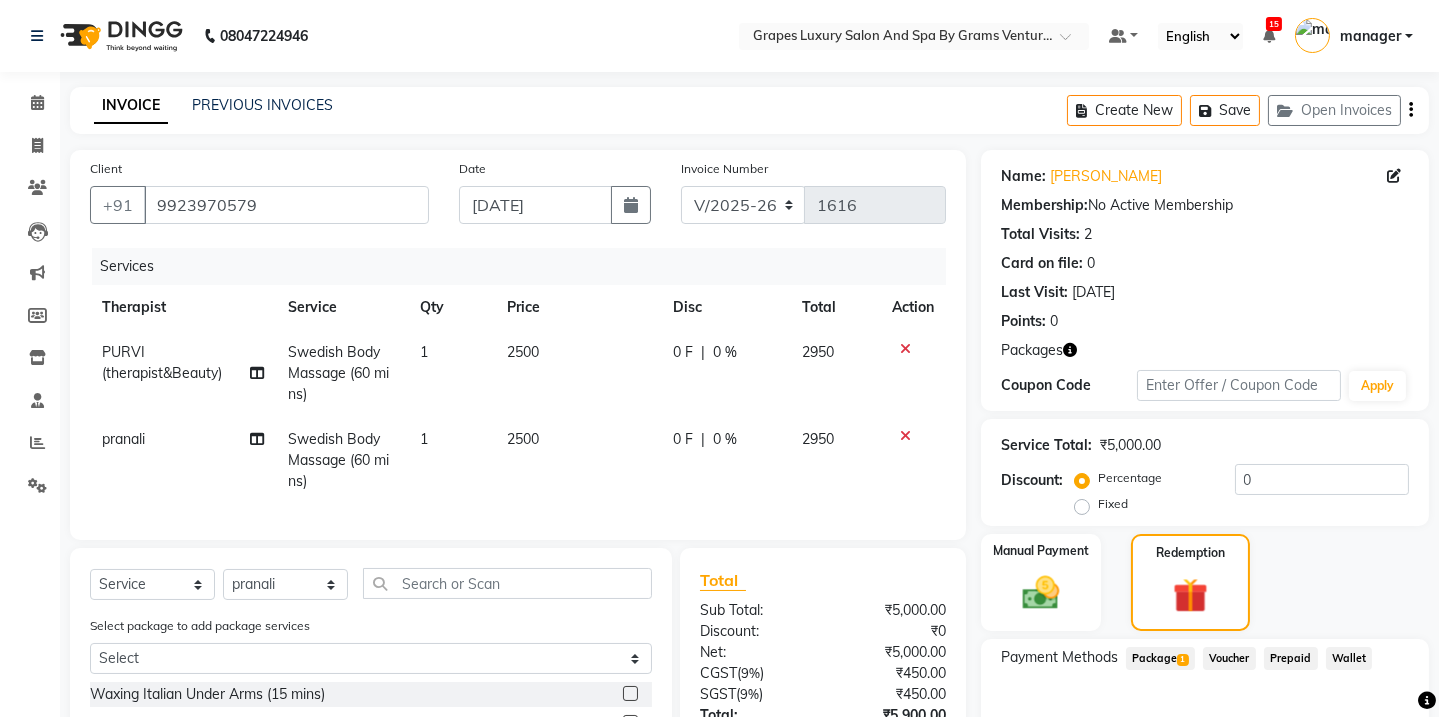 click on "Package  1" 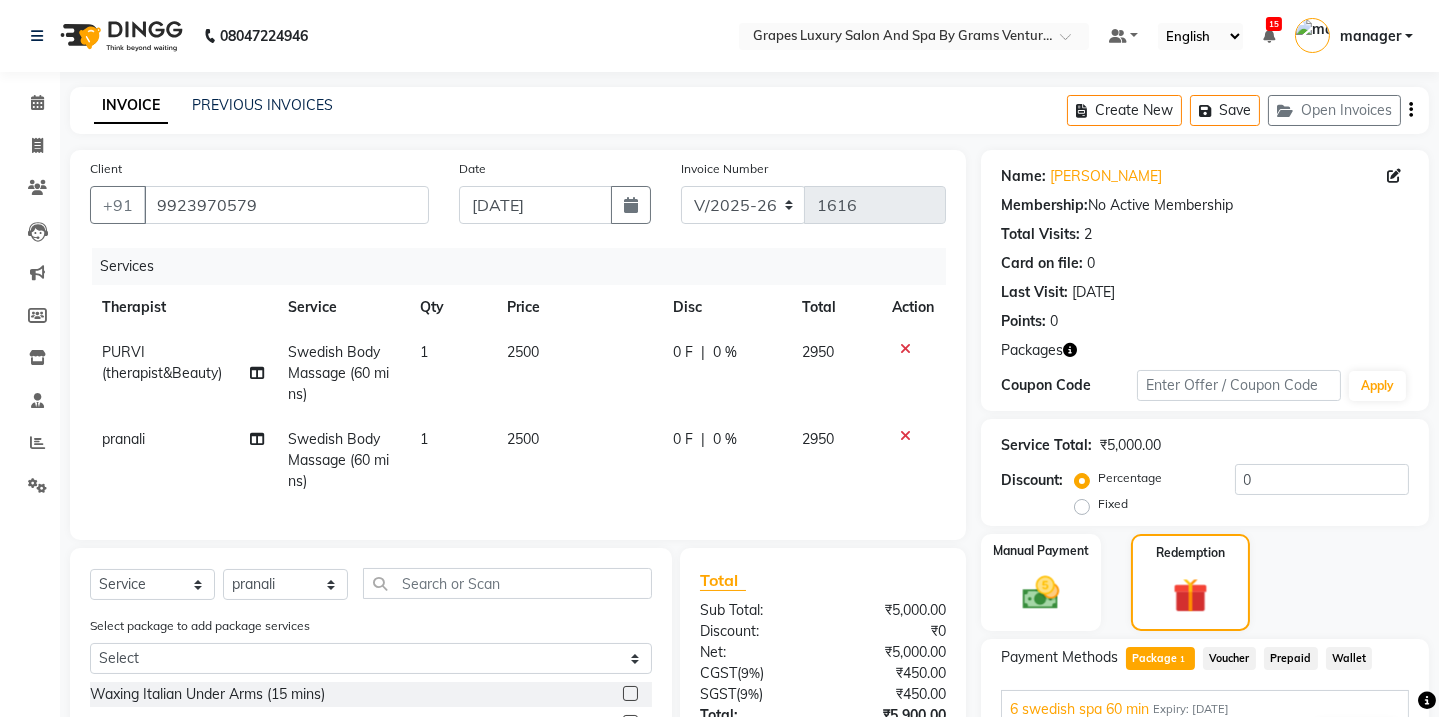 scroll, scrollTop: 239, scrollLeft: 0, axis: vertical 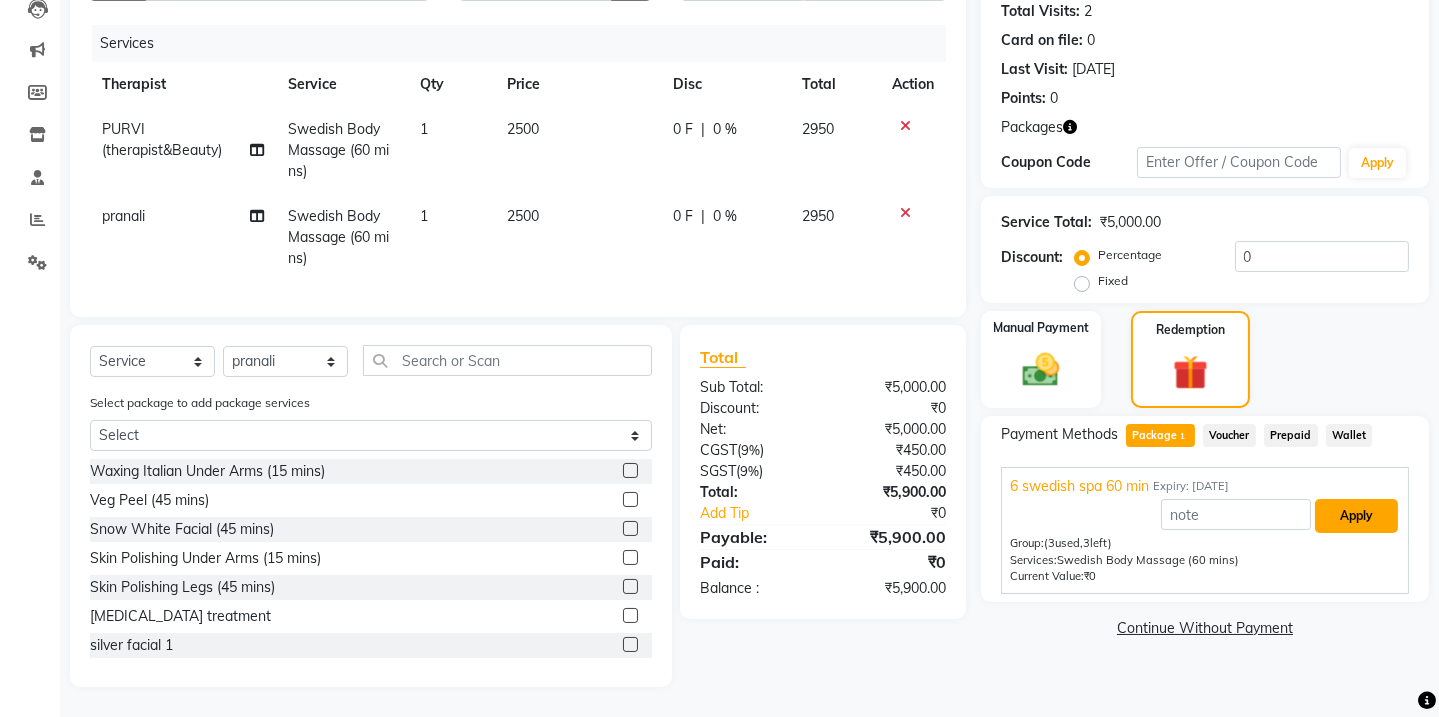 click on "Apply" at bounding box center (1356, 516) 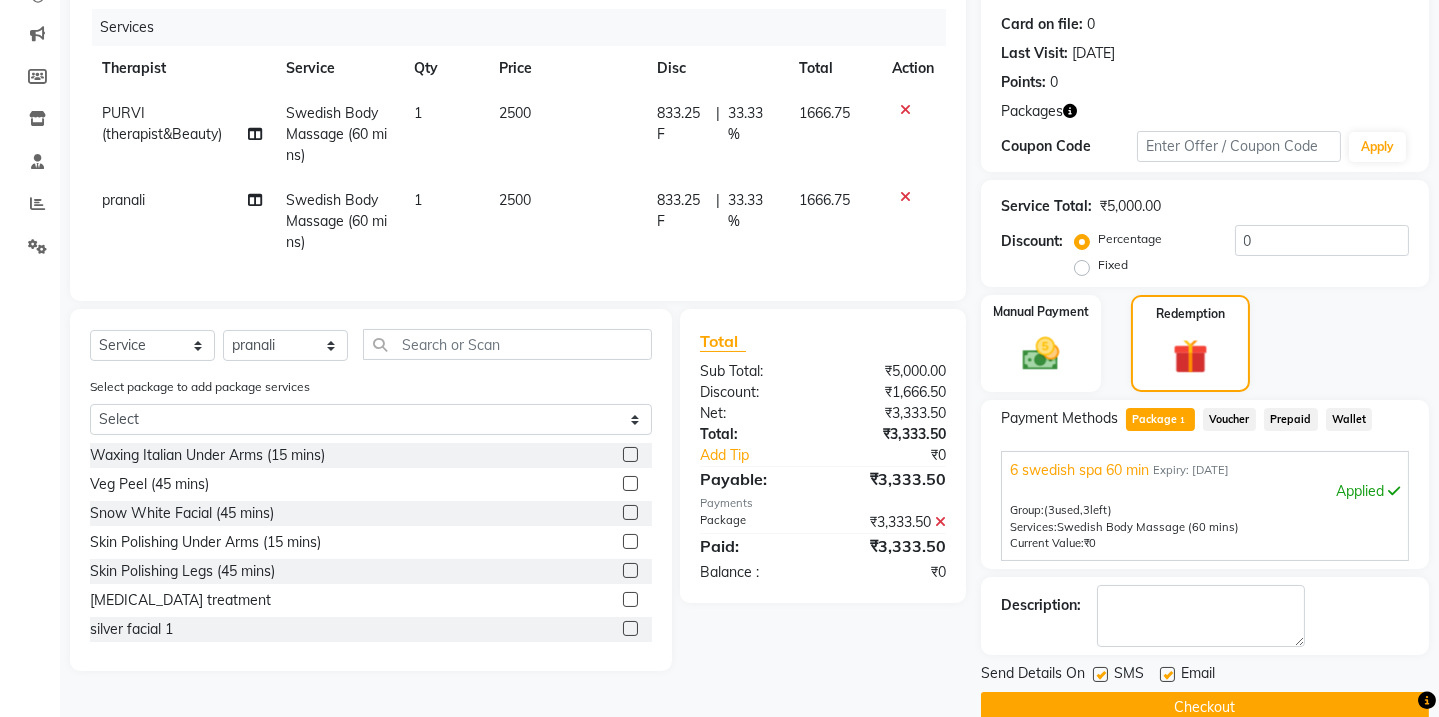 scroll, scrollTop: 273, scrollLeft: 0, axis: vertical 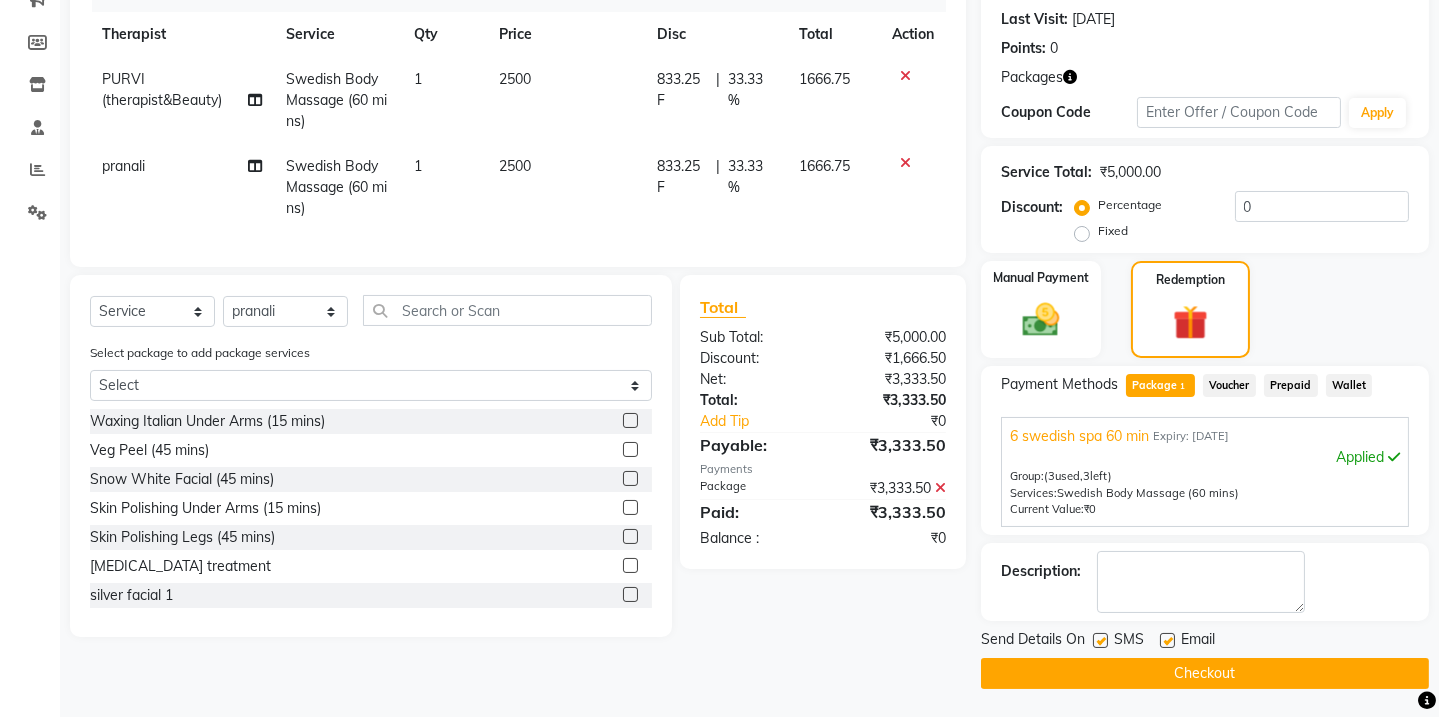 click 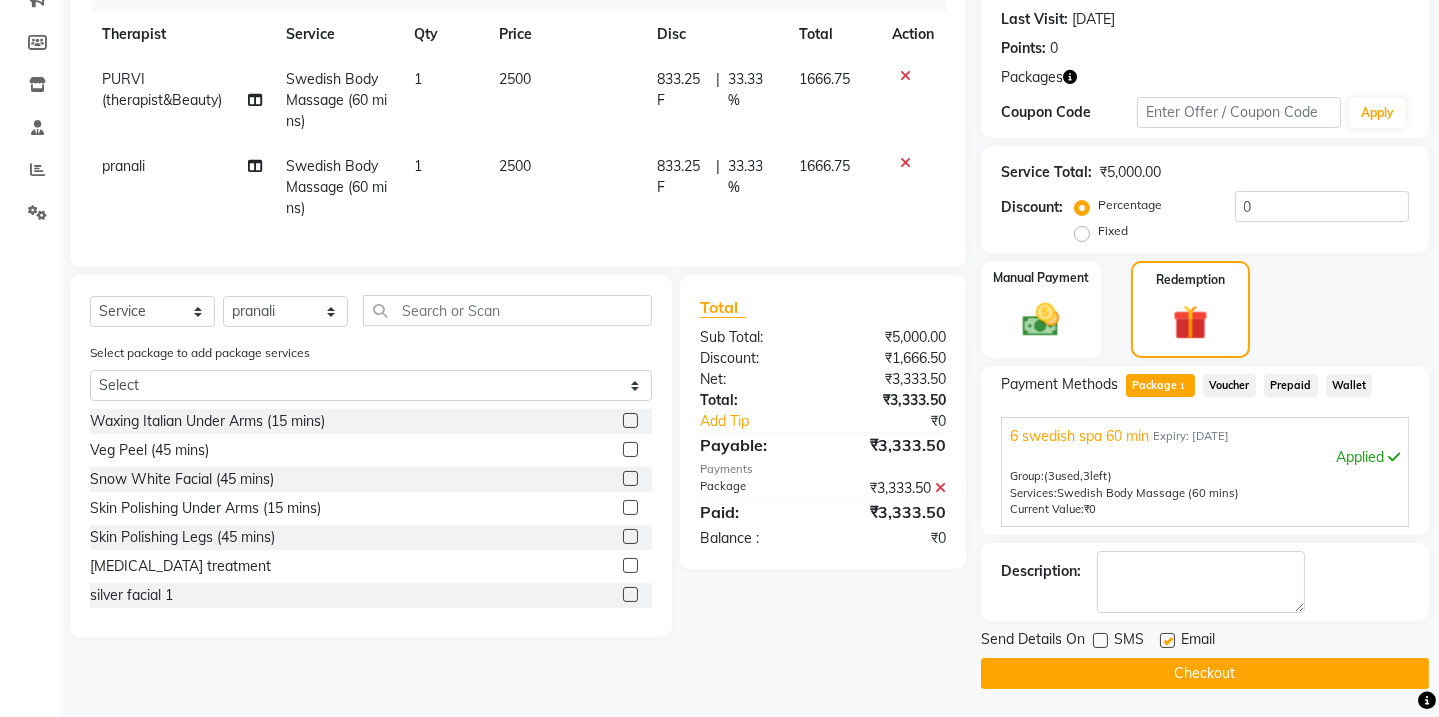 click 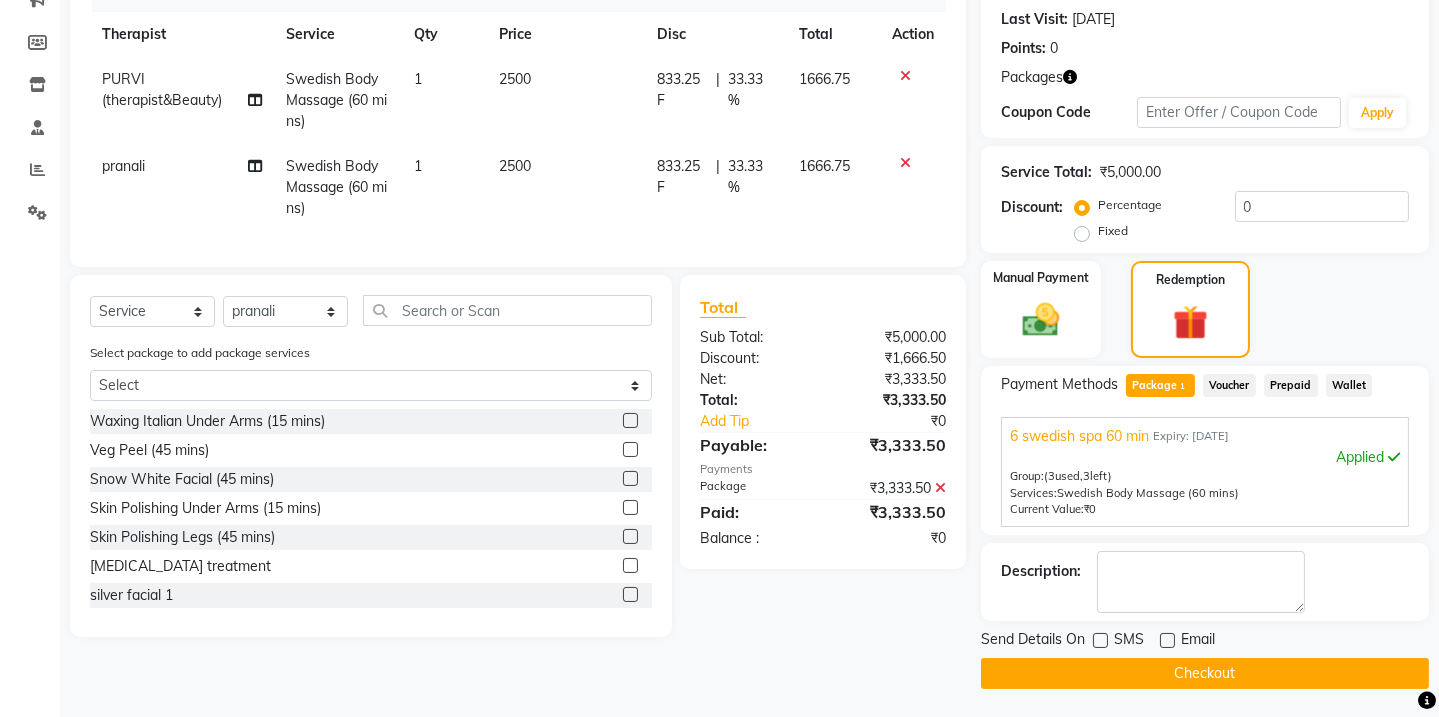 click on "Checkout" 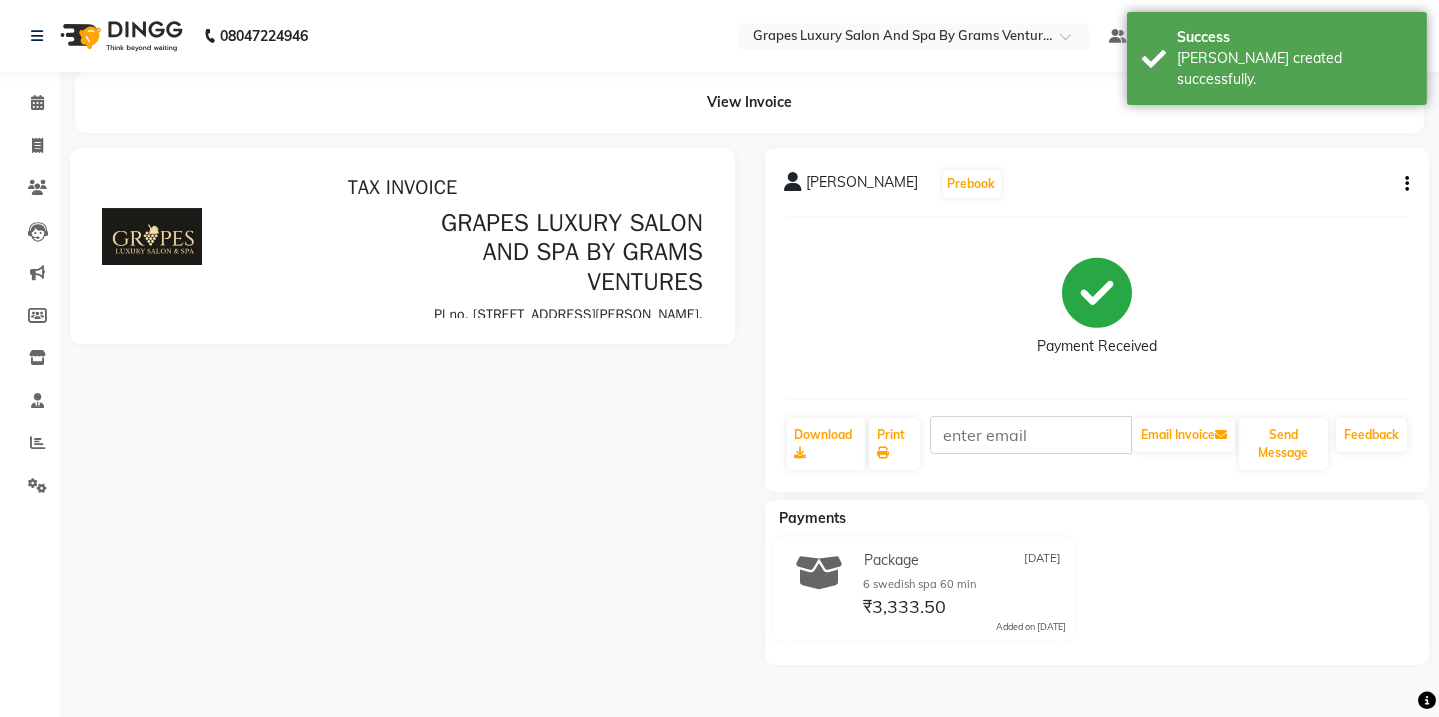 scroll, scrollTop: 0, scrollLeft: 0, axis: both 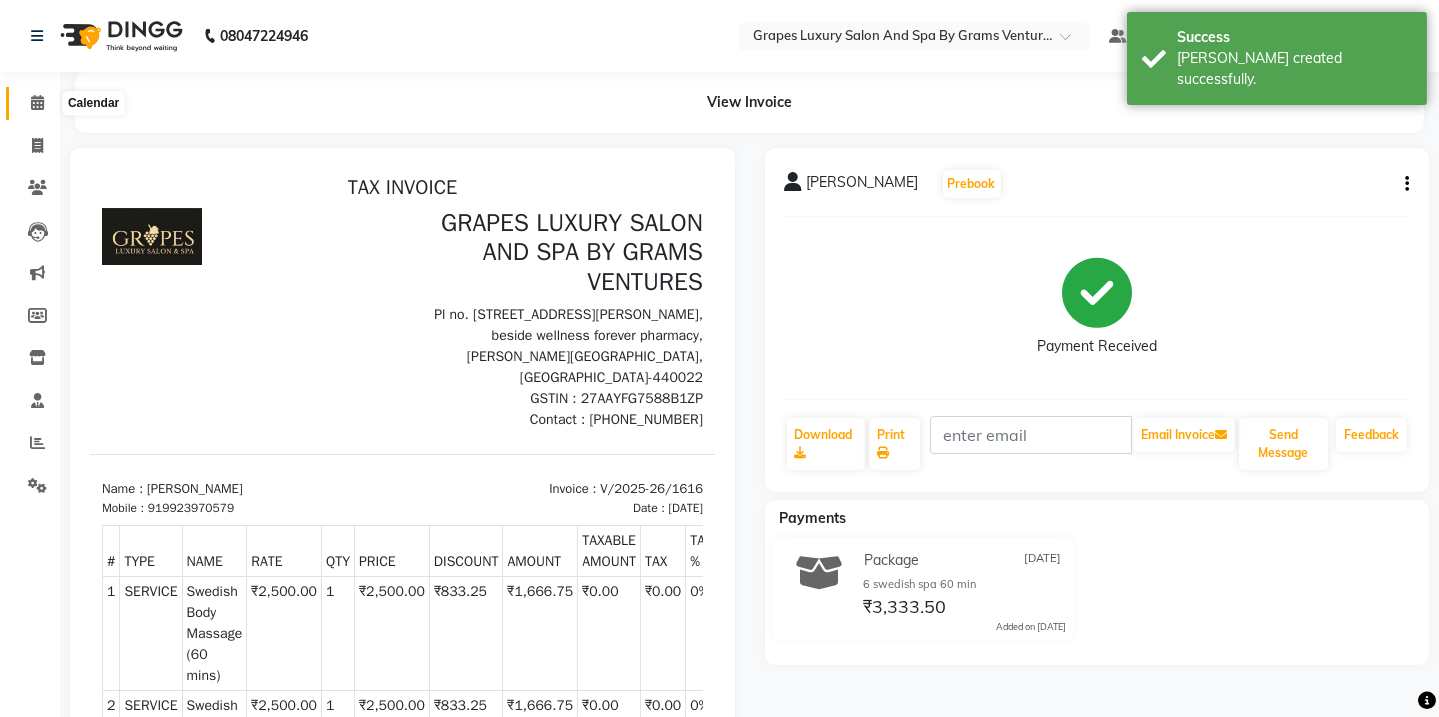 click 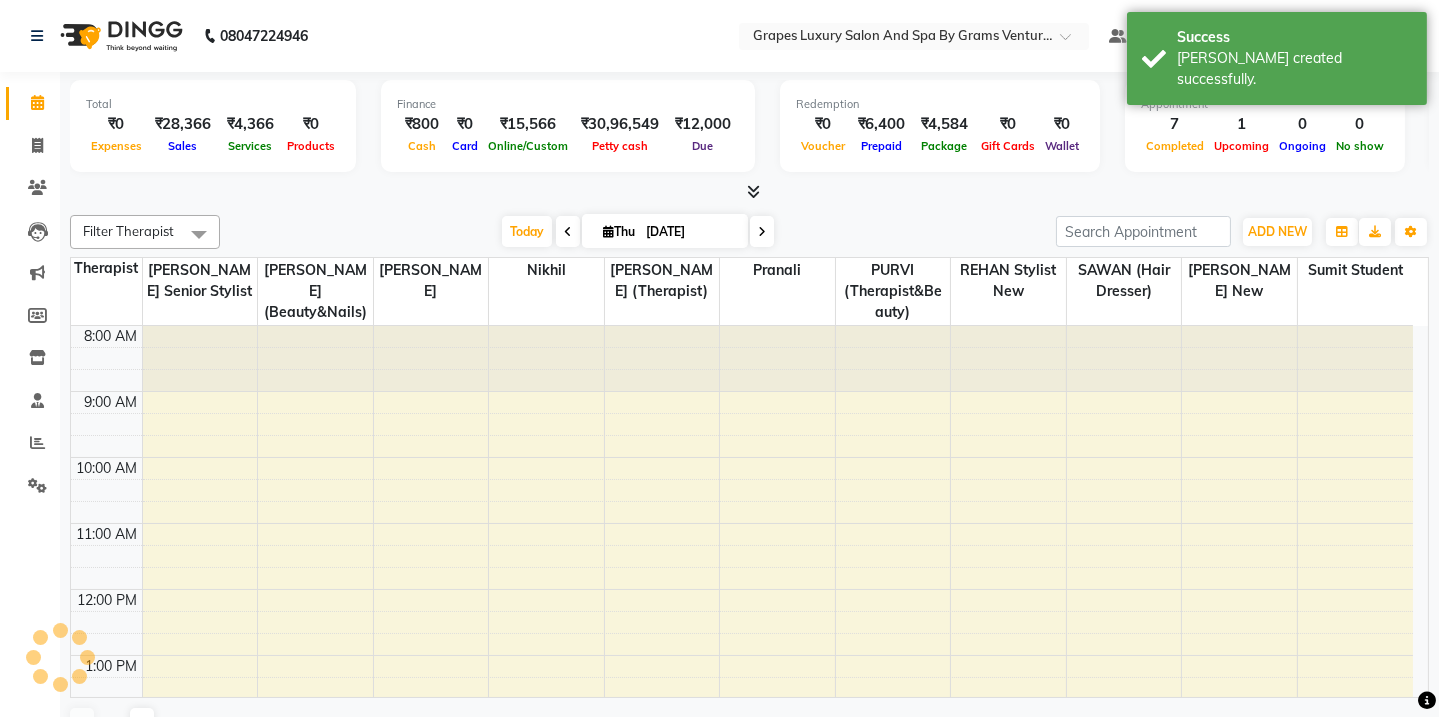 scroll, scrollTop: 0, scrollLeft: 0, axis: both 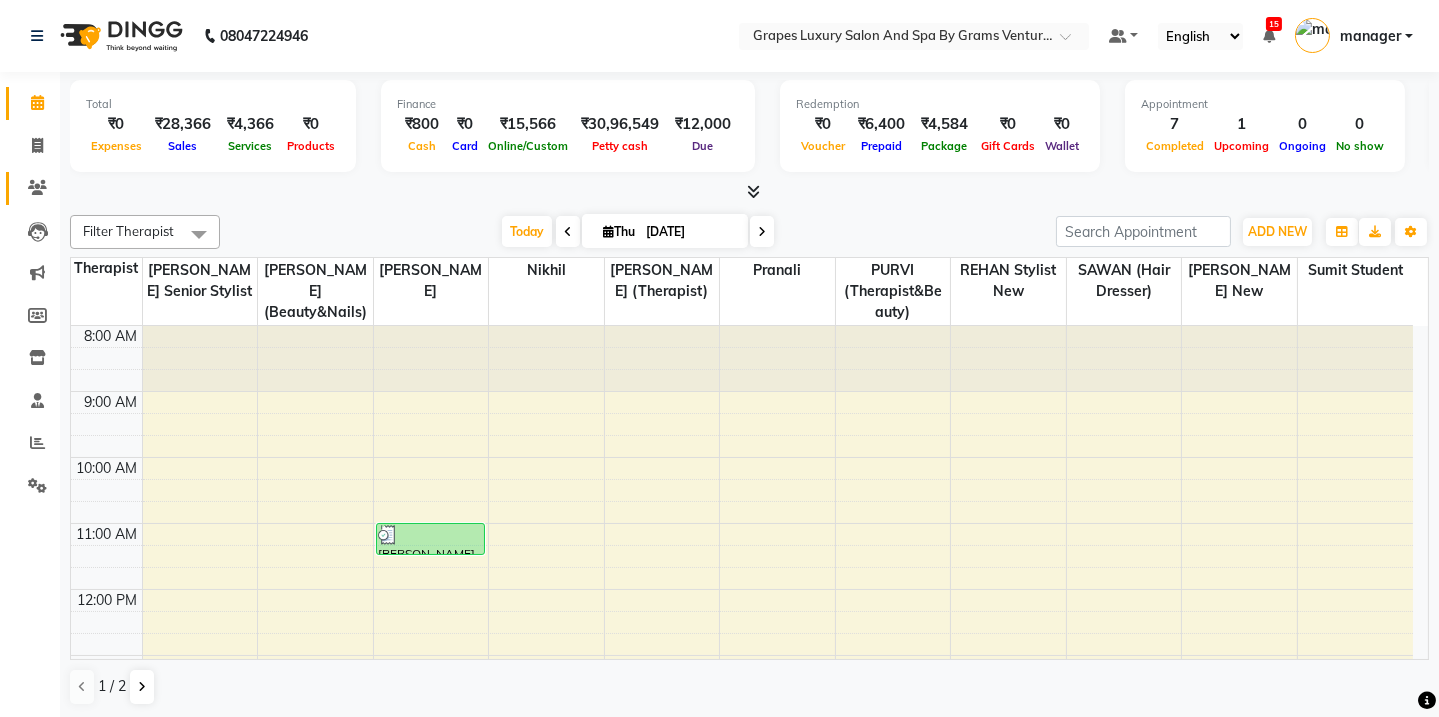click 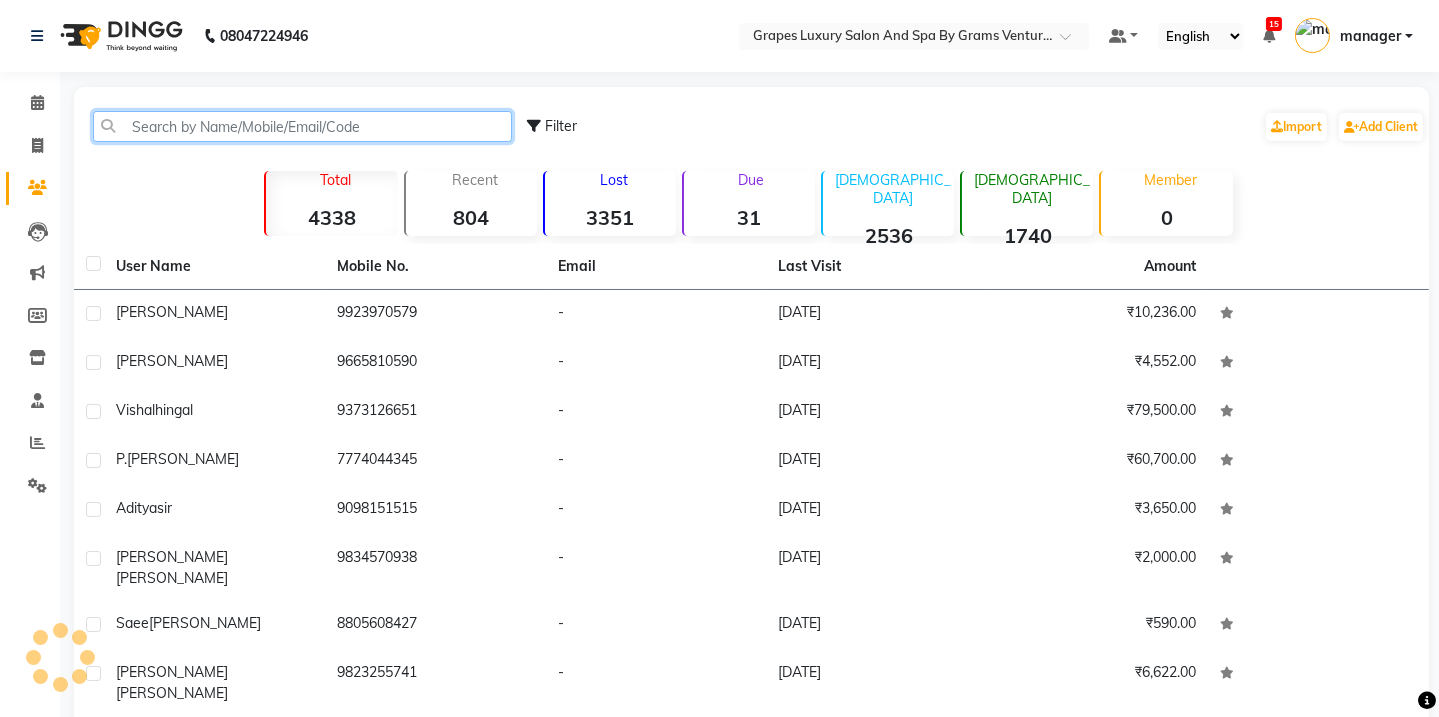 click 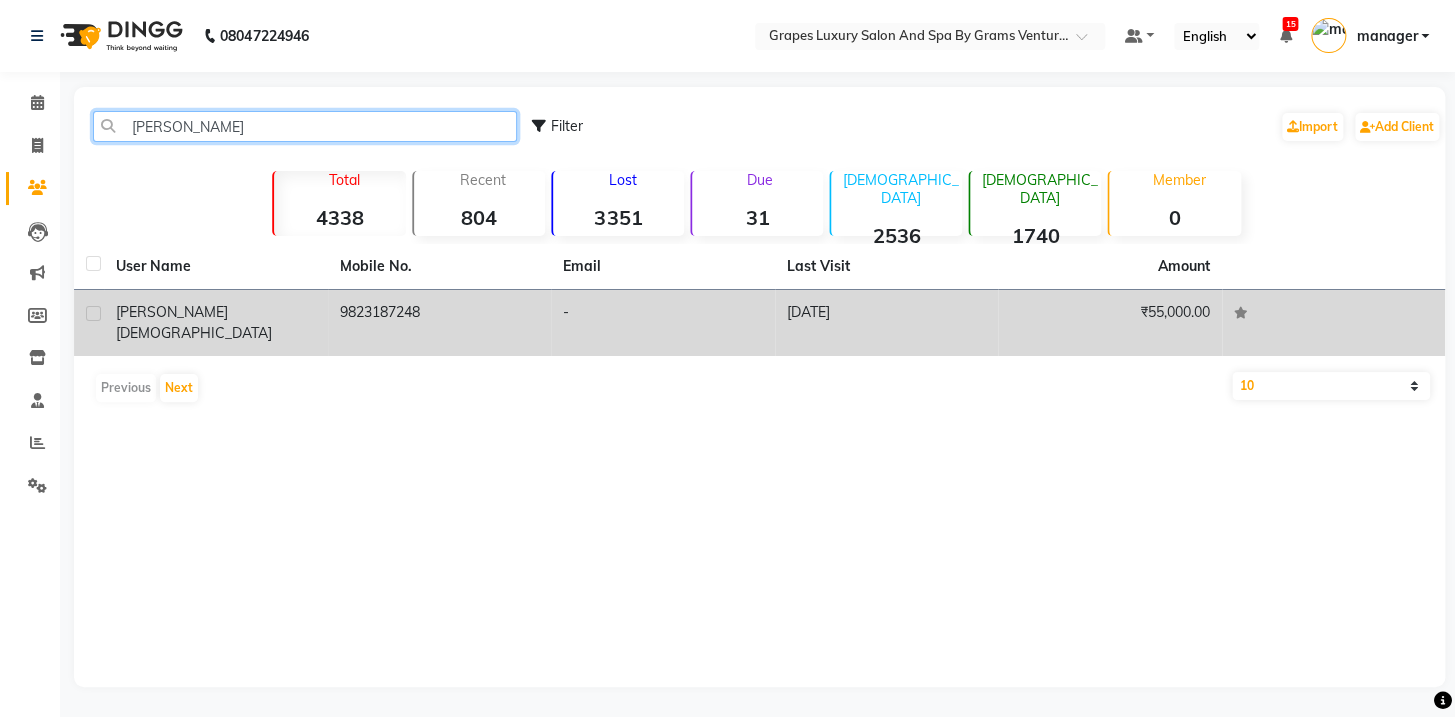 type on "[PERSON_NAME]" 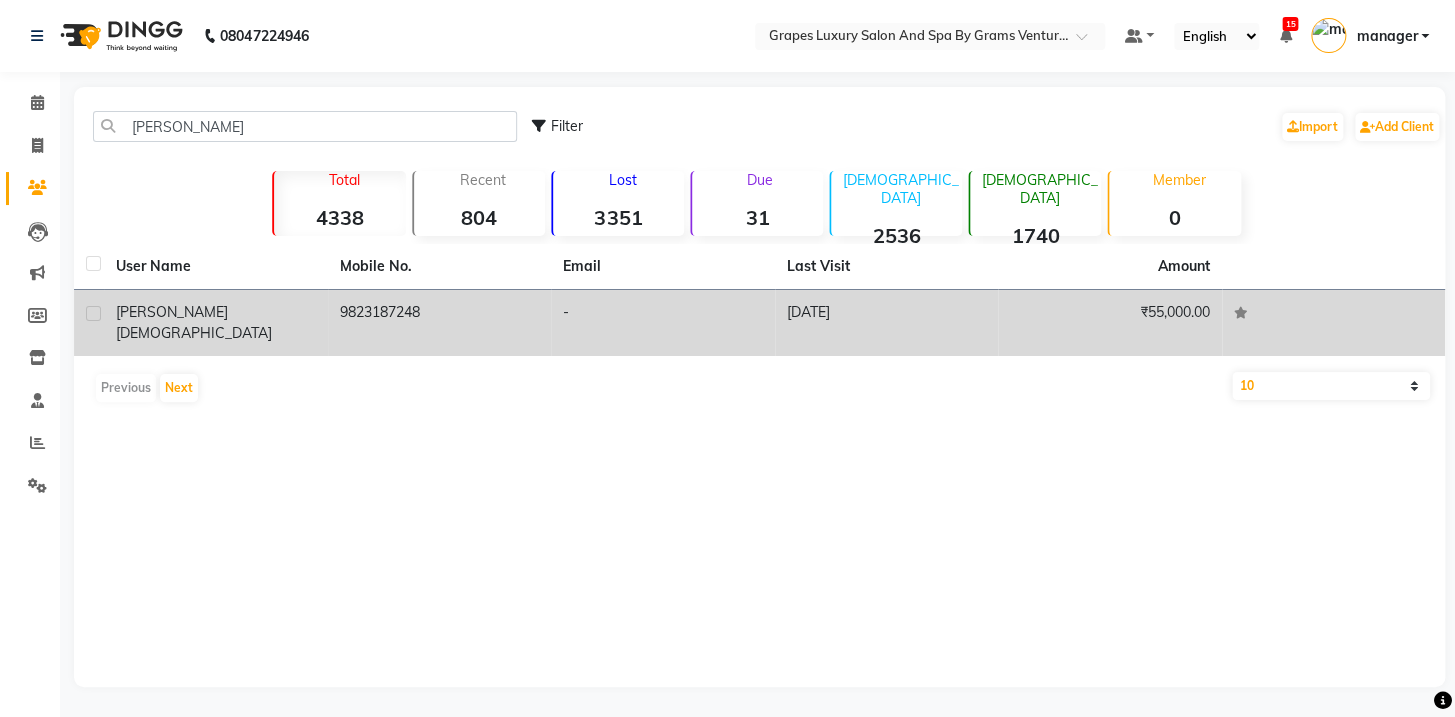 click on "[PERSON_NAME][DEMOGRAPHIC_DATA]" 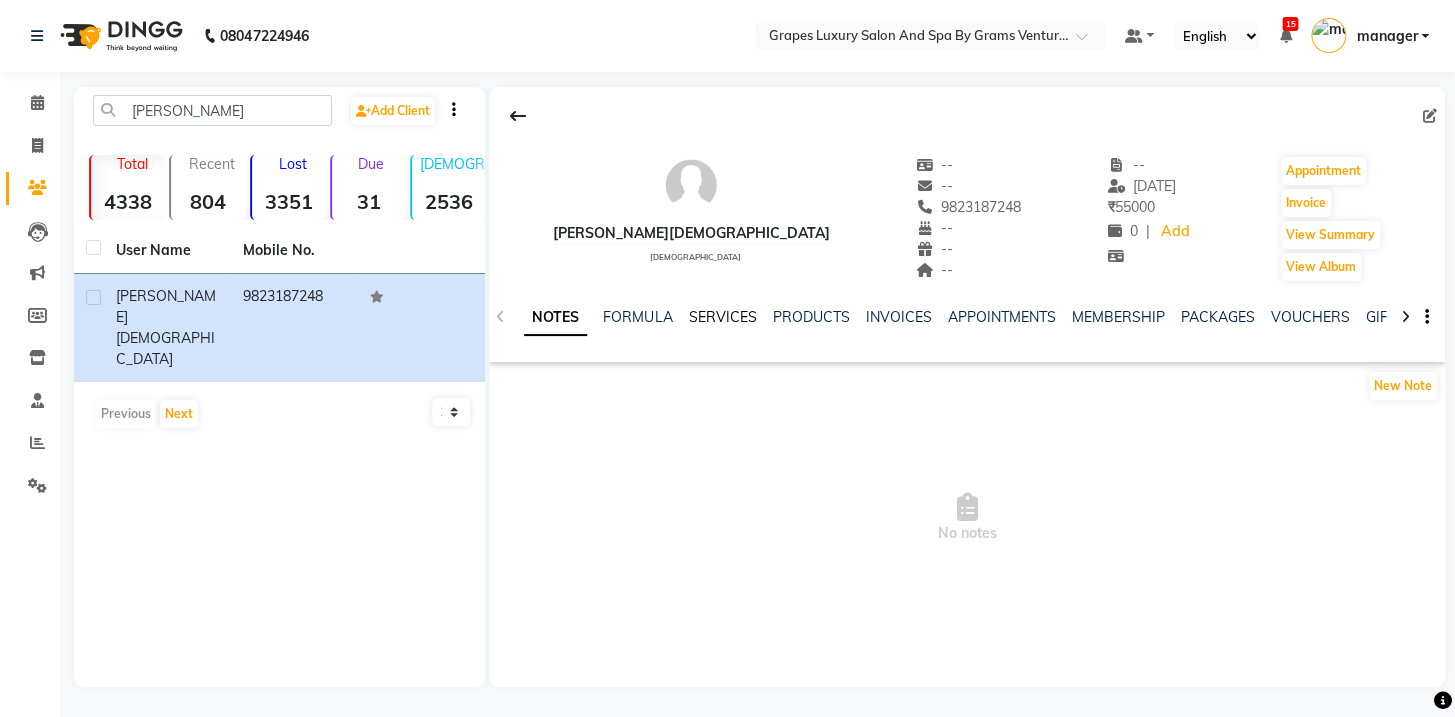 click on "SERVICES" 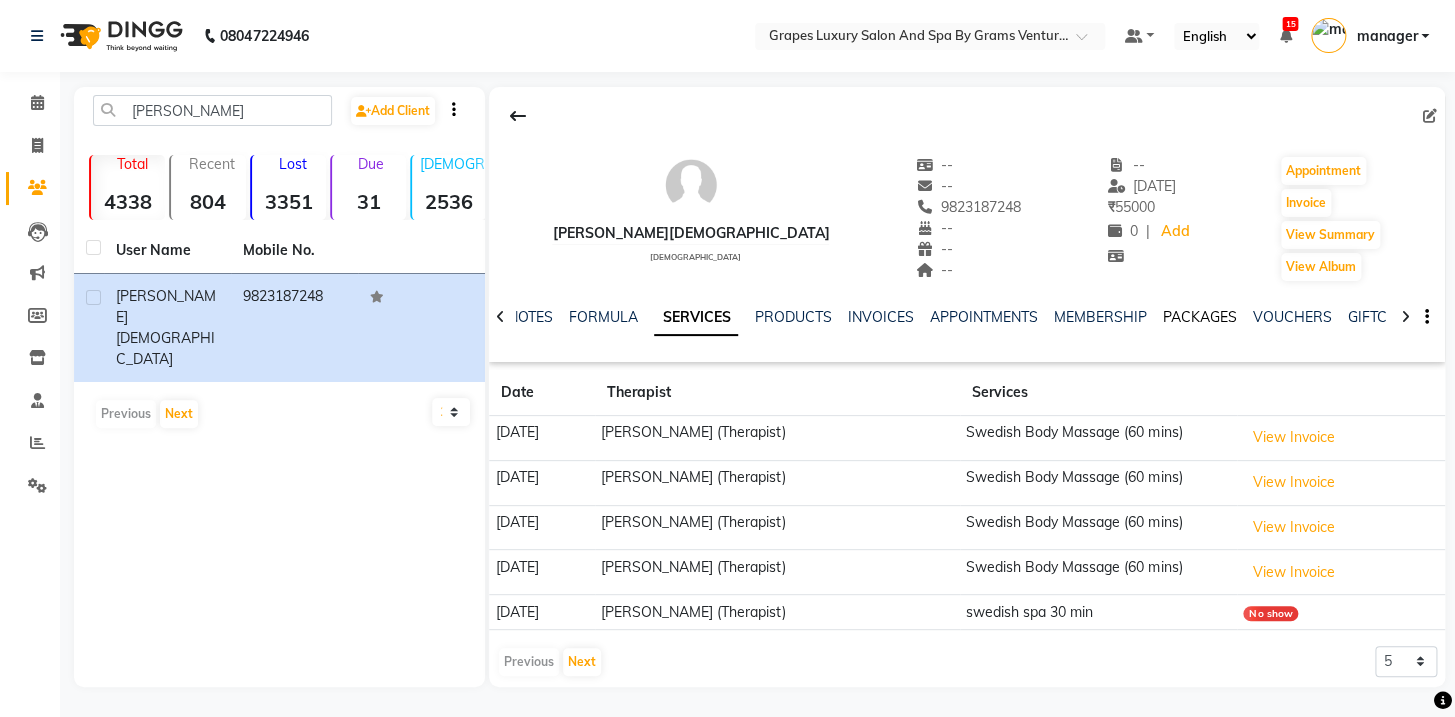 click on "PACKAGES" 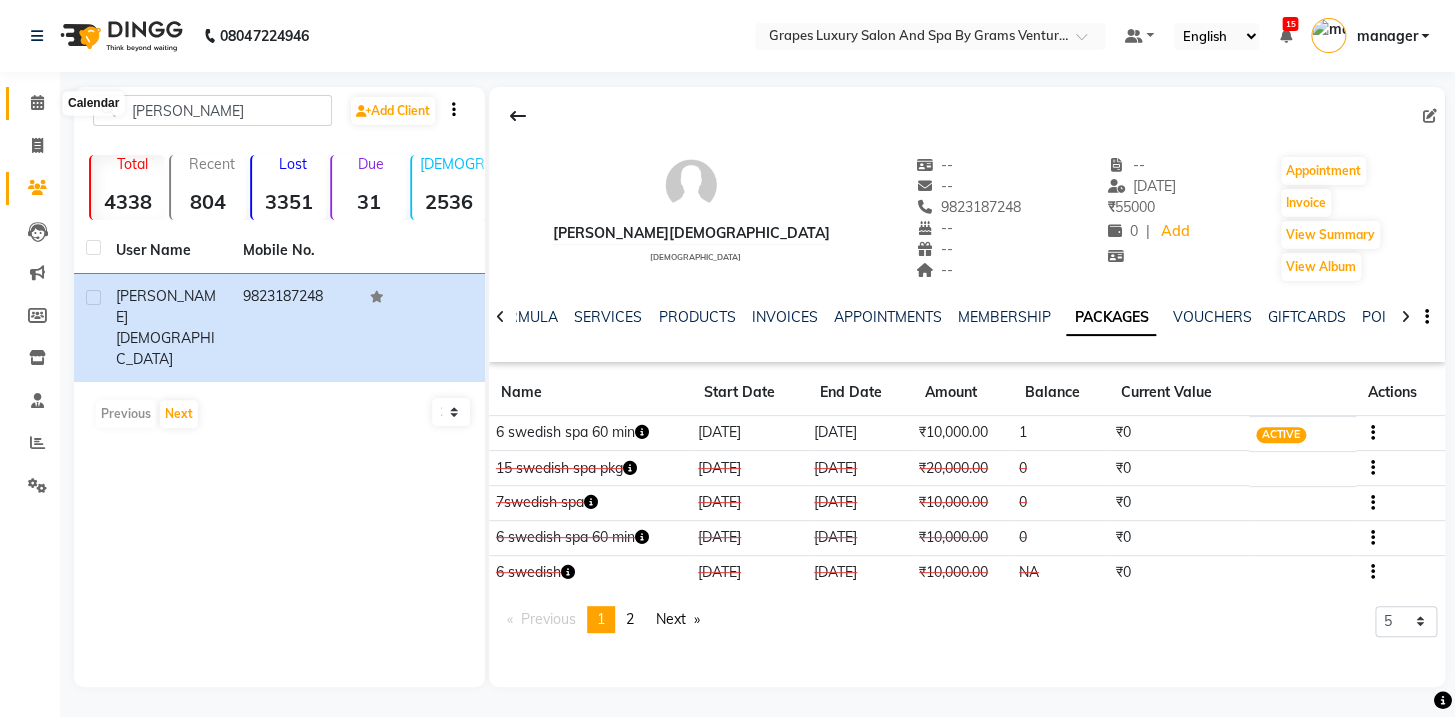 click 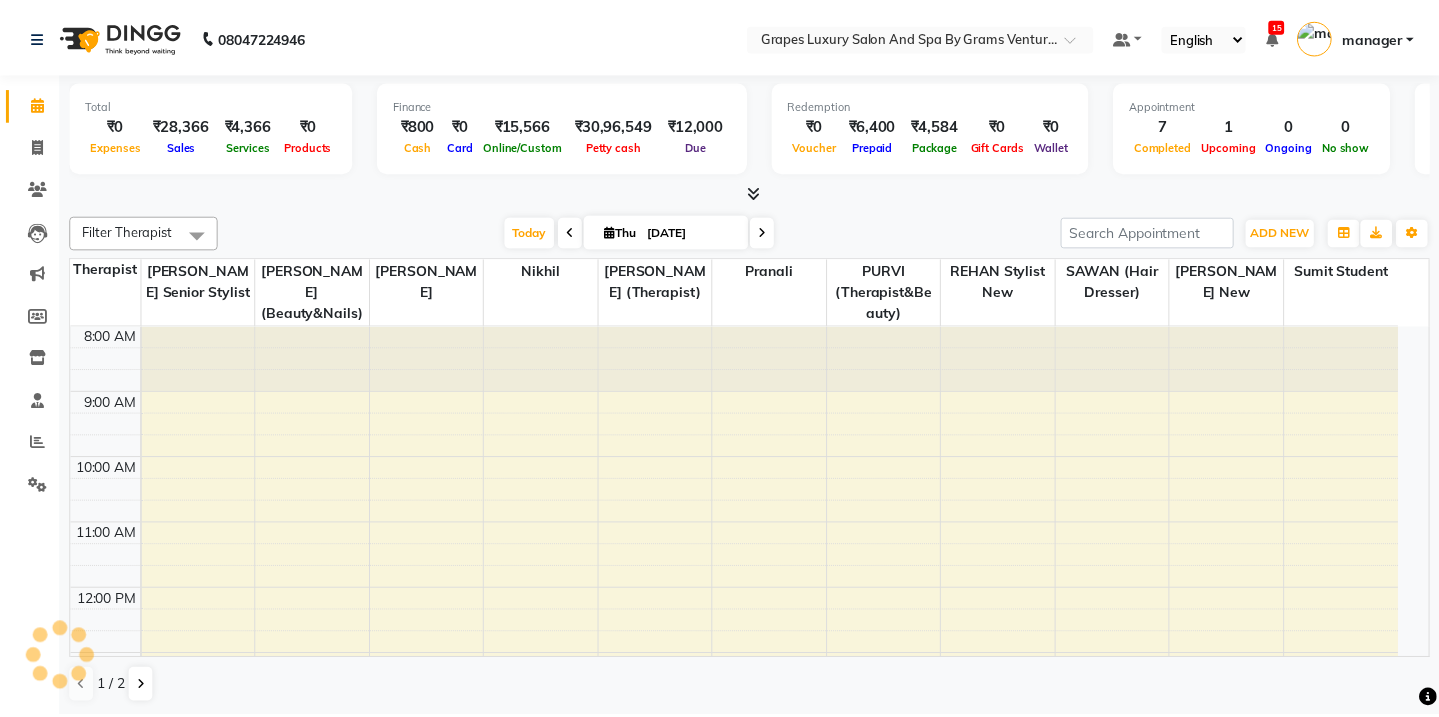 scroll, scrollTop: 0, scrollLeft: 0, axis: both 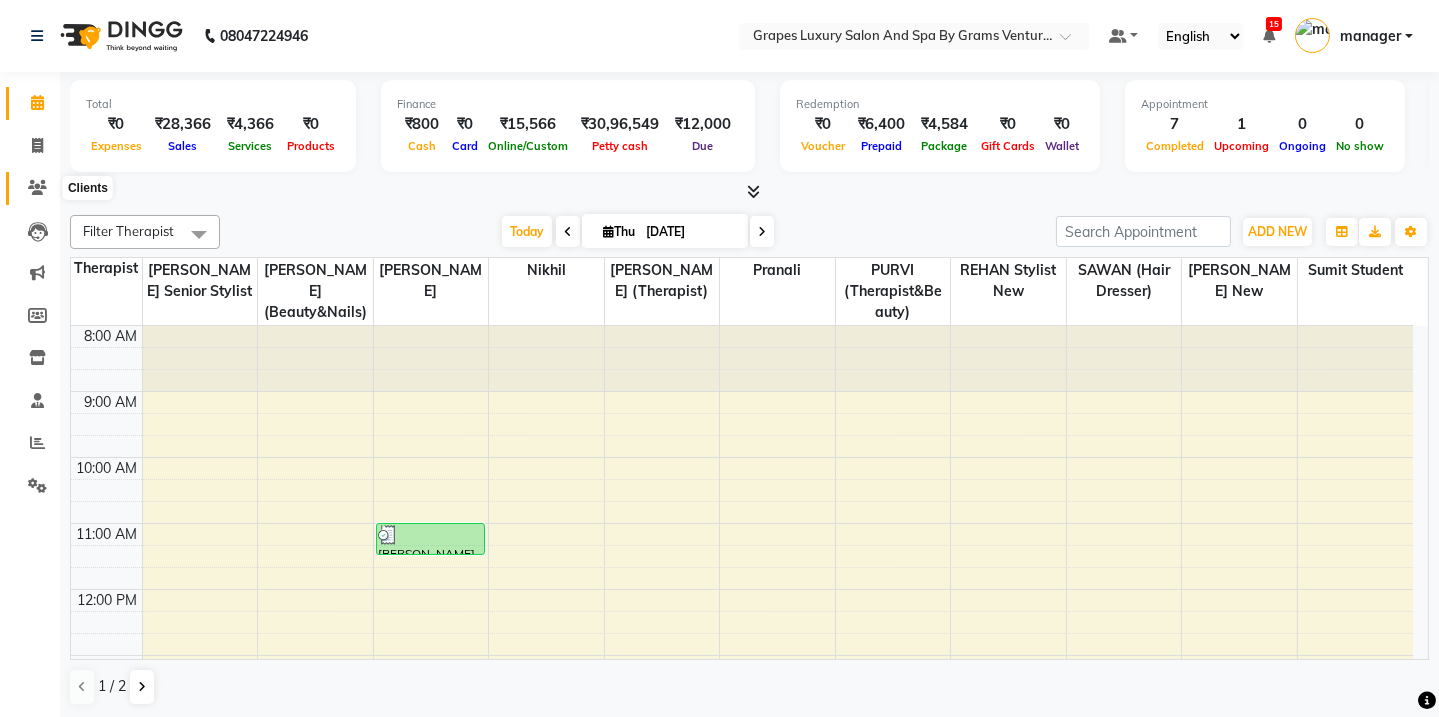 click 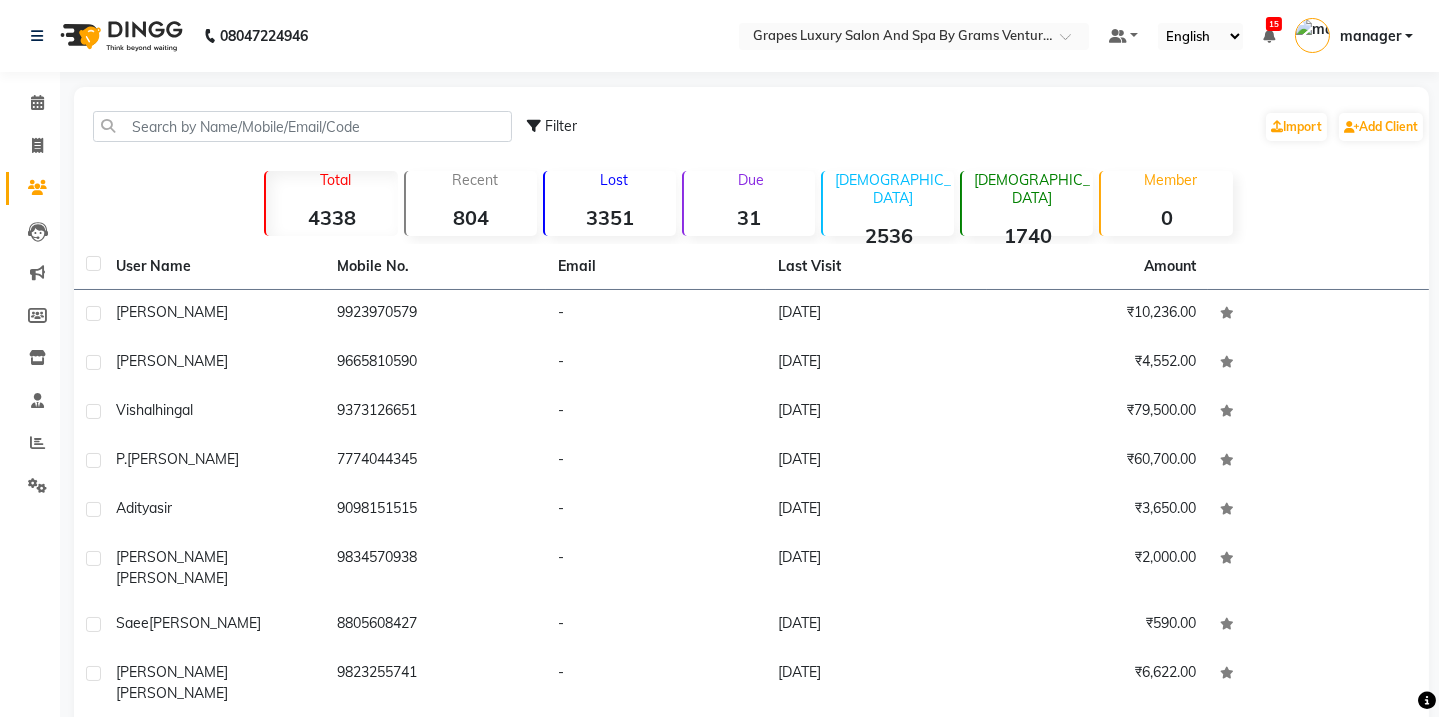 click on "31" 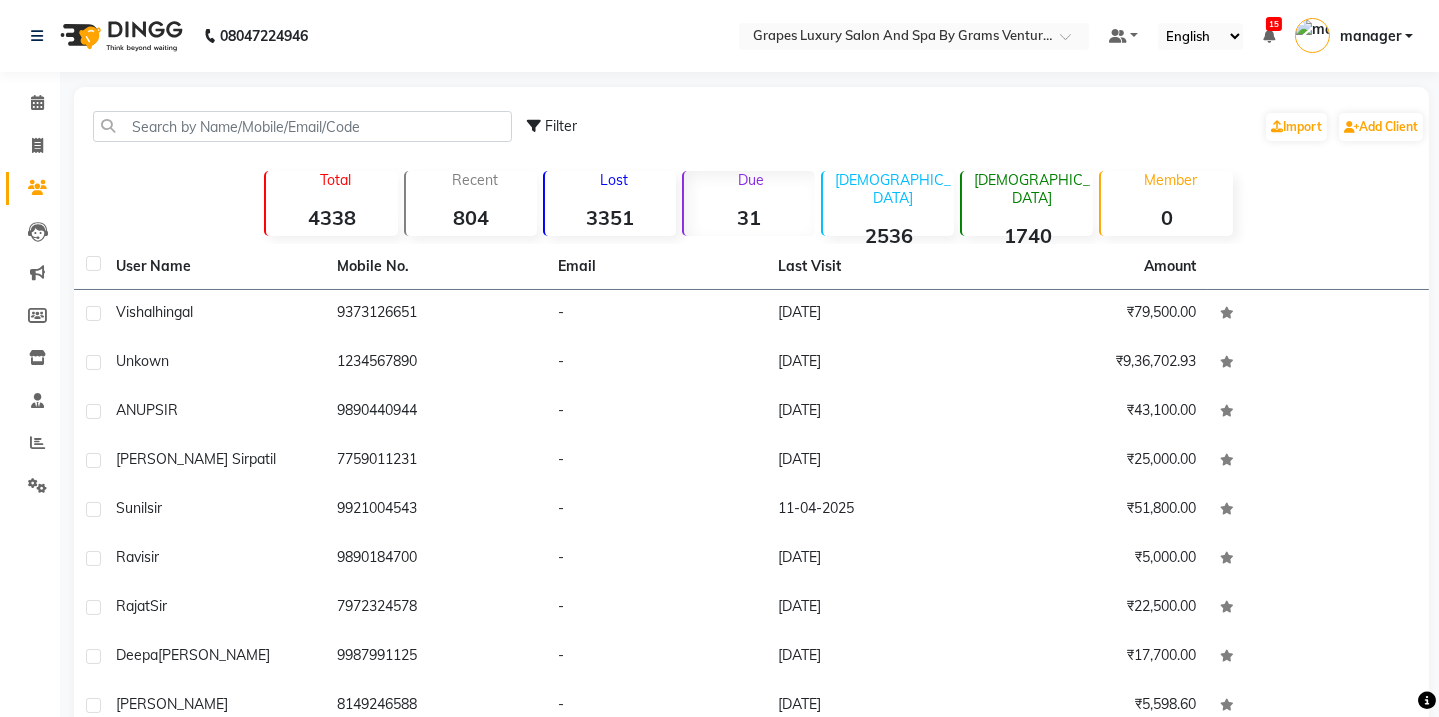 click on "31" 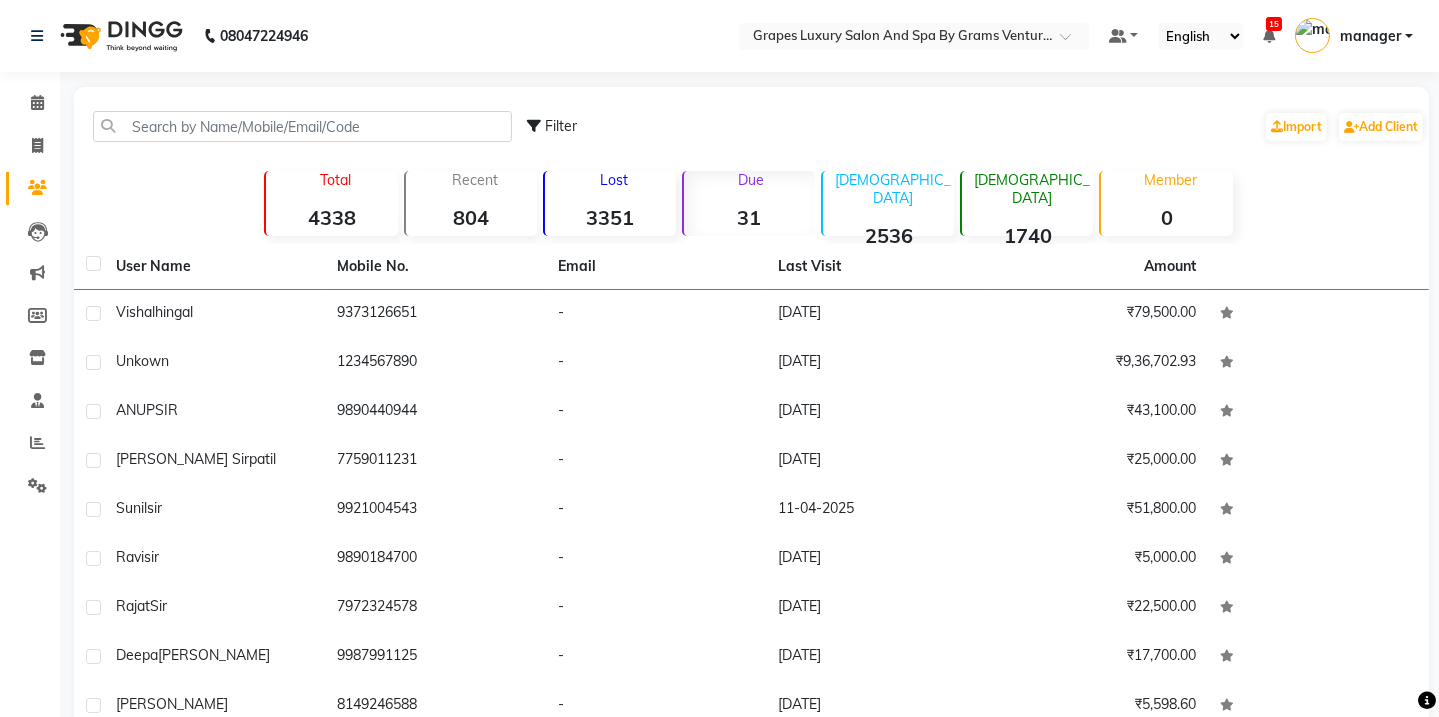 click on "31" 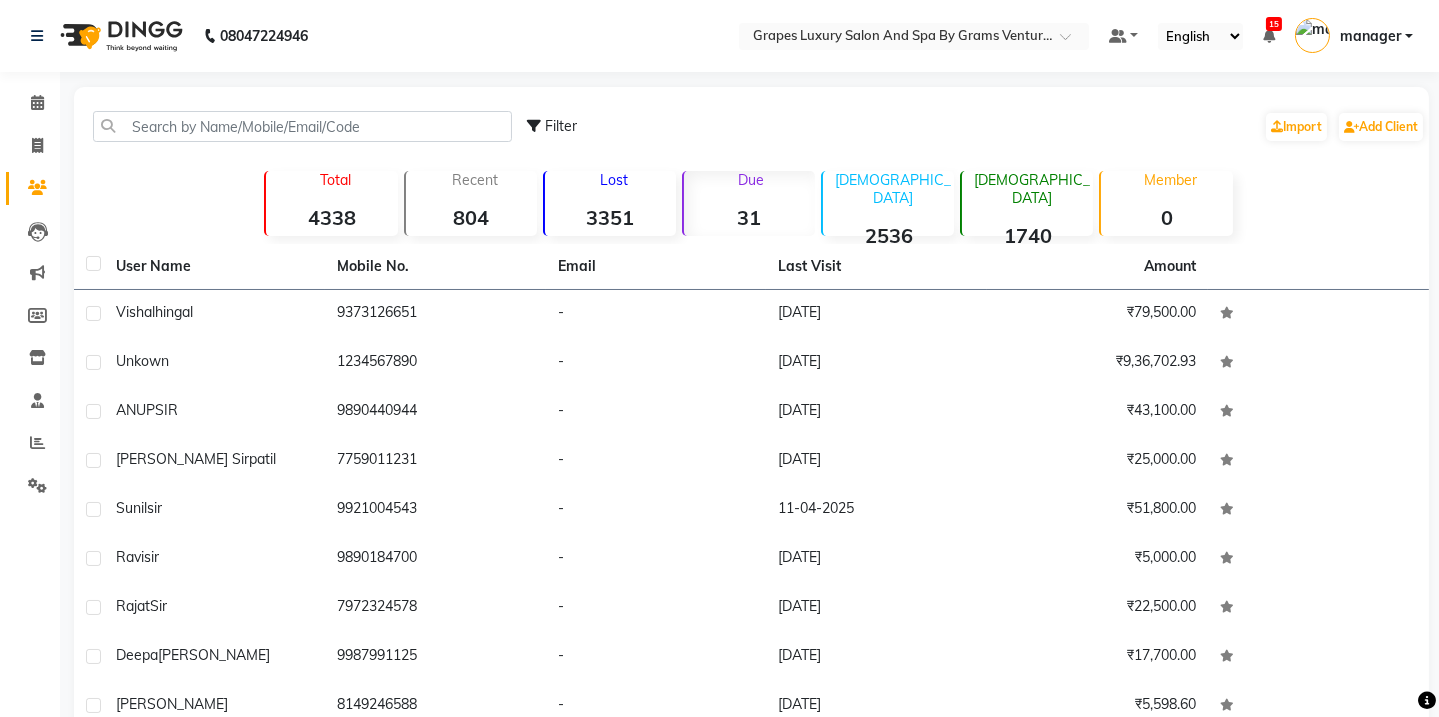 click on "Due  31" 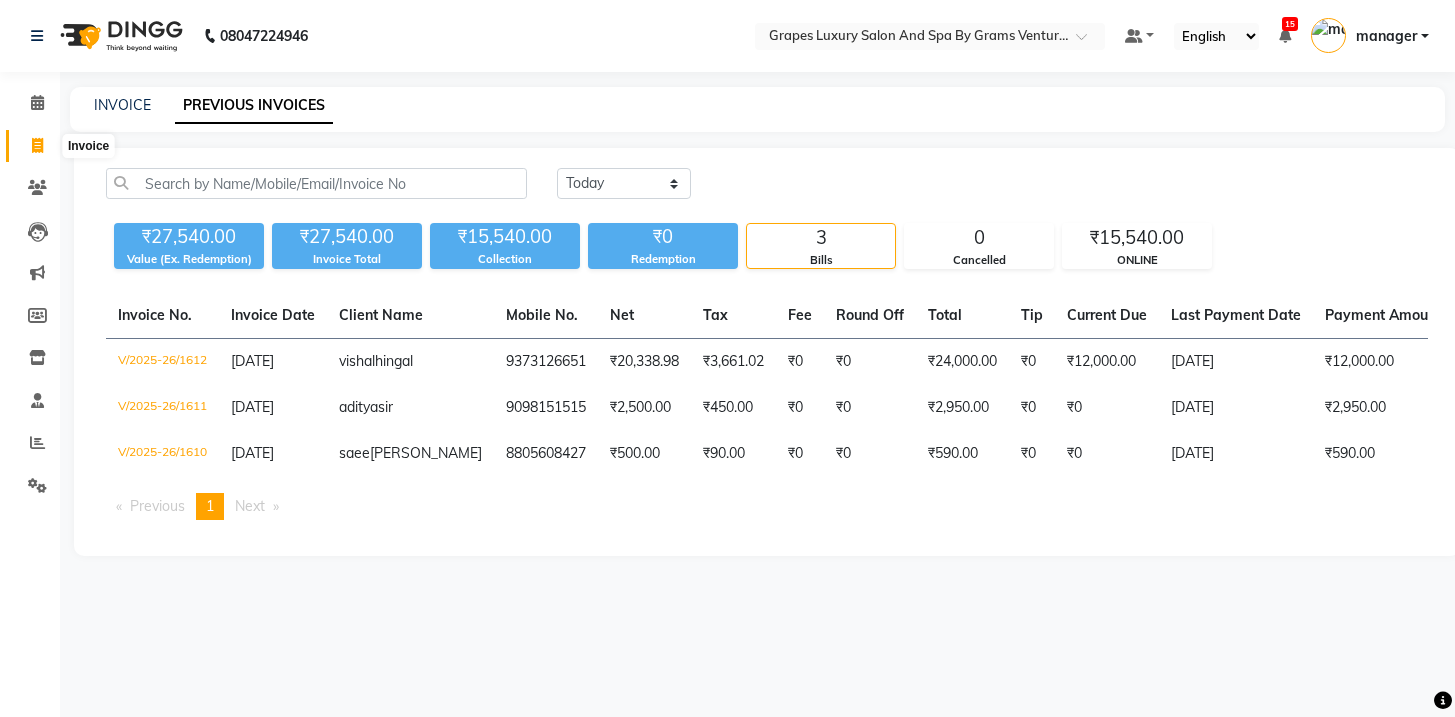 scroll, scrollTop: 0, scrollLeft: 0, axis: both 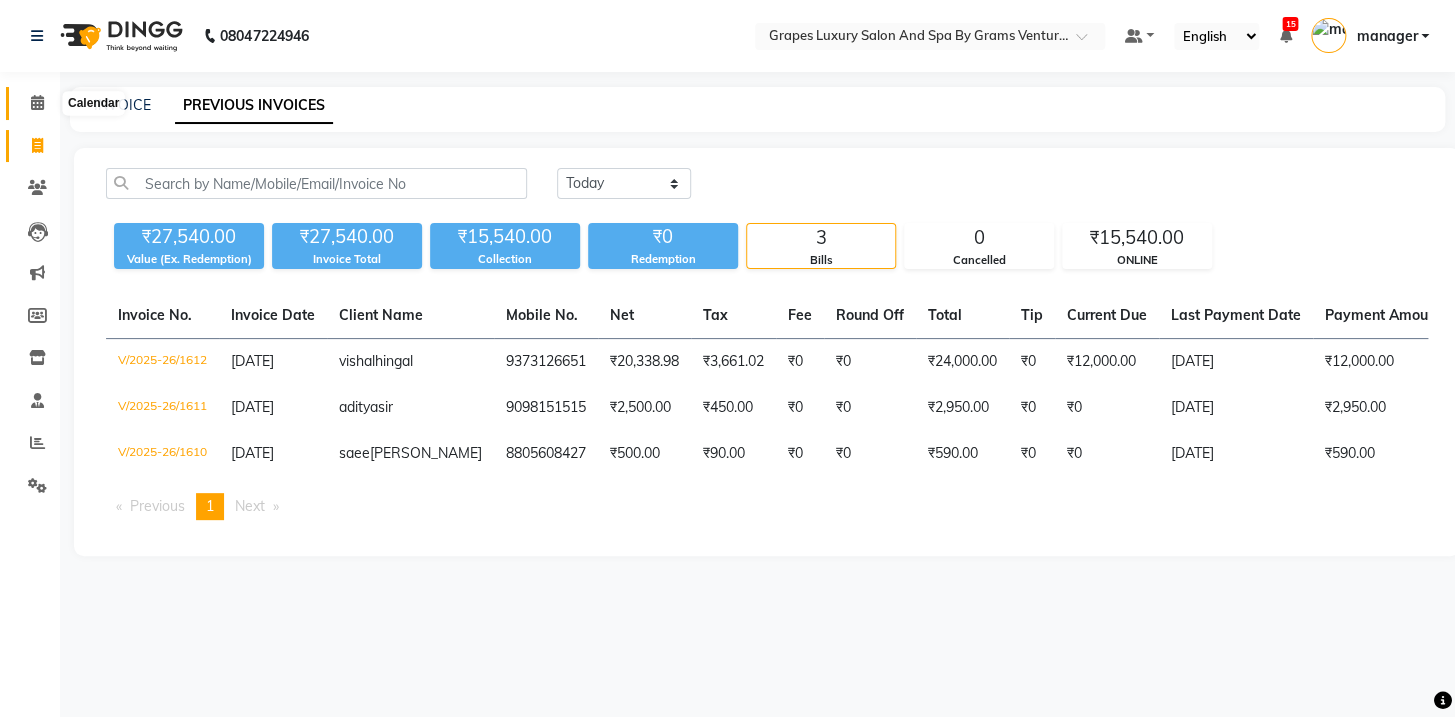 click 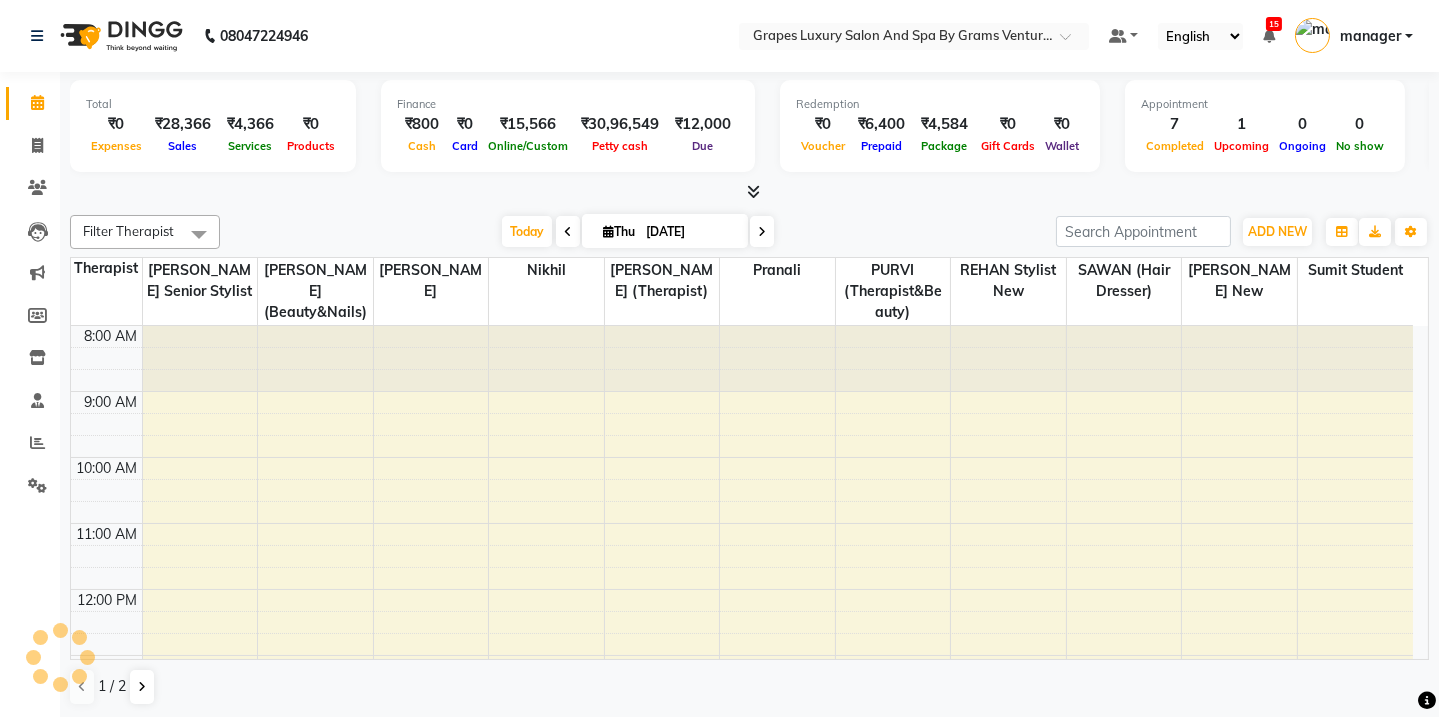 scroll, scrollTop: 0, scrollLeft: 0, axis: both 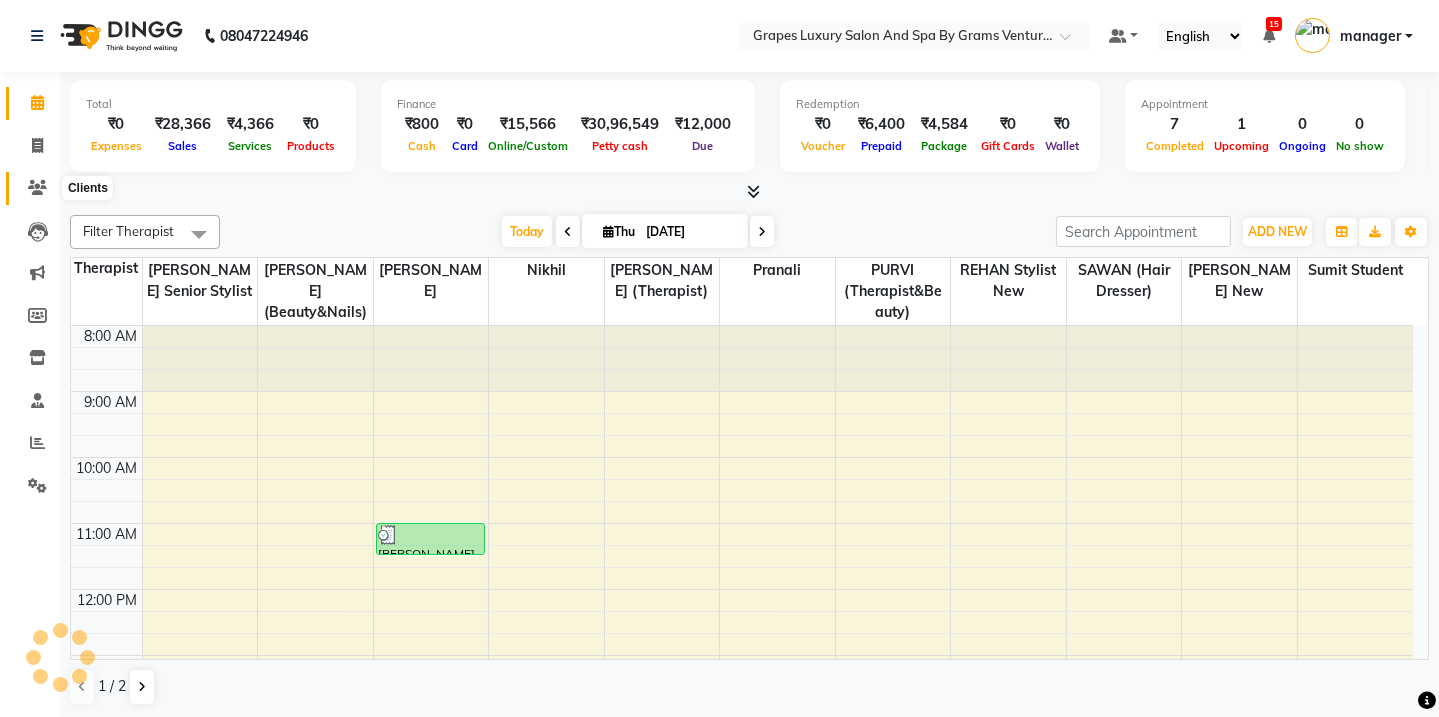 click 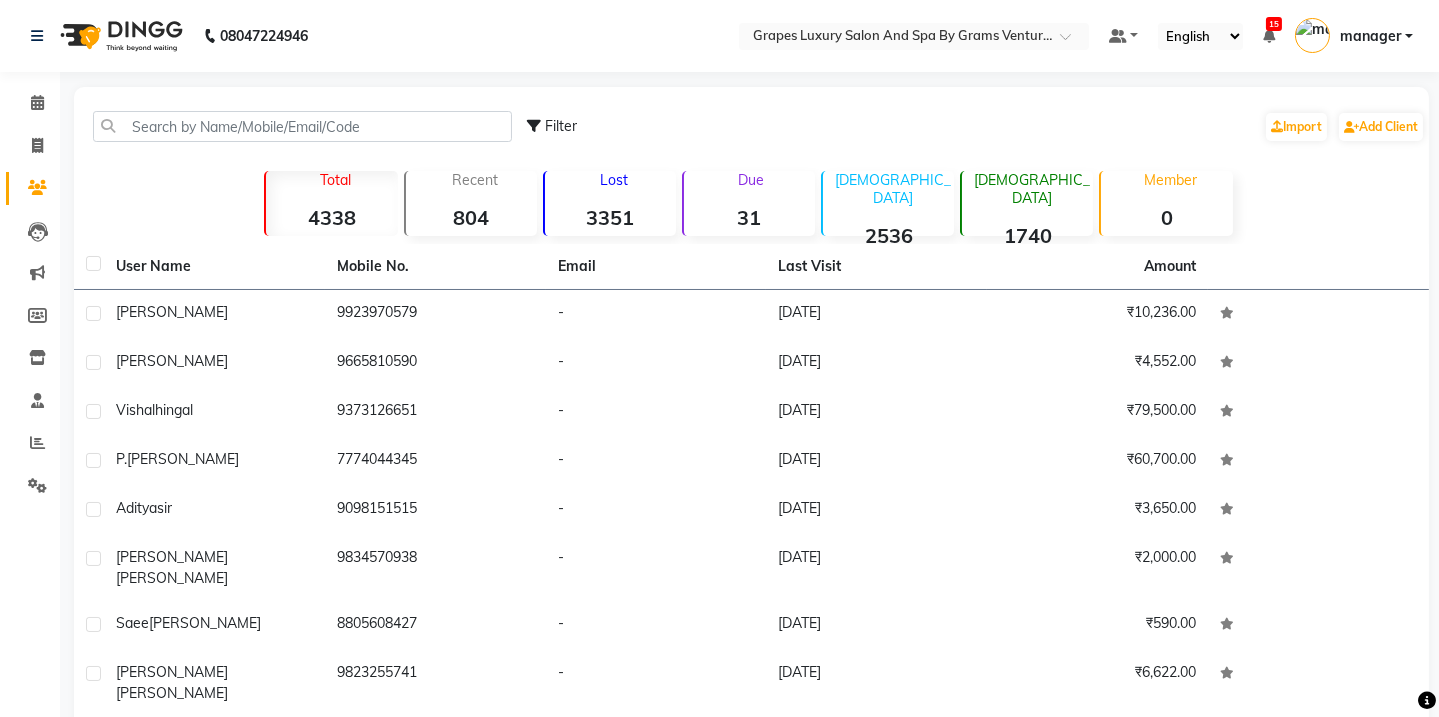 click on "31" 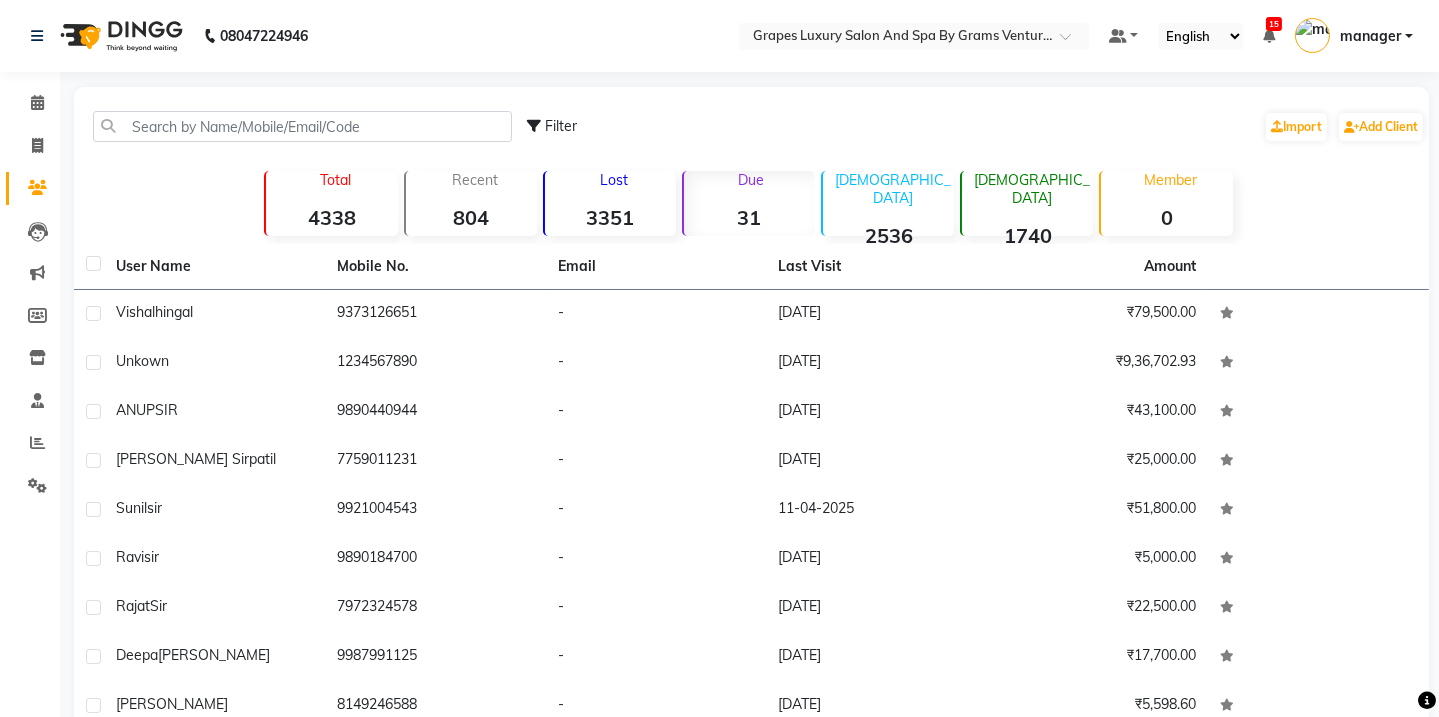 click on "31" 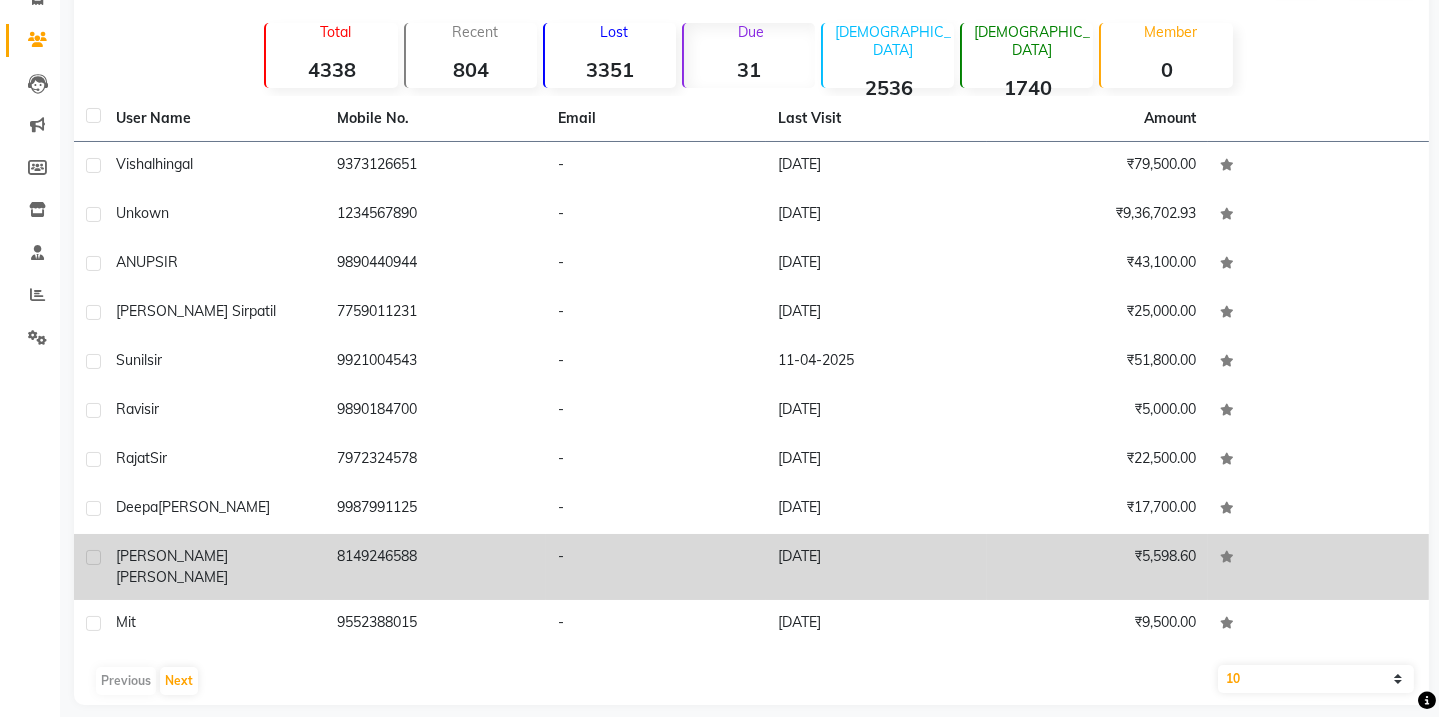 click on "[PERSON_NAME]" 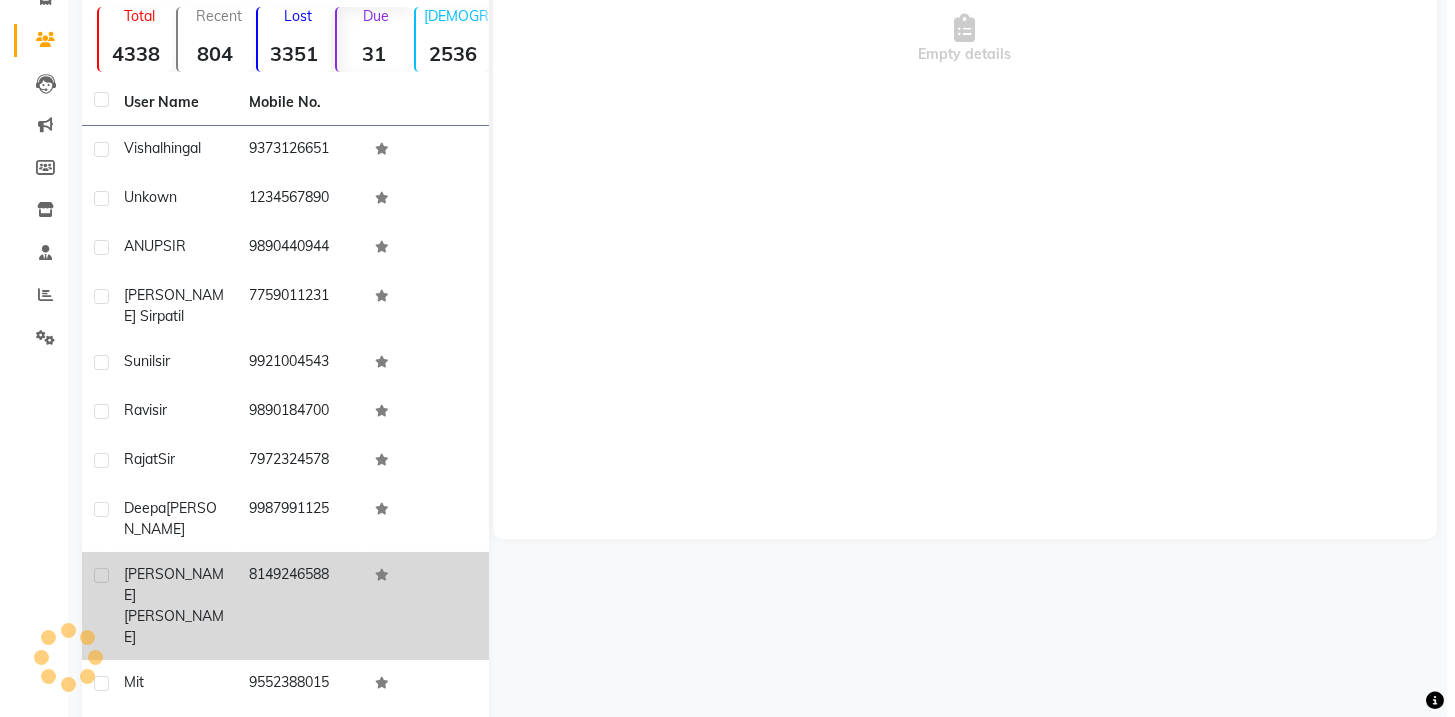 scroll, scrollTop: 132, scrollLeft: 0, axis: vertical 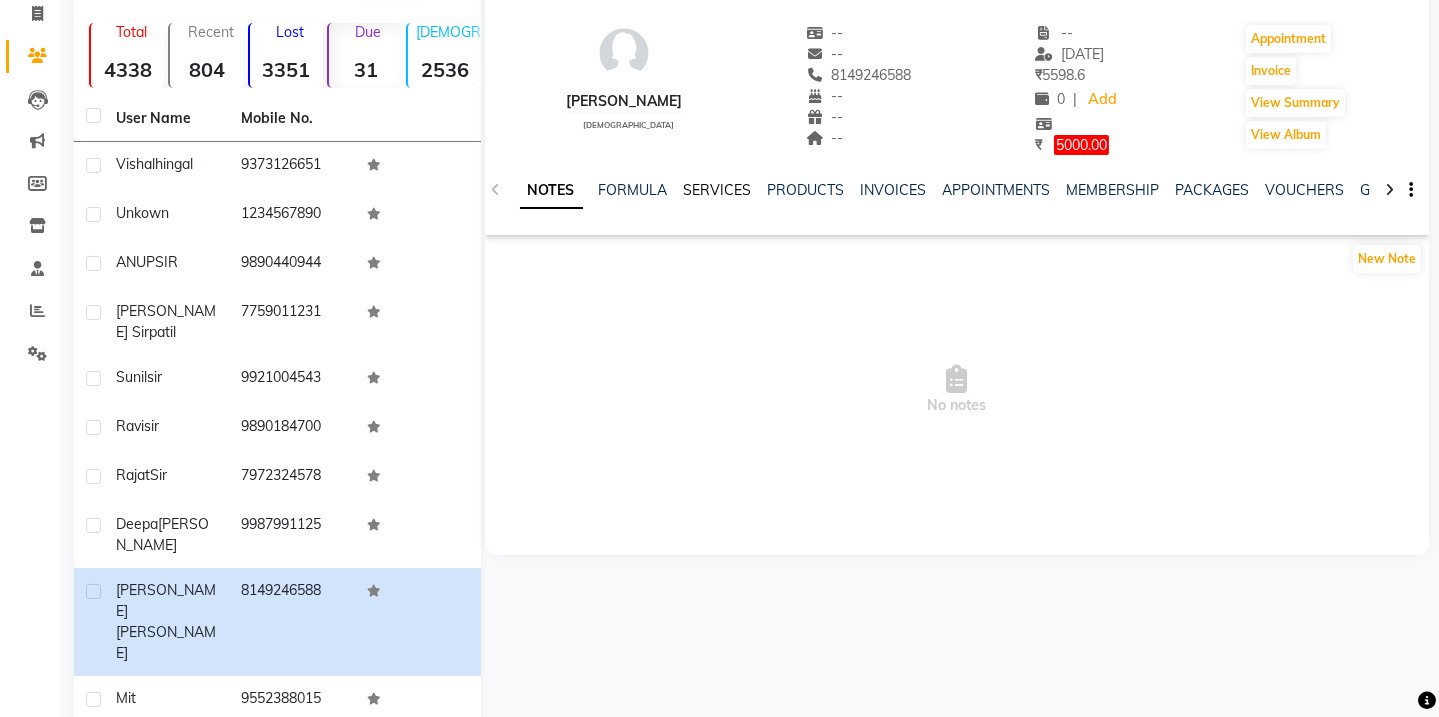 click on "SERVICES" 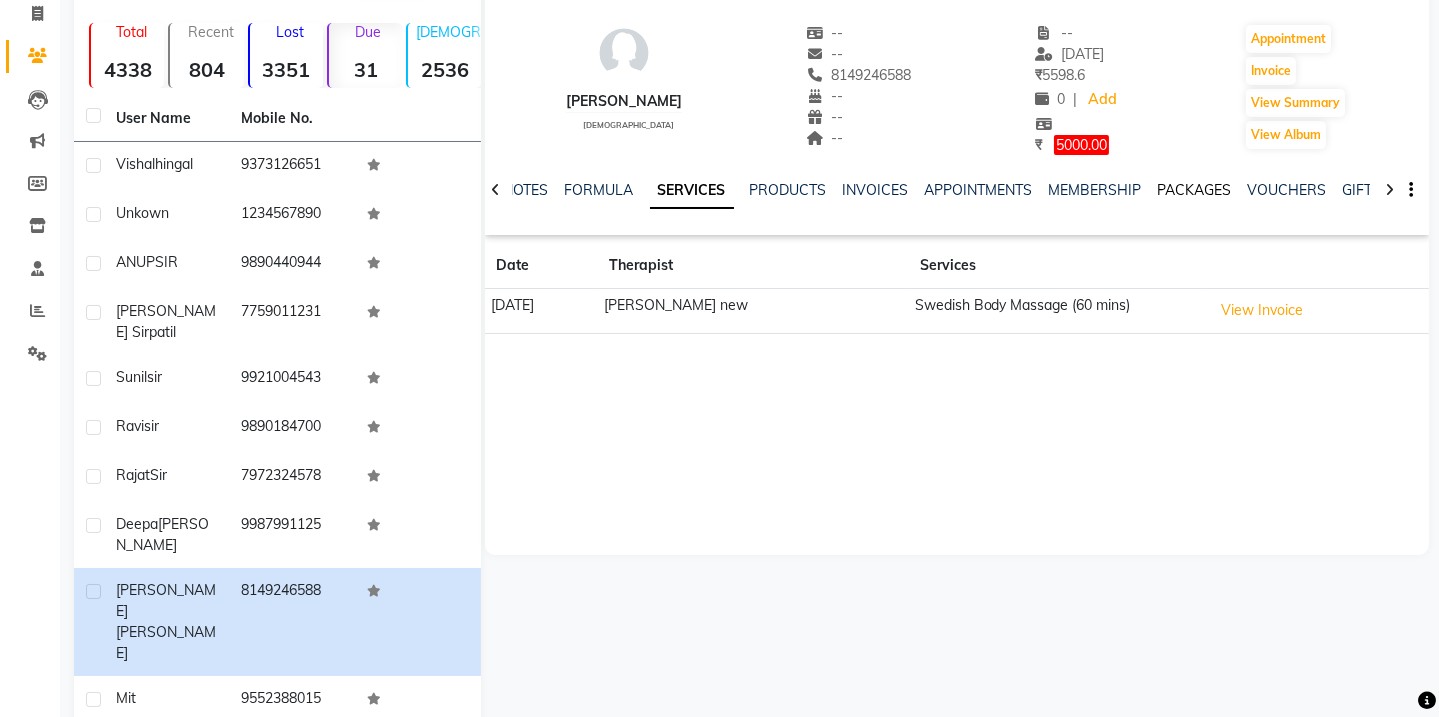 click on "PACKAGES" 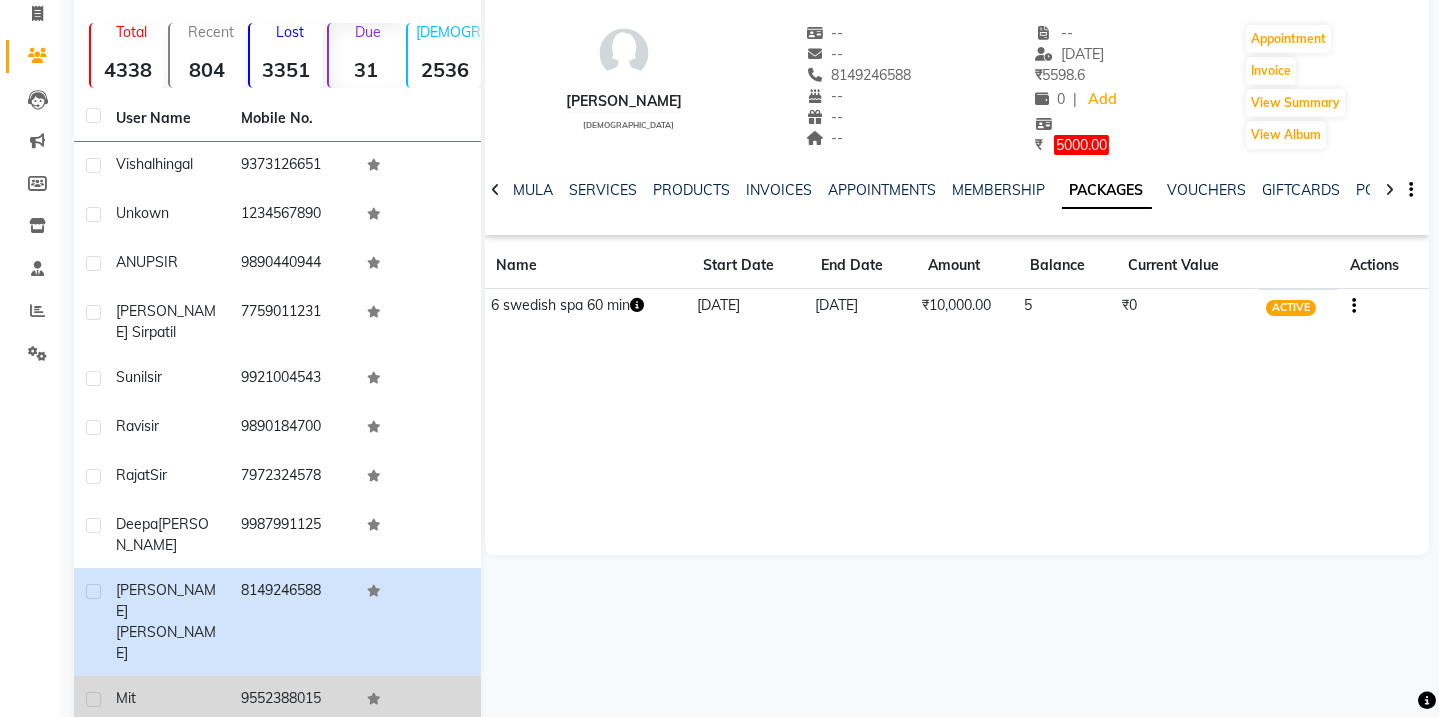 click on "mit" 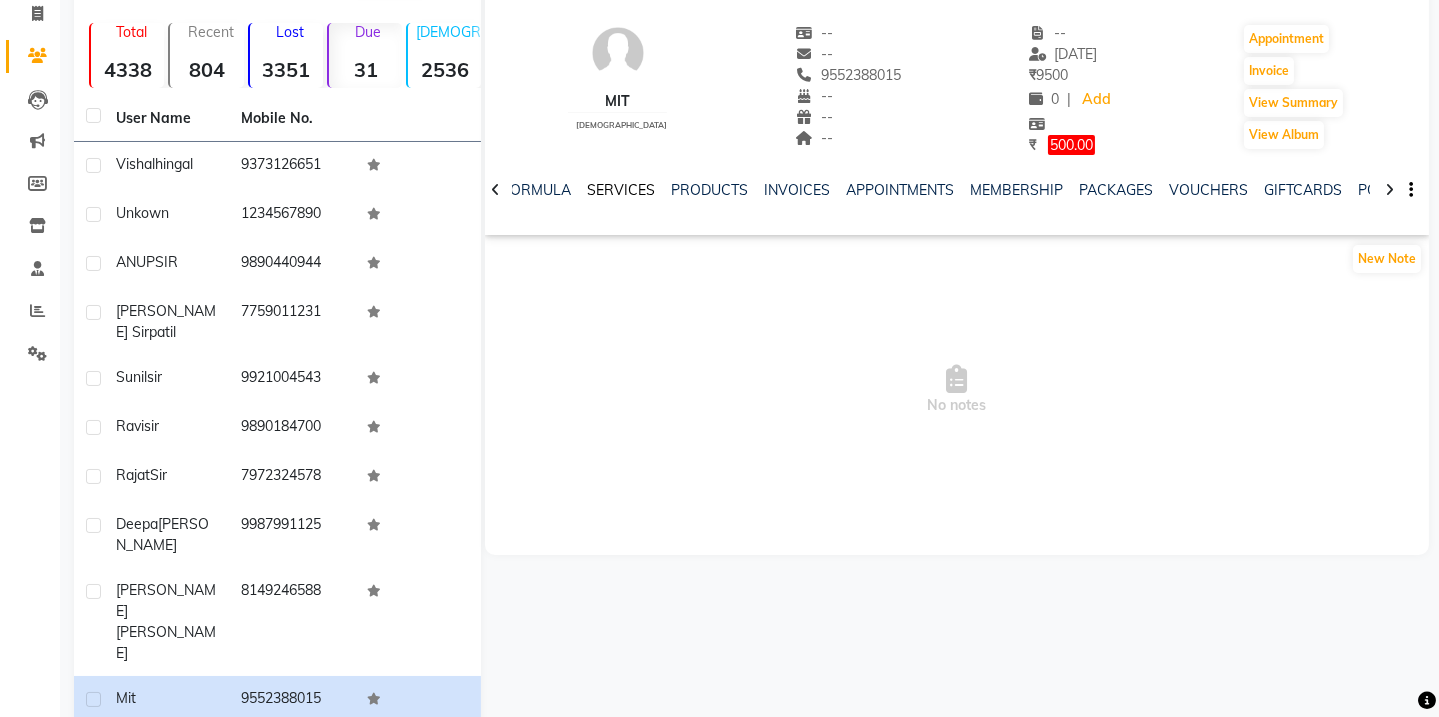 click on "SERVICES" 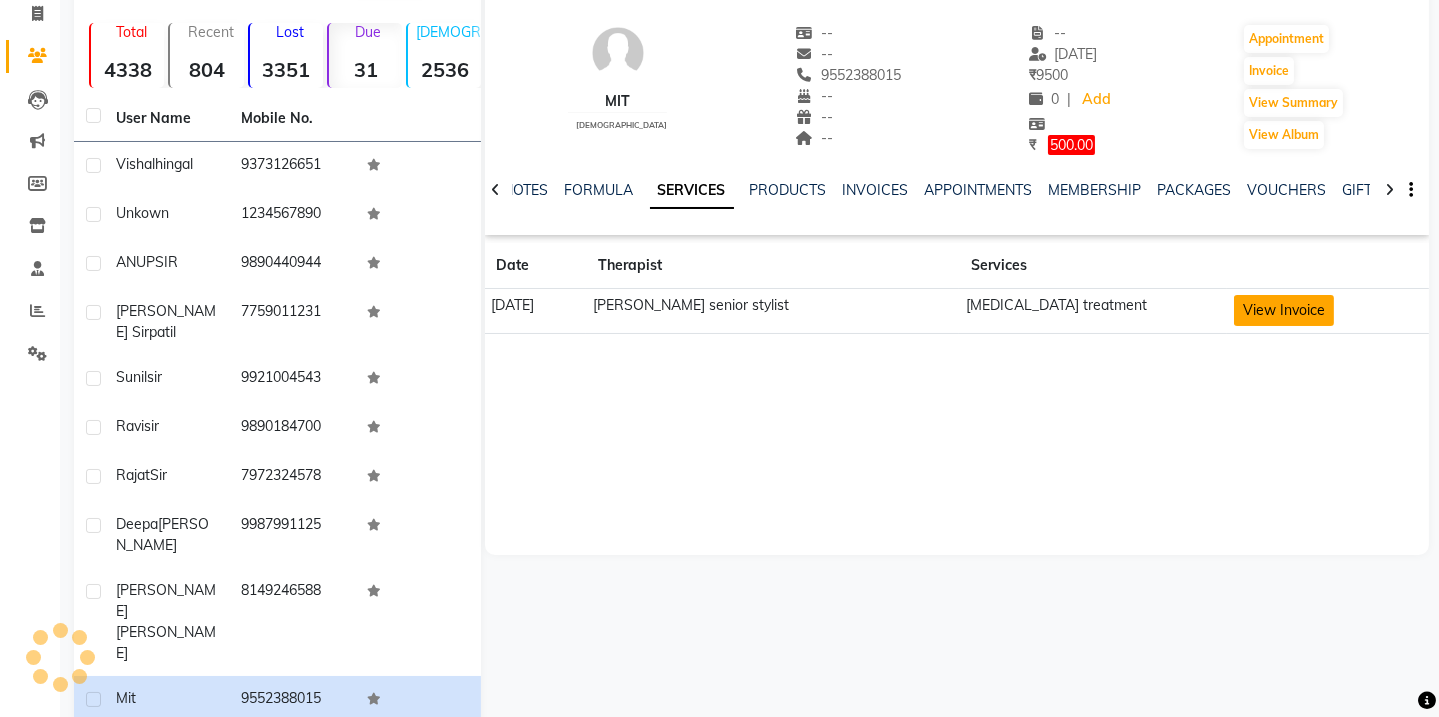 click on "View Invoice" 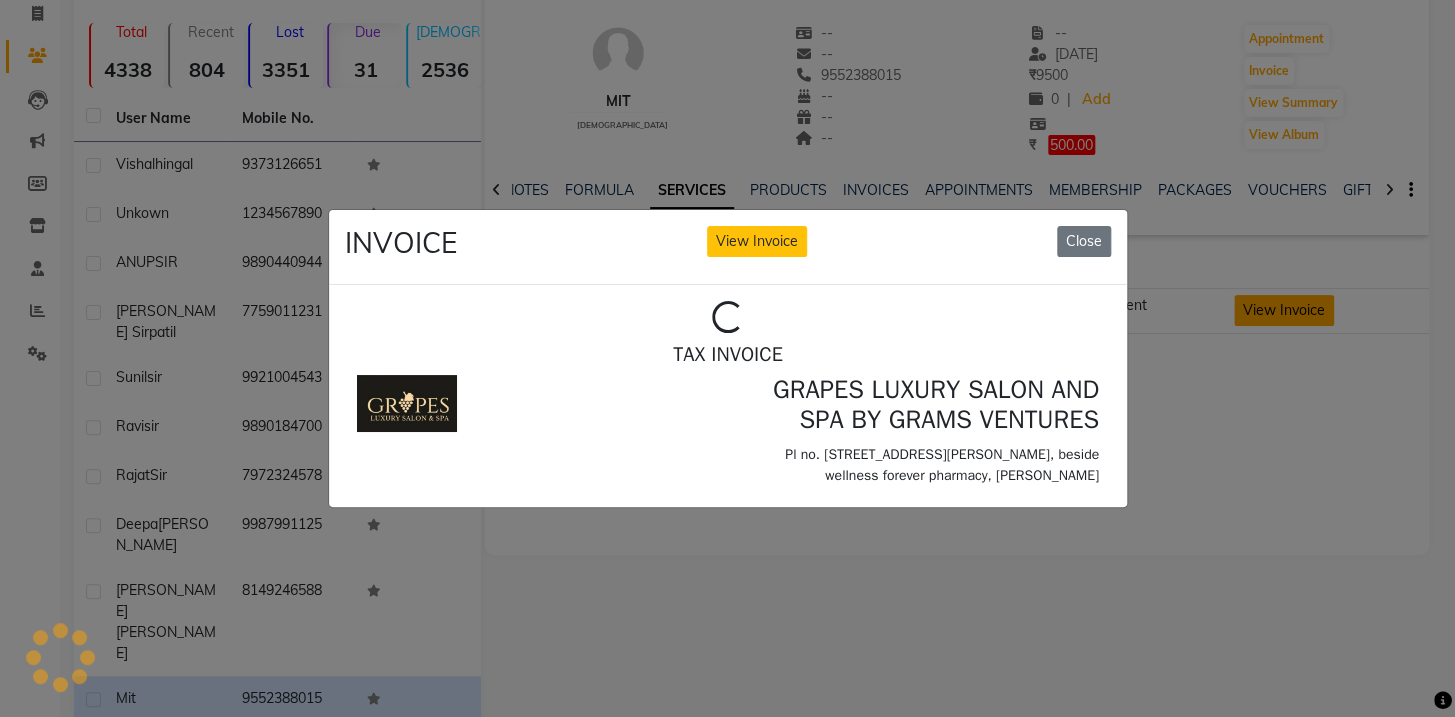 scroll, scrollTop: 0, scrollLeft: 0, axis: both 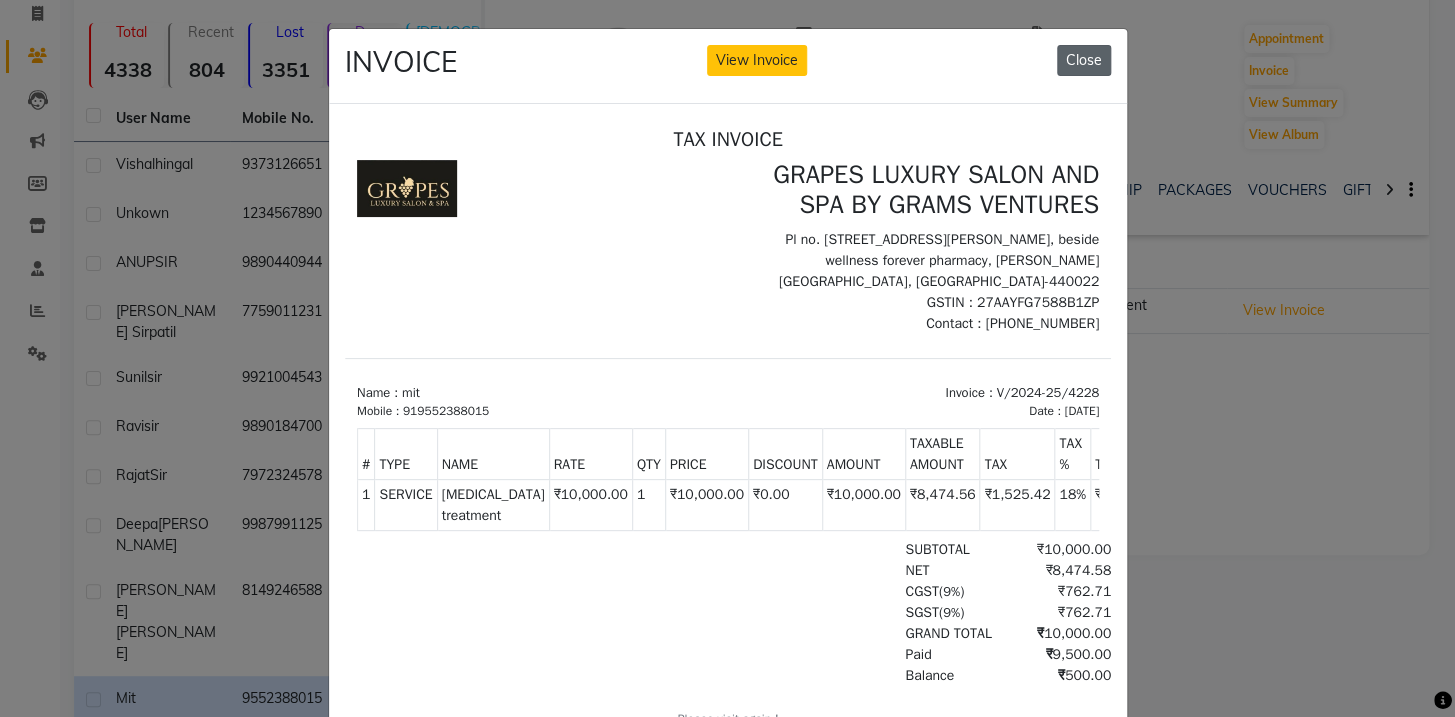 click on "Close" 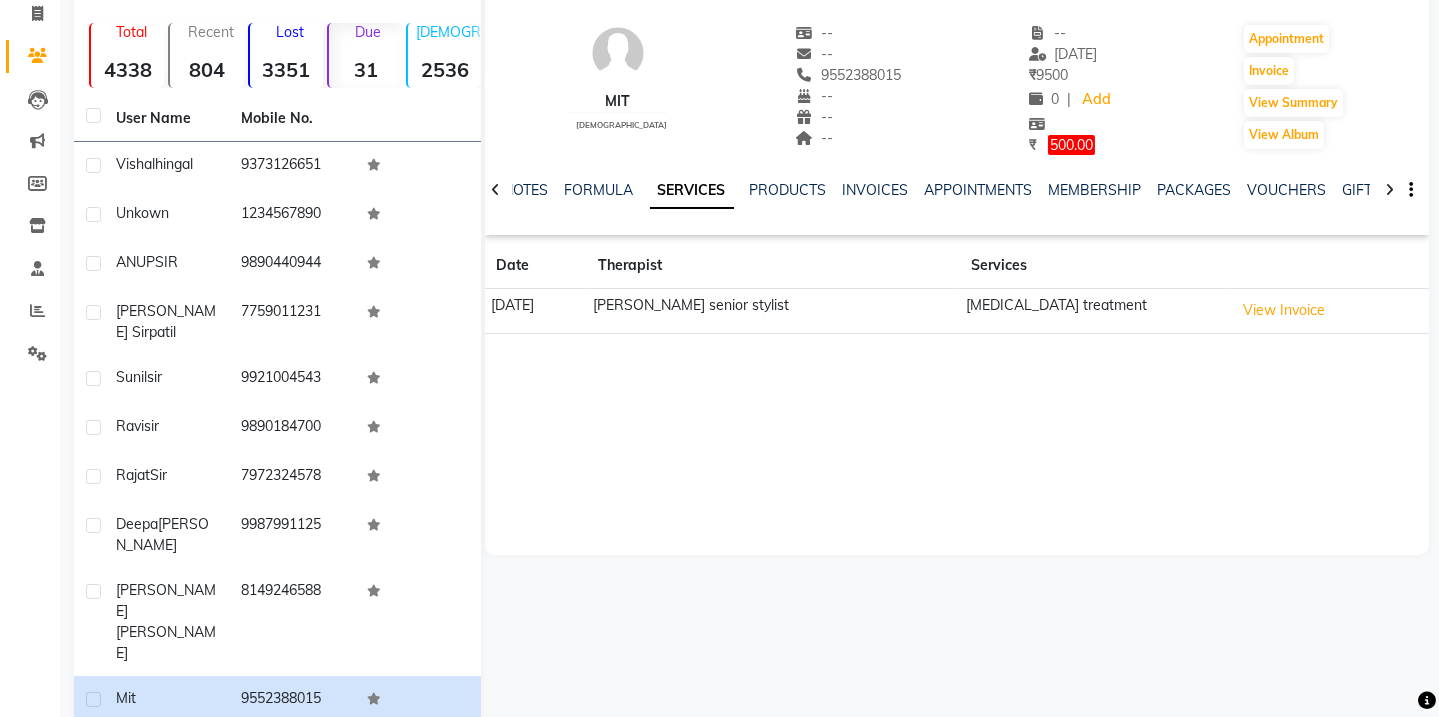 scroll, scrollTop: 0, scrollLeft: 0, axis: both 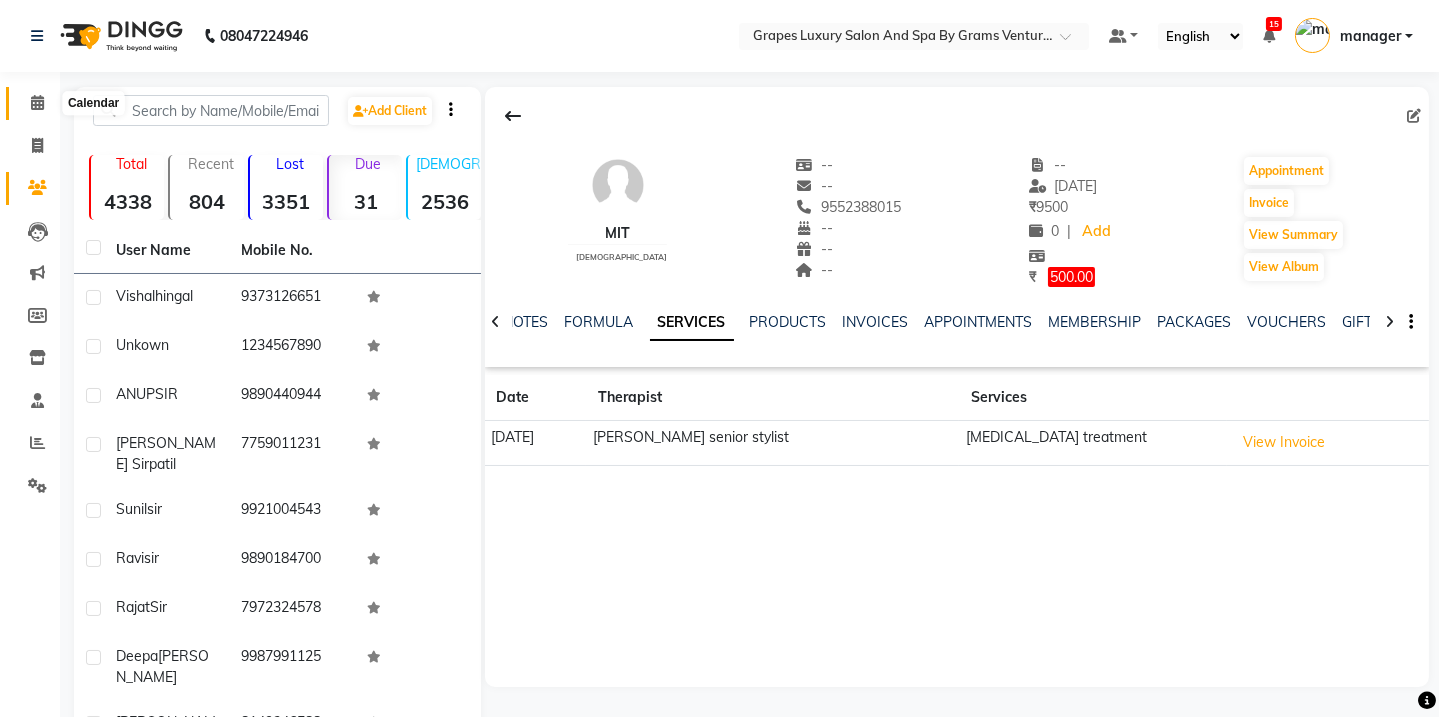 click 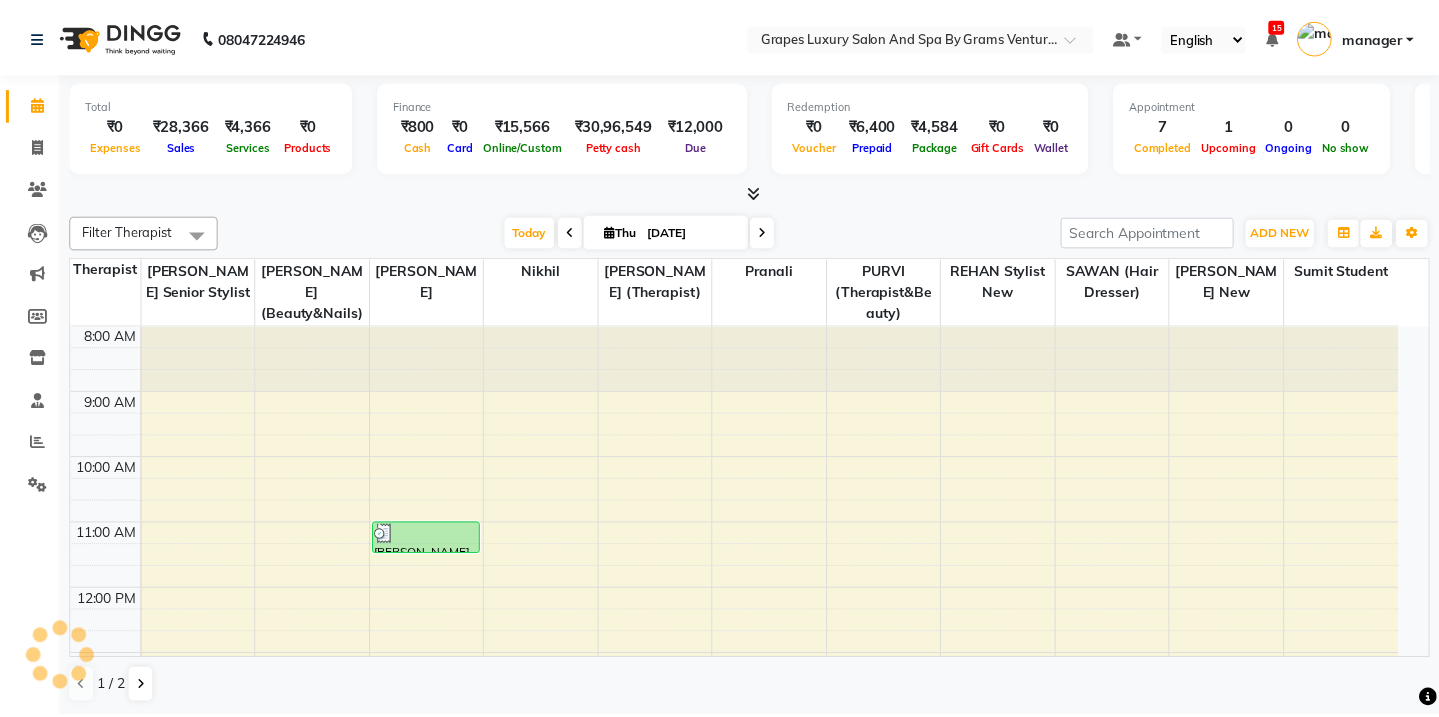 scroll, scrollTop: 0, scrollLeft: 0, axis: both 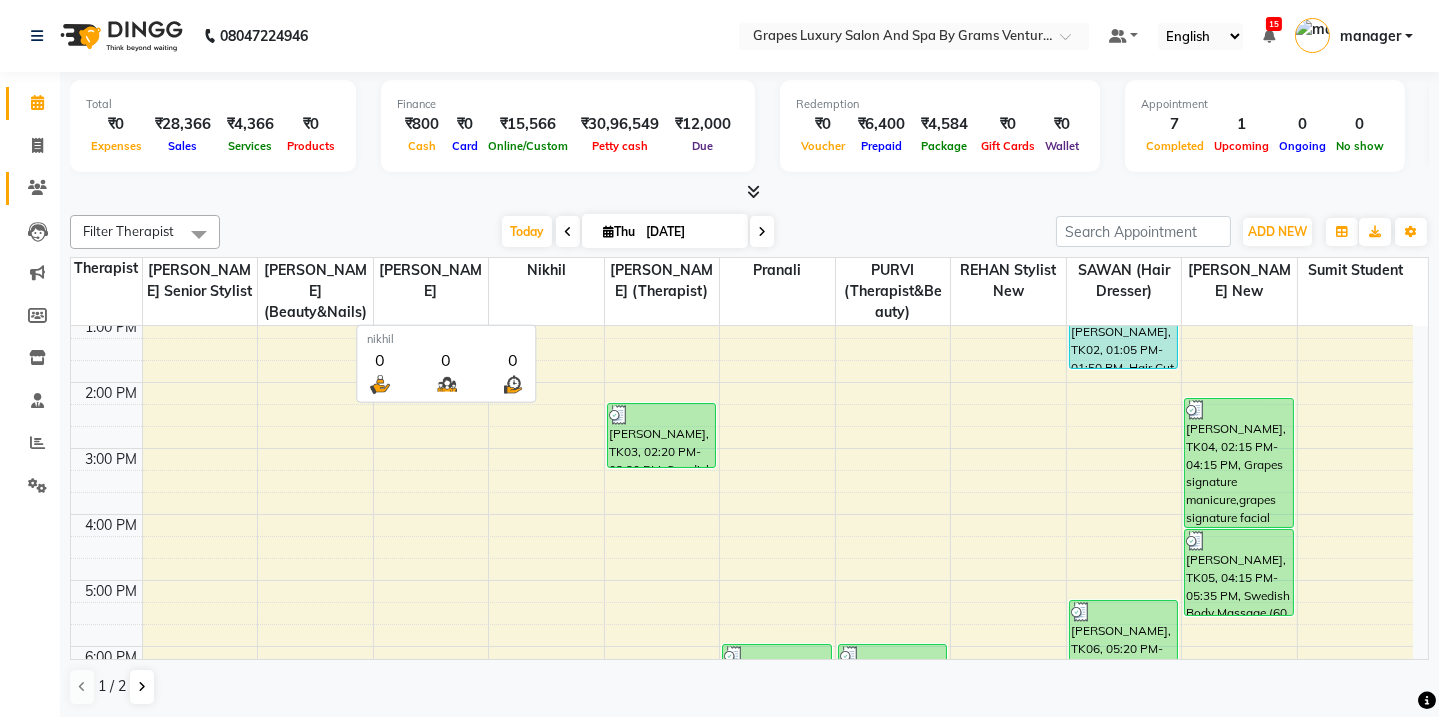 click 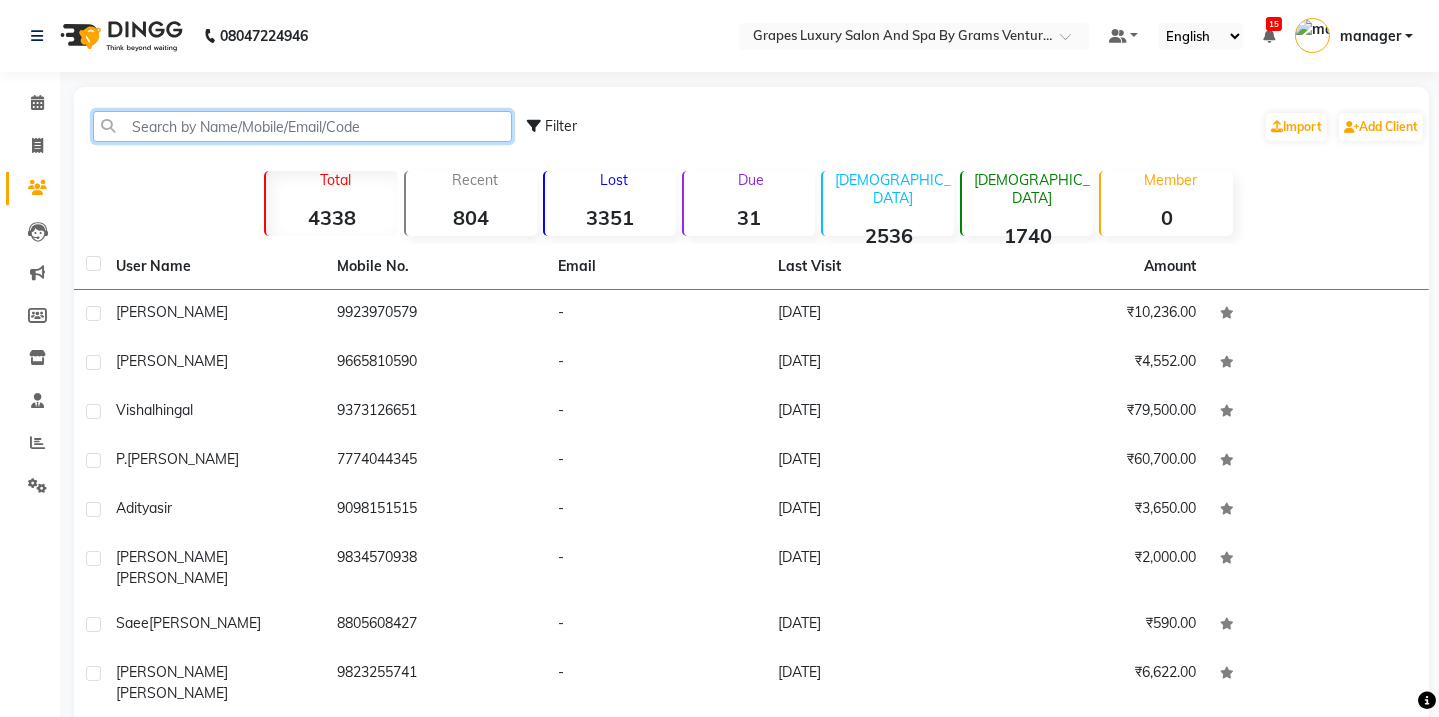 click 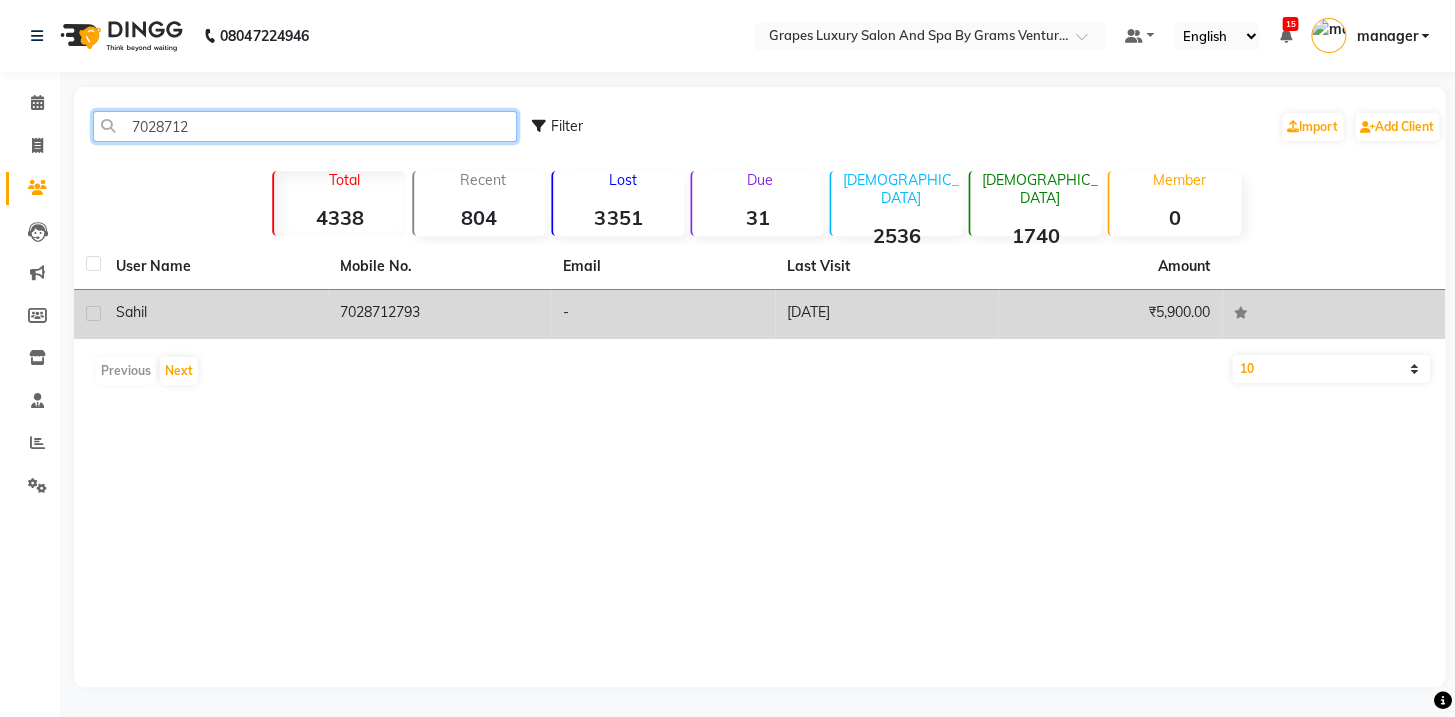 type on "7028712" 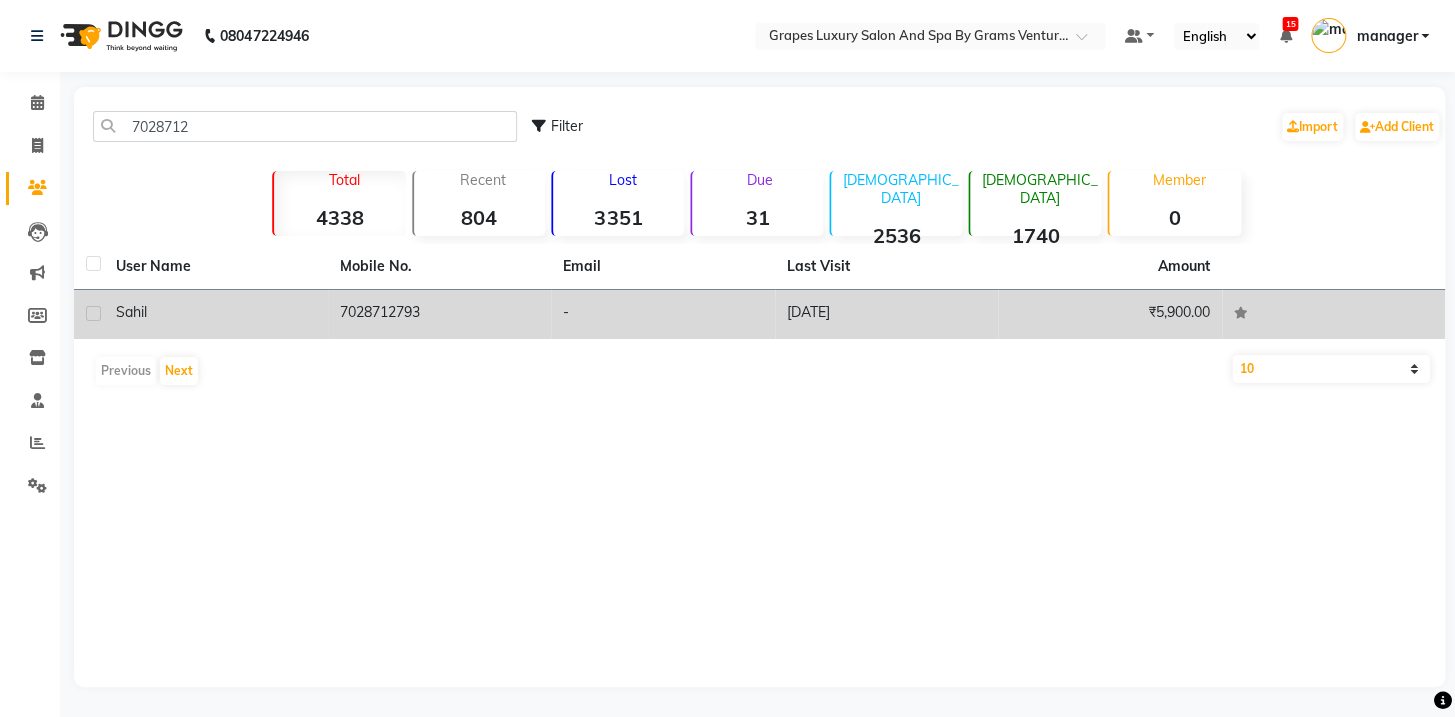 click on "sahil" 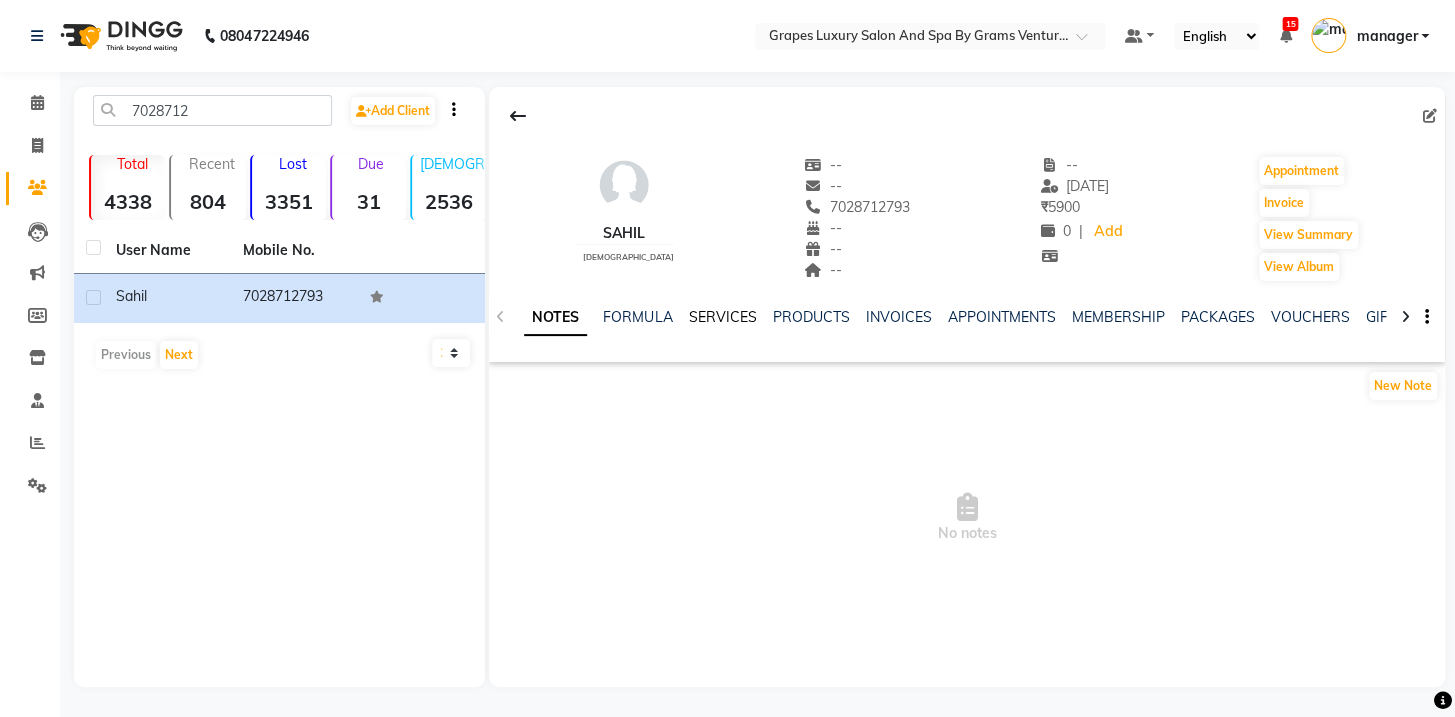 click on "SERVICES" 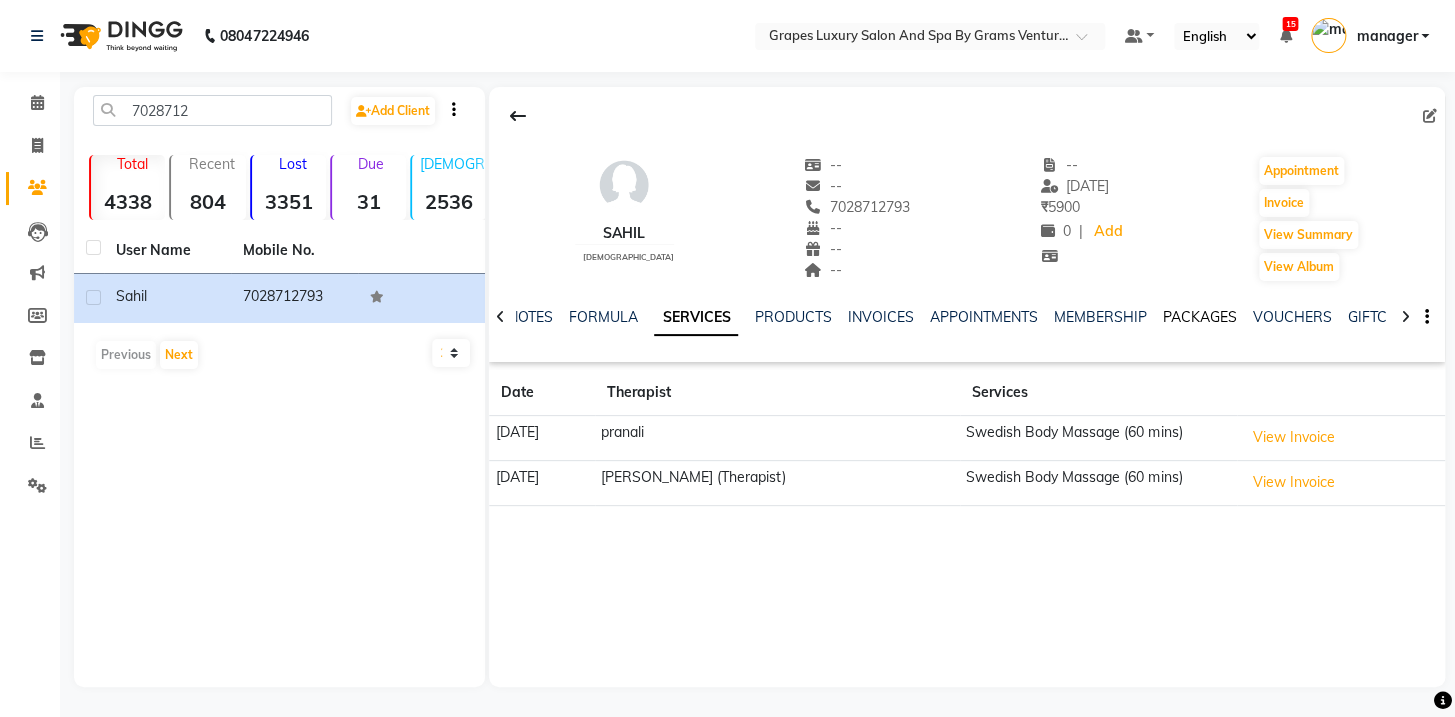 click on "PACKAGES" 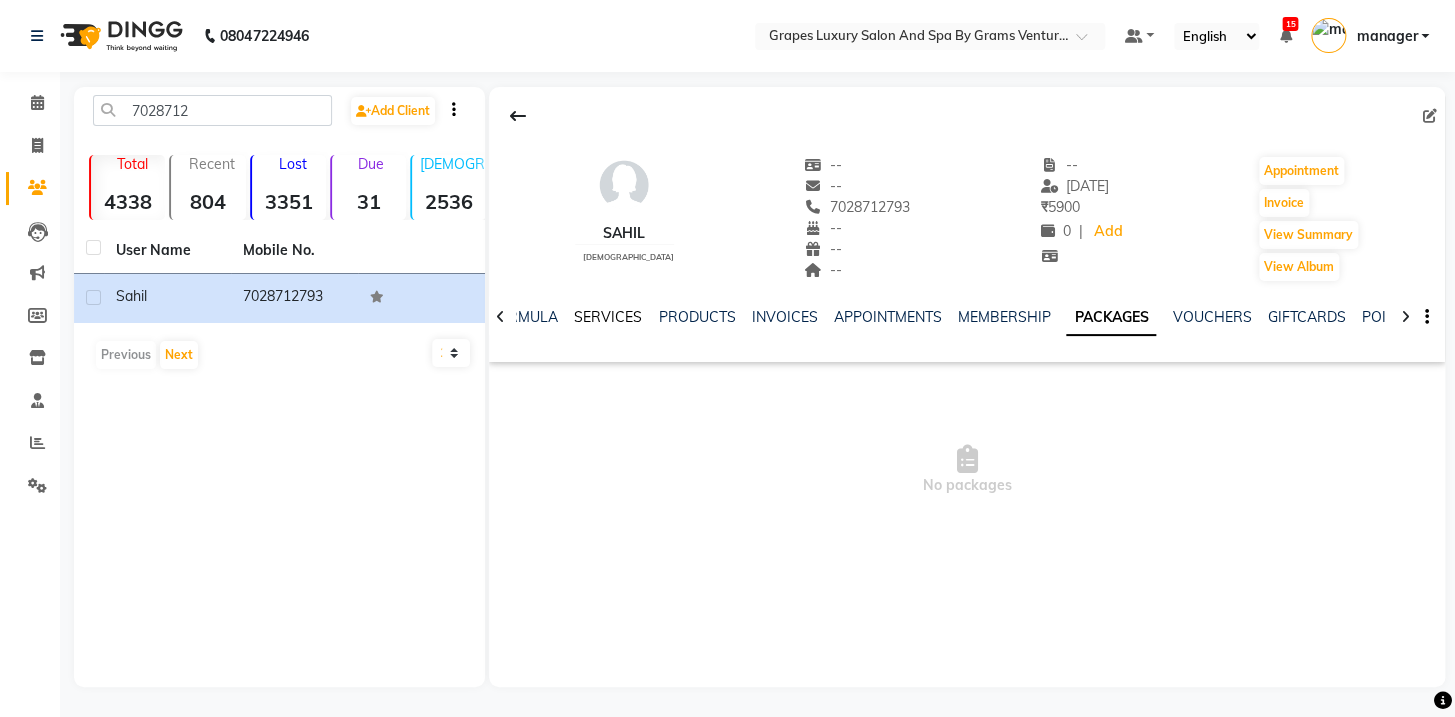 click on "SERVICES" 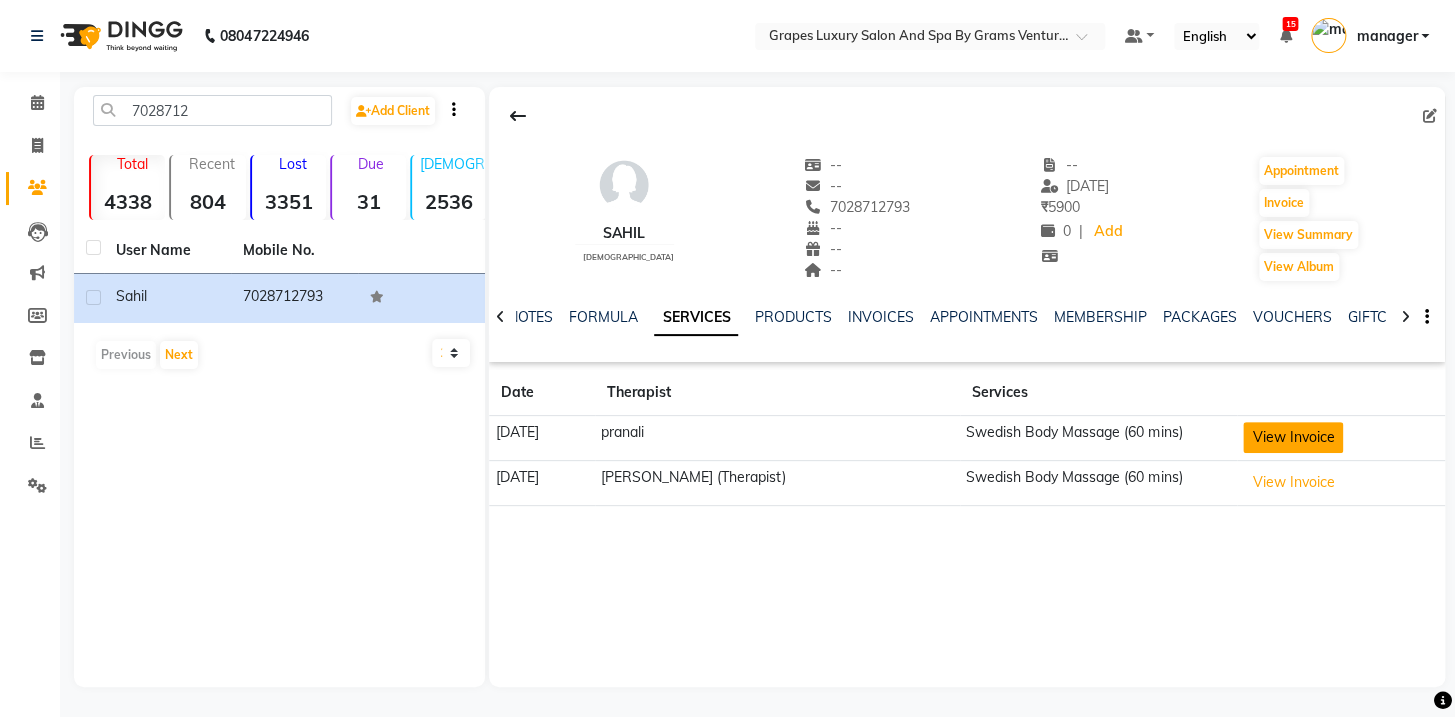 click on "View Invoice" 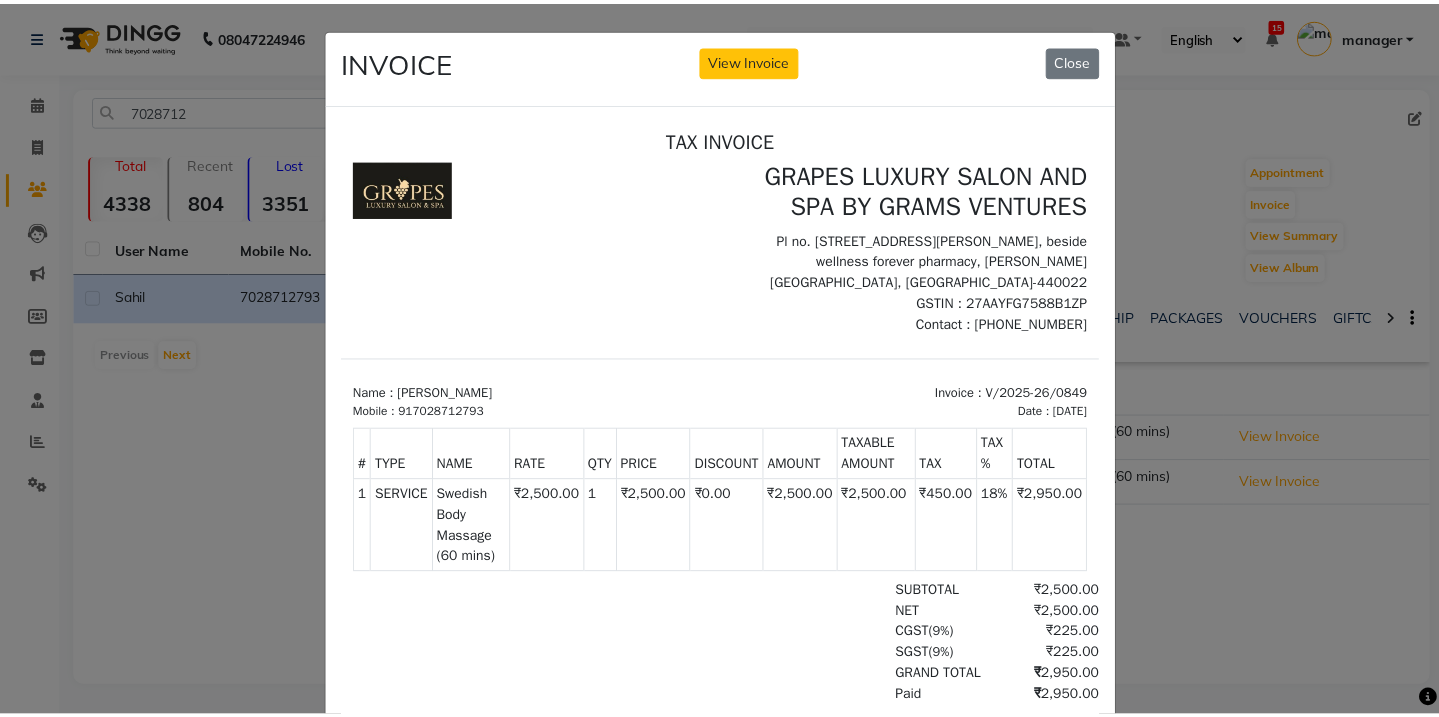 scroll, scrollTop: 0, scrollLeft: 0, axis: both 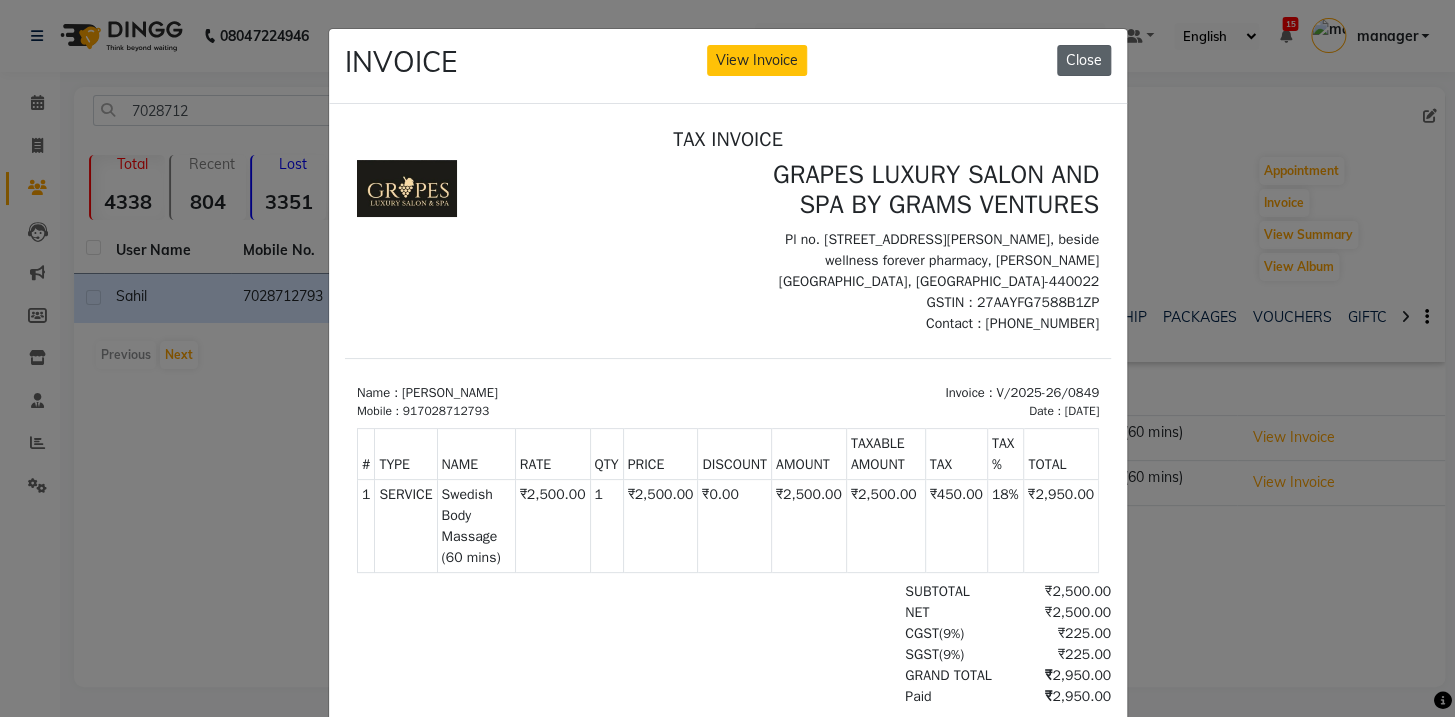 click on "Close" 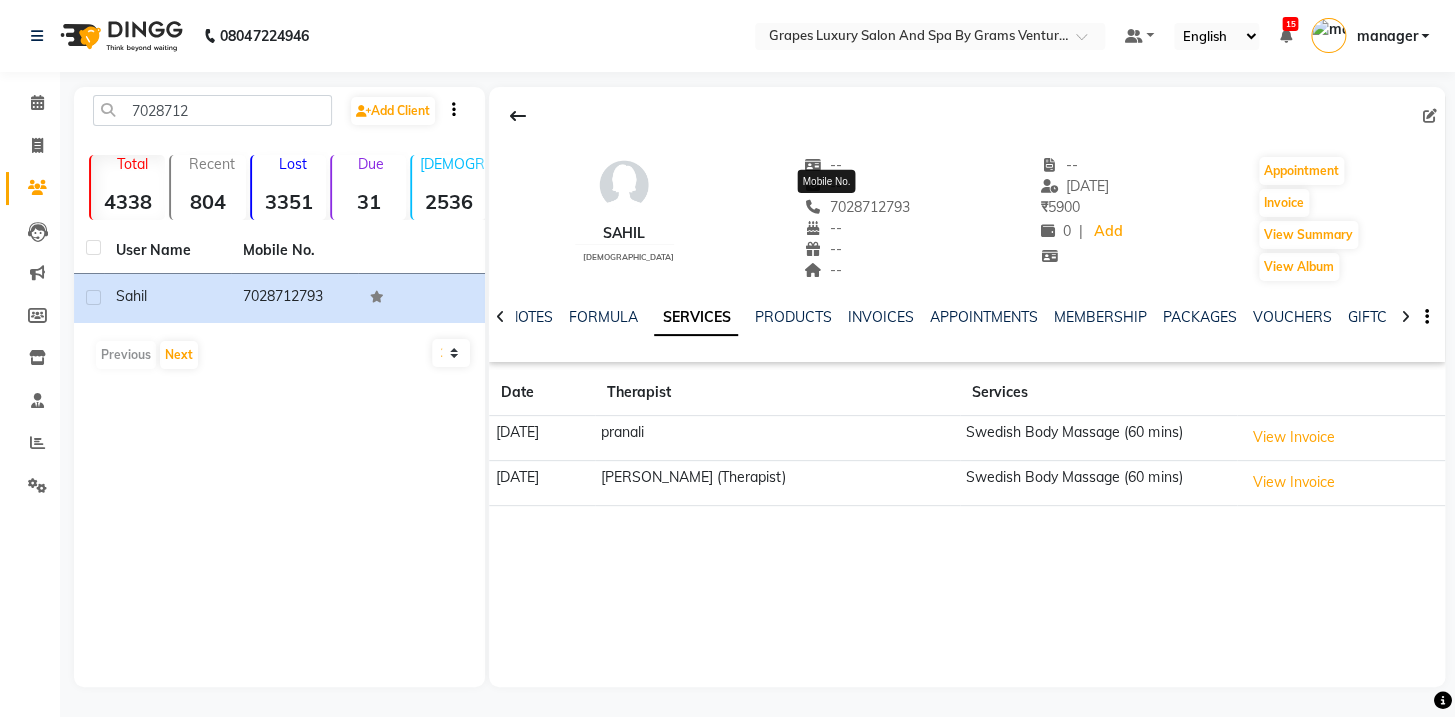 drag, startPoint x: 889, startPoint y: 205, endPoint x: 804, endPoint y: 204, distance: 85.00588 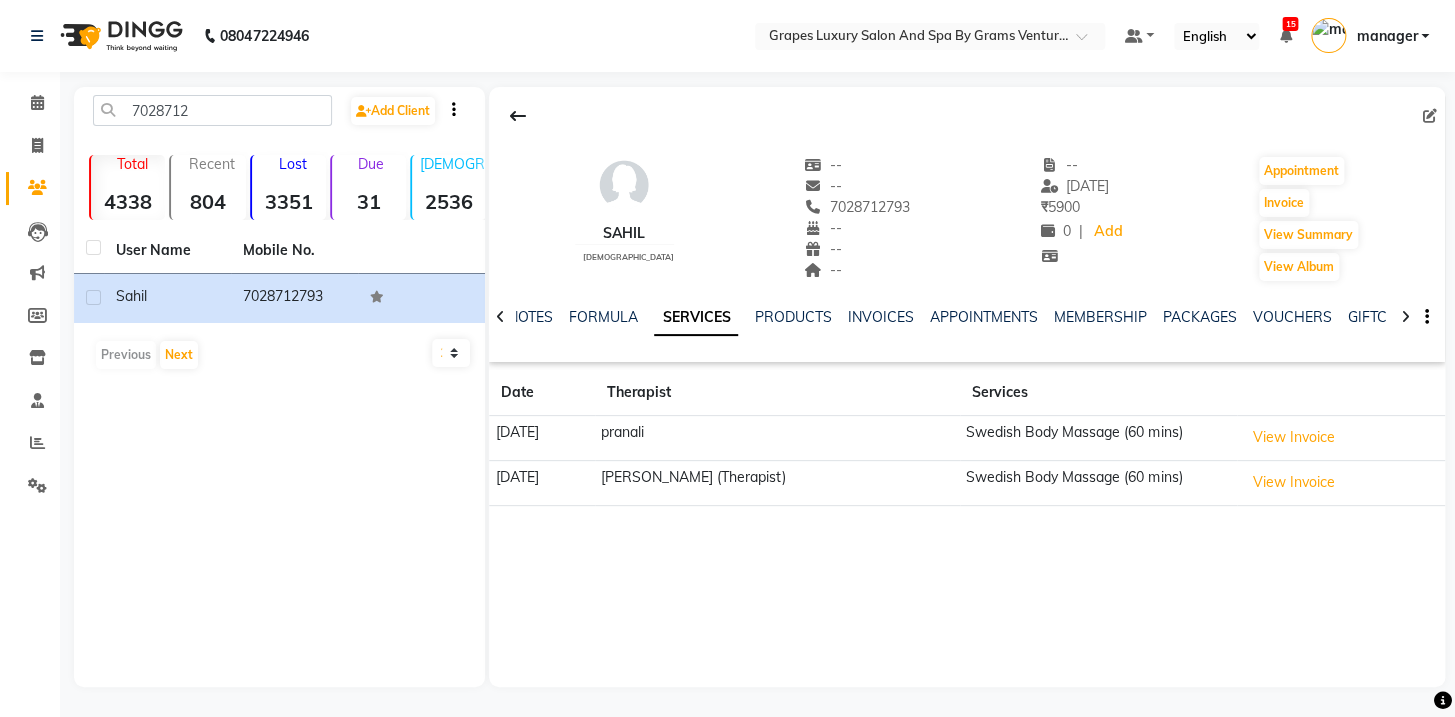 click on "7028712793" 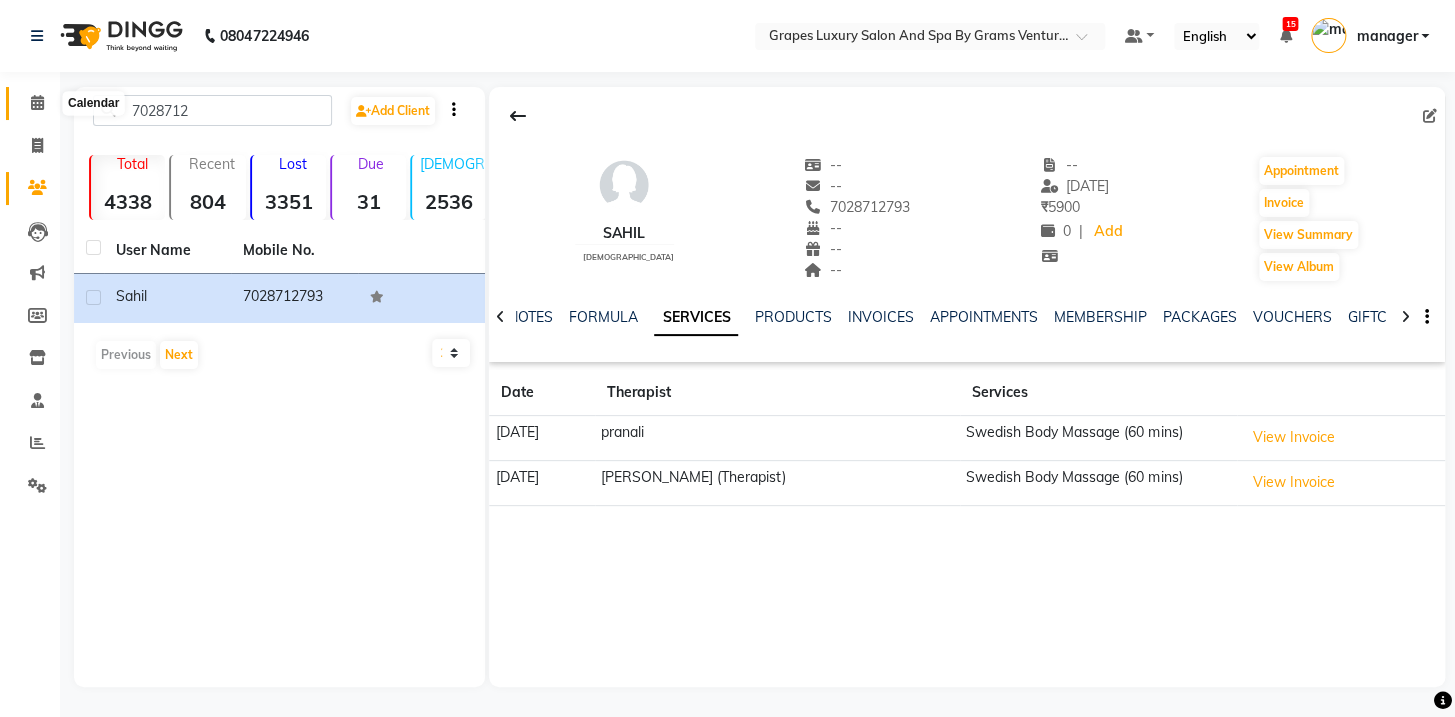 click 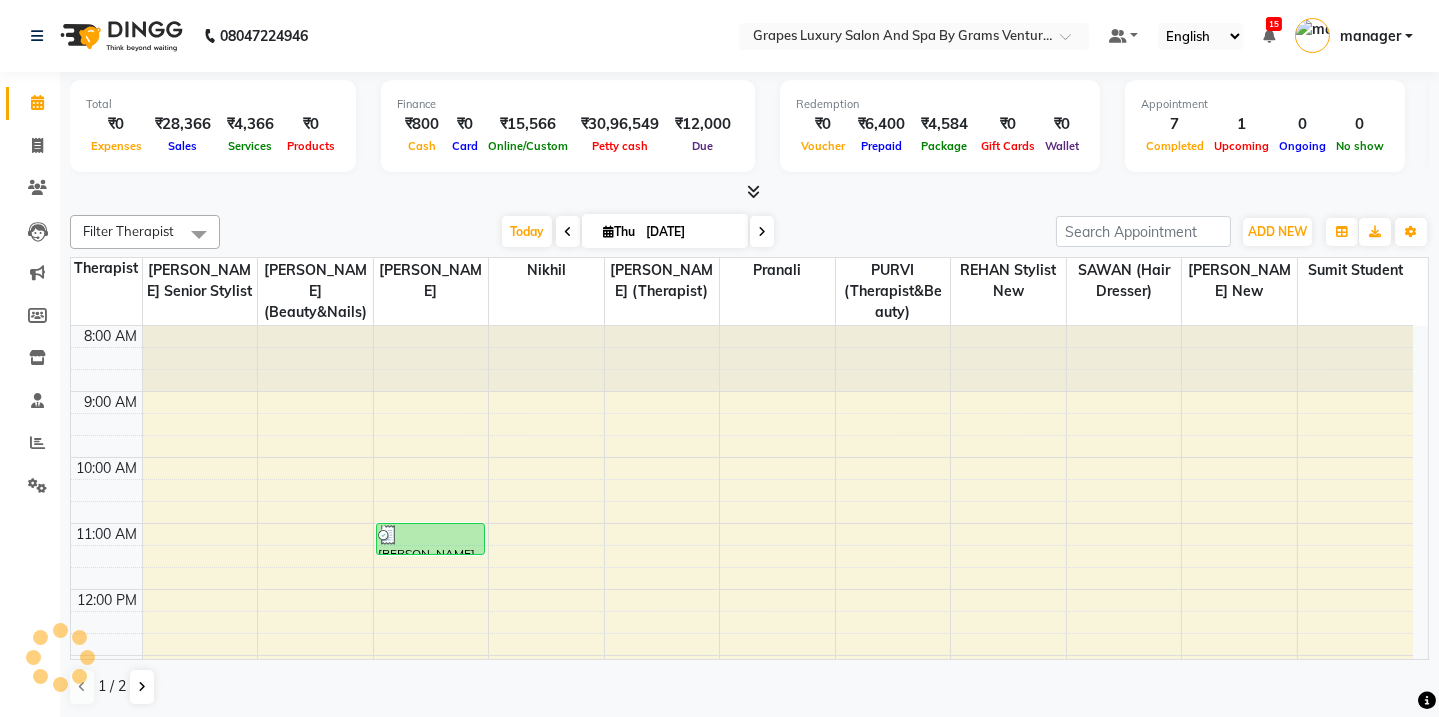 scroll, scrollTop: 482, scrollLeft: 0, axis: vertical 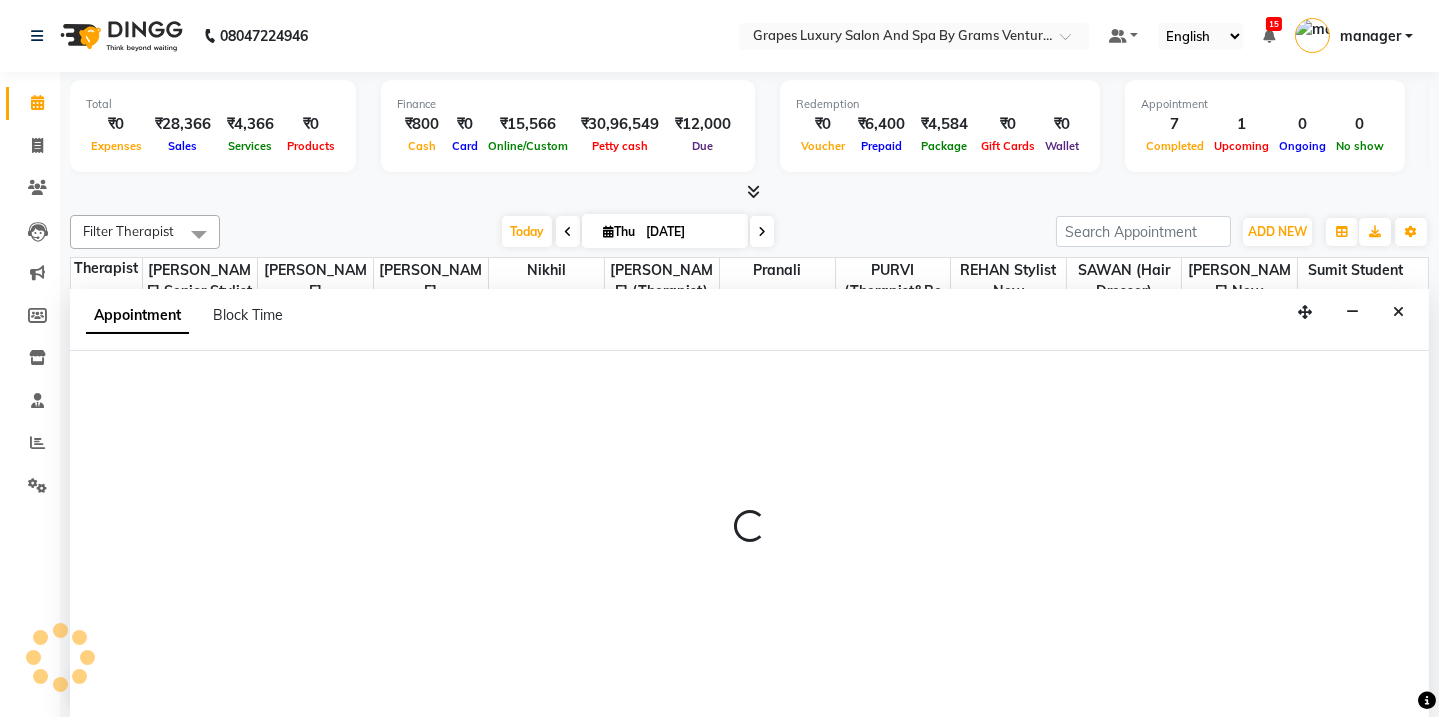select on "52047" 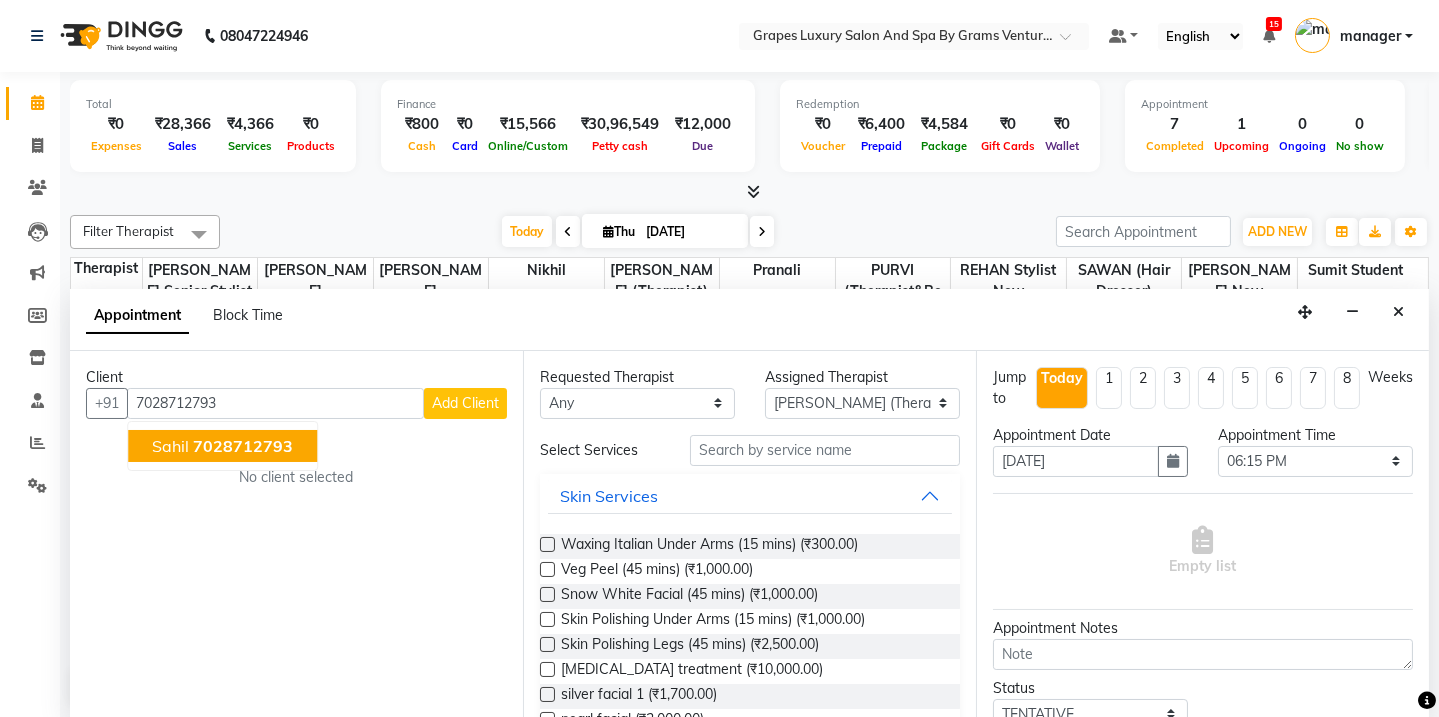 click on "sahil" at bounding box center [170, 446] 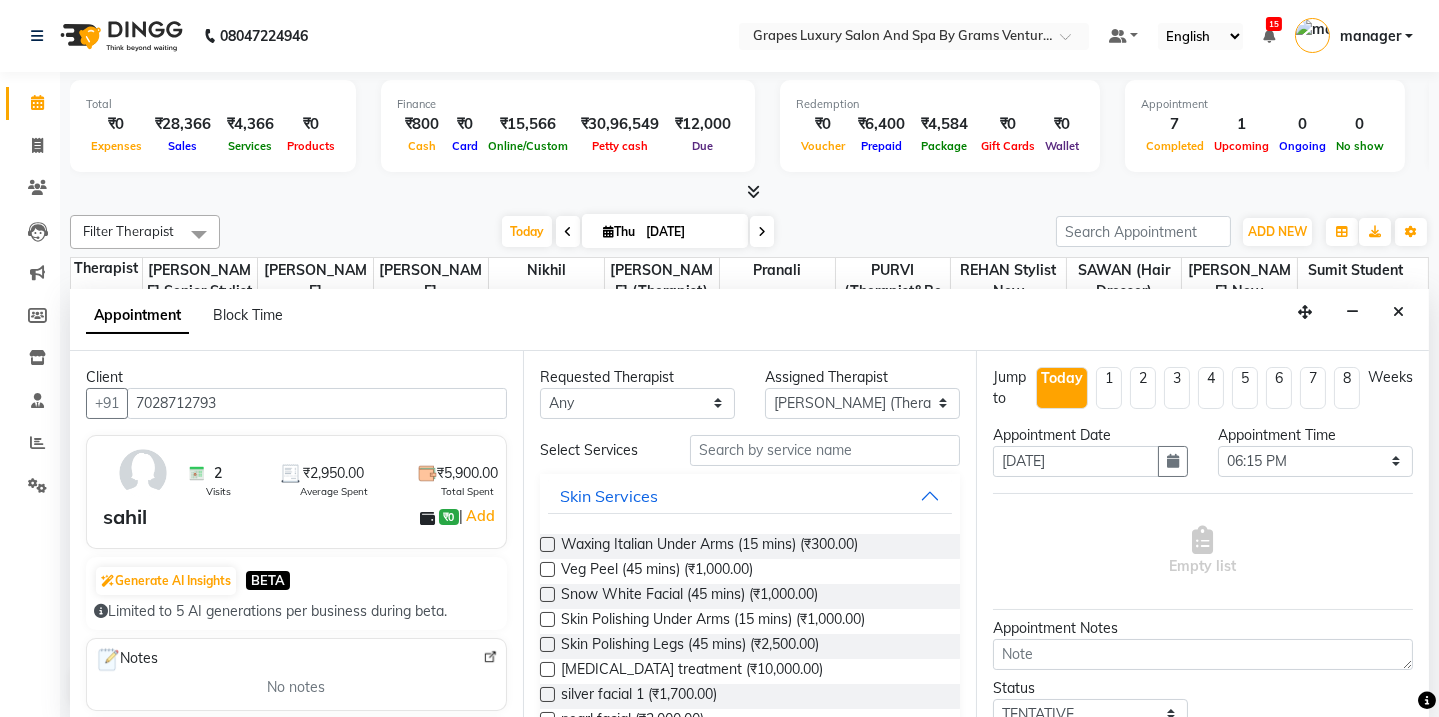 type on "7028712793" 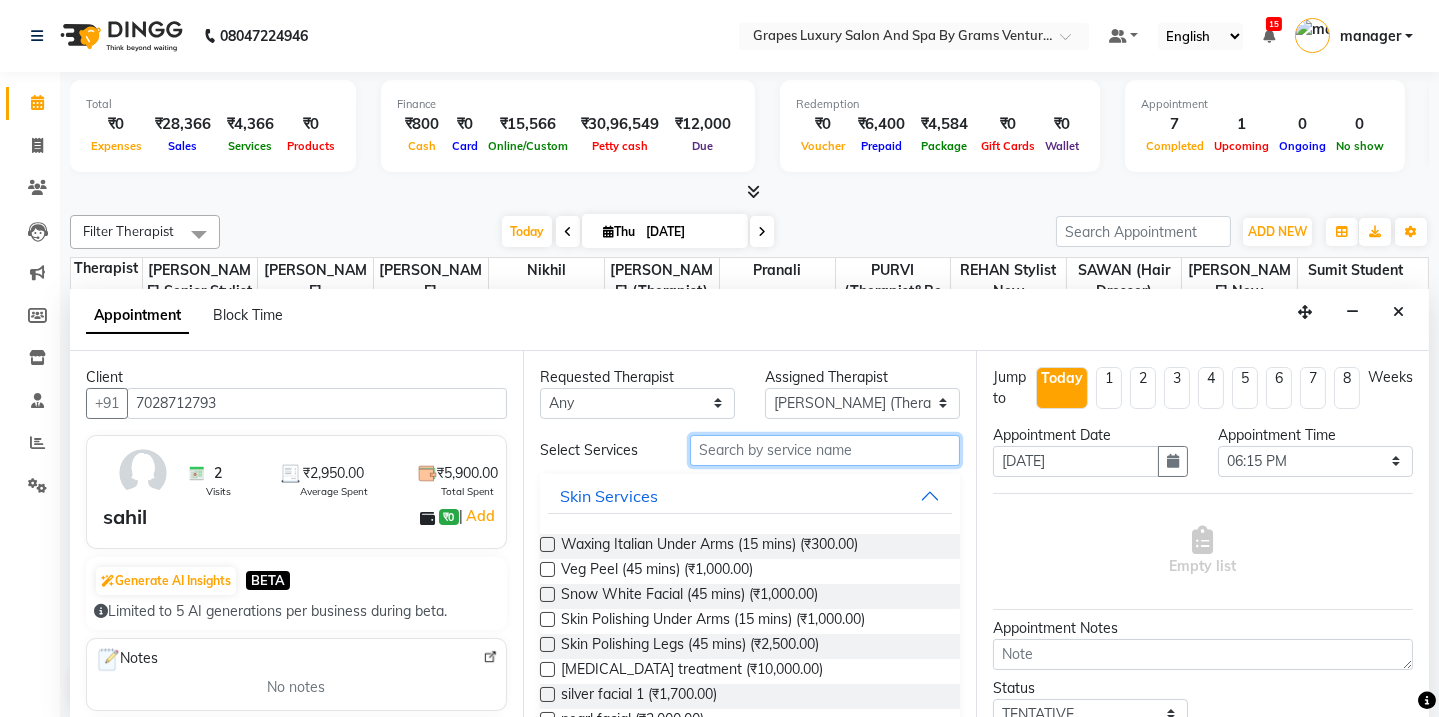 drag, startPoint x: 781, startPoint y: 448, endPoint x: 730, endPoint y: 442, distance: 51.351727 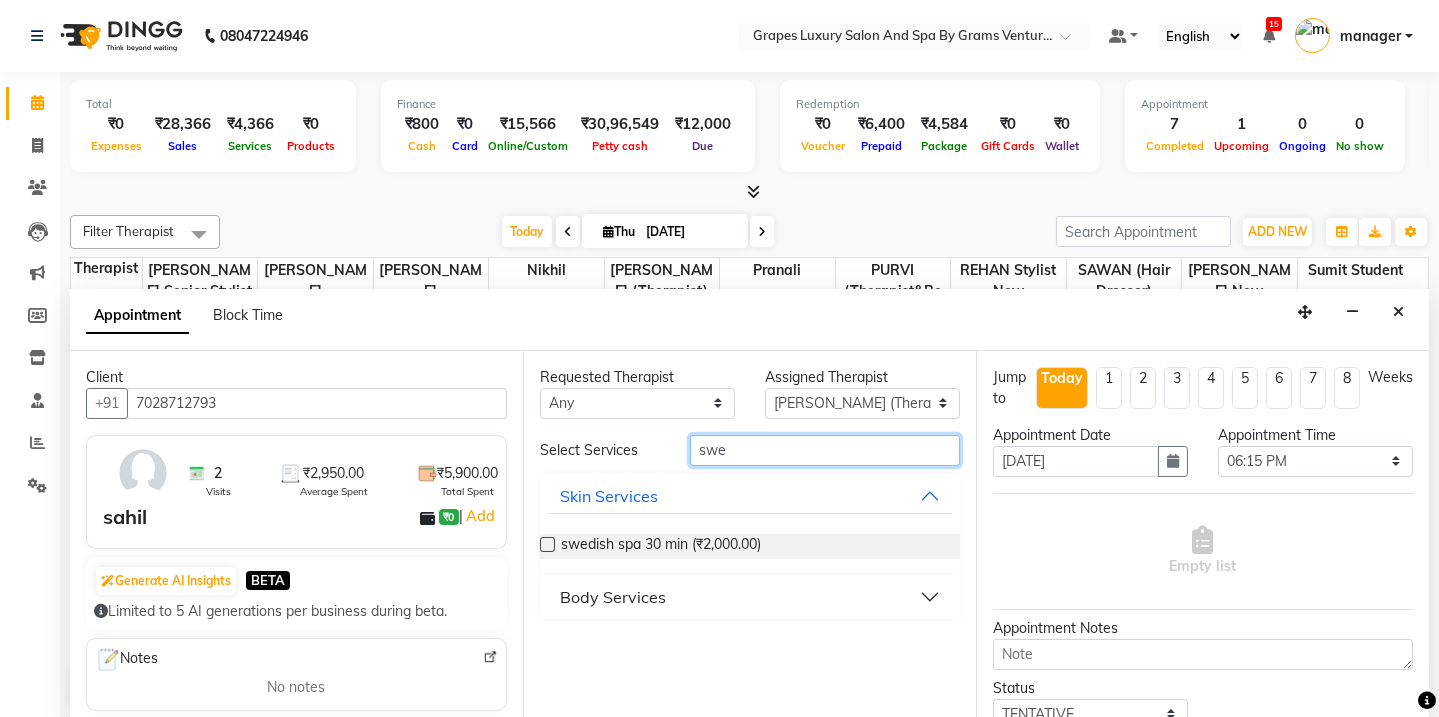 type on "swe" 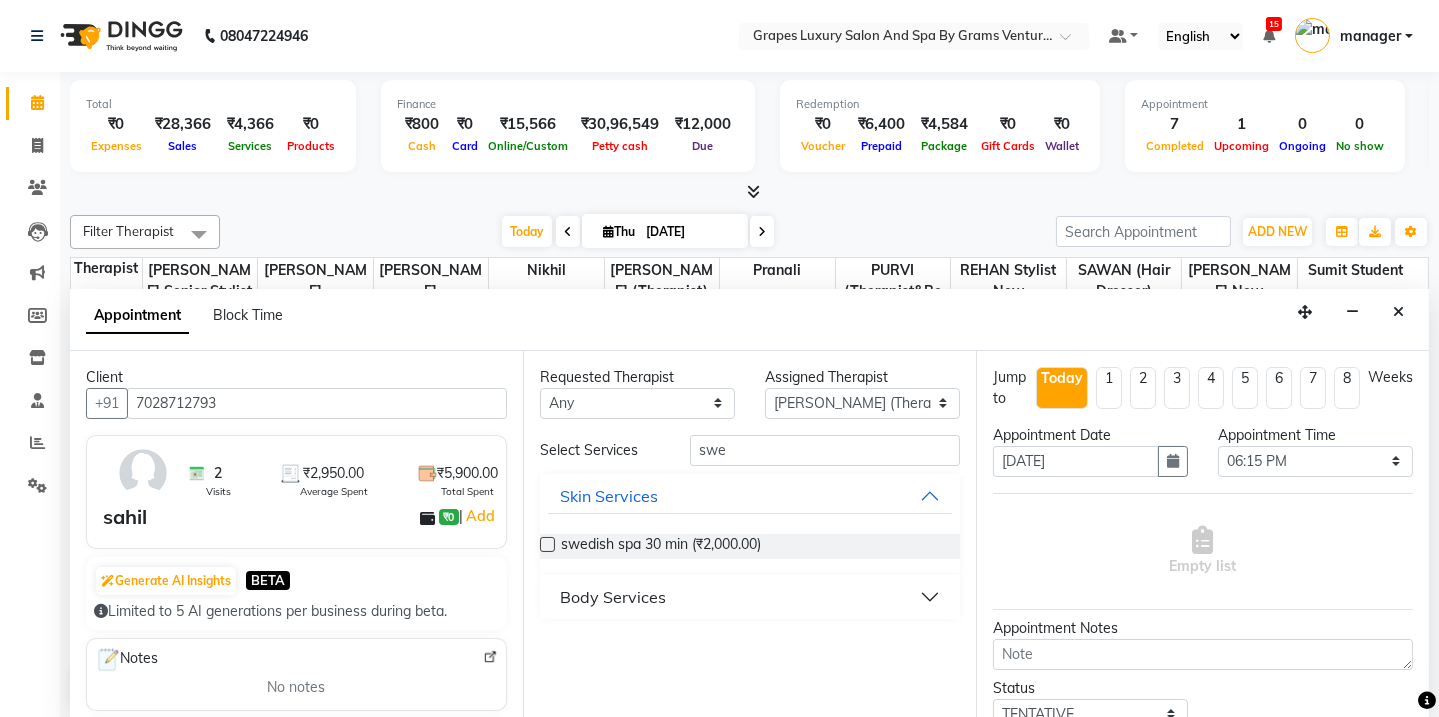 click on "Body Services" at bounding box center [613, 597] 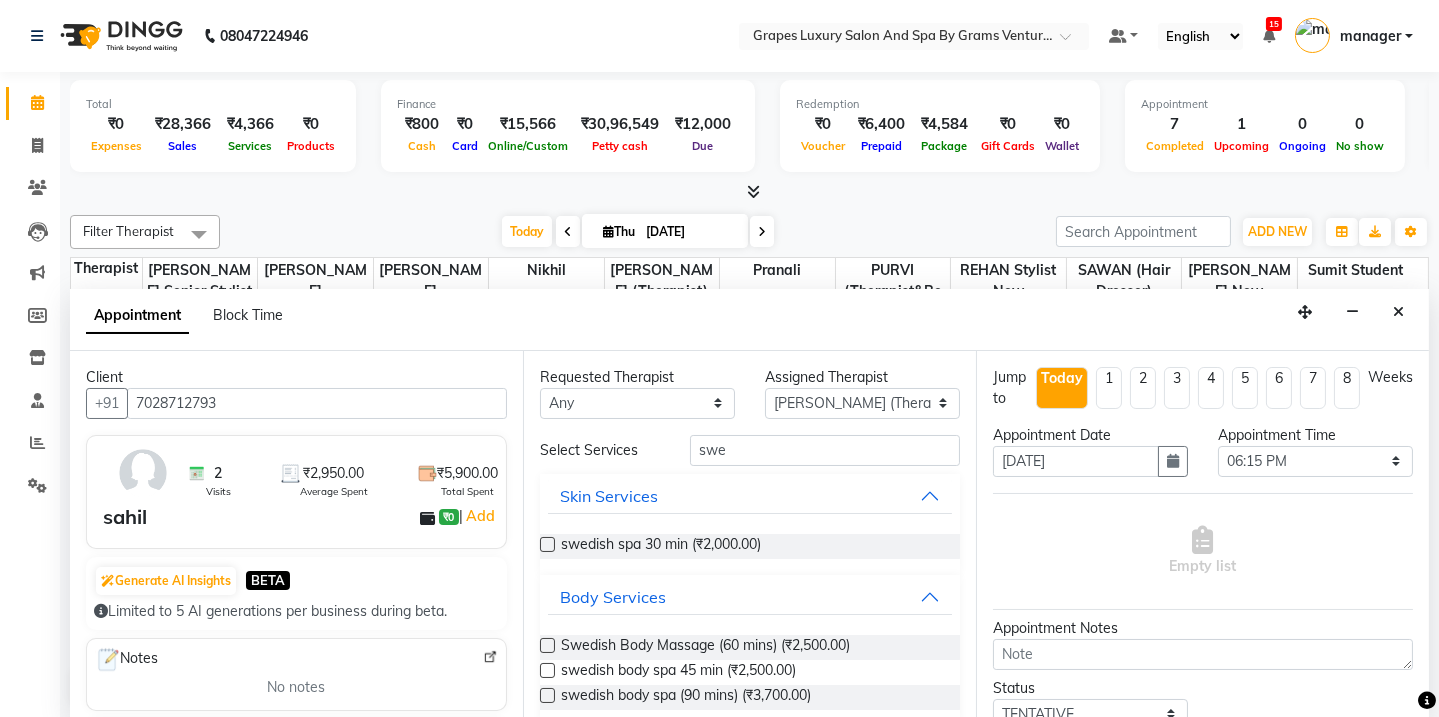 click at bounding box center [547, 645] 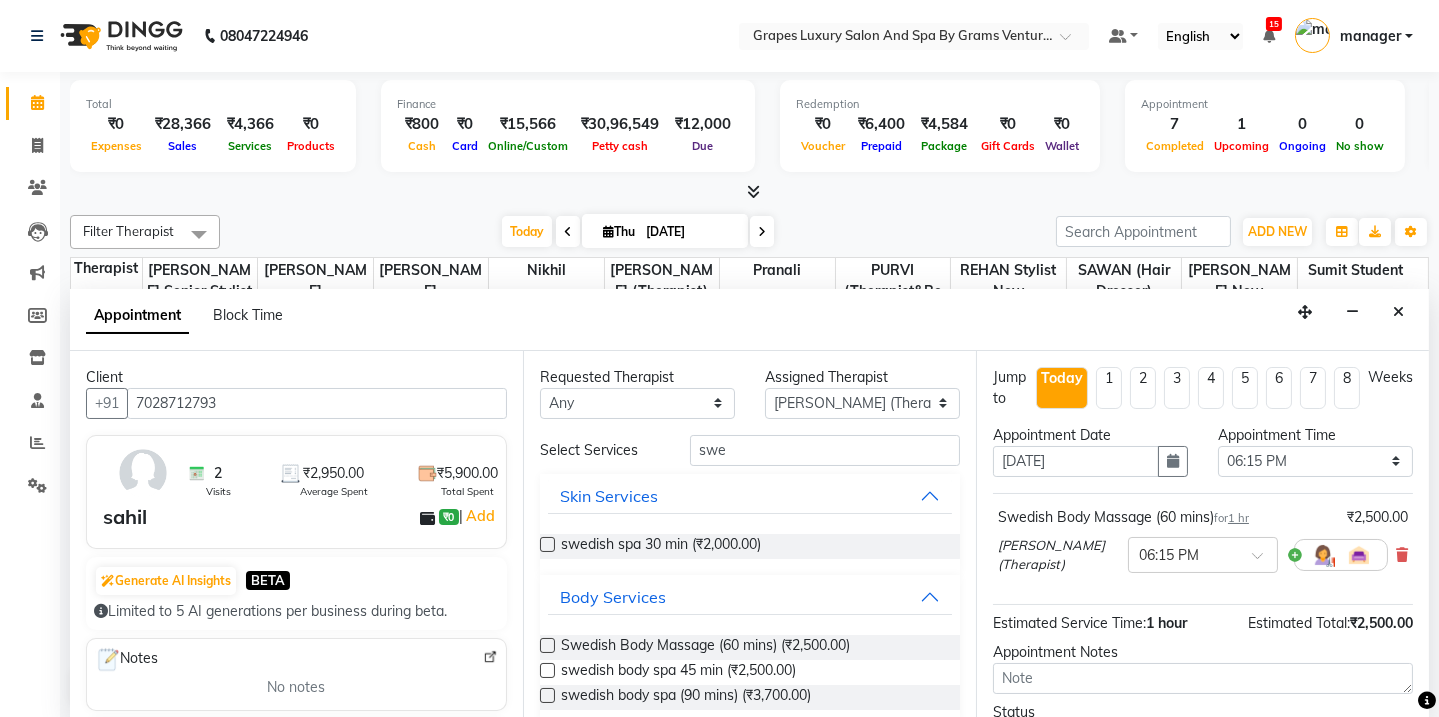click at bounding box center (547, 645) 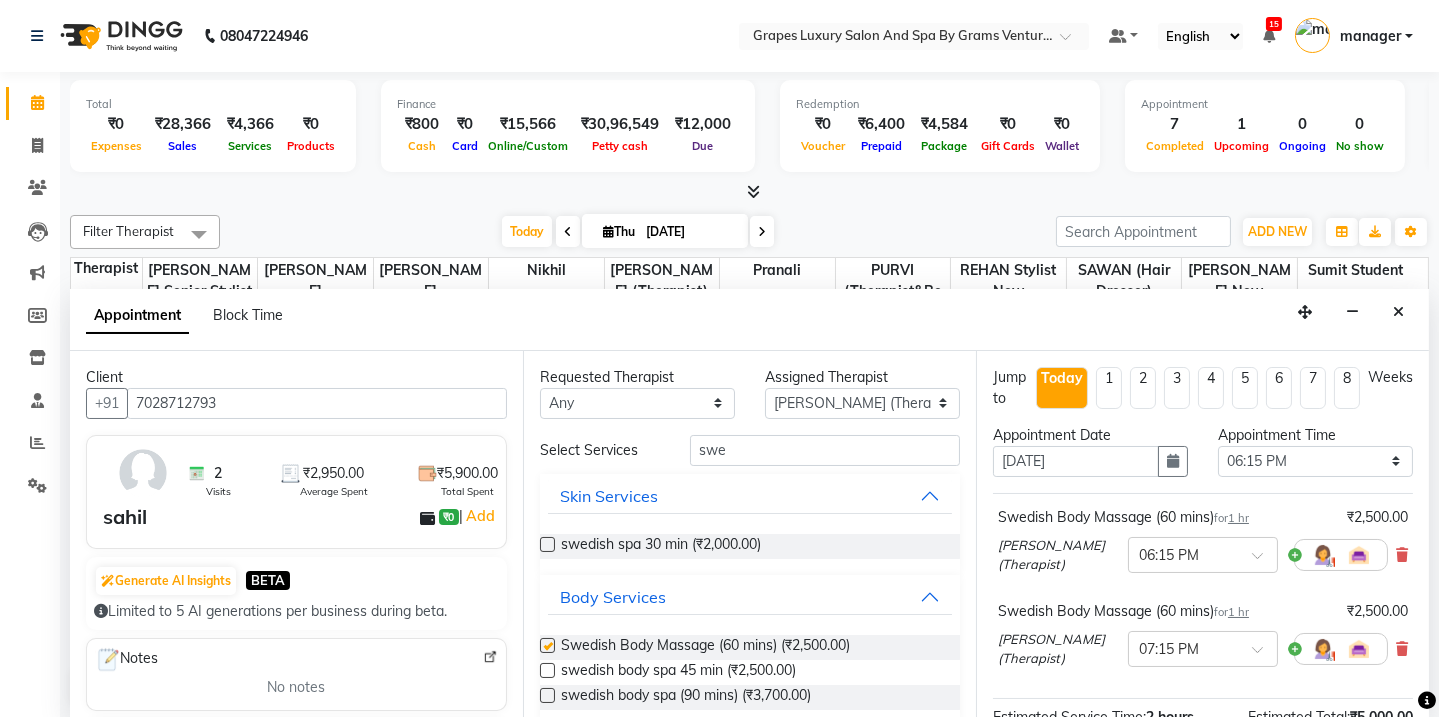 checkbox on "false" 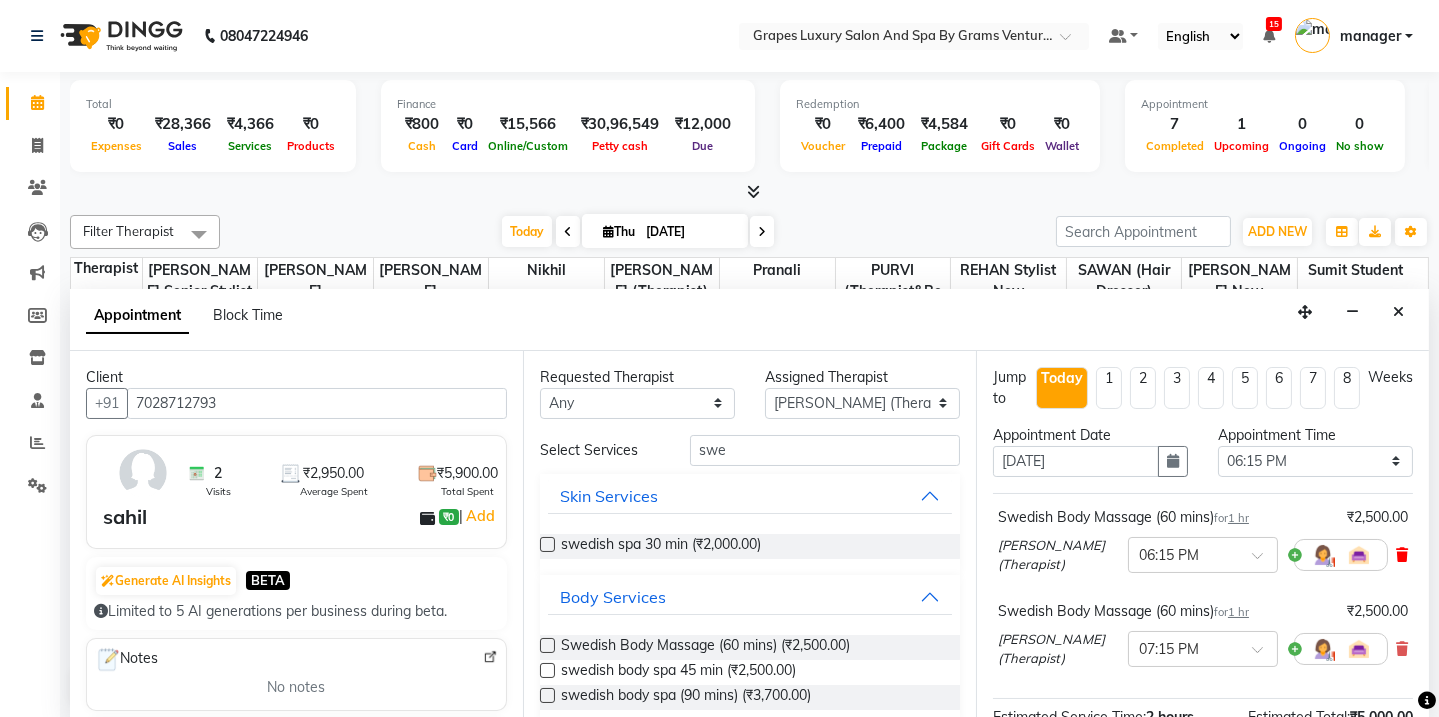 click at bounding box center [1402, 555] 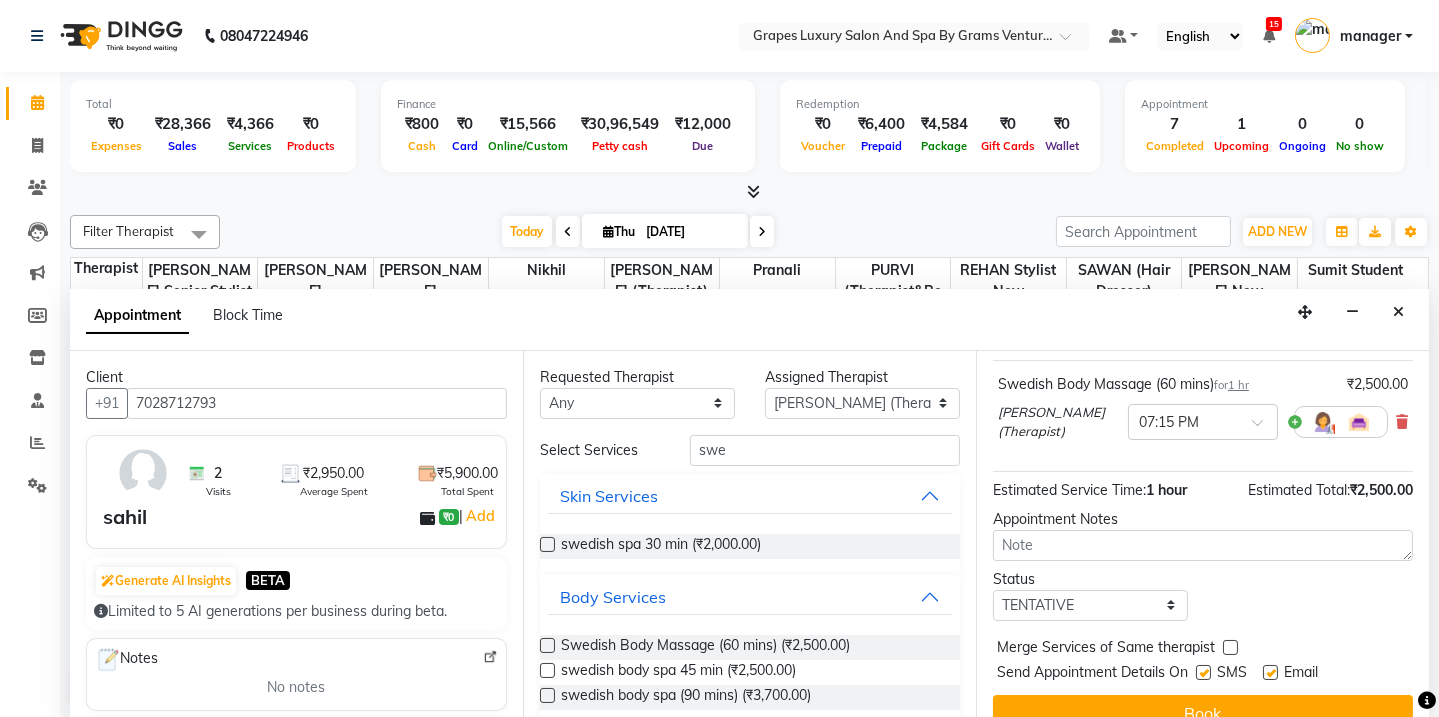 scroll, scrollTop: 157, scrollLeft: 0, axis: vertical 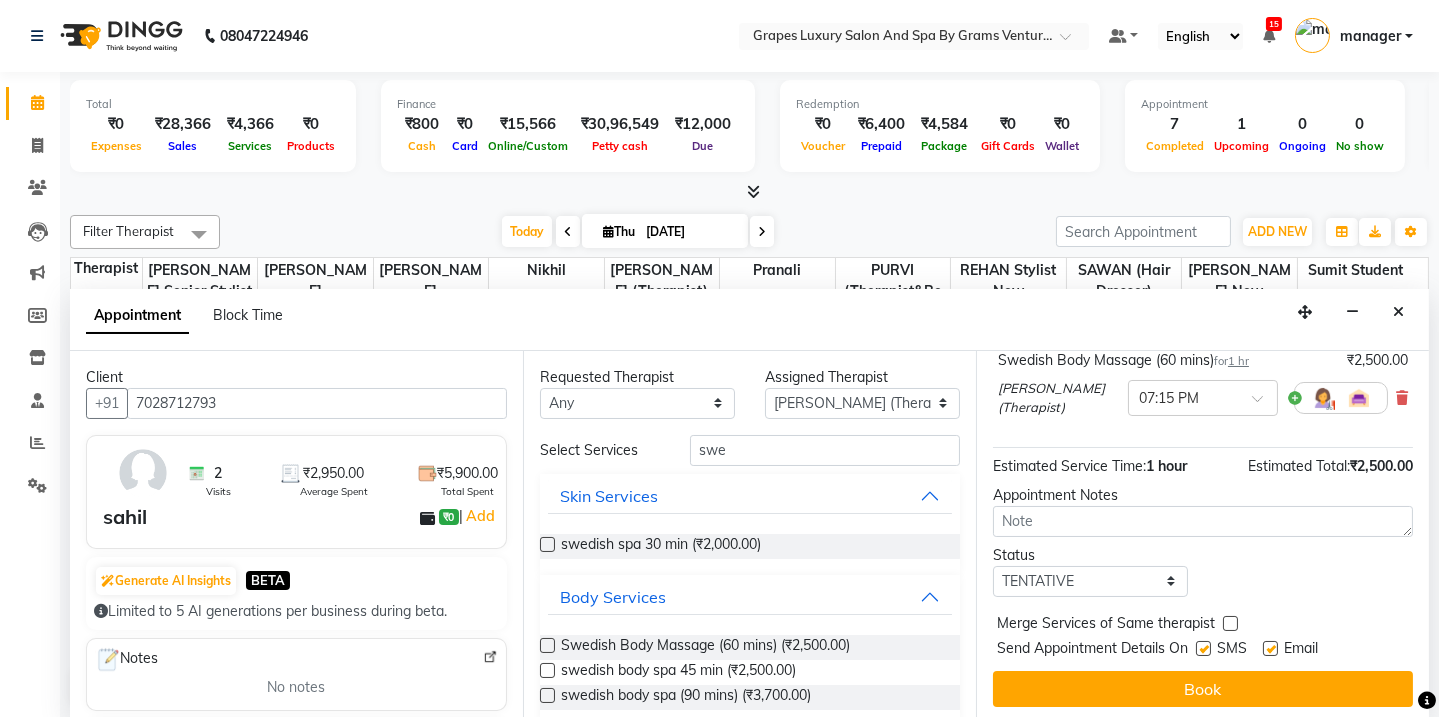 click at bounding box center [1203, 648] 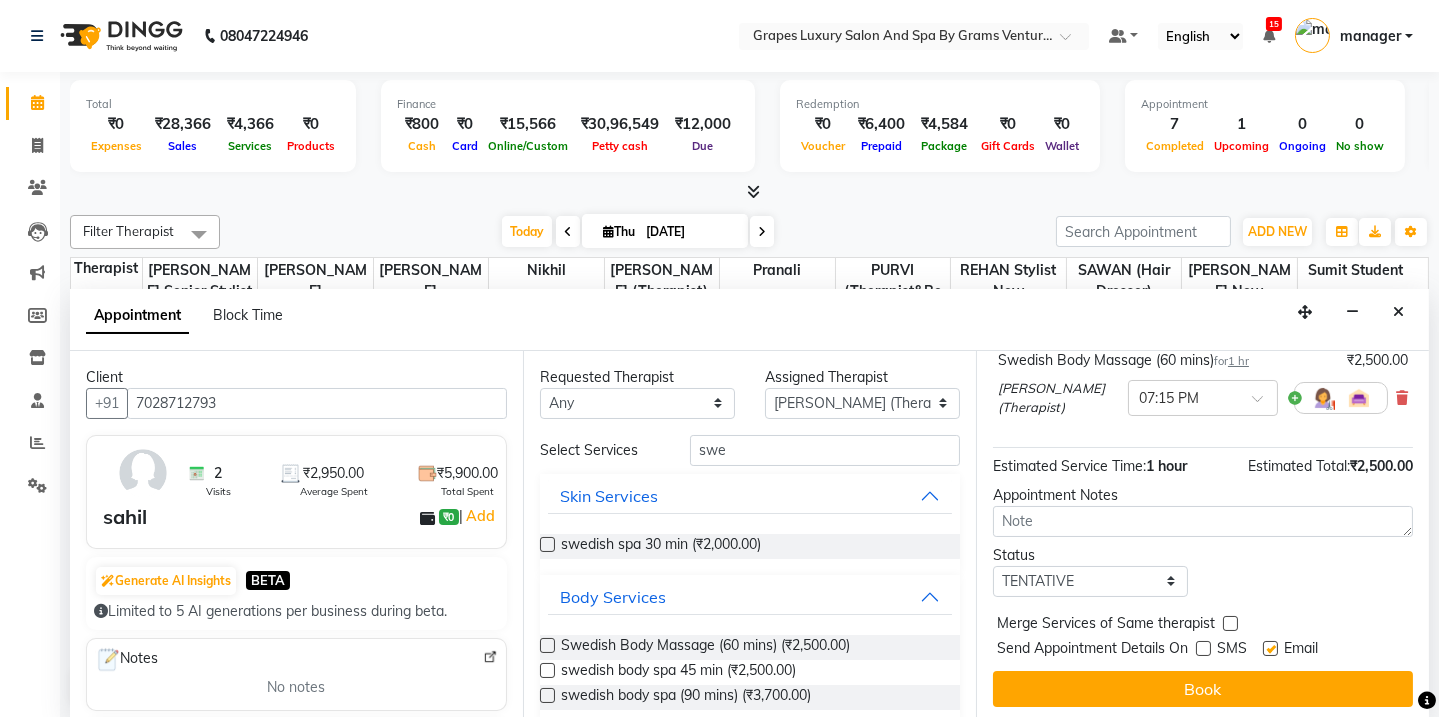 click at bounding box center (1270, 648) 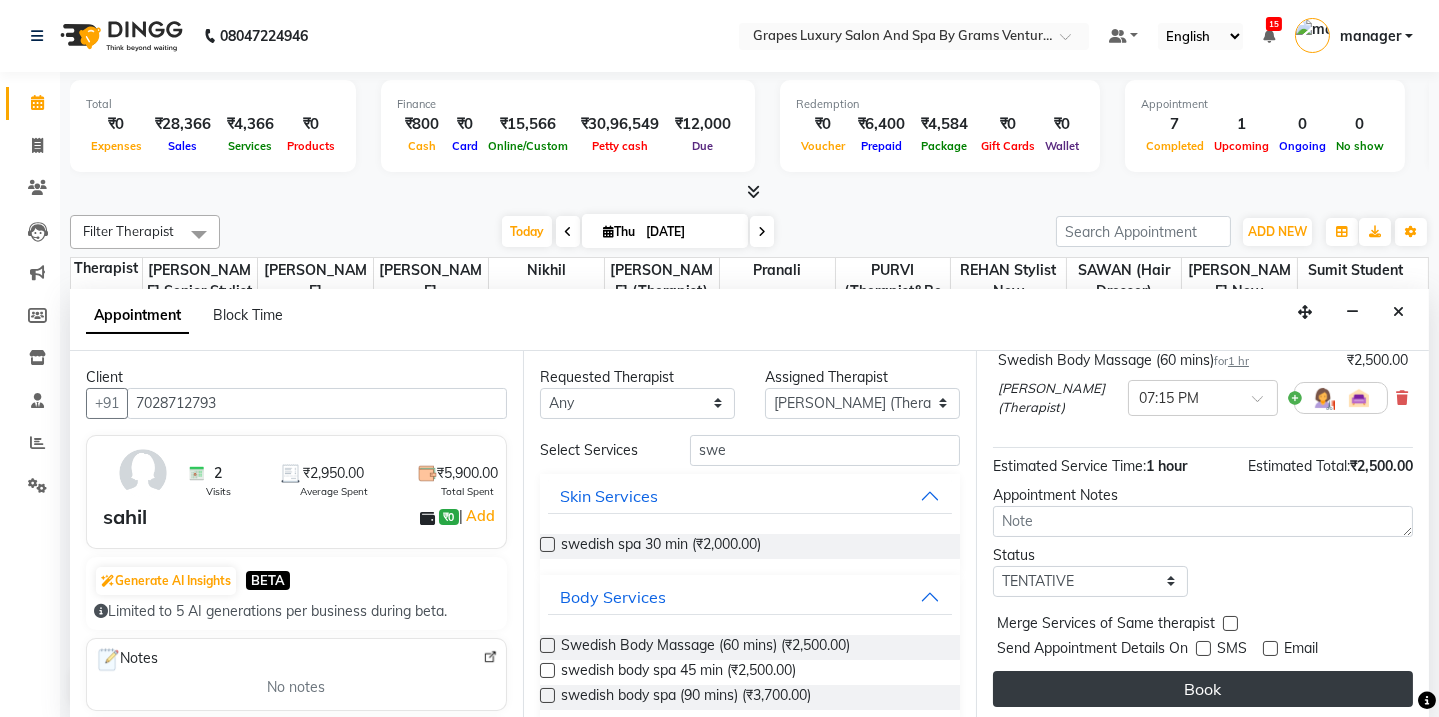 click on "Book" at bounding box center (1203, 689) 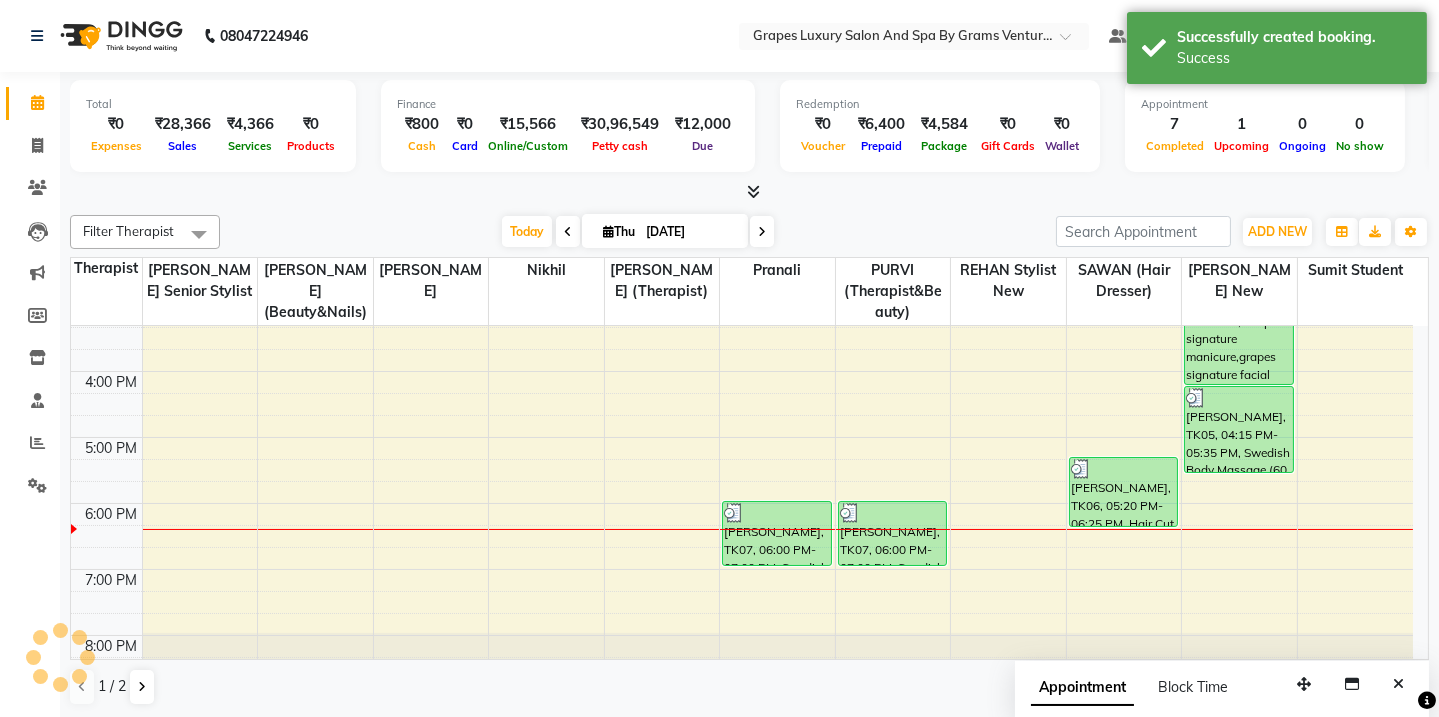 scroll, scrollTop: 0, scrollLeft: 0, axis: both 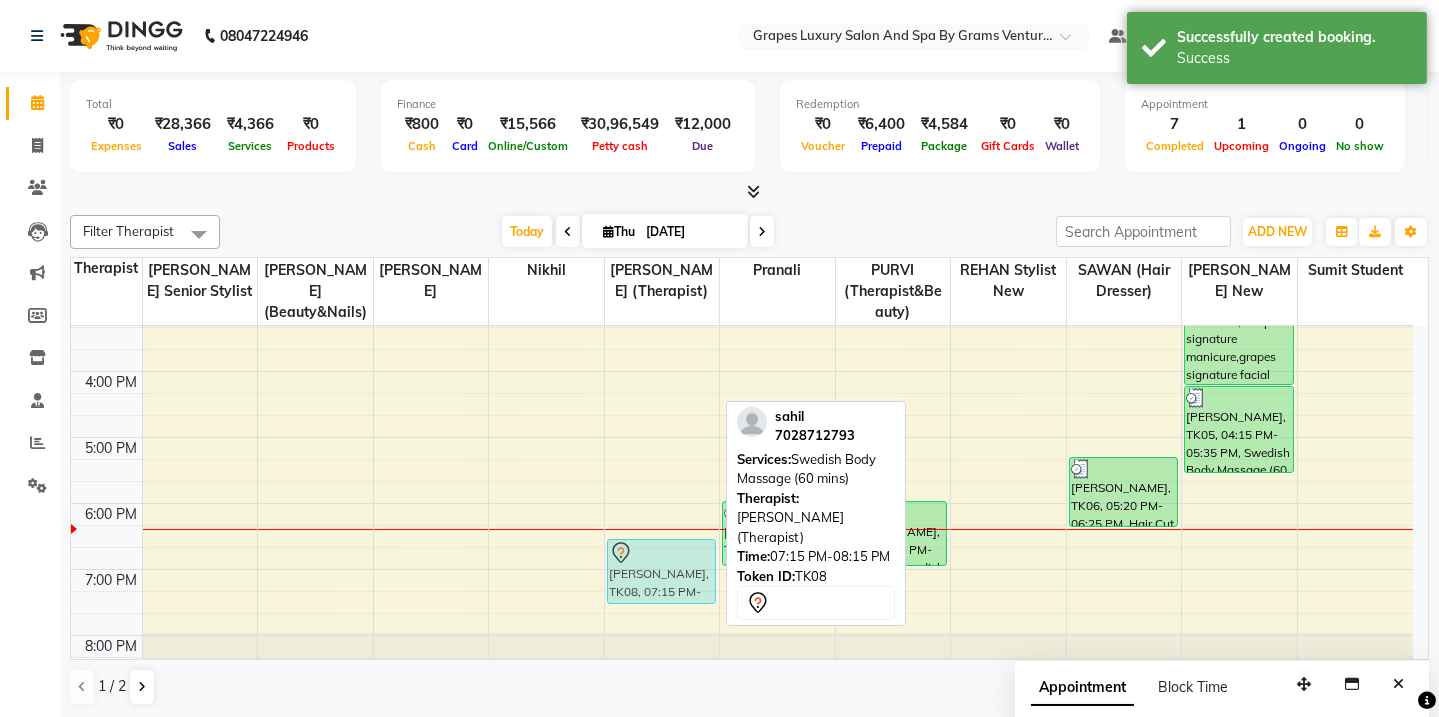 drag, startPoint x: 663, startPoint y: 607, endPoint x: 680, endPoint y: 554, distance: 55.65968 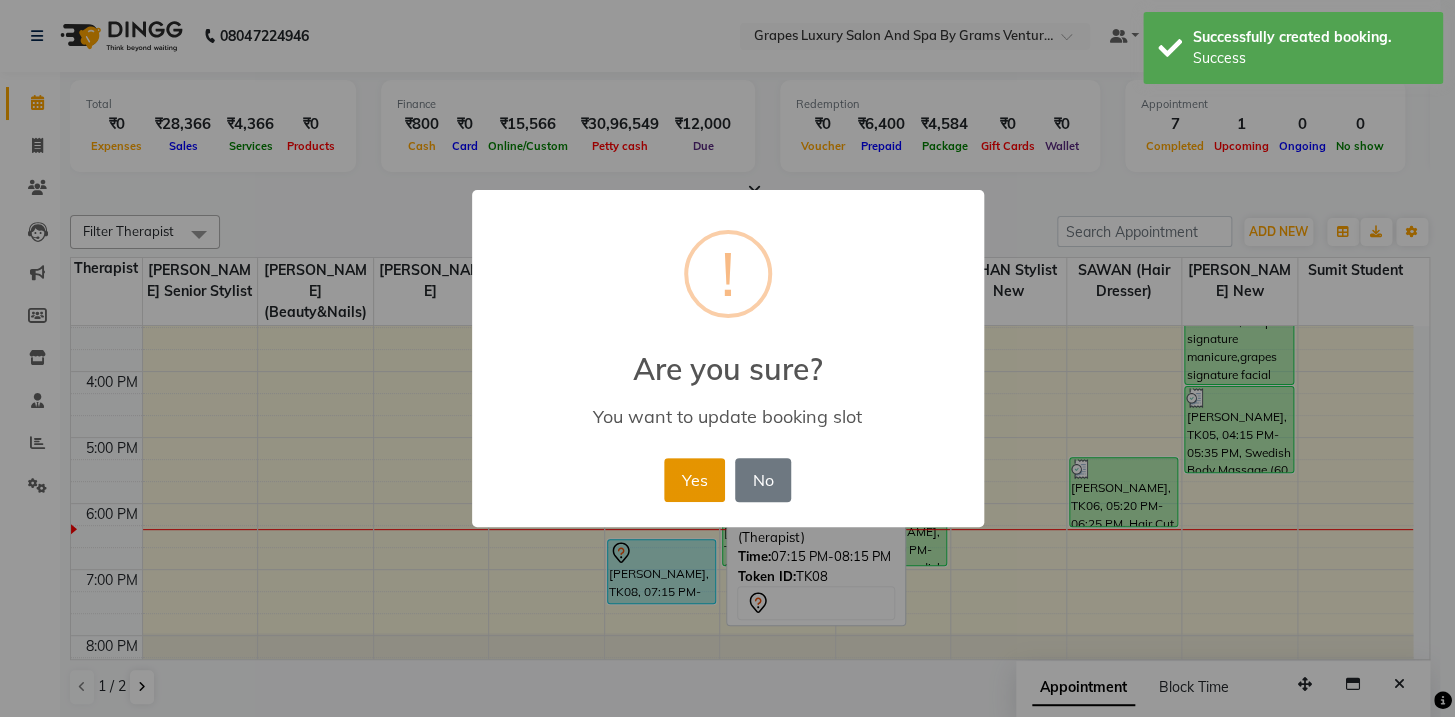 click on "Yes" at bounding box center [694, 480] 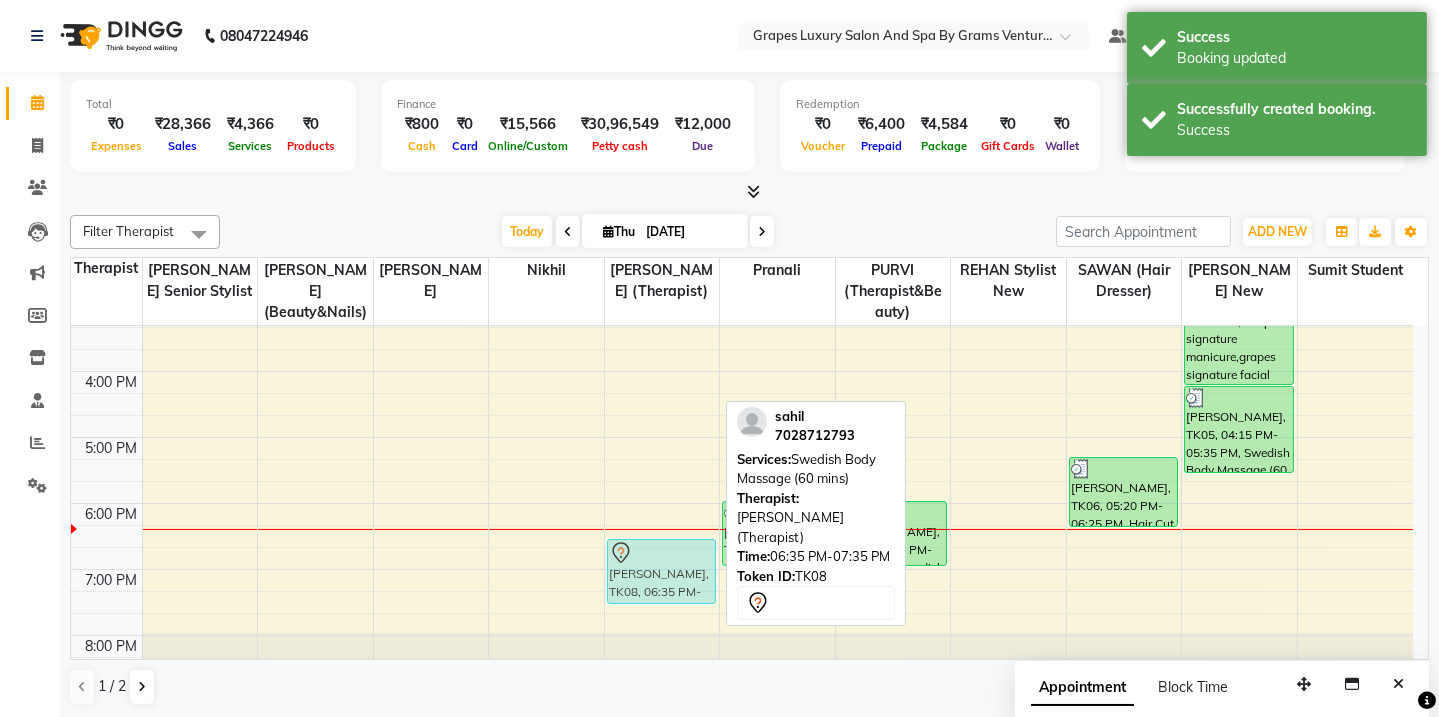 click on "aditya sir, TK03, 02:20 PM-03:20 PM, Swedish Body Massage (60 mins)             sahil, TK08, 06:35 PM-07:35 PM, Swedish Body Massage (60 mins)             sahil, TK08, 06:35 PM-07:35 PM, Swedish Body Massage (60 mins)" at bounding box center [662, 272] 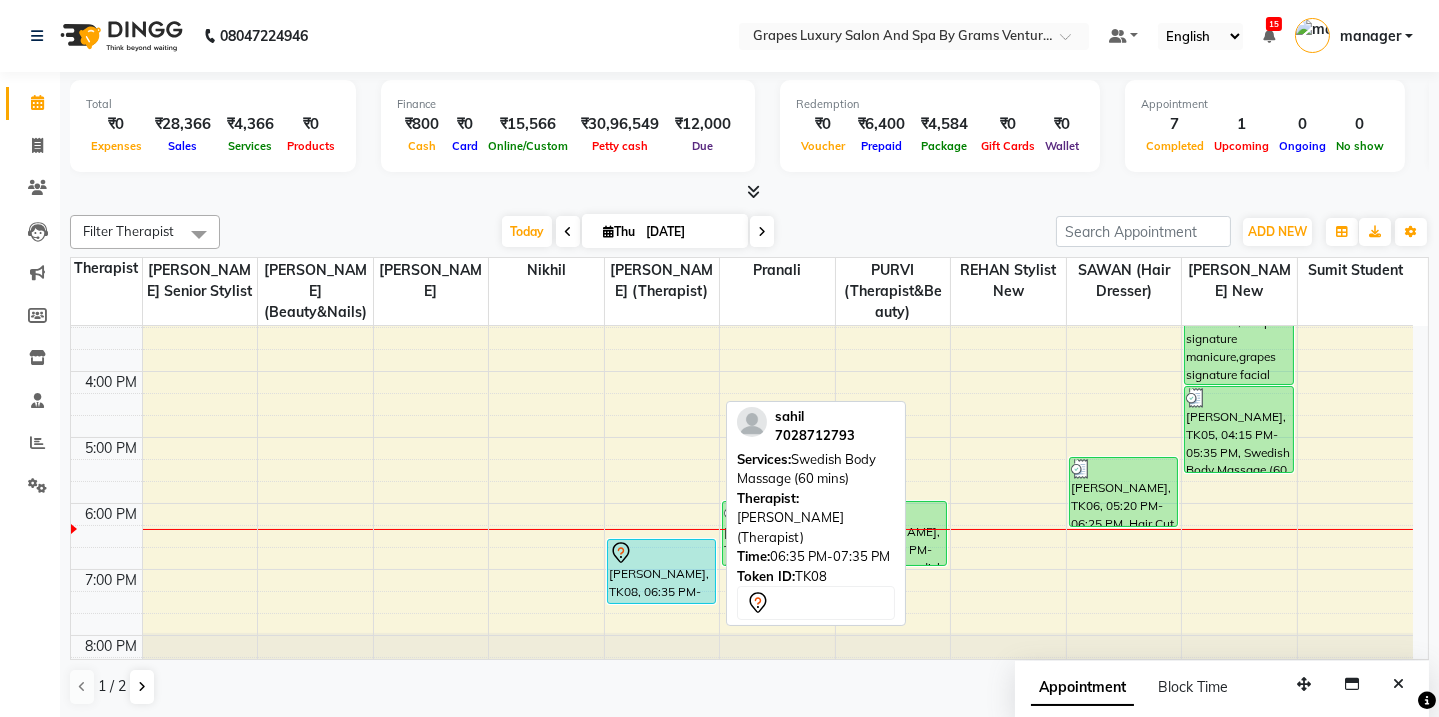 click on "sahil, TK08, 06:35 PM-07:35 PM, Swedish Body Massage (60 mins)" at bounding box center [662, 571] 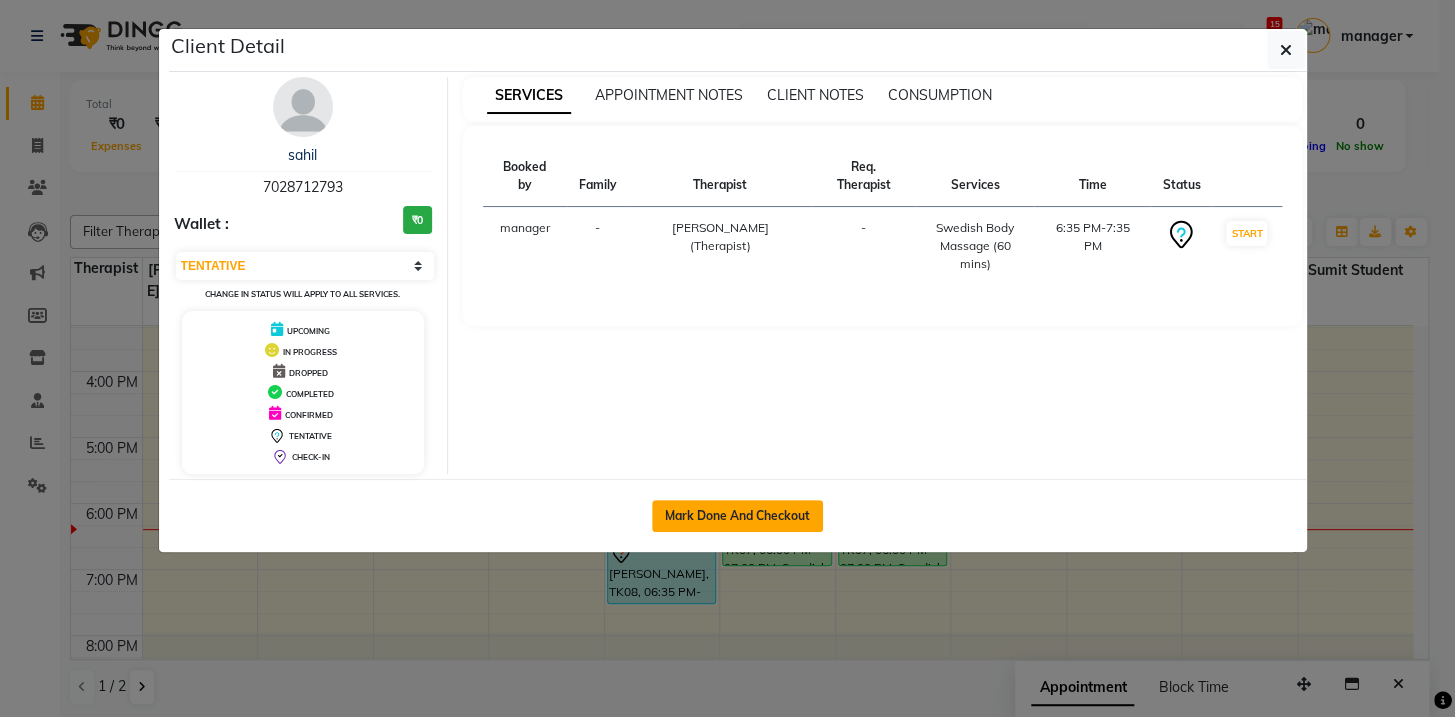 click on "Mark Done And Checkout" 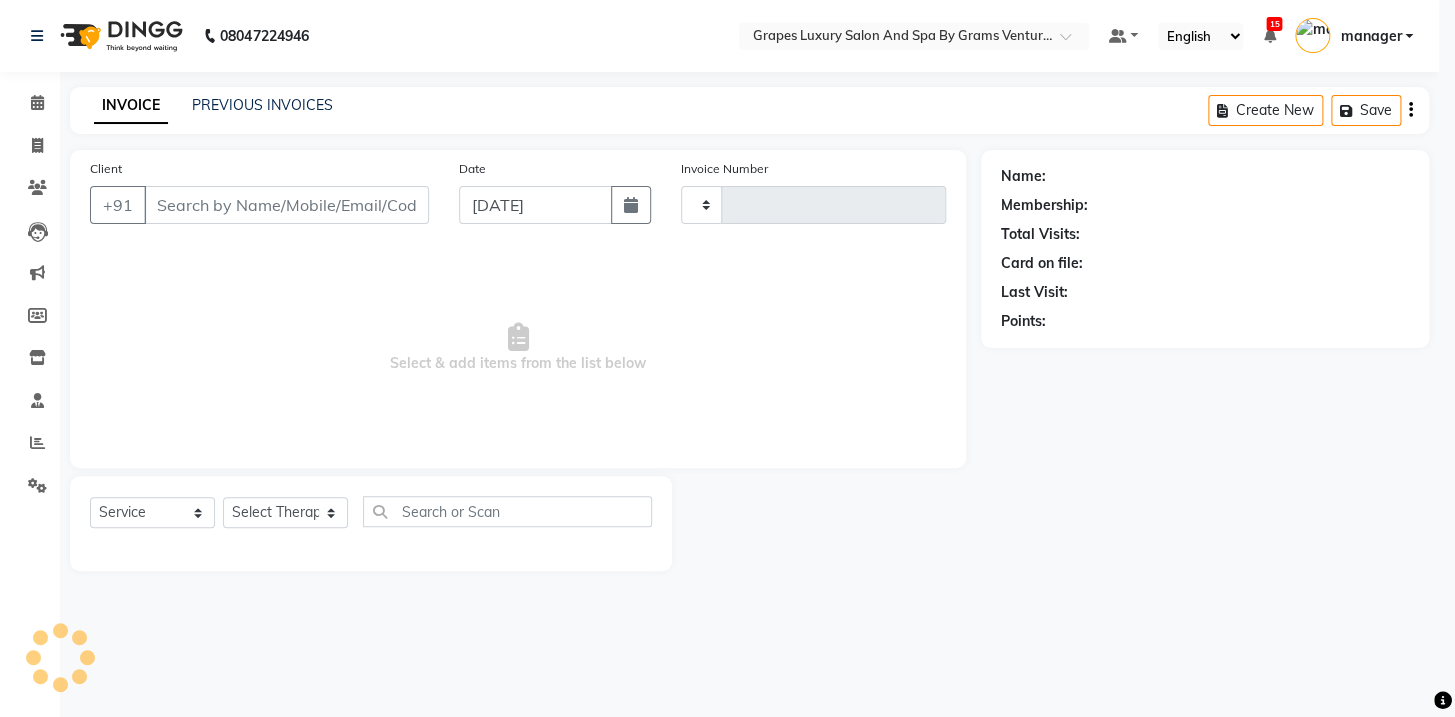 type on "1617" 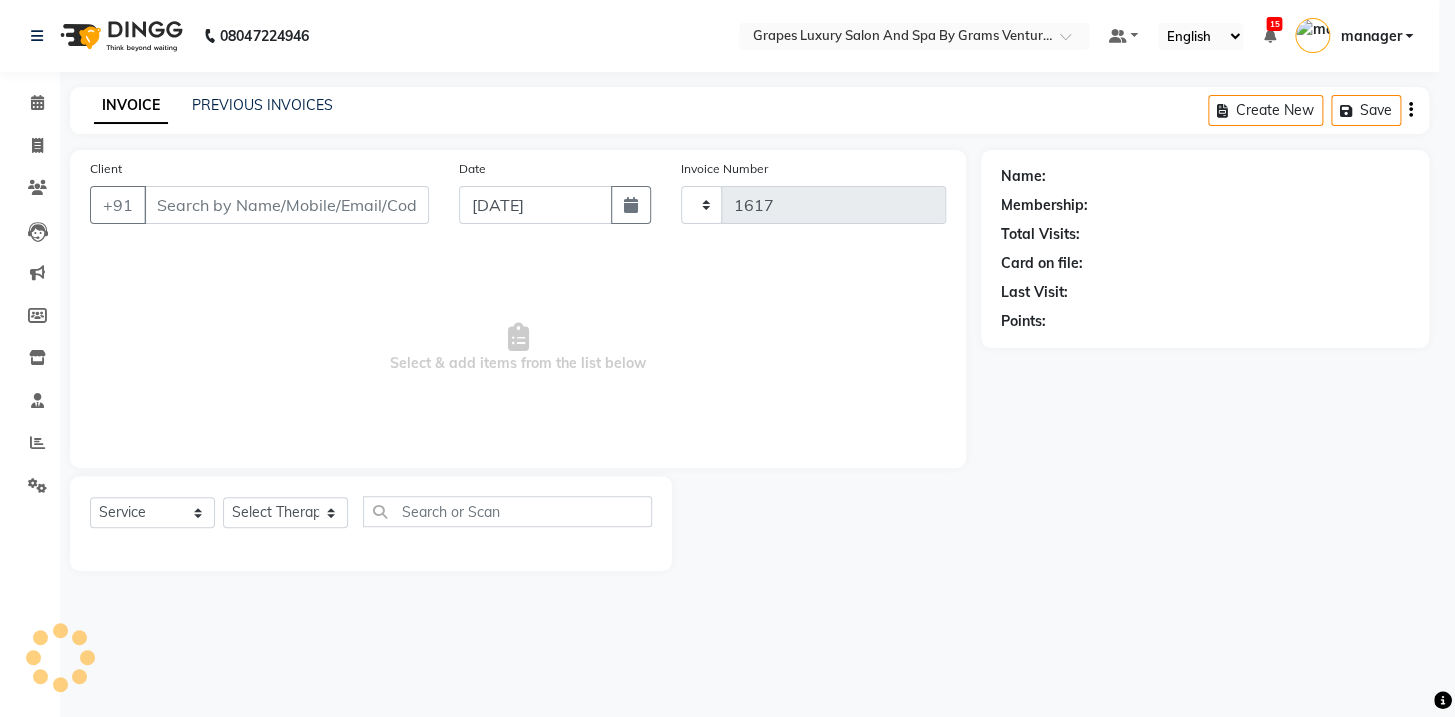 select on "3585" 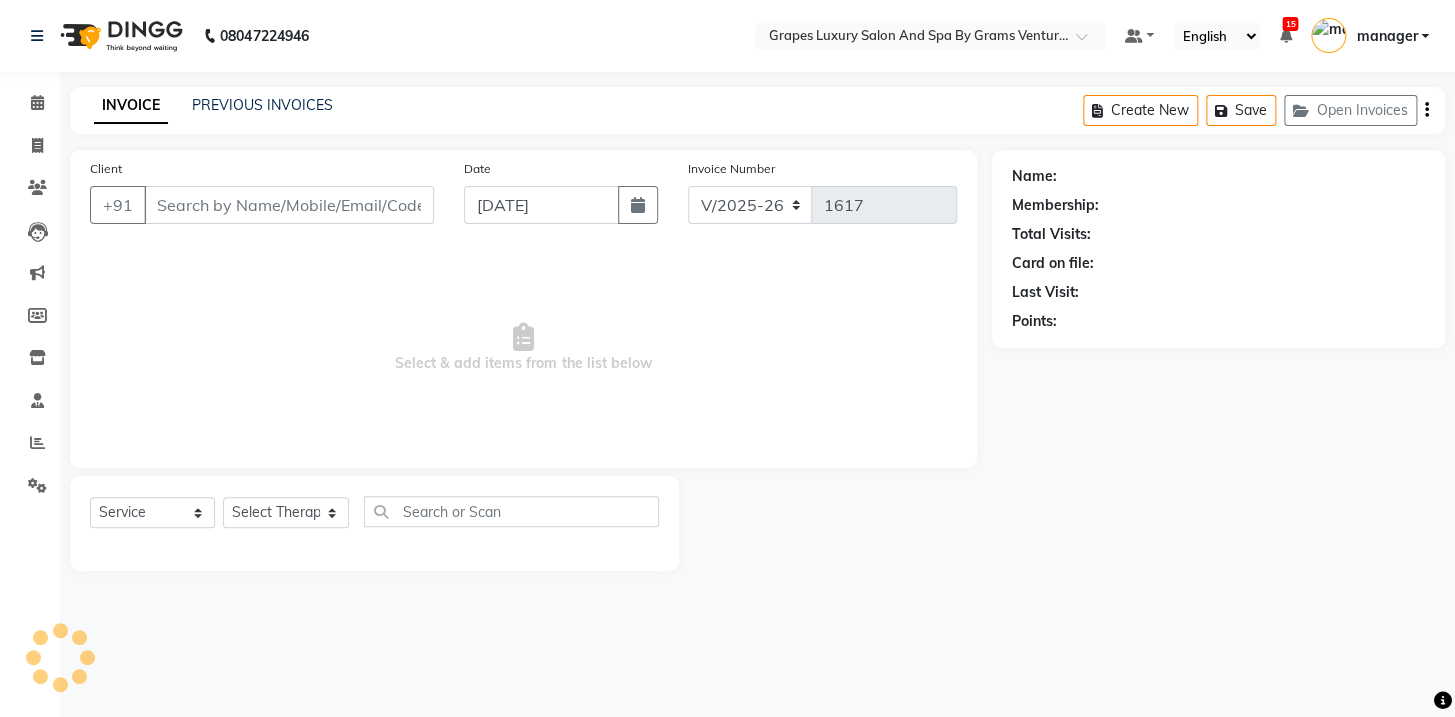 type on "7028712793" 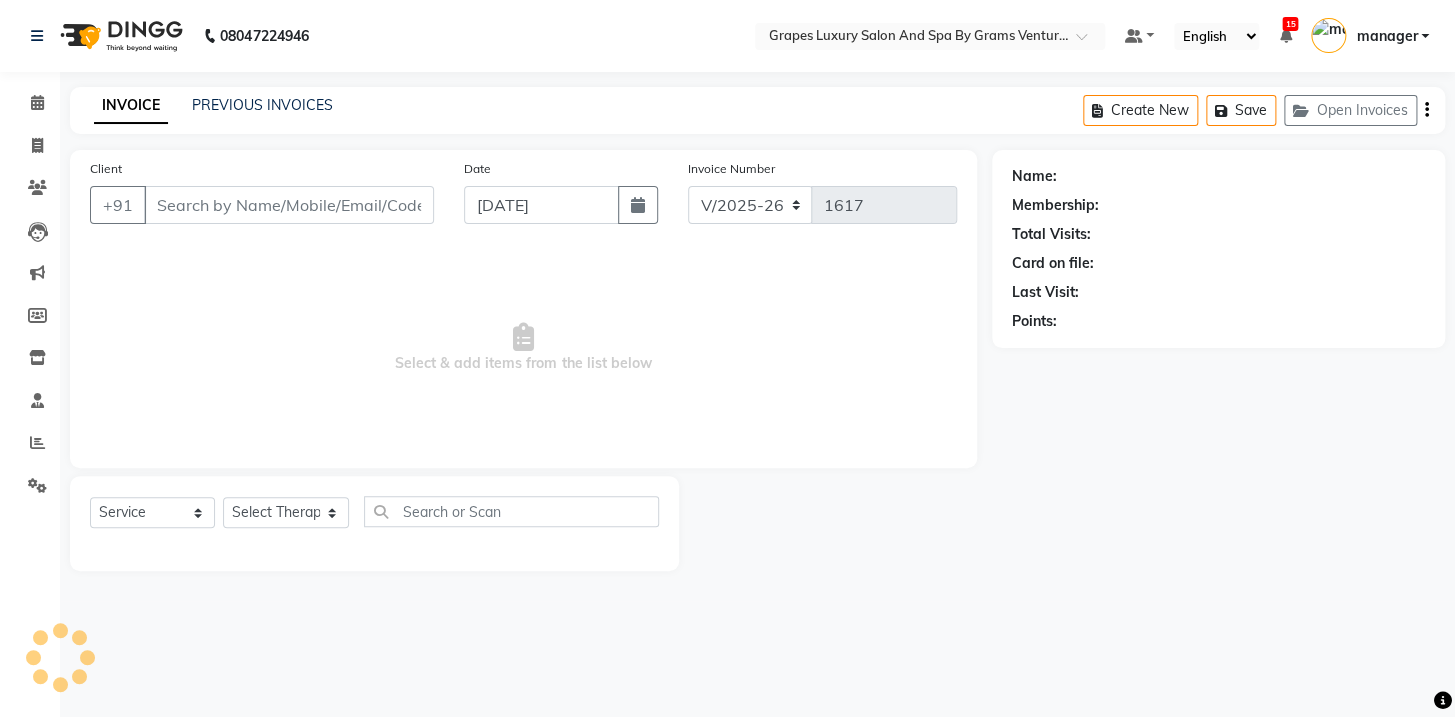 select on "52047" 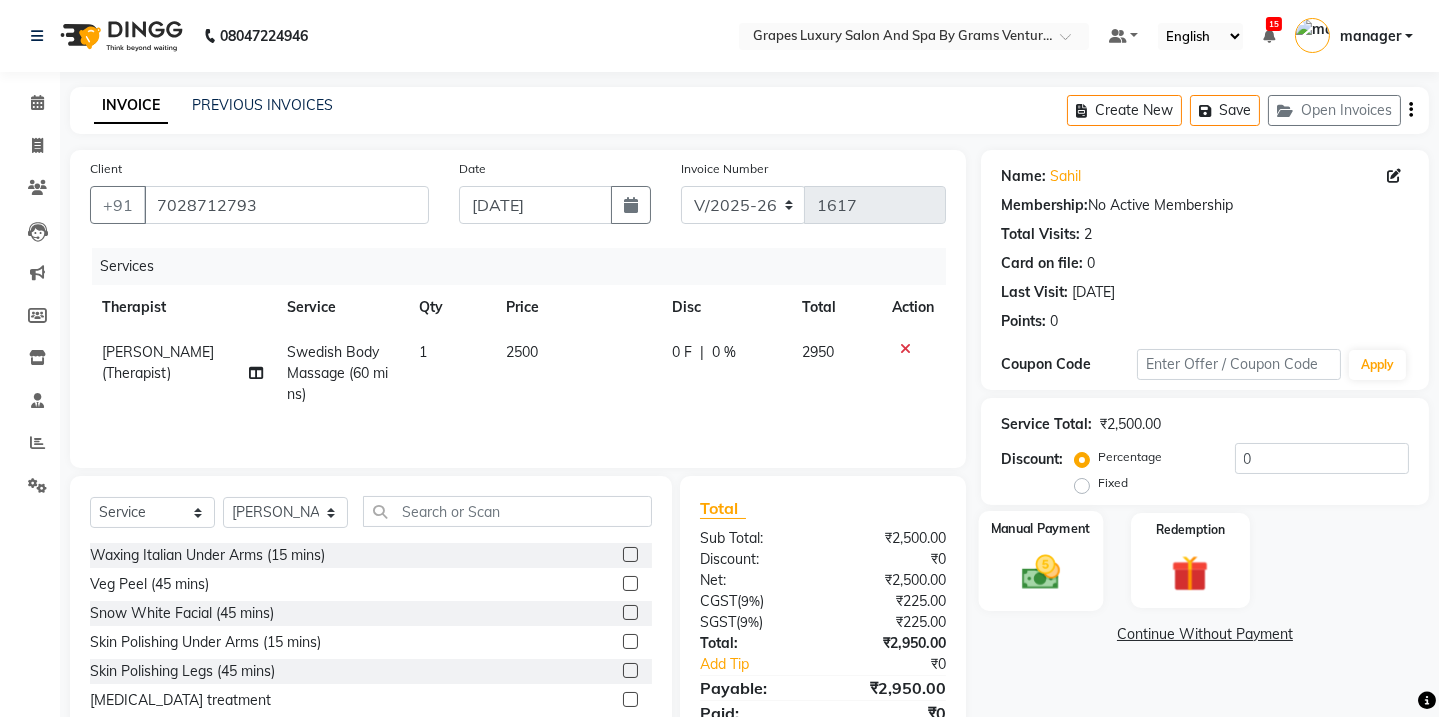scroll, scrollTop: 84, scrollLeft: 0, axis: vertical 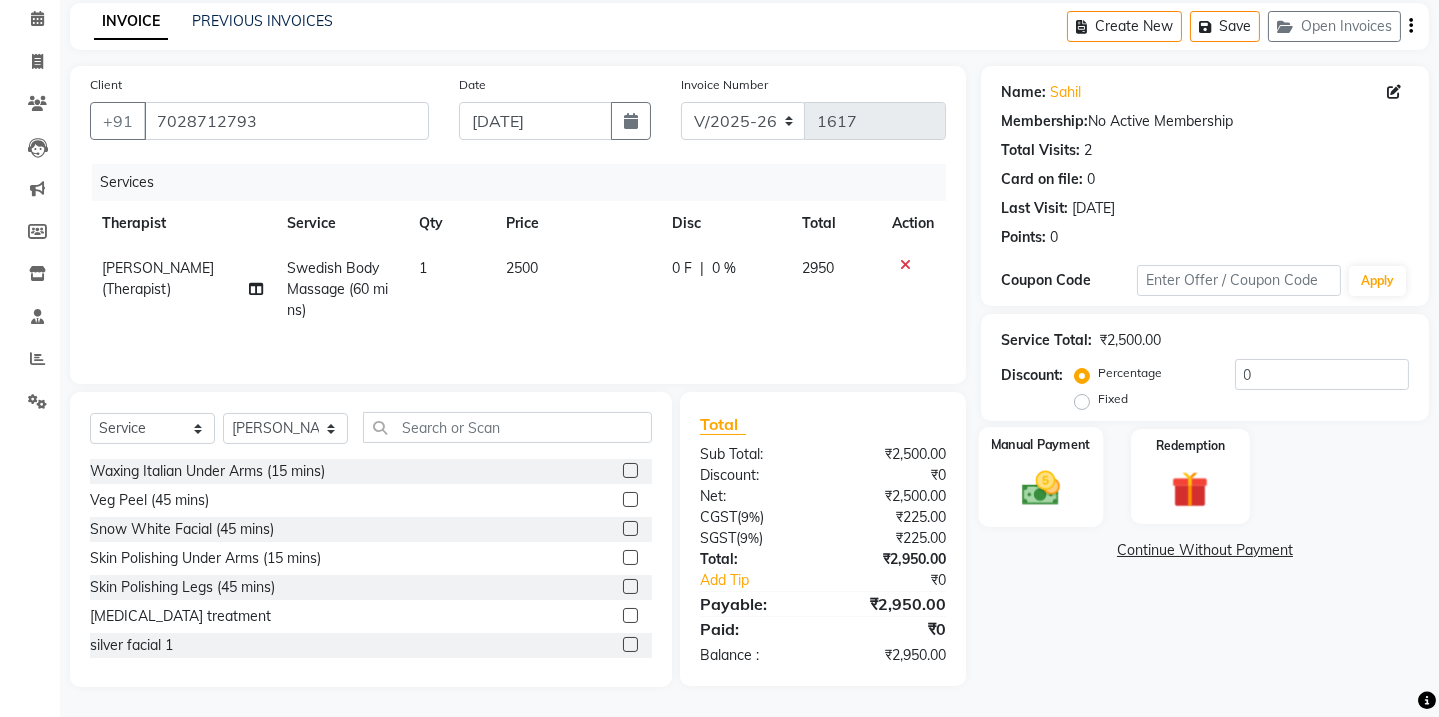 click 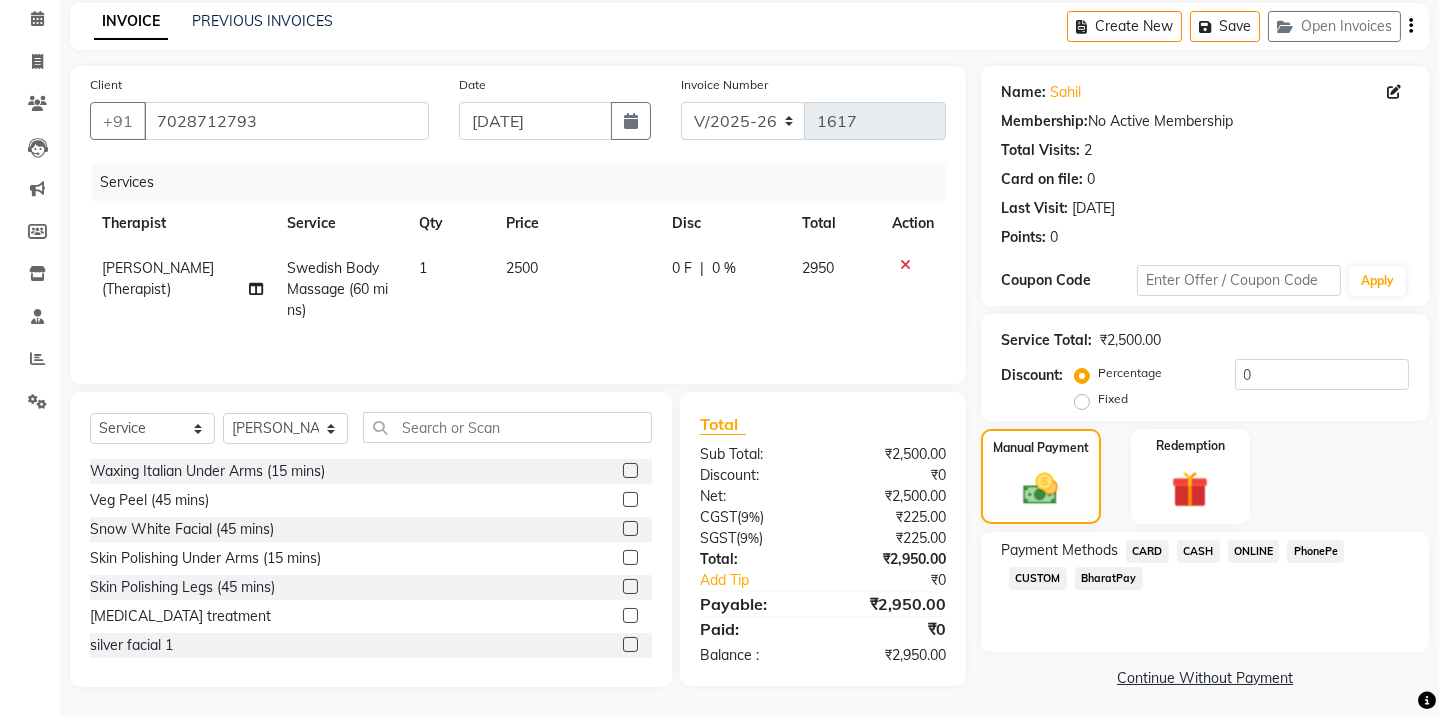 click on "CASH" 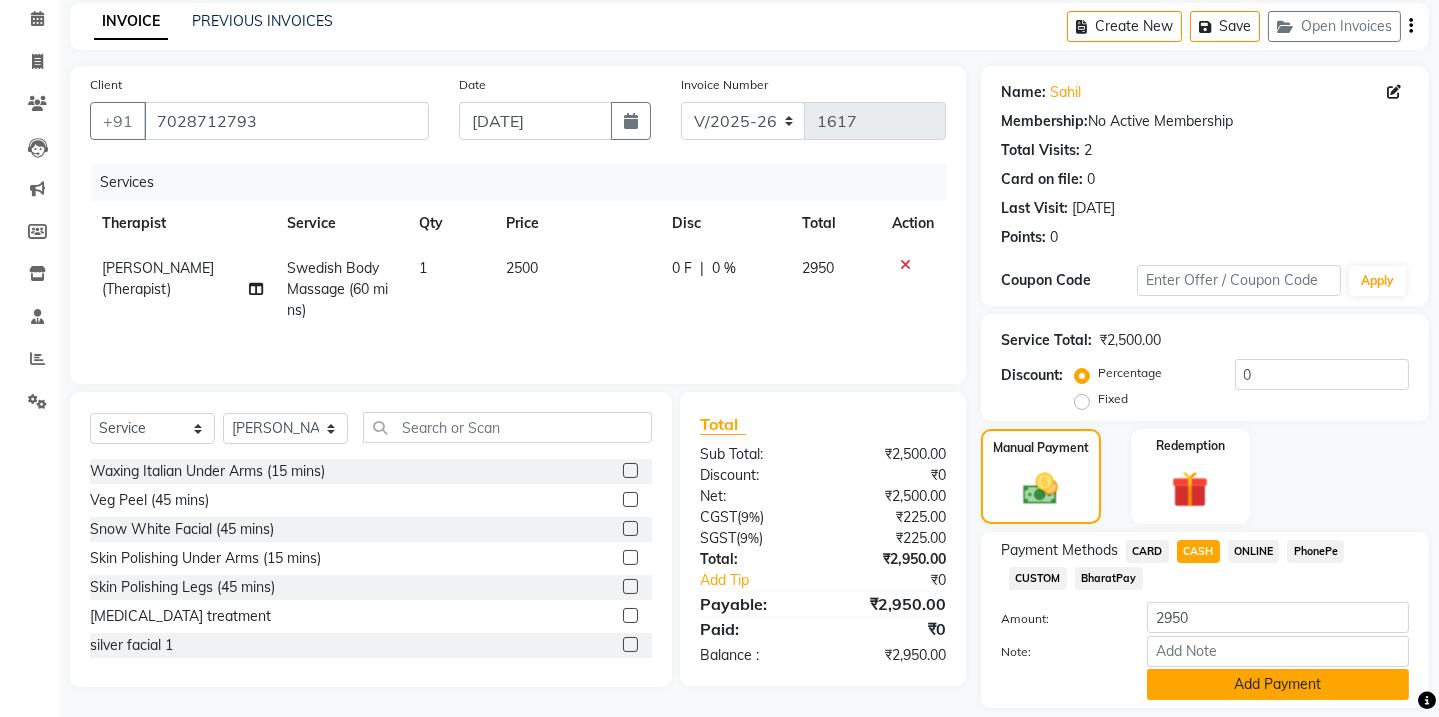 click on "Add Payment" 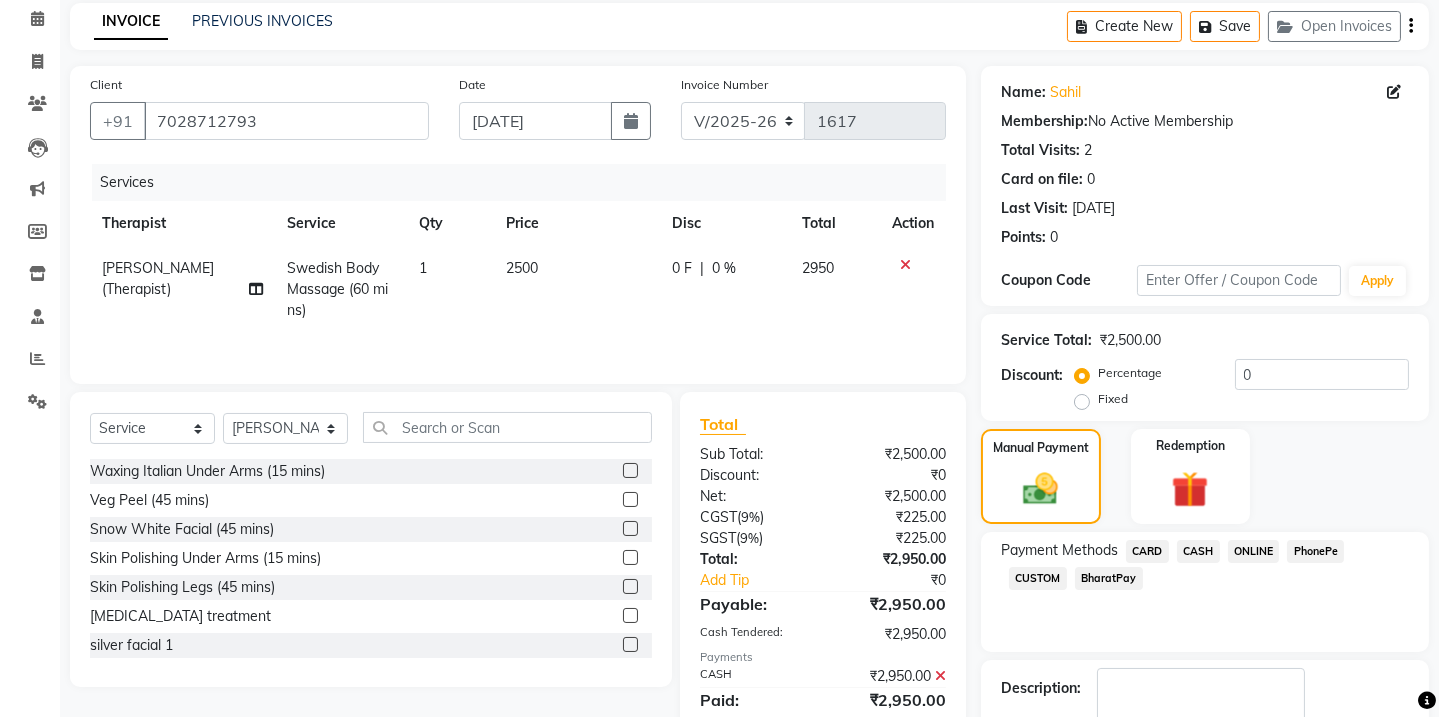 scroll, scrollTop: 201, scrollLeft: 0, axis: vertical 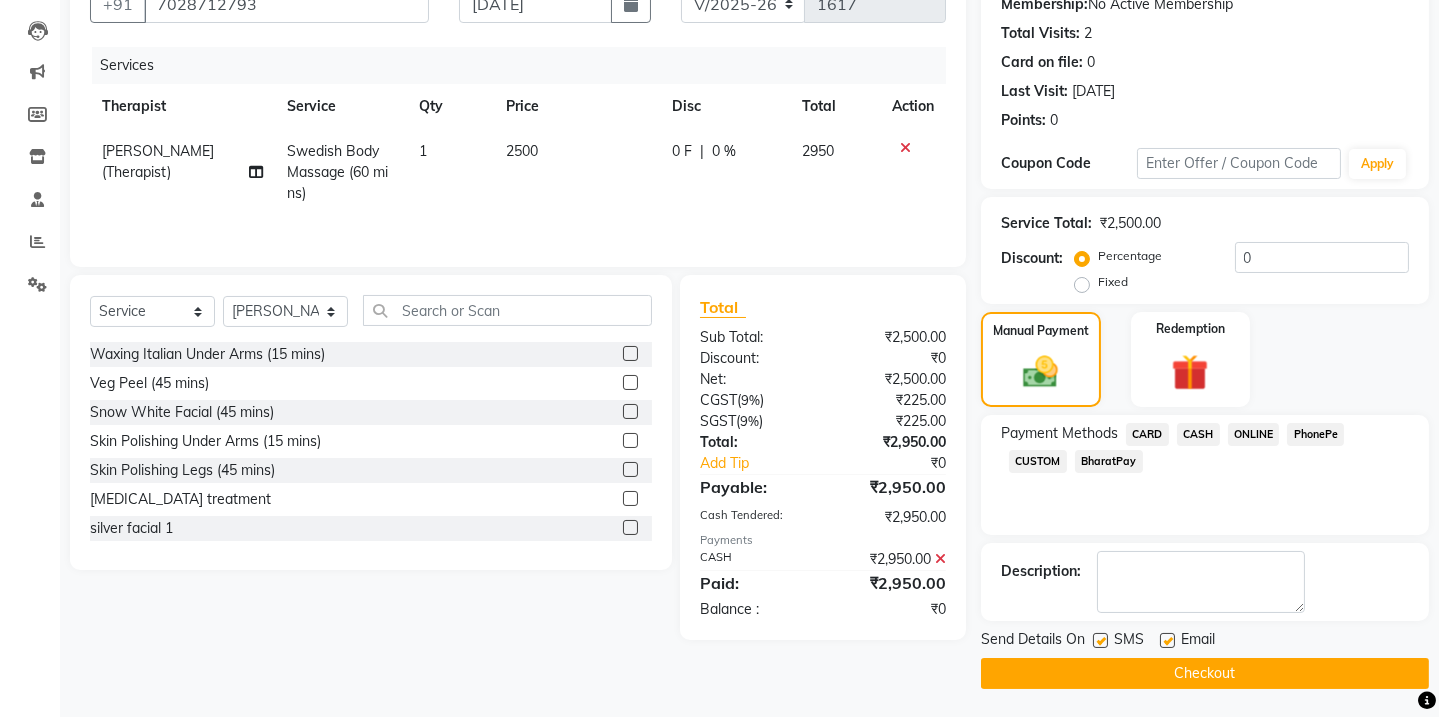 click 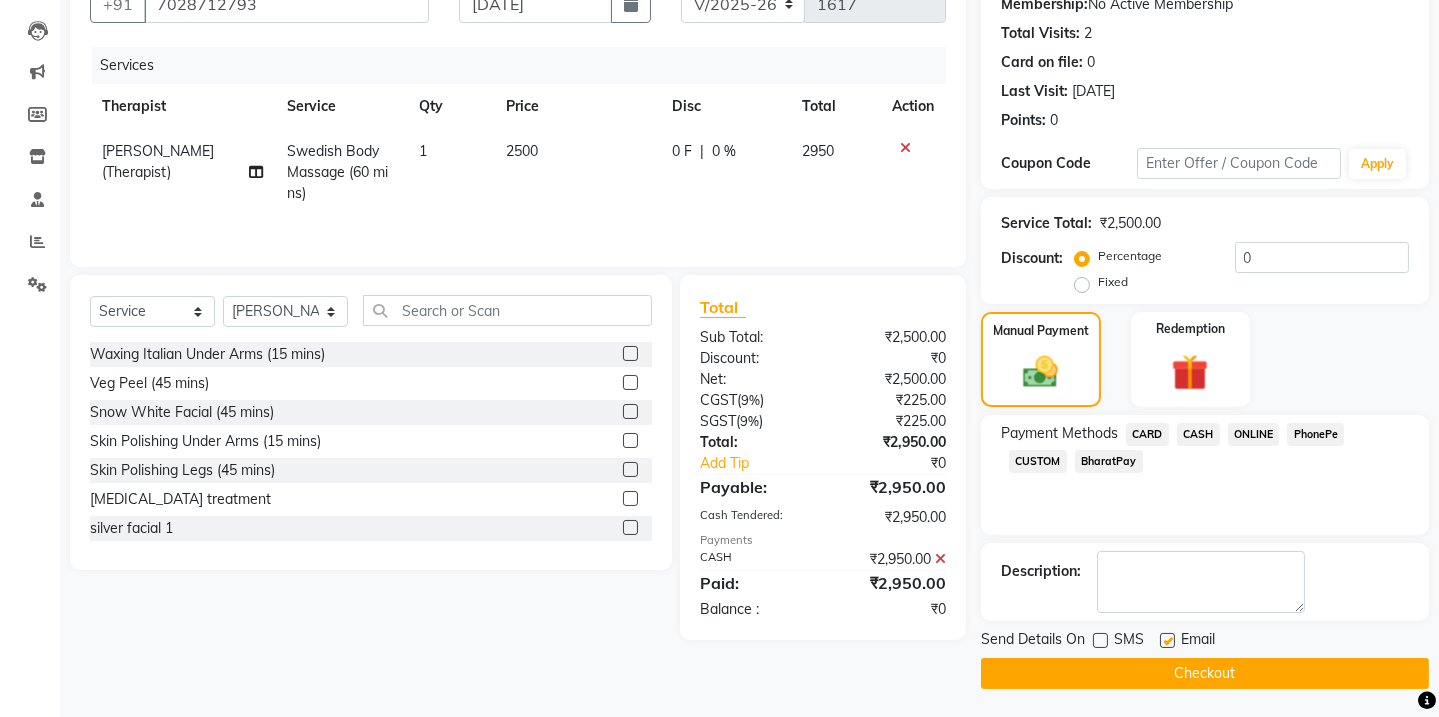 click 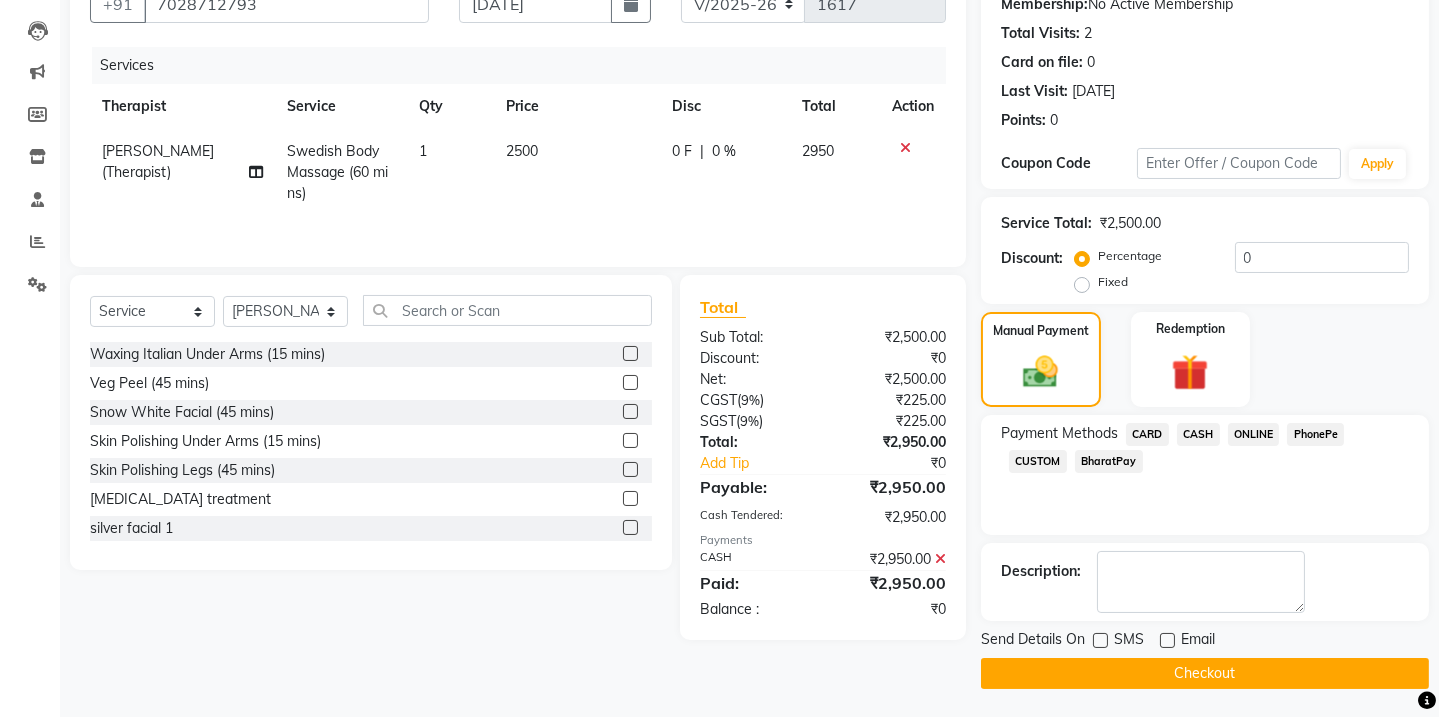 click on "Checkout" 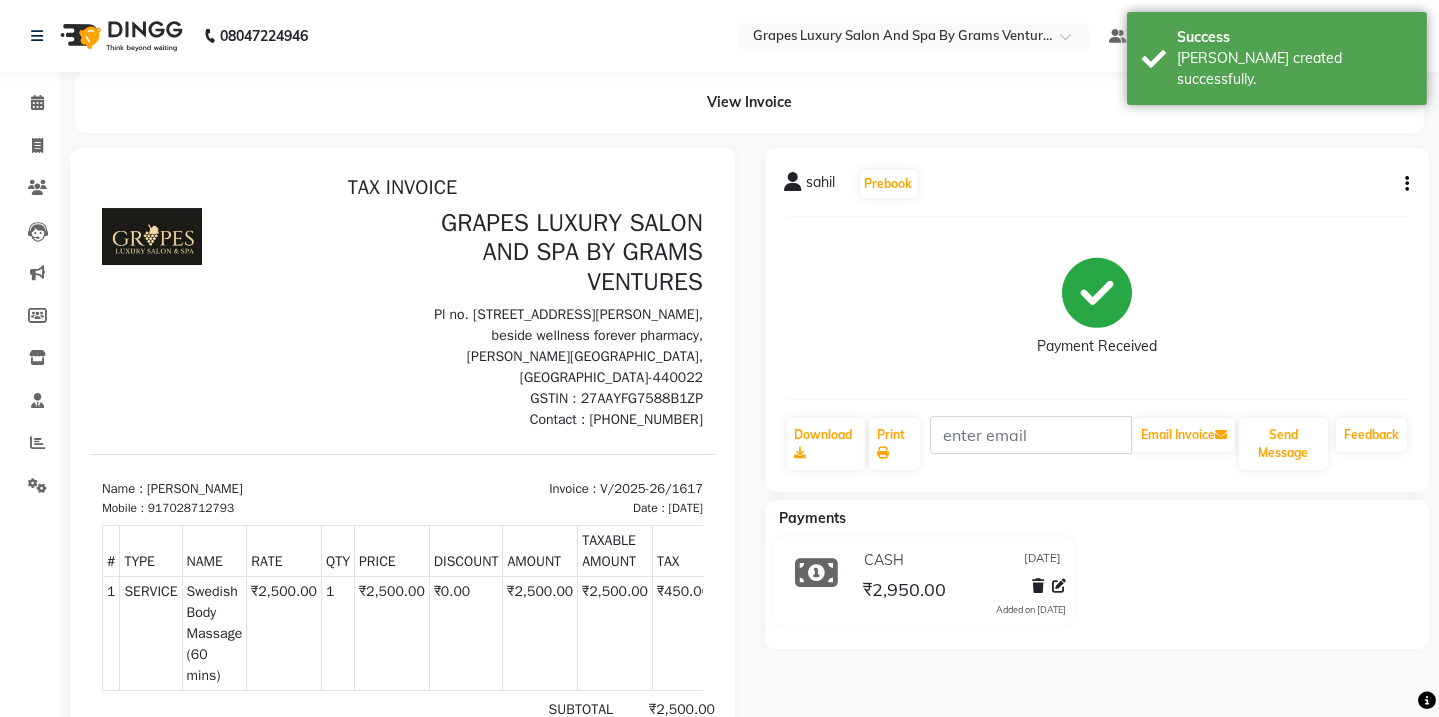 scroll, scrollTop: 0, scrollLeft: 0, axis: both 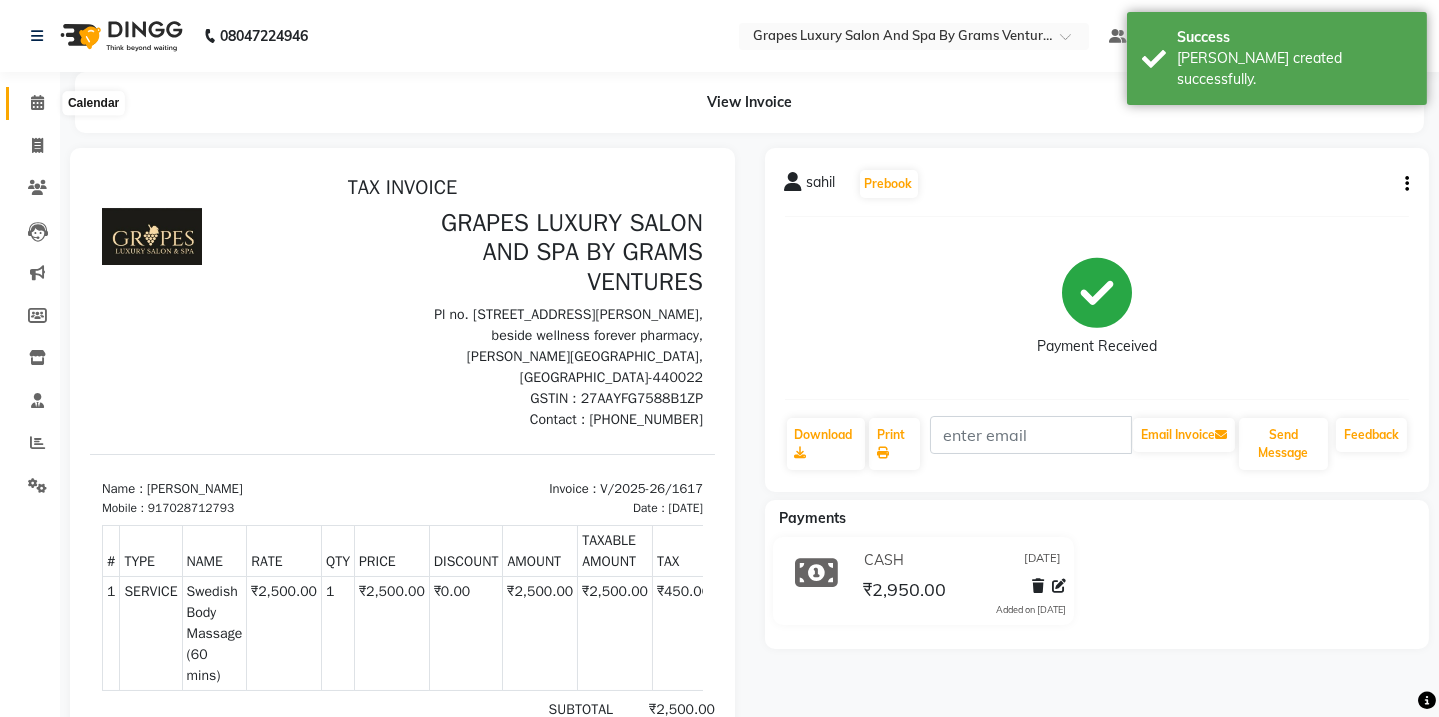 click 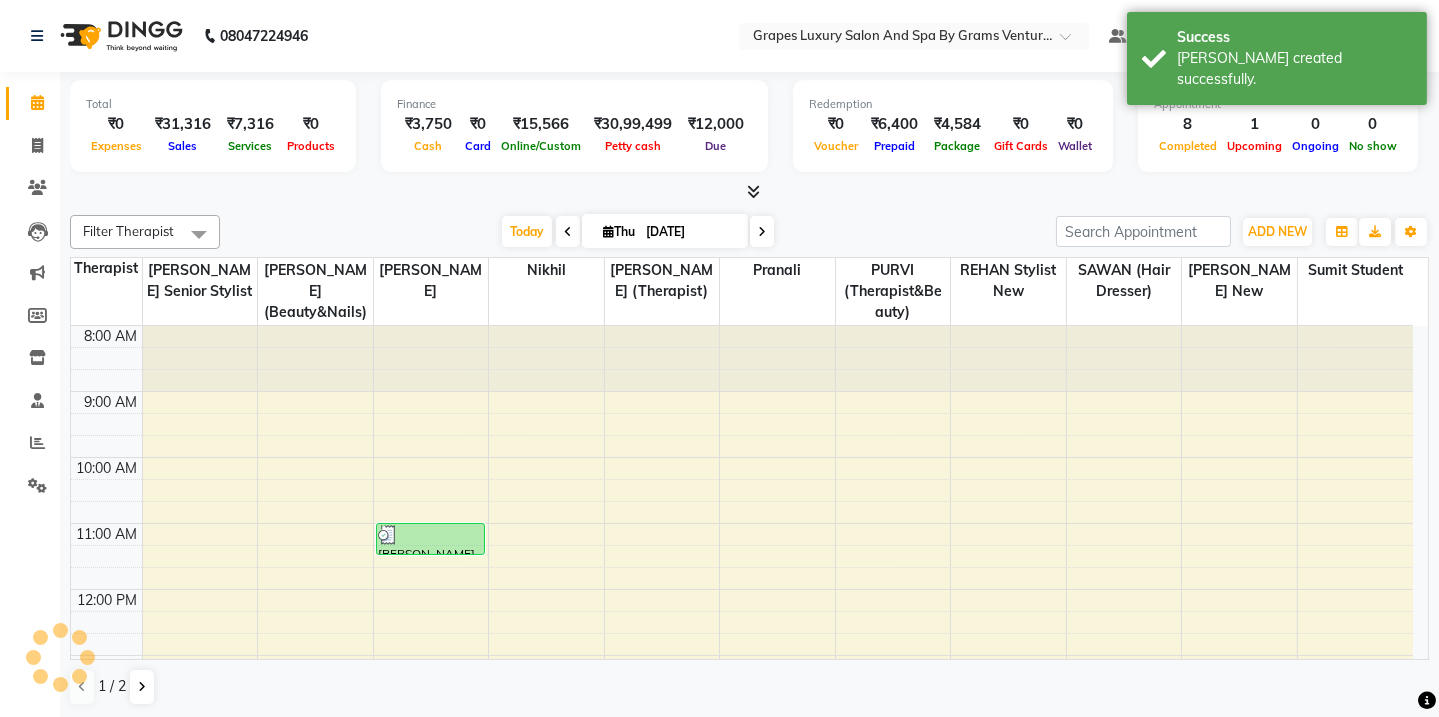 scroll, scrollTop: 0, scrollLeft: 0, axis: both 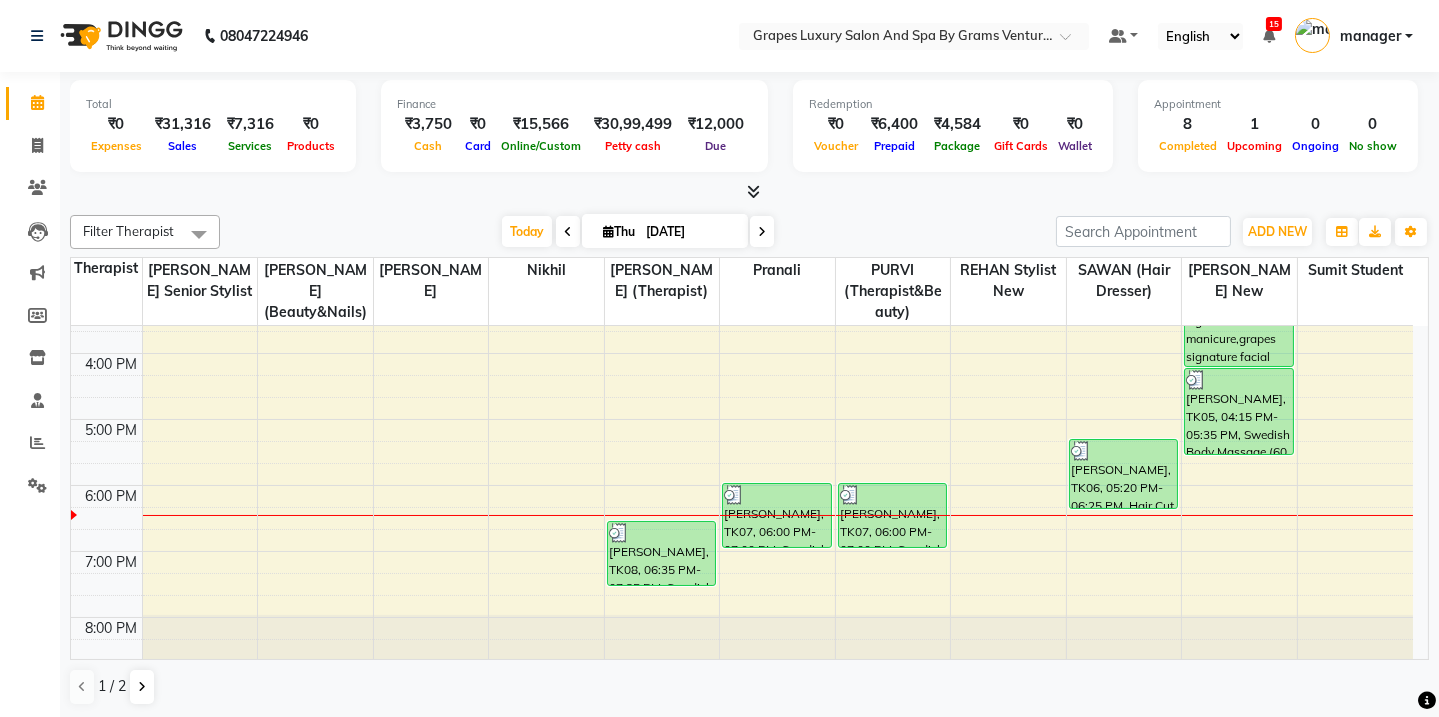 click on "08047224946 Select Location × Grapes Luxury Salon And Spa By Grams Ventures, Trimurti Nagar Default Panel My Panel English ENGLISH Español العربية मराठी हिंदी ગુજરાતી தமிழ் 中文 15 Notifications nothing to show manager Manage Profile Change Password Sign out  Version:3.15.4  ☀ Grapes Luxury Salon And Spa By Grams Ventures, Trimurti nagar  Calendar  Invoice  Clients  Leads   Marketing  Members  Inventory  Staff  Reports  Settings Completed InProgress Upcoming Dropped Tentative Check-In Confirm Bookings Segments Page Builder Total  ₹0  Expenses ₹31,316  Sales ₹7,316  Services ₹0  Products Finance  ₹3,750  Cash ₹0  Card ₹15,566  Online/Custom ₹30,99,499 Petty cash ₹12,000 Due  Redemption  ₹0 Voucher ₹6,400 Prepaid ₹4,584 Package ₹0  Gift Cards ₹0  Wallet  Appointment  8 Completed 1 Upcoming 0 Ongoing 0 No show  Other sales  ₹24,000  Packages ₹0  Memberships ₹0  Vouchers ₹0  Prepaids ₹0  Gift Cards faizaan" at bounding box center (719, 358) 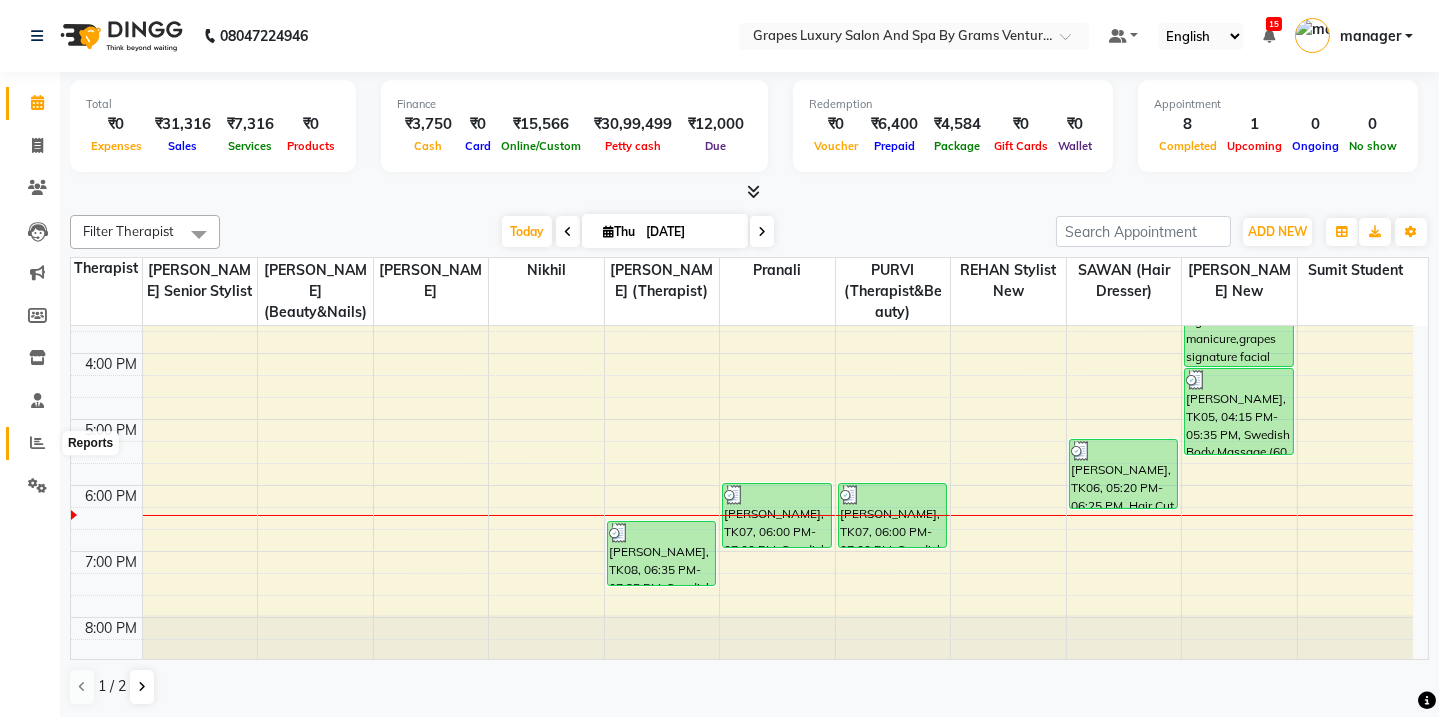 click 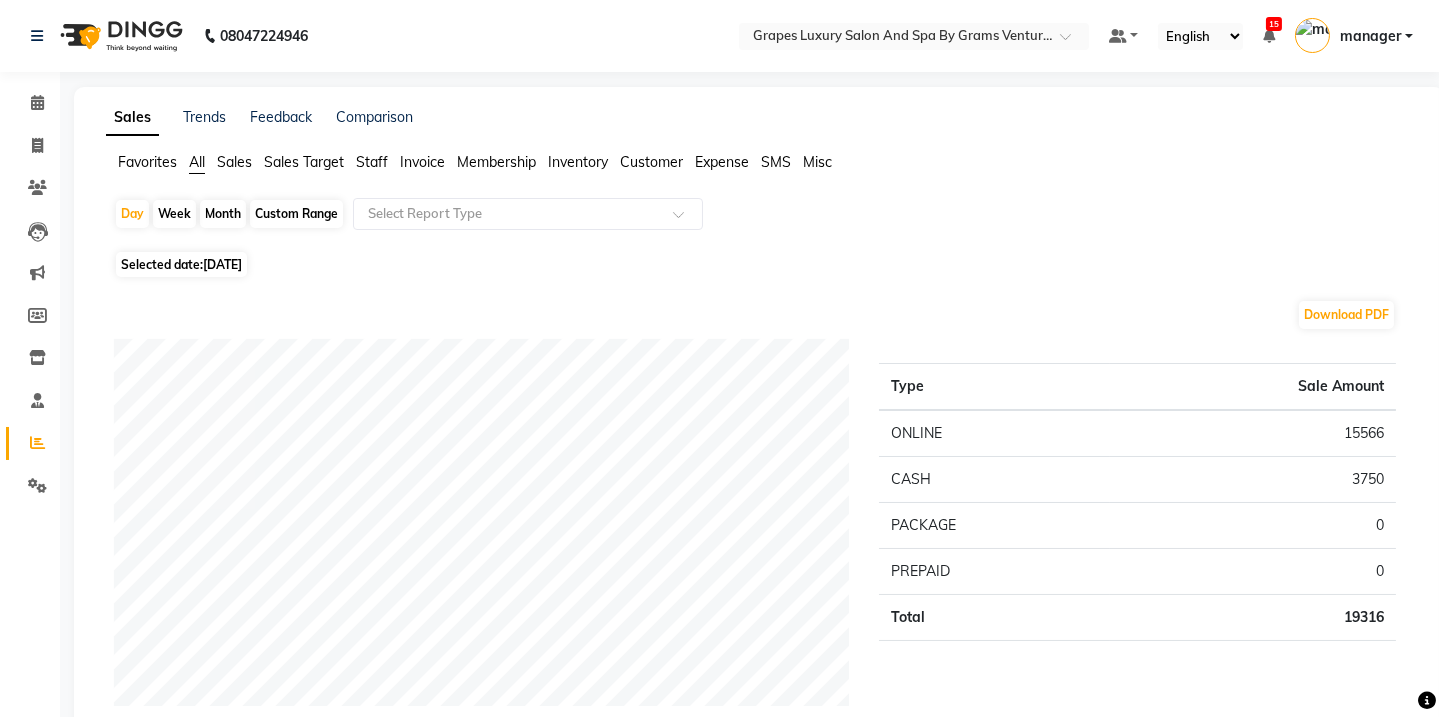 click on "Month" 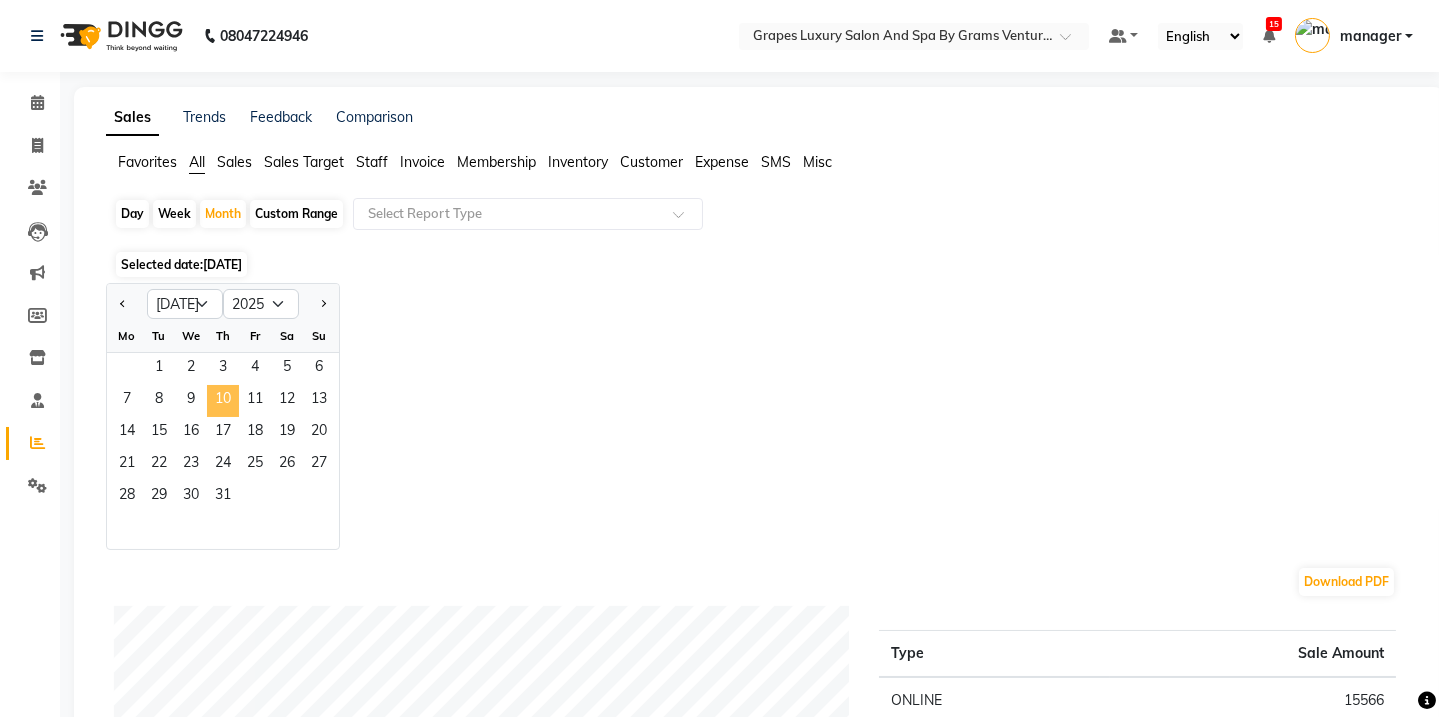 click on "10" 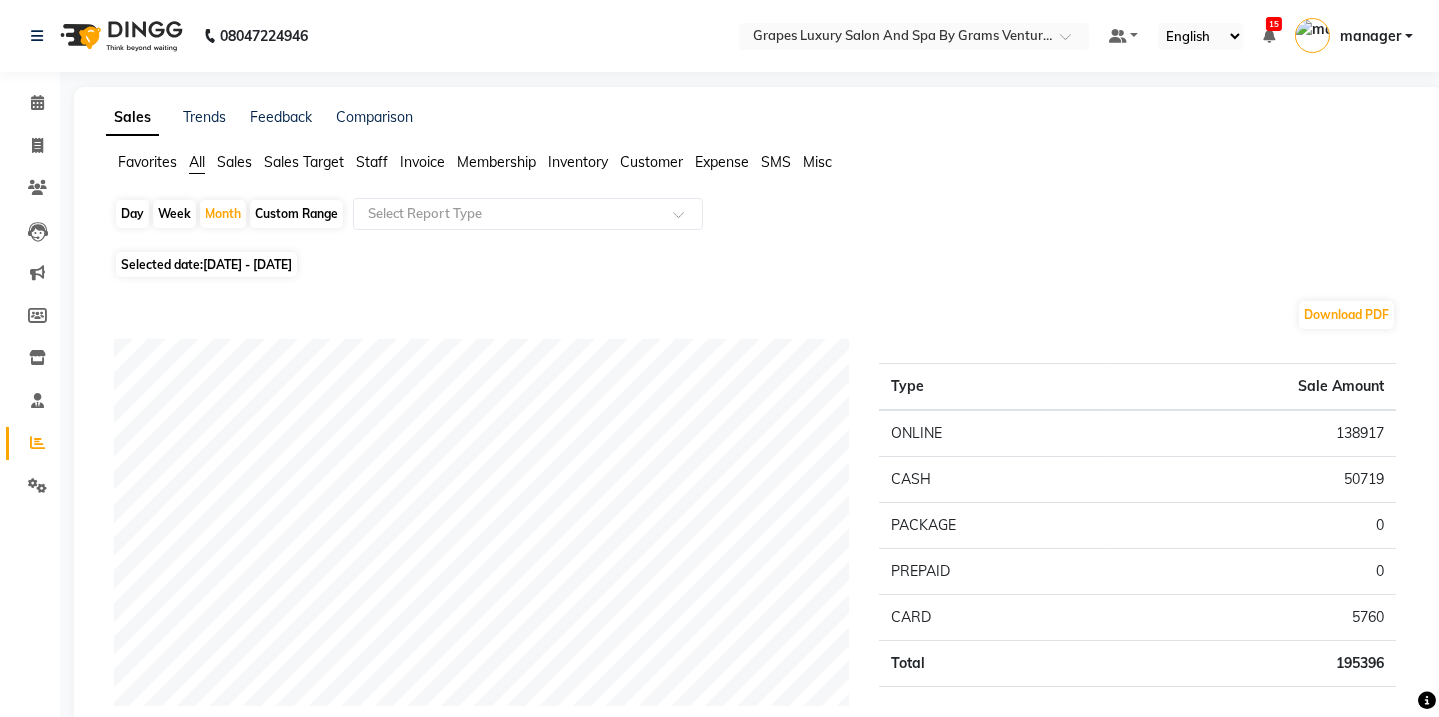 scroll, scrollTop: 627, scrollLeft: 0, axis: vertical 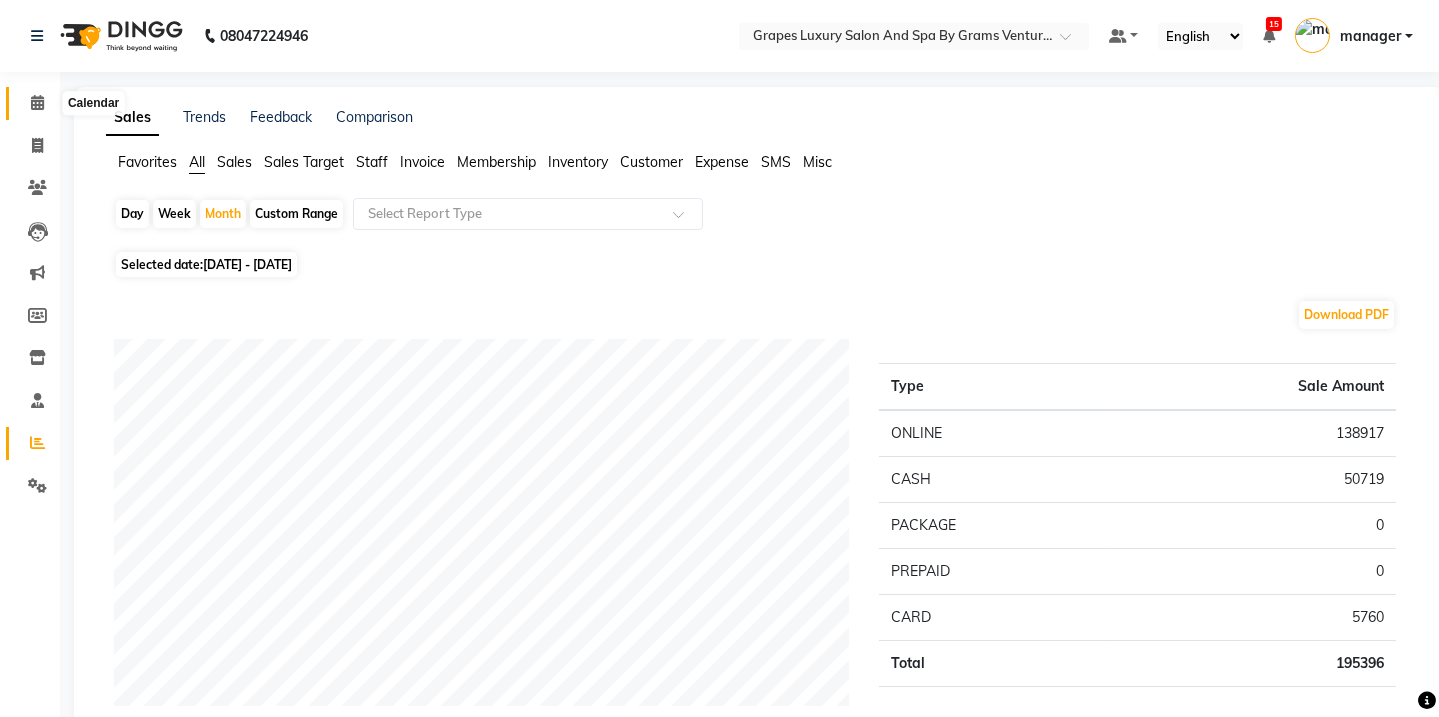 click 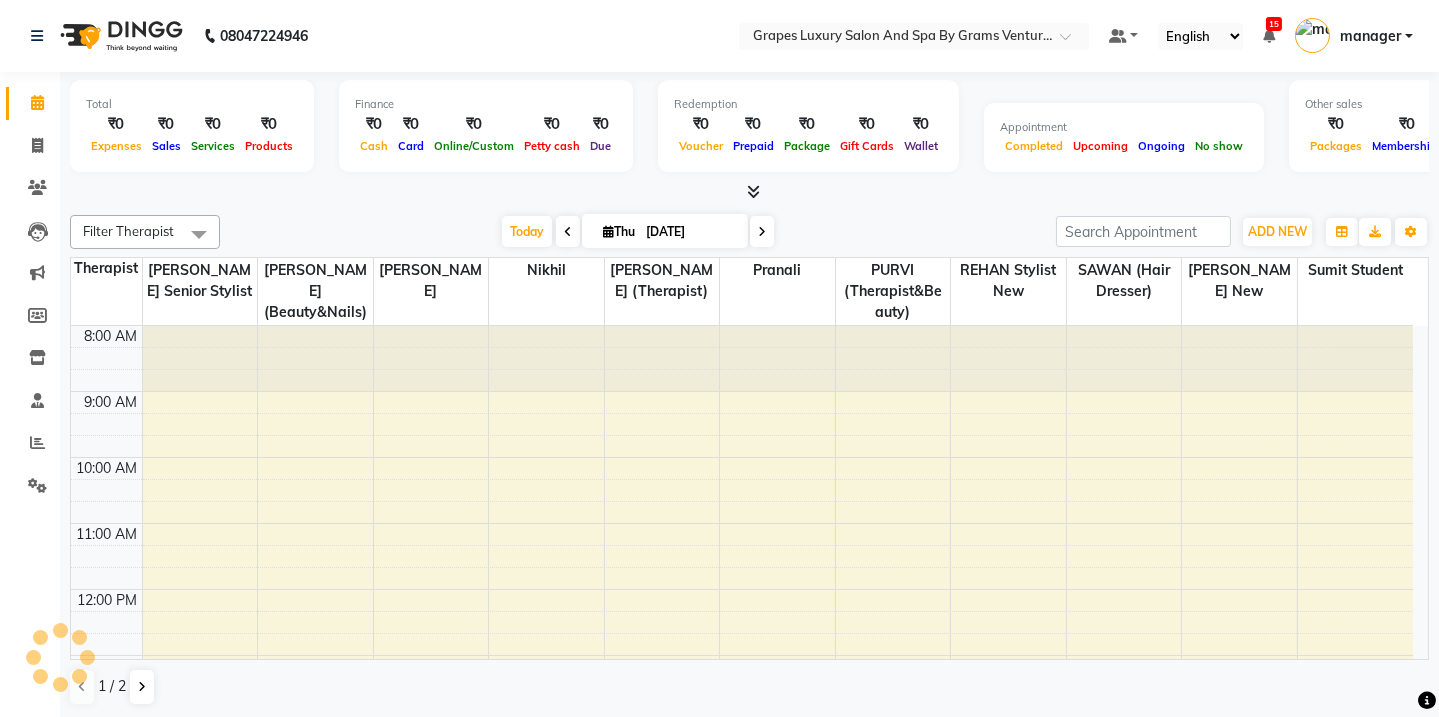 scroll, scrollTop: 0, scrollLeft: 0, axis: both 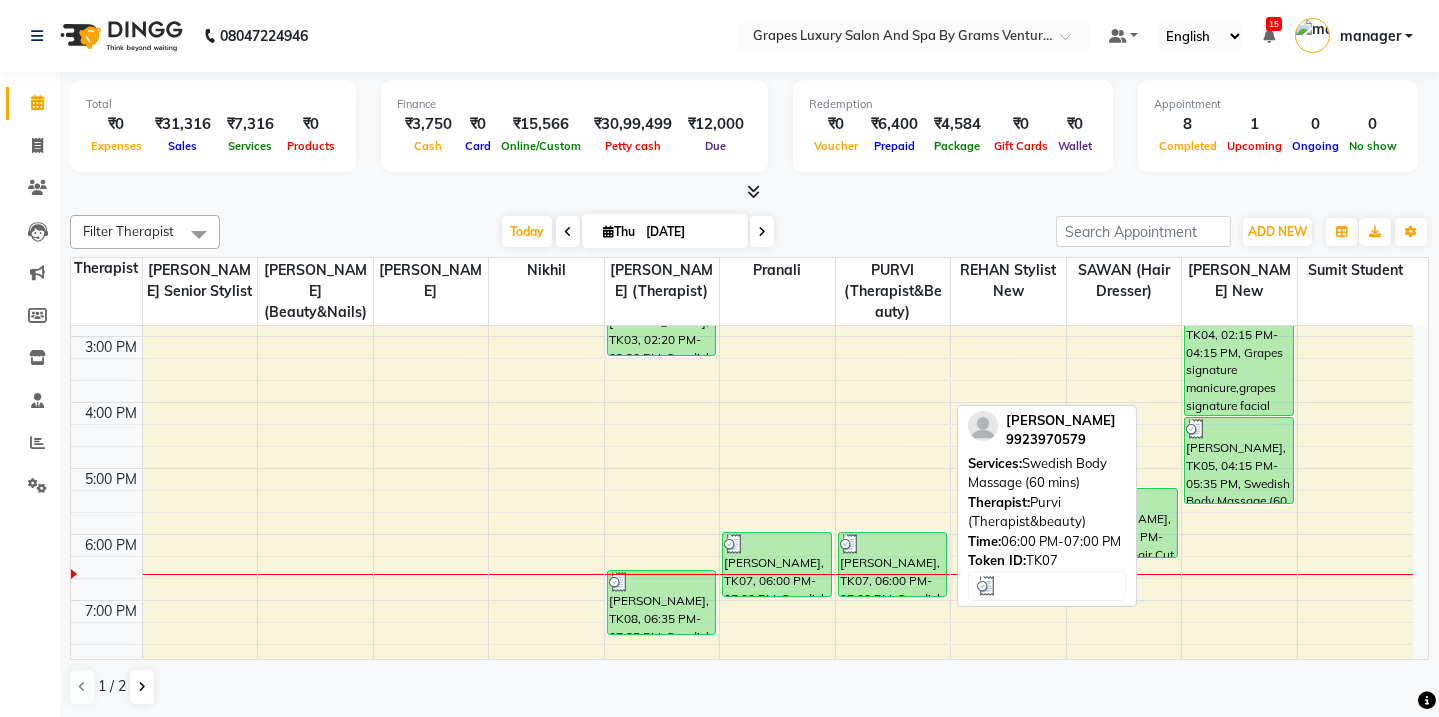 click on "[PERSON_NAME], TK07, 06:00 PM-07:00 PM, Swedish Body Massage (60 mins)" at bounding box center (893, 564) 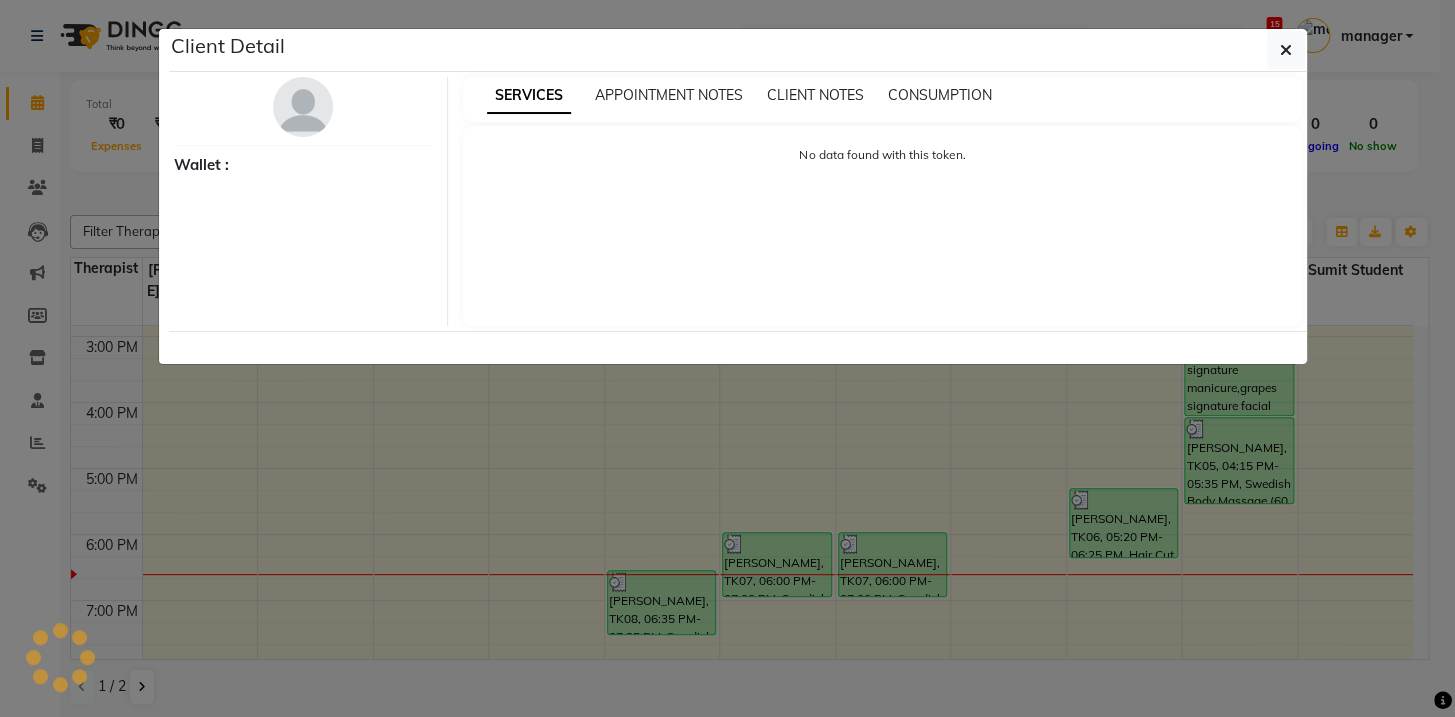 select on "3" 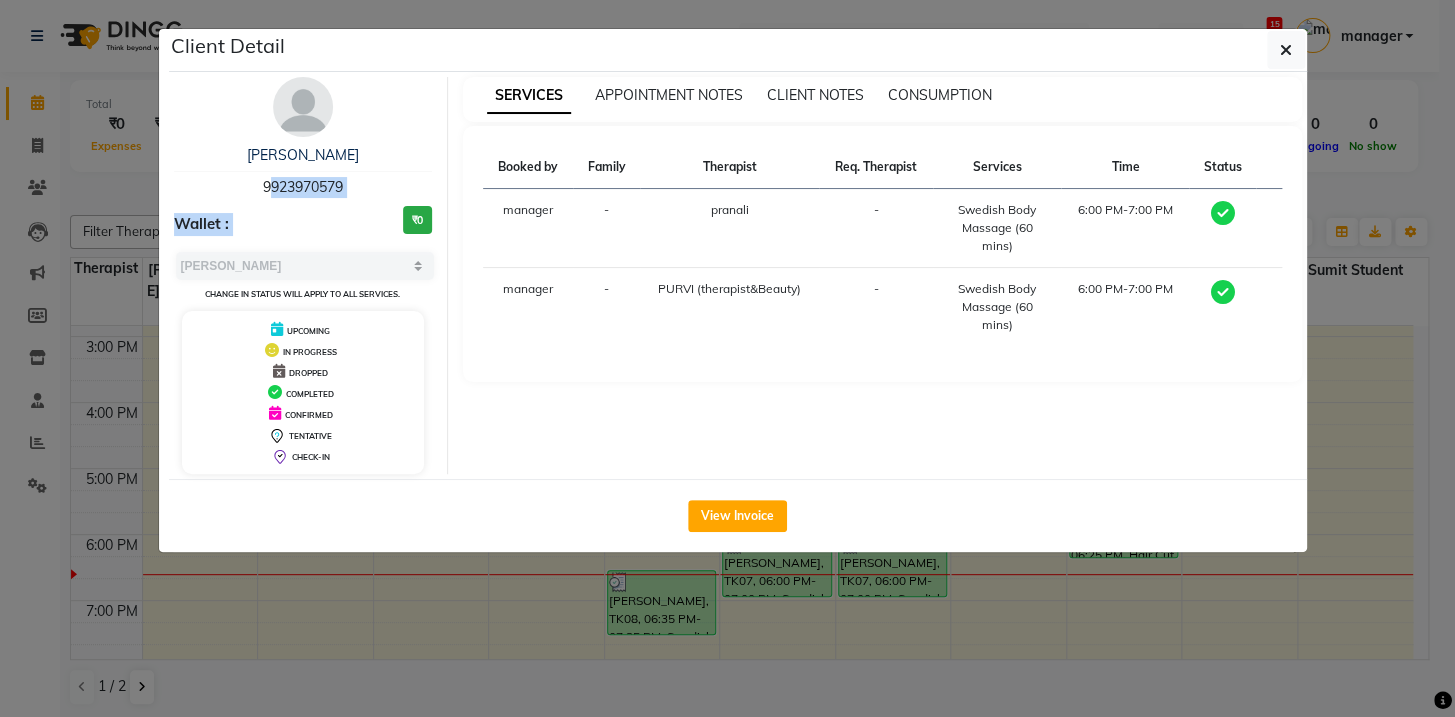 drag, startPoint x: 257, startPoint y: 182, endPoint x: 369, endPoint y: 206, distance: 114.54257 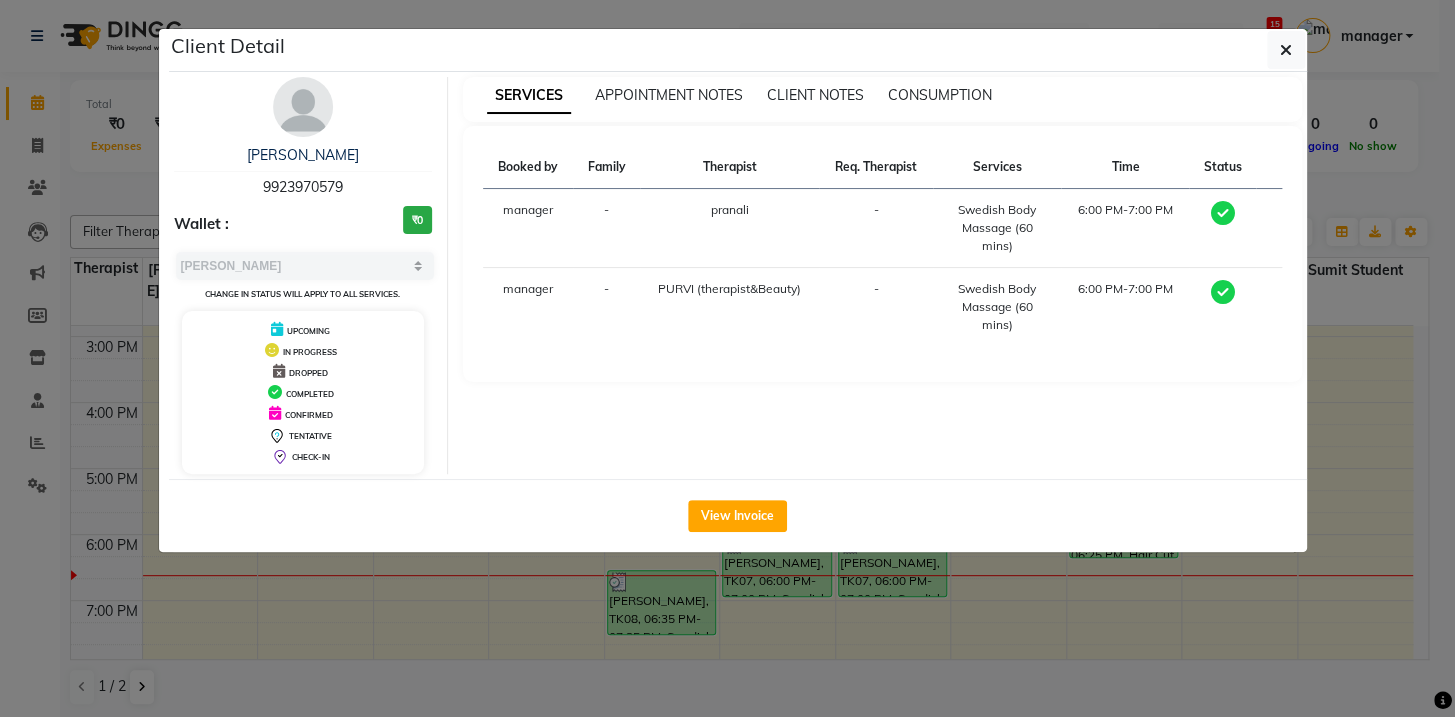copy on "9923970579" 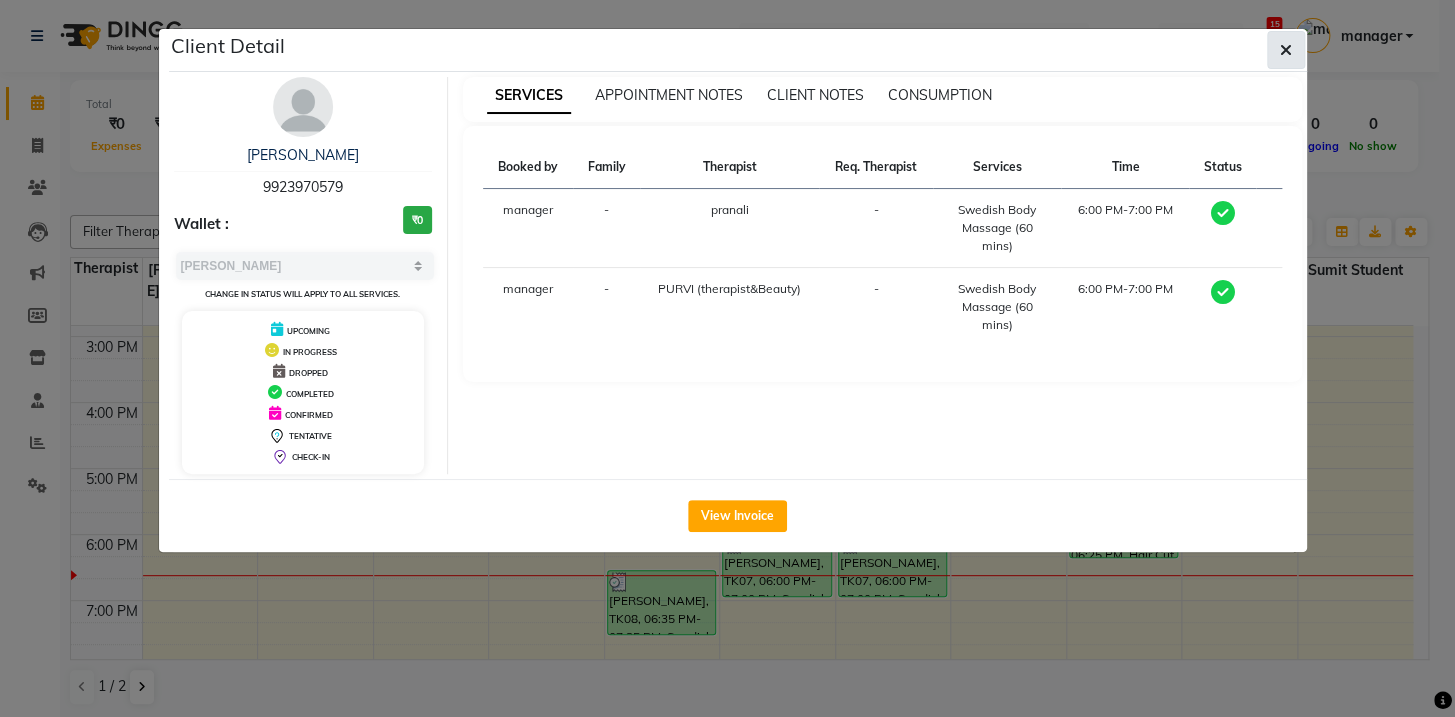 click 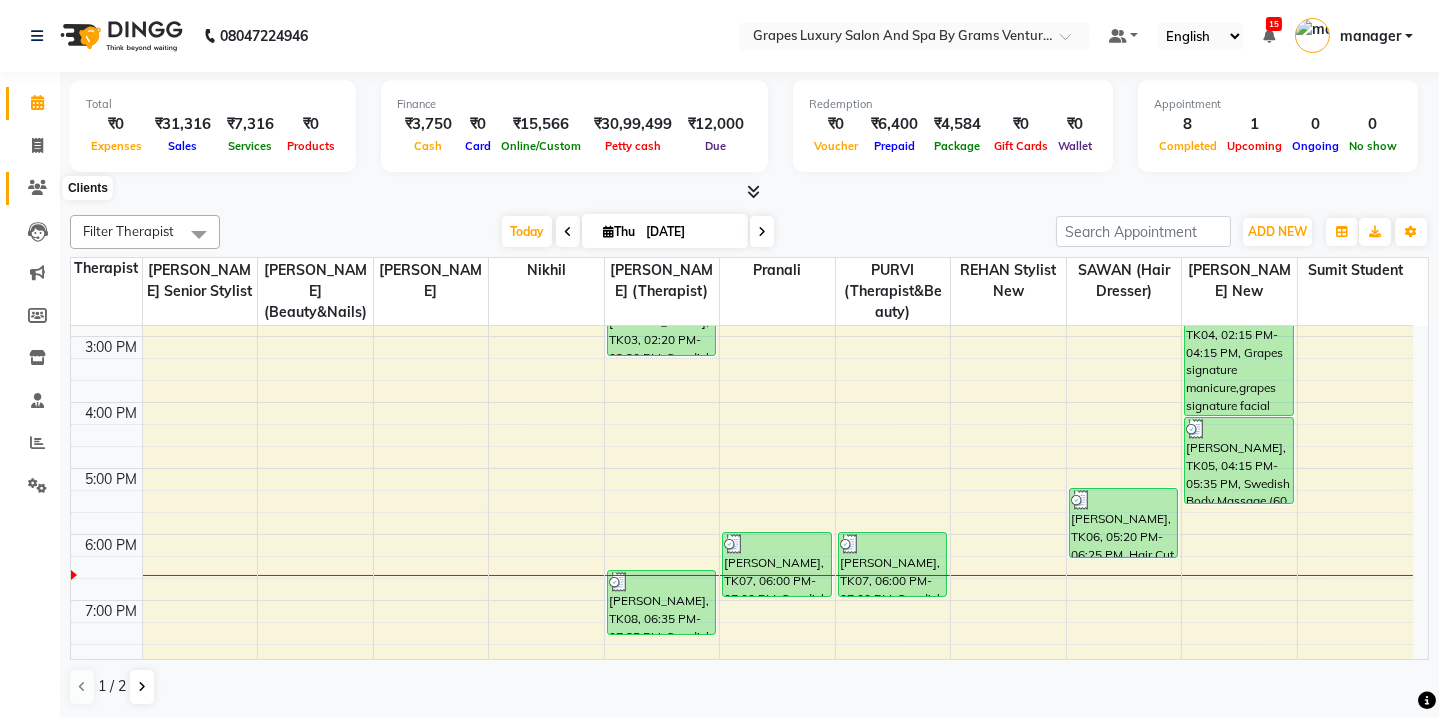 click 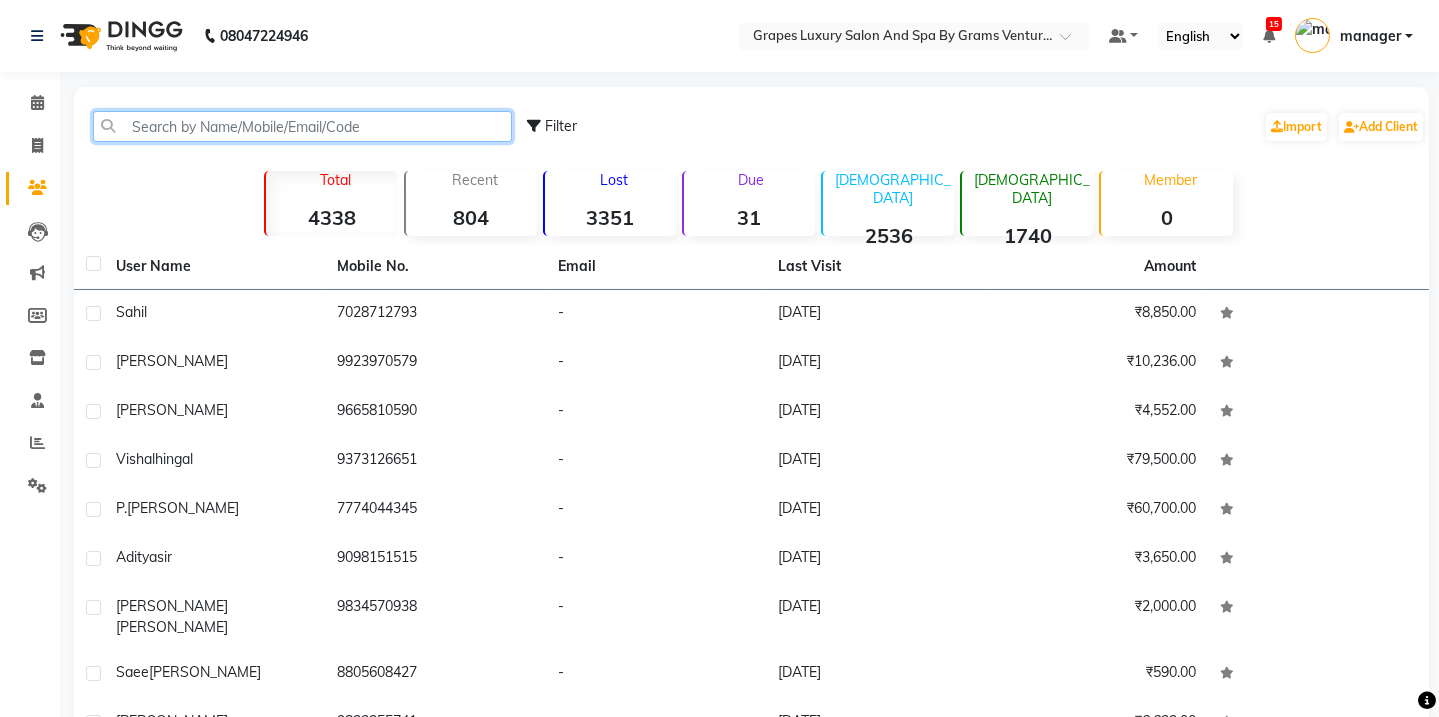 click 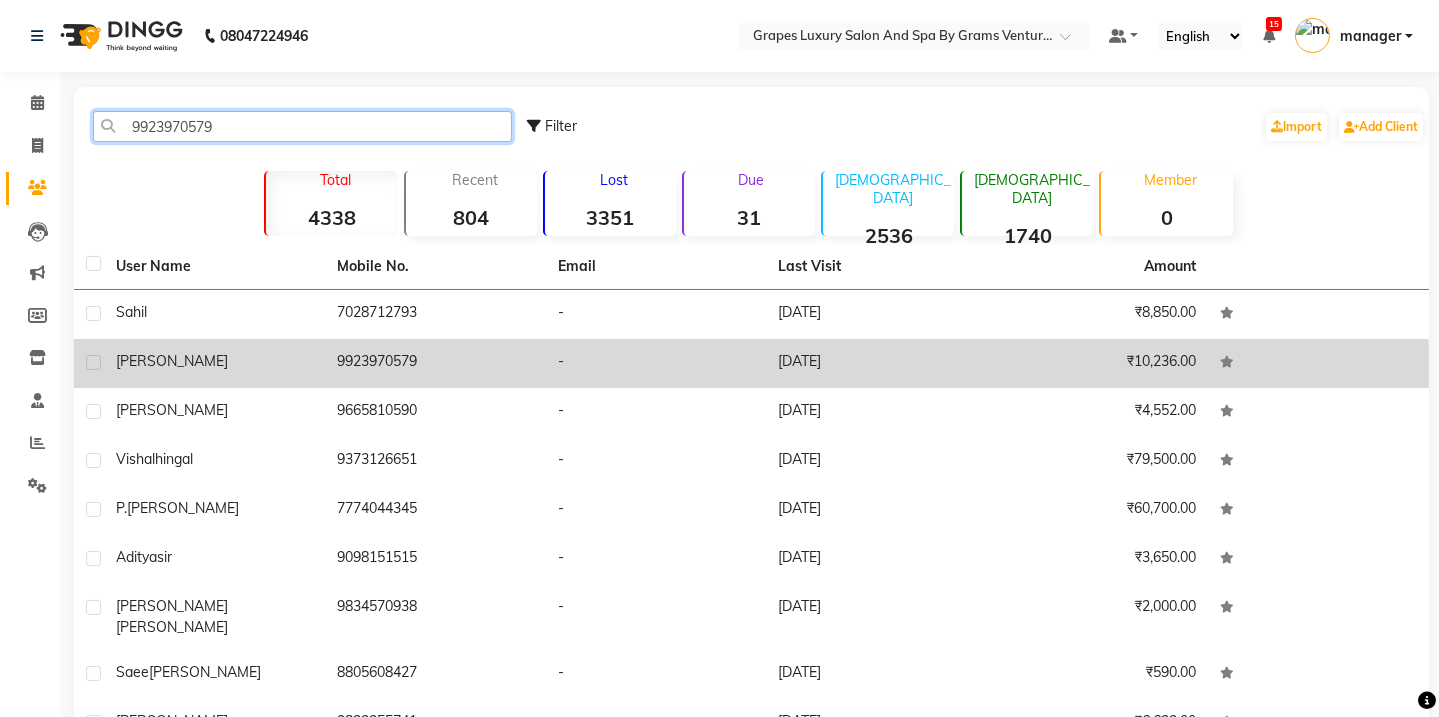type on "9923970579" 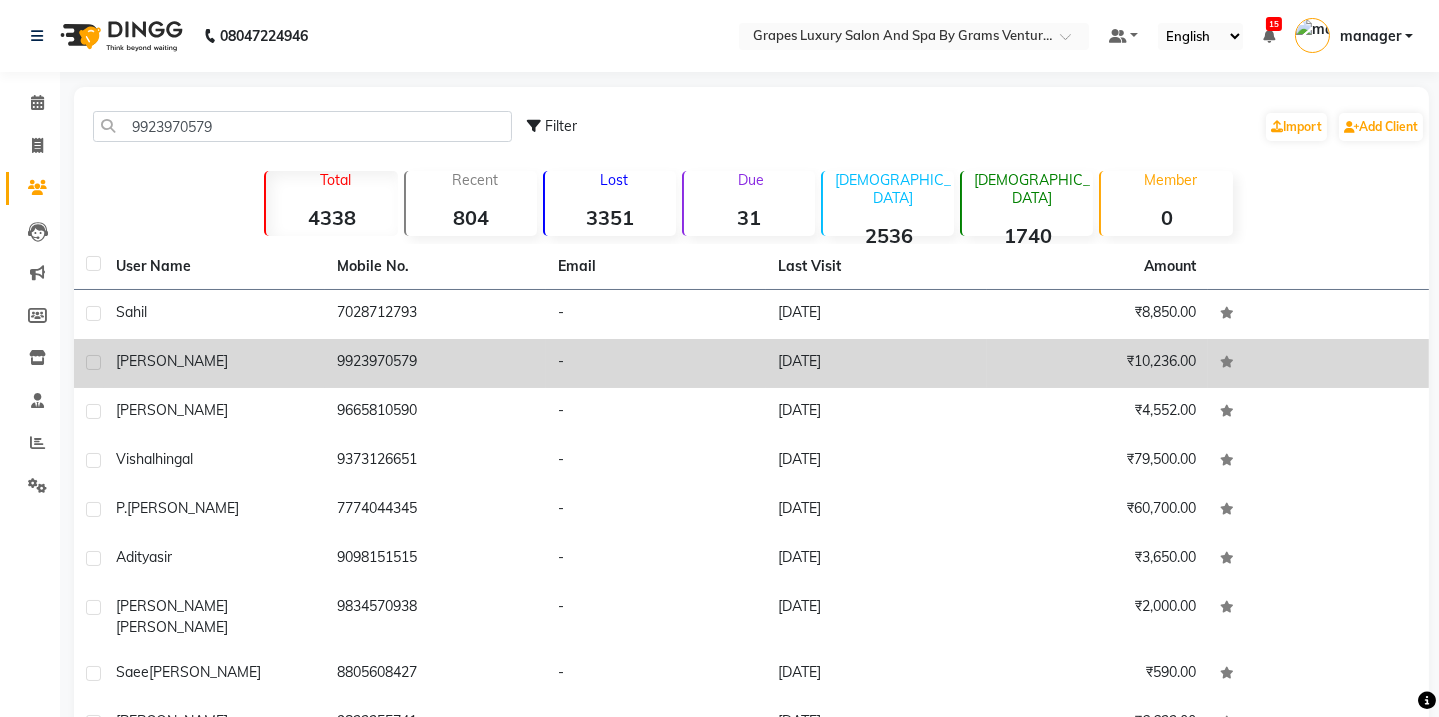 click on "9923970579" 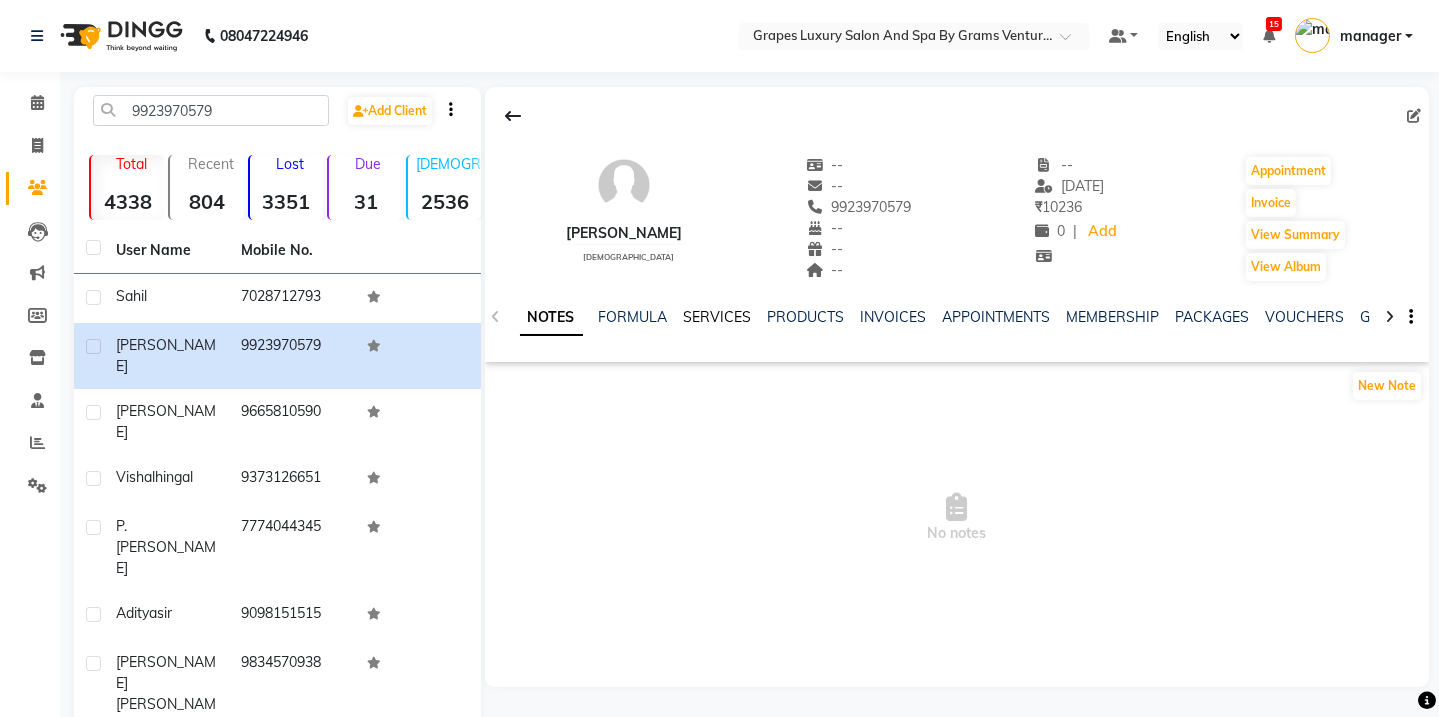 click on "SERVICES" 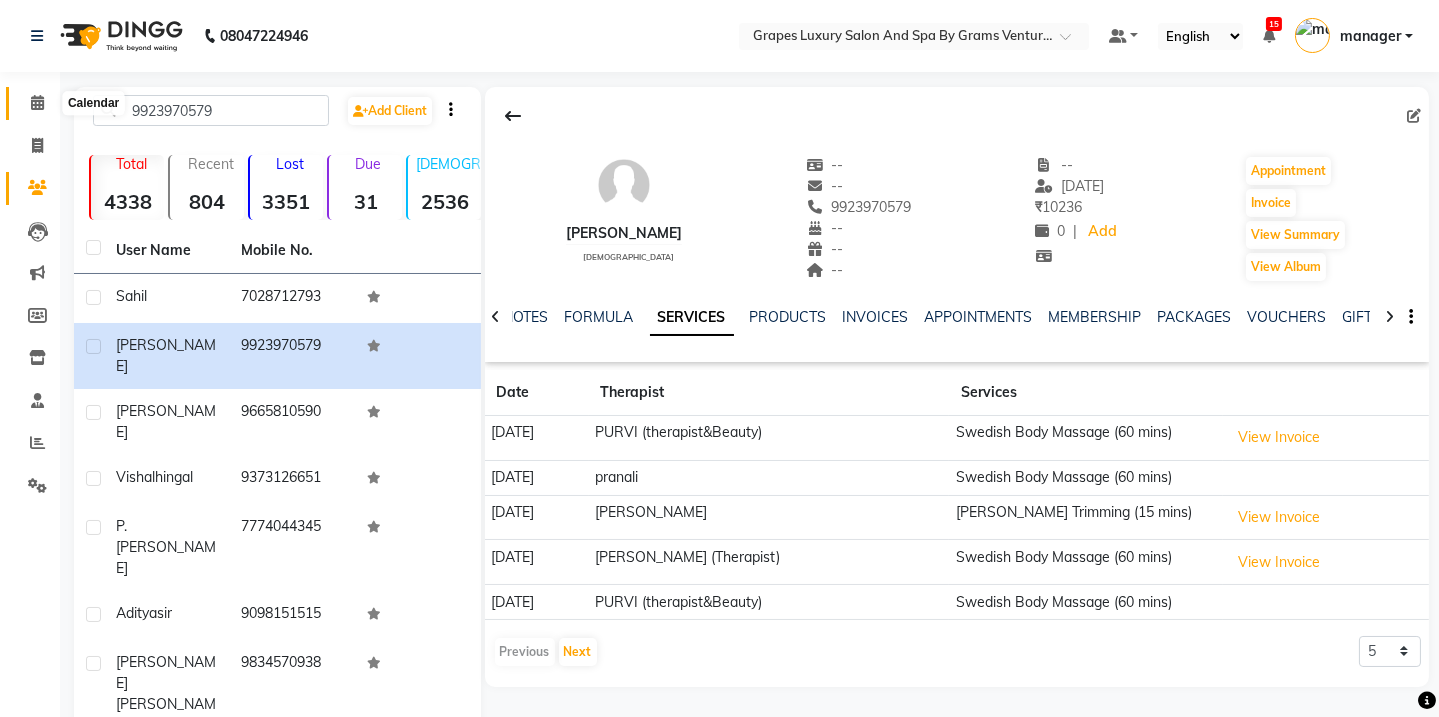 click 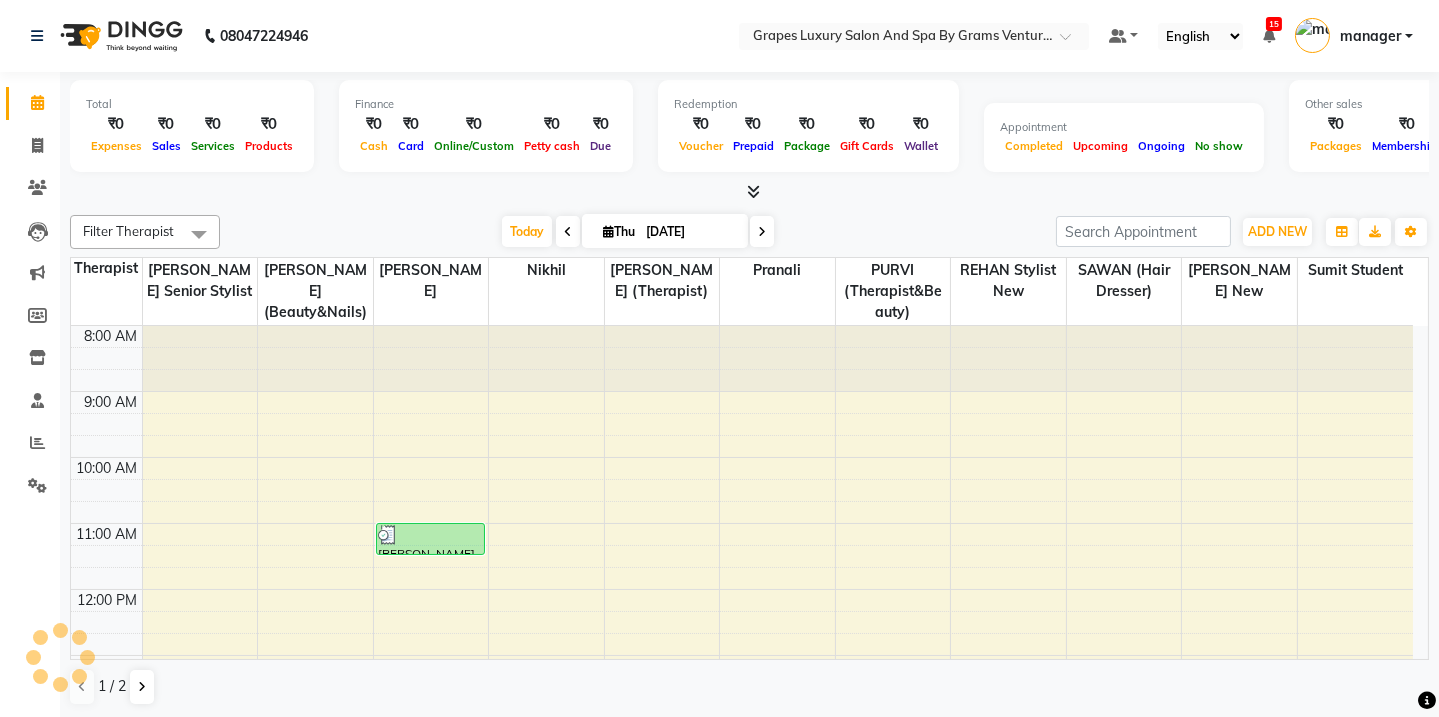 scroll, scrollTop: 0, scrollLeft: 0, axis: both 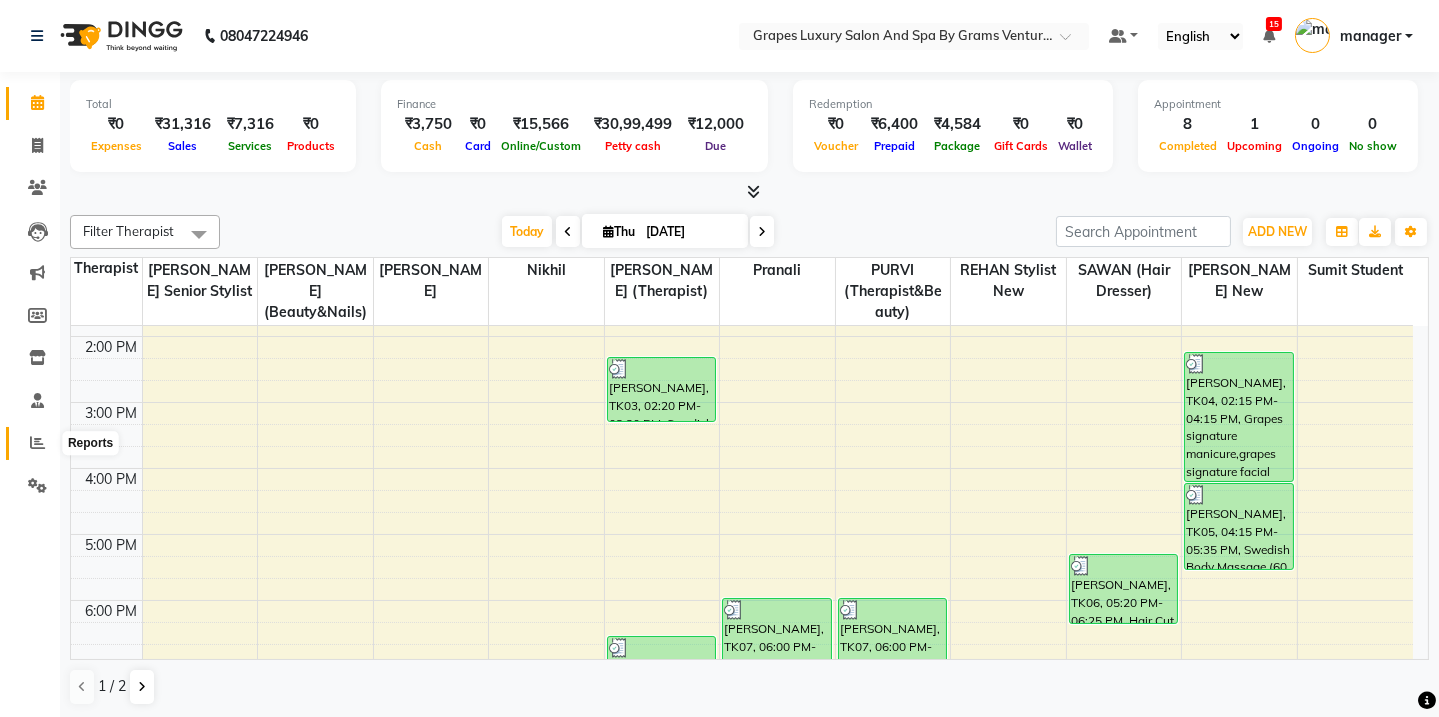 click 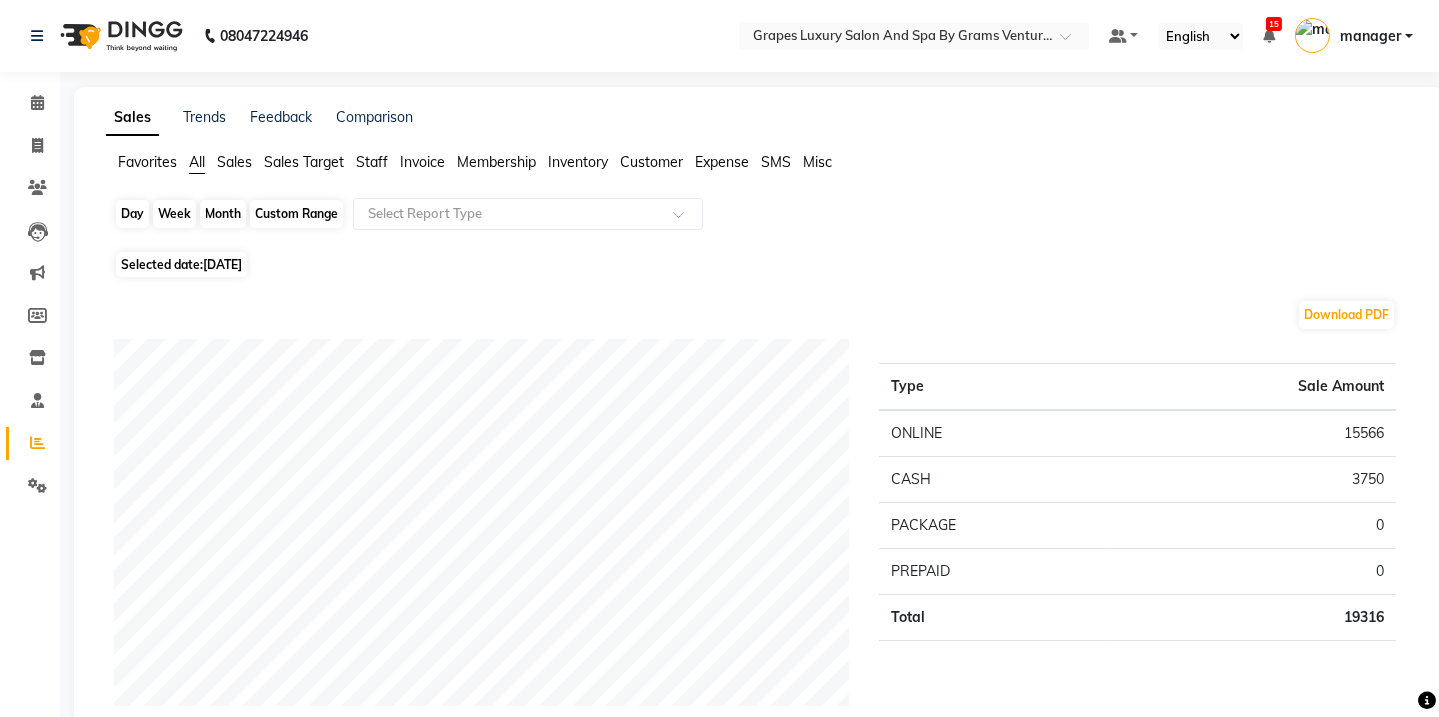 click on "Day" 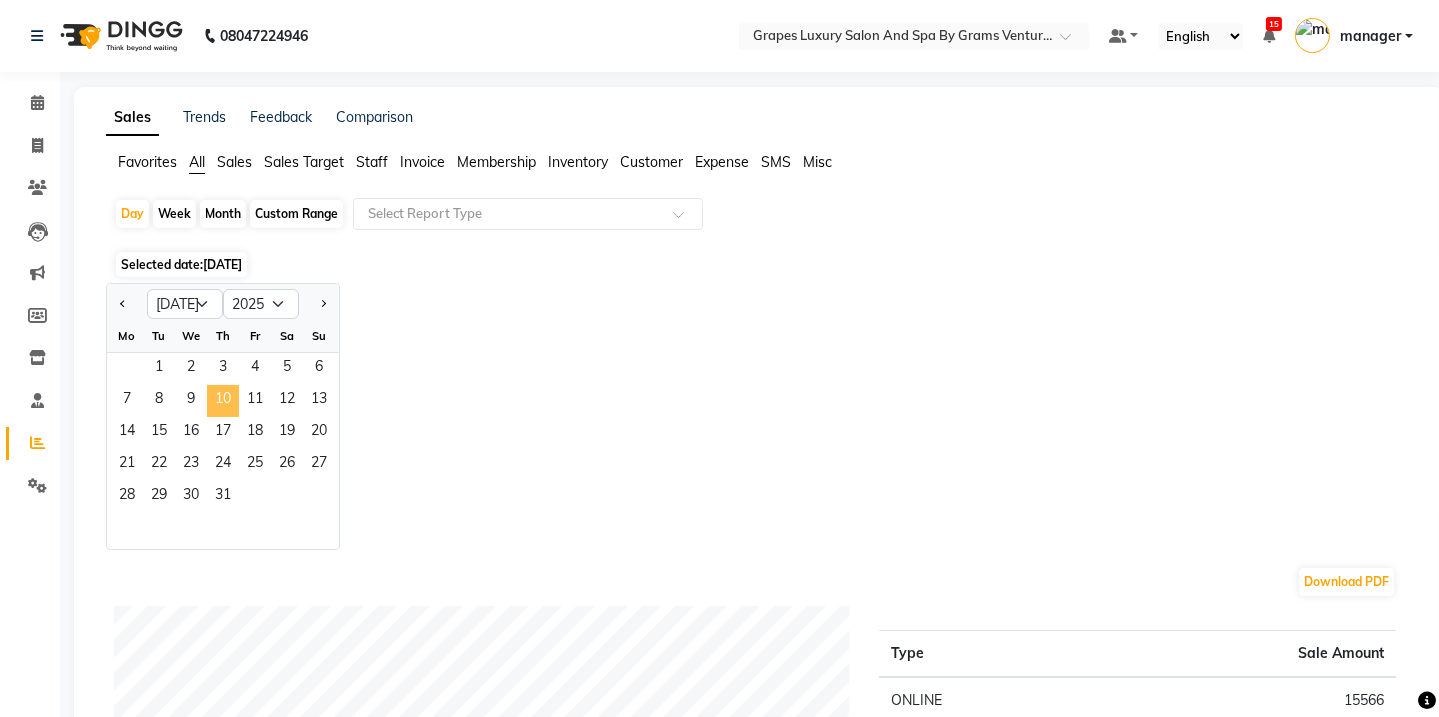click on "10" 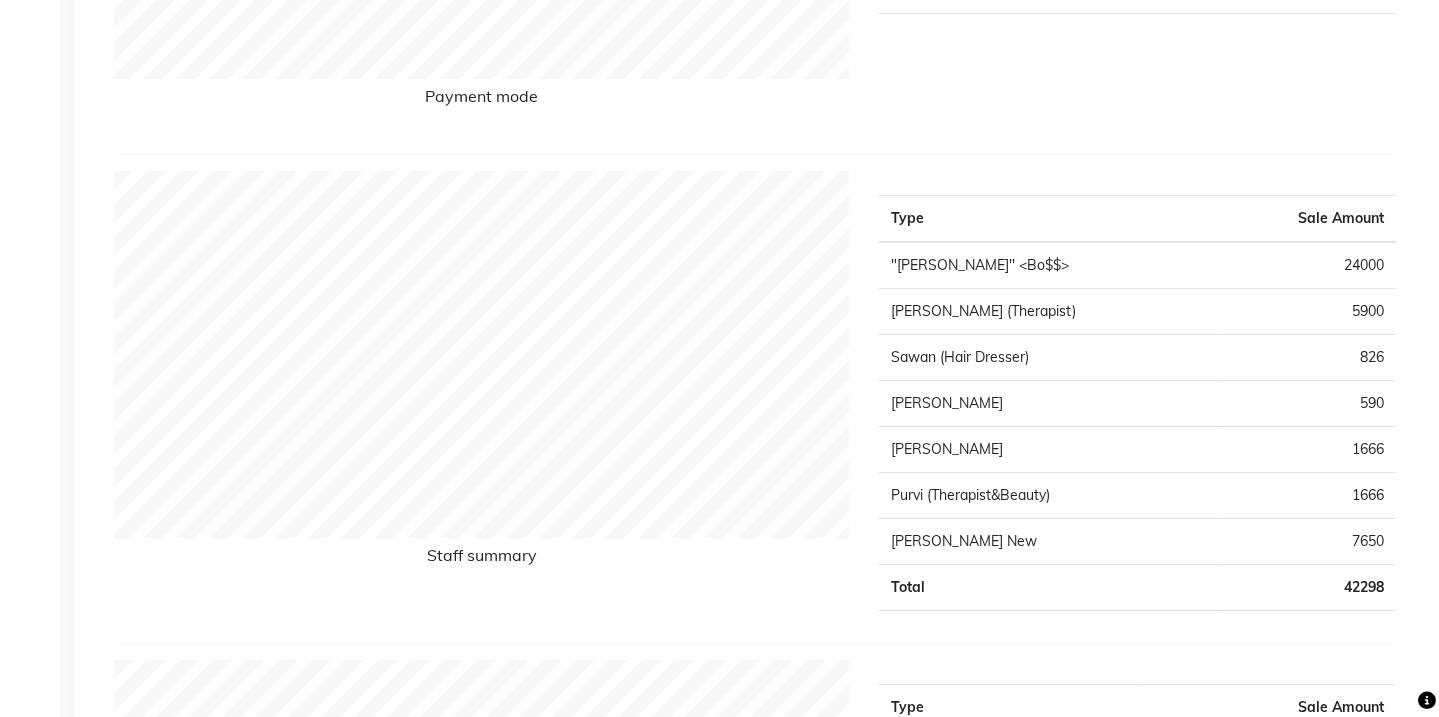 scroll, scrollTop: 836, scrollLeft: 0, axis: vertical 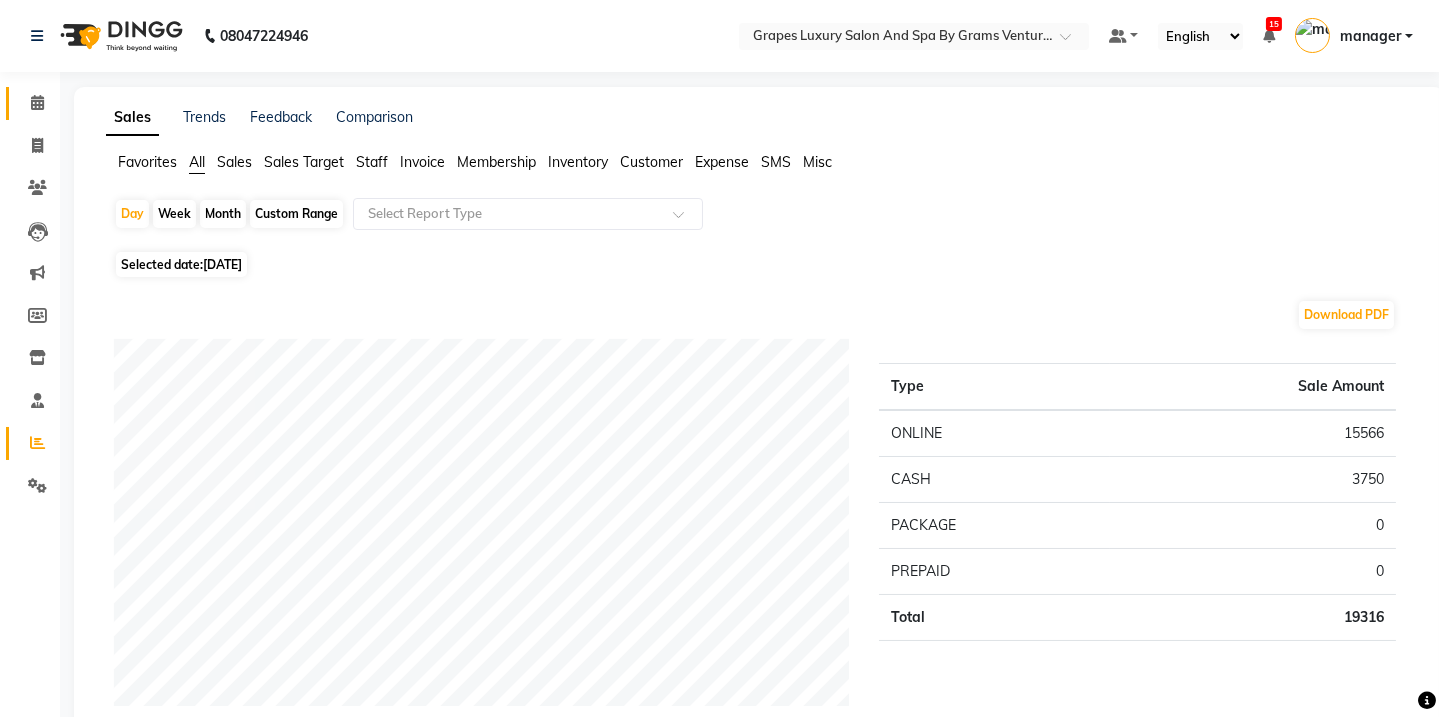 click 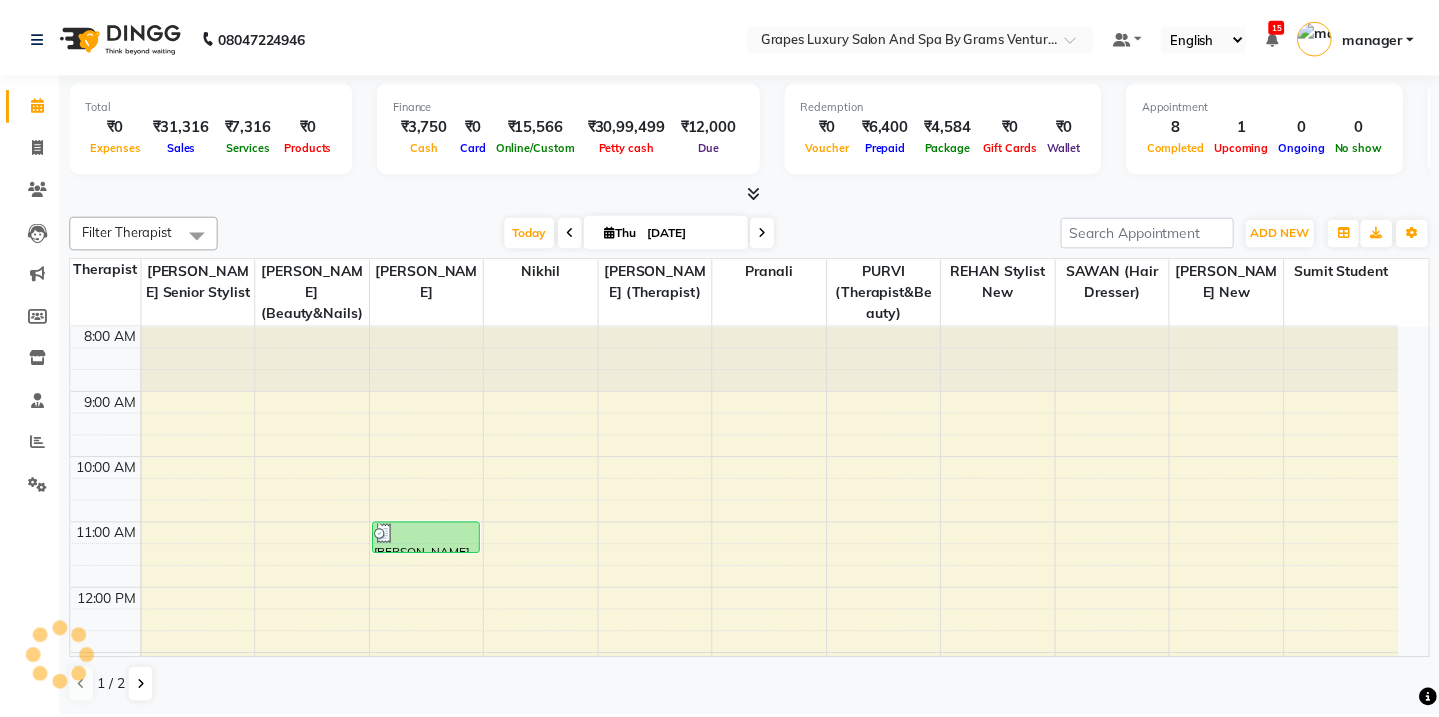 scroll, scrollTop: 0, scrollLeft: 0, axis: both 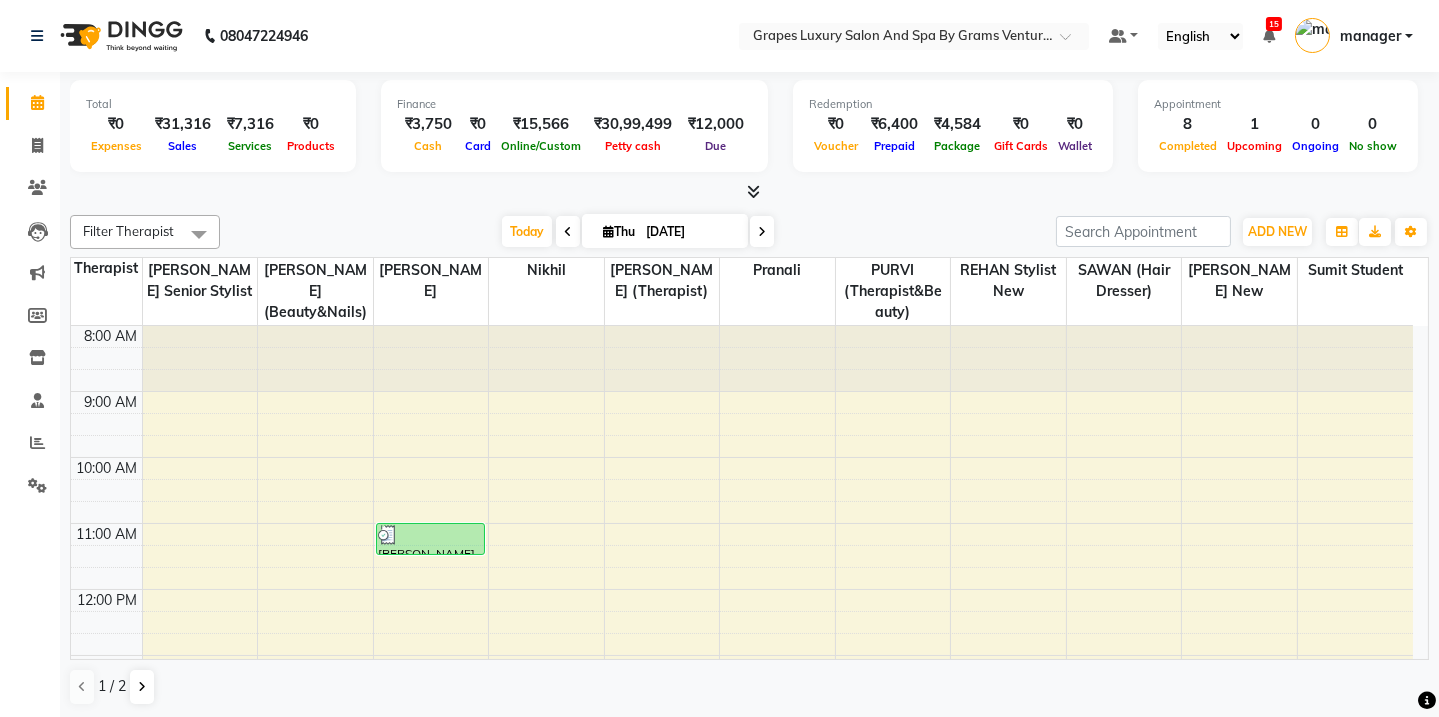 click at bounding box center (749, 192) 